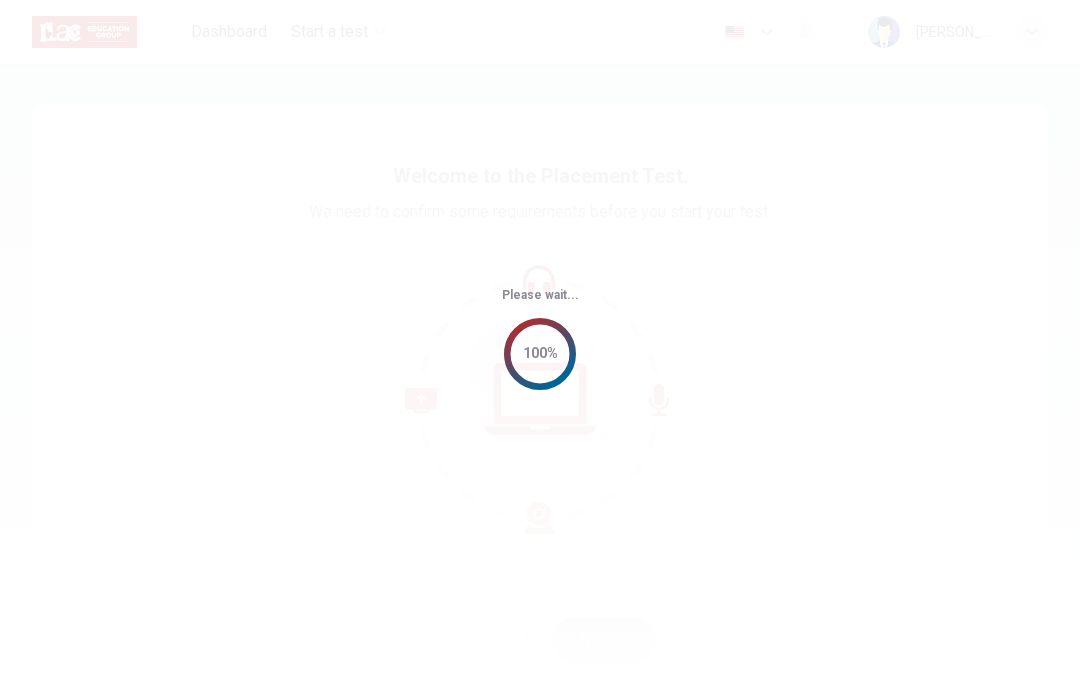 scroll, scrollTop: 0, scrollLeft: 0, axis: both 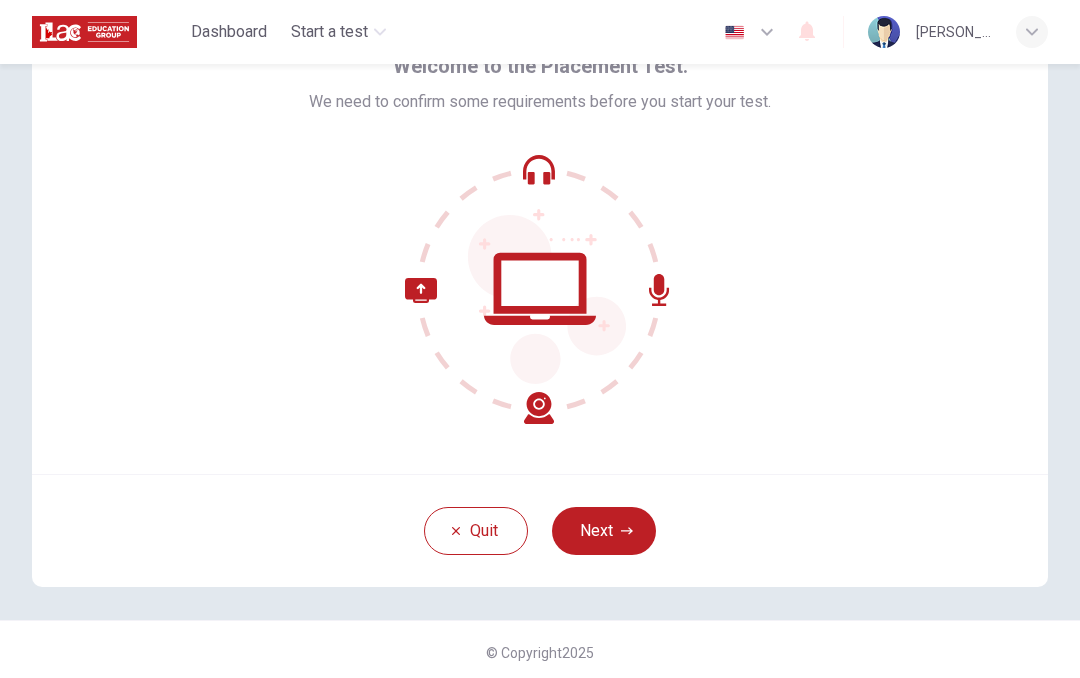 click on "Next" at bounding box center [604, 531] 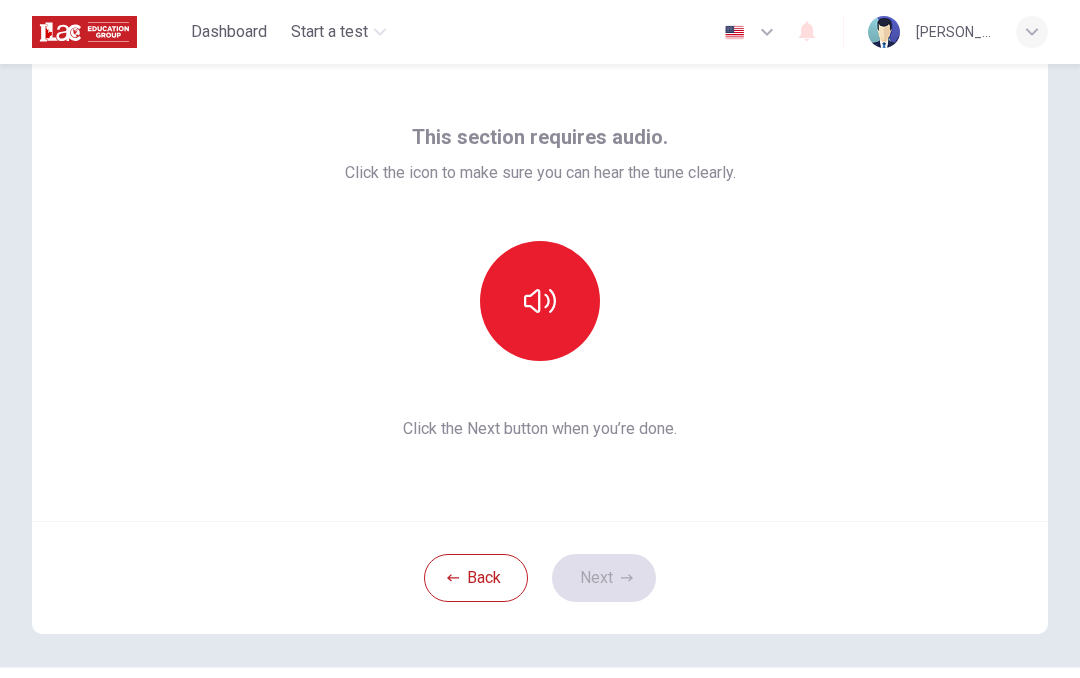 scroll, scrollTop: 65, scrollLeft: 0, axis: vertical 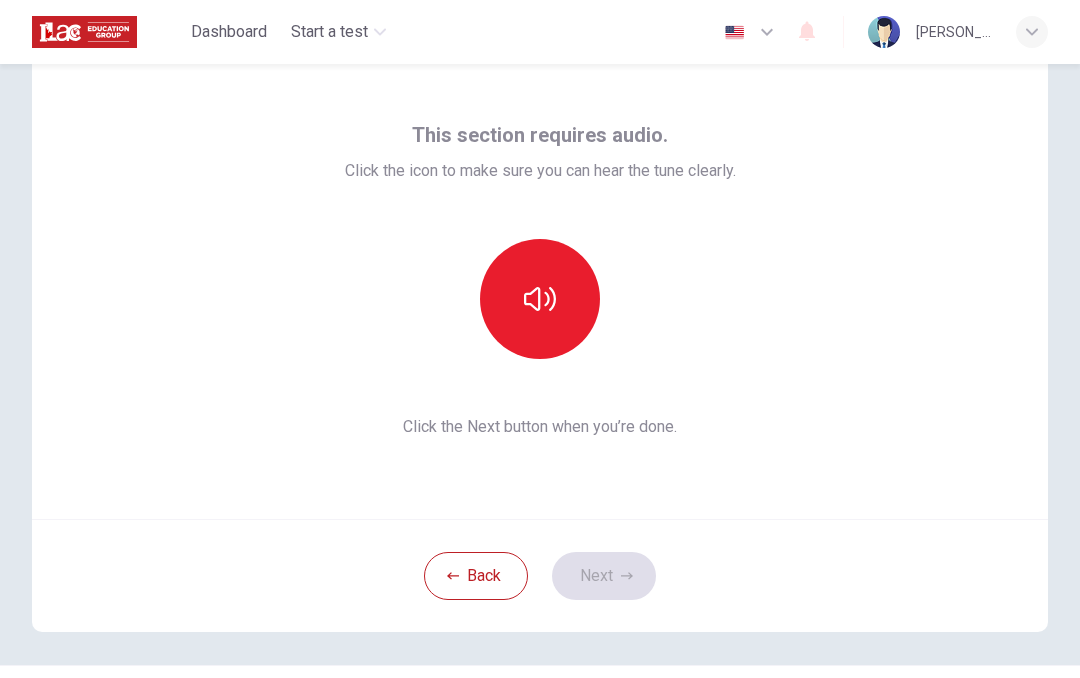click at bounding box center (540, 299) 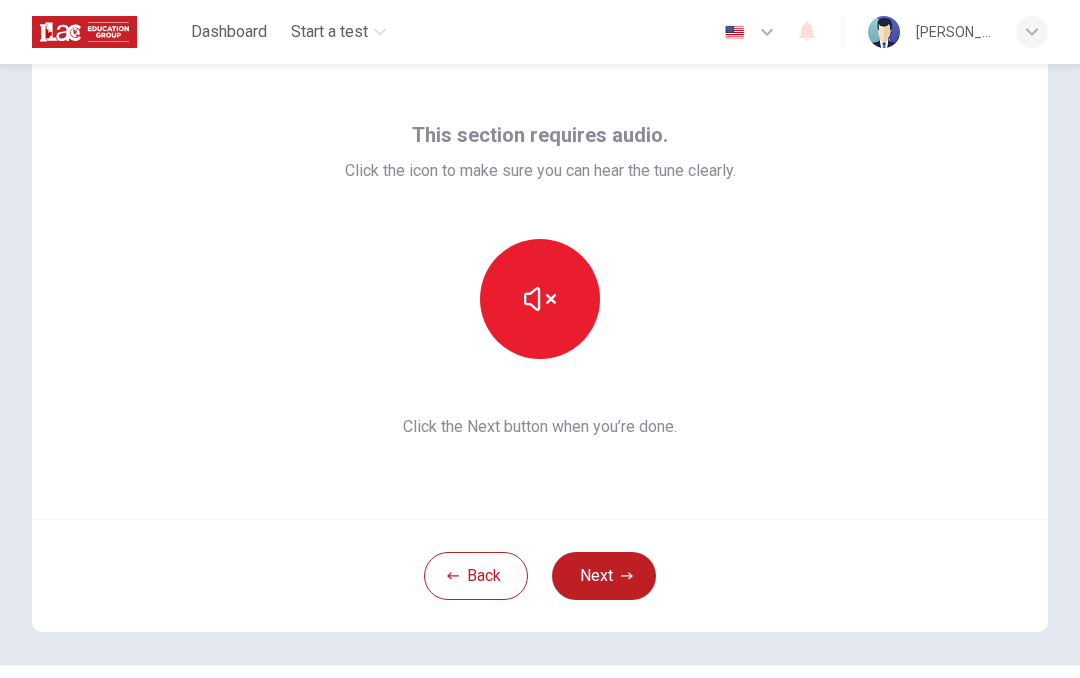 click on "Next" at bounding box center (604, 576) 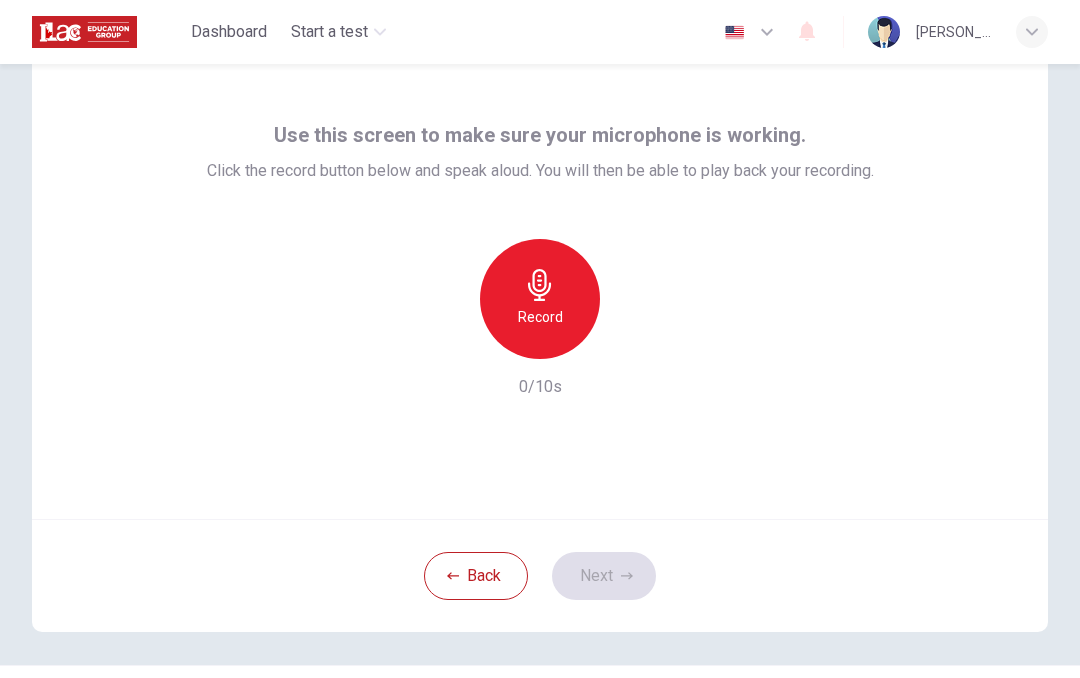 click 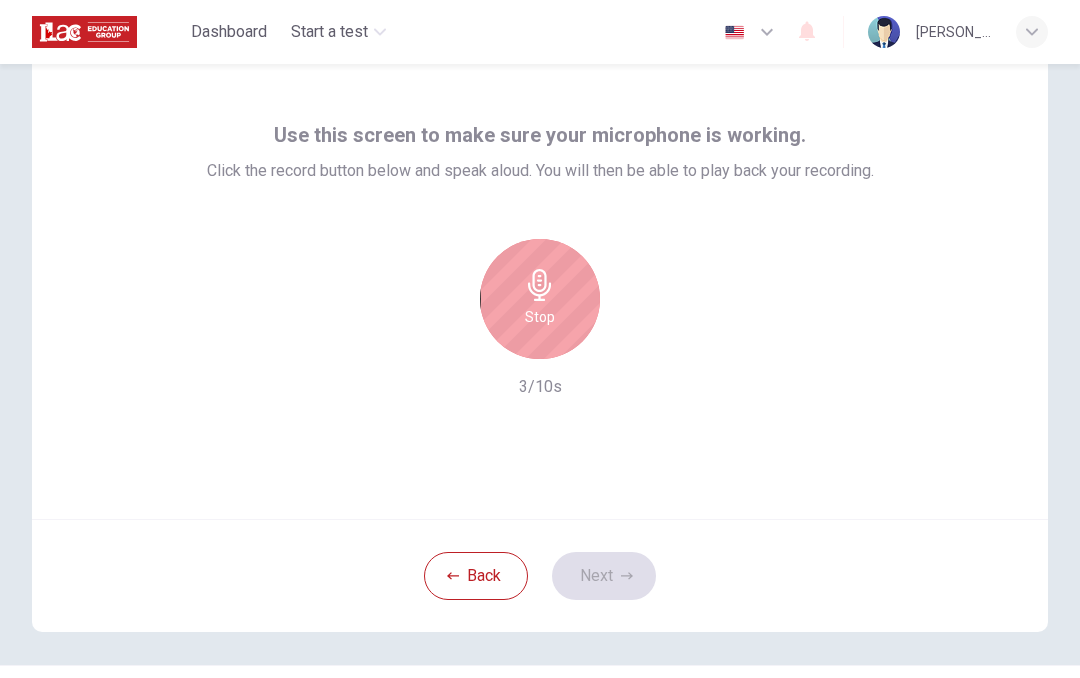 click on "Stop" at bounding box center (540, 317) 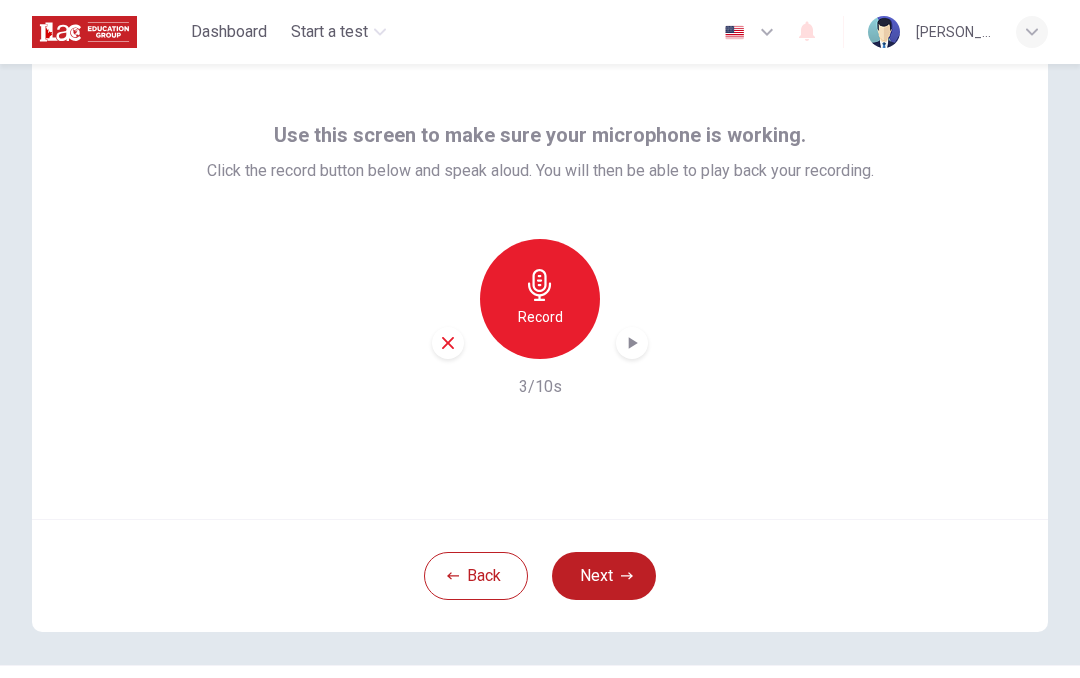click at bounding box center [632, 343] 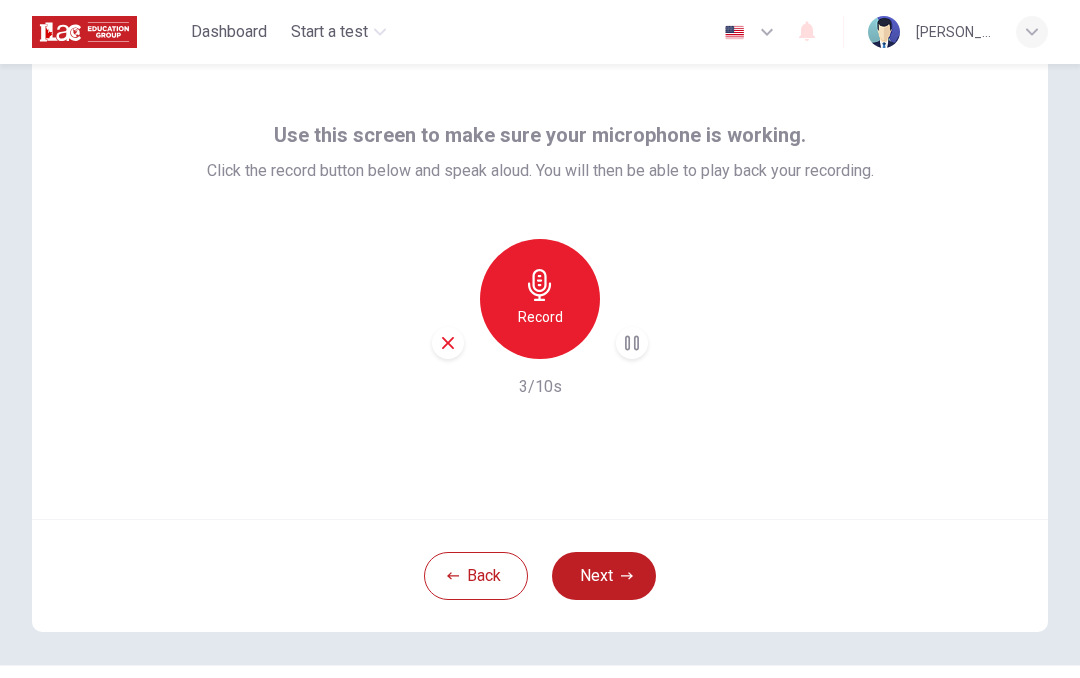click on "Next" at bounding box center [604, 576] 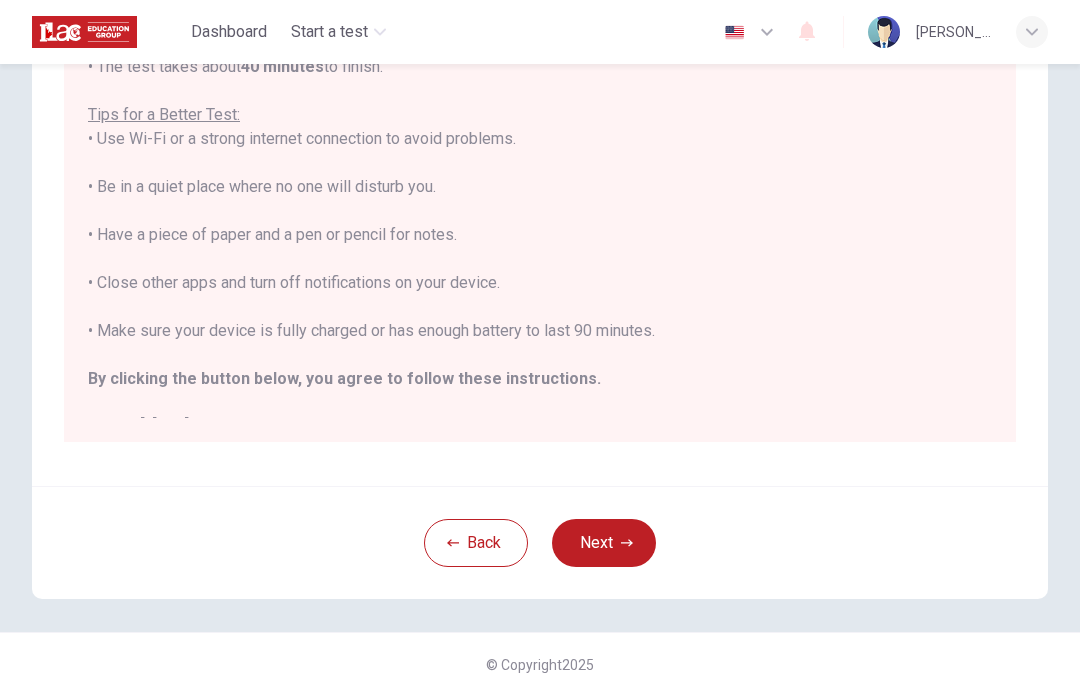 scroll, scrollTop: 359, scrollLeft: 0, axis: vertical 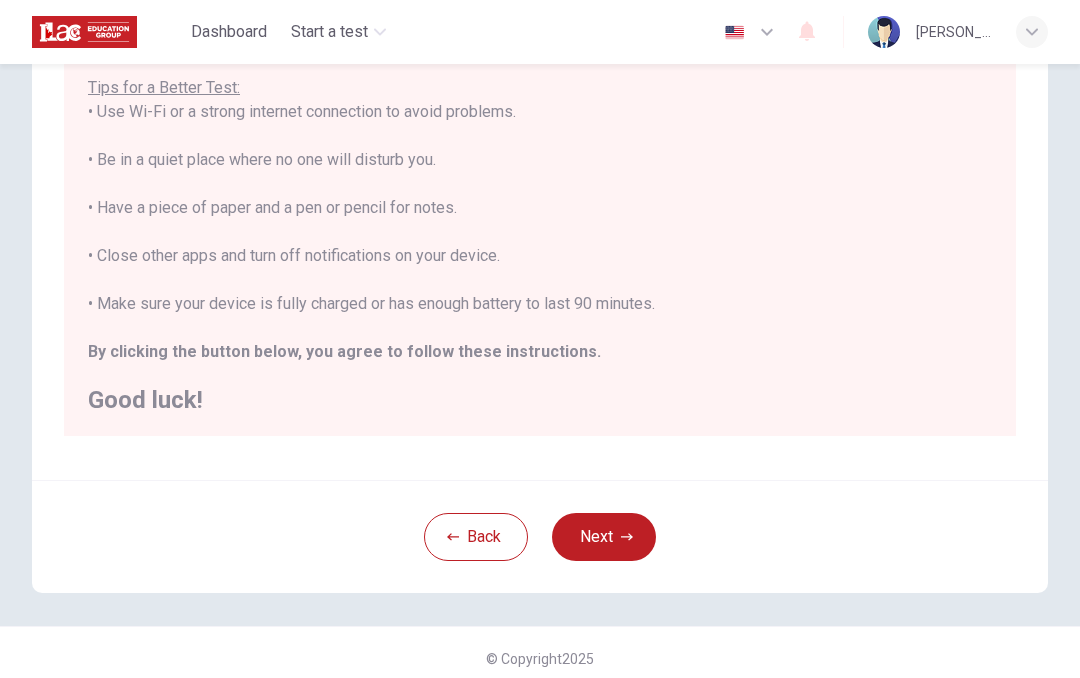 click on "Next" at bounding box center (604, 537) 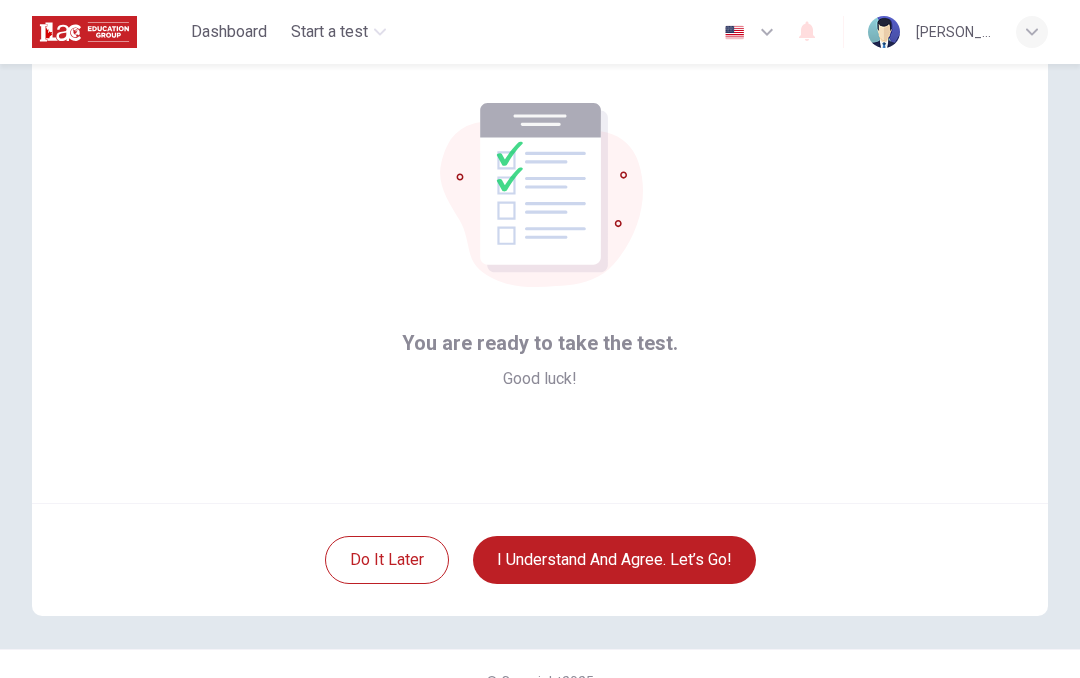 scroll, scrollTop: 80, scrollLeft: 0, axis: vertical 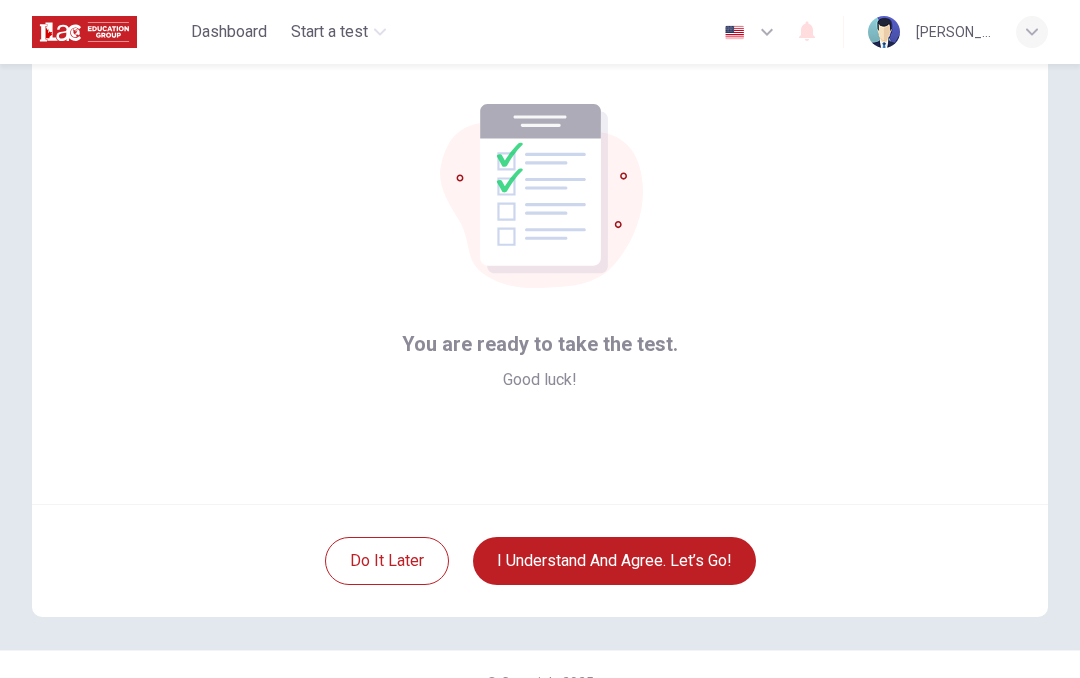 click on "I understand and agree. Let’s go!" at bounding box center [614, 561] 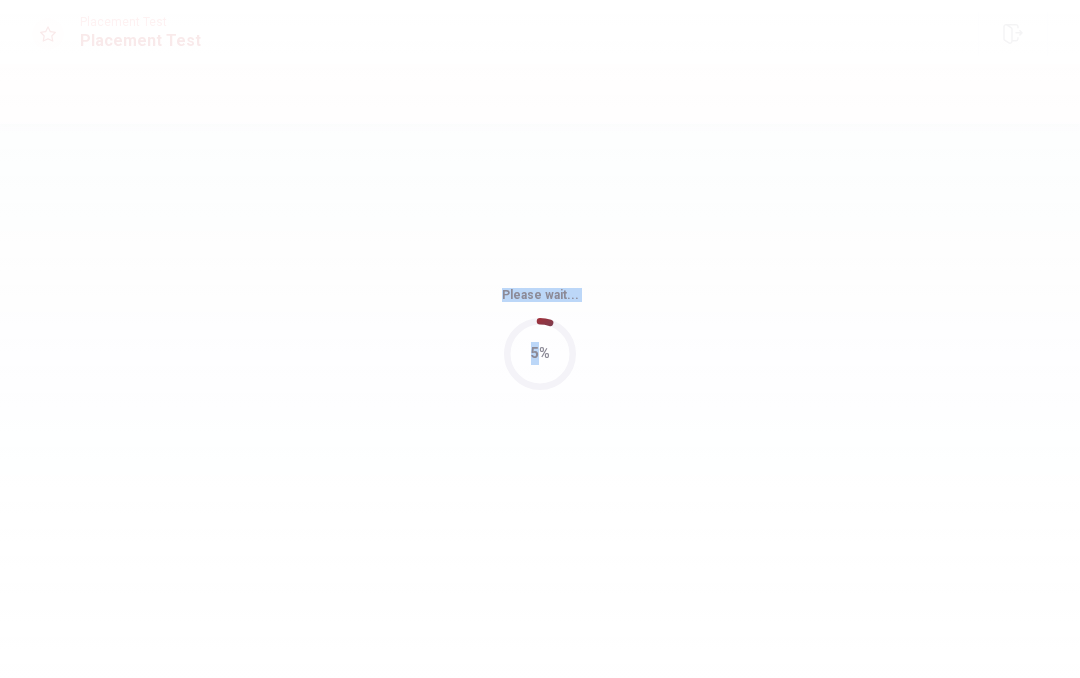 click on "Please wait... 5%" at bounding box center [540, 339] 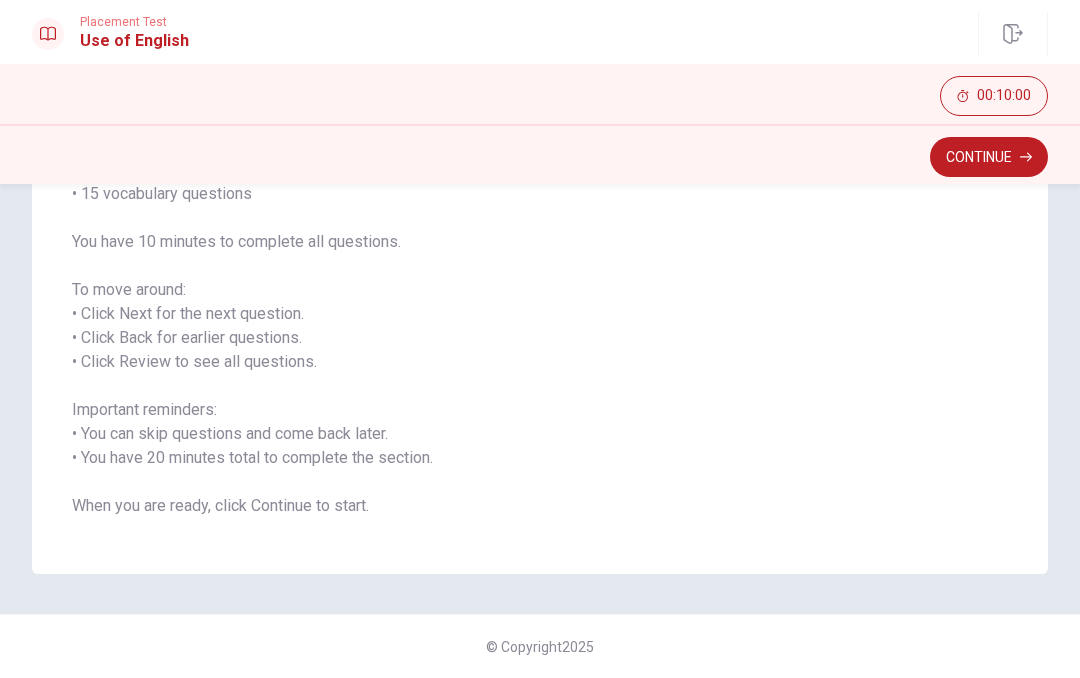 scroll, scrollTop: 218, scrollLeft: 0, axis: vertical 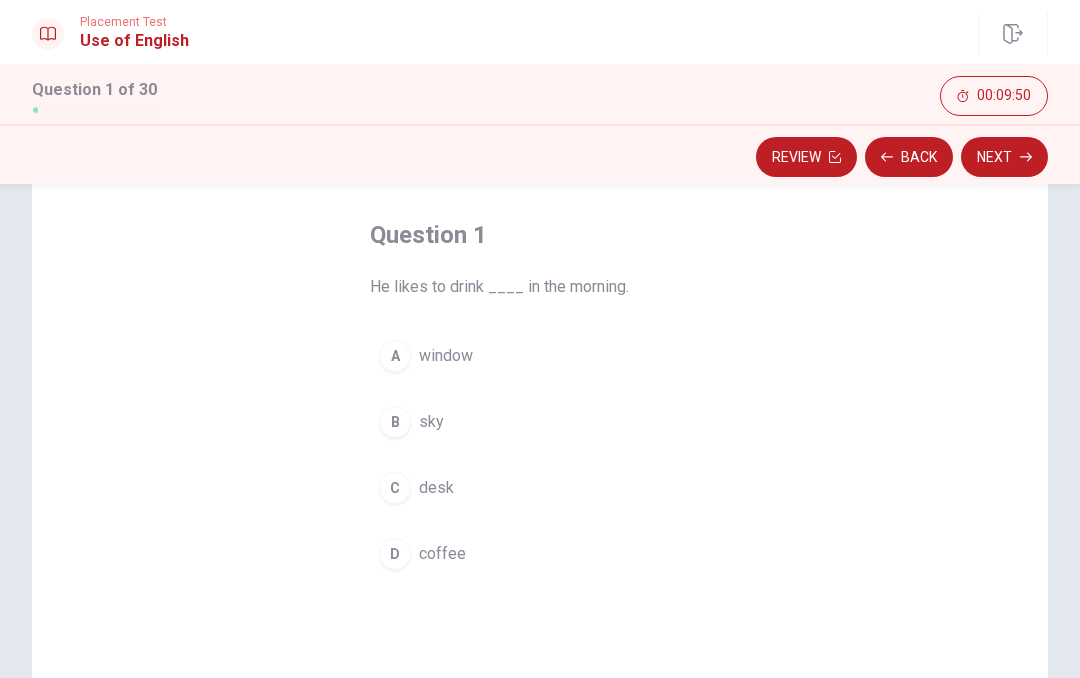 click on "D" at bounding box center (395, 554) 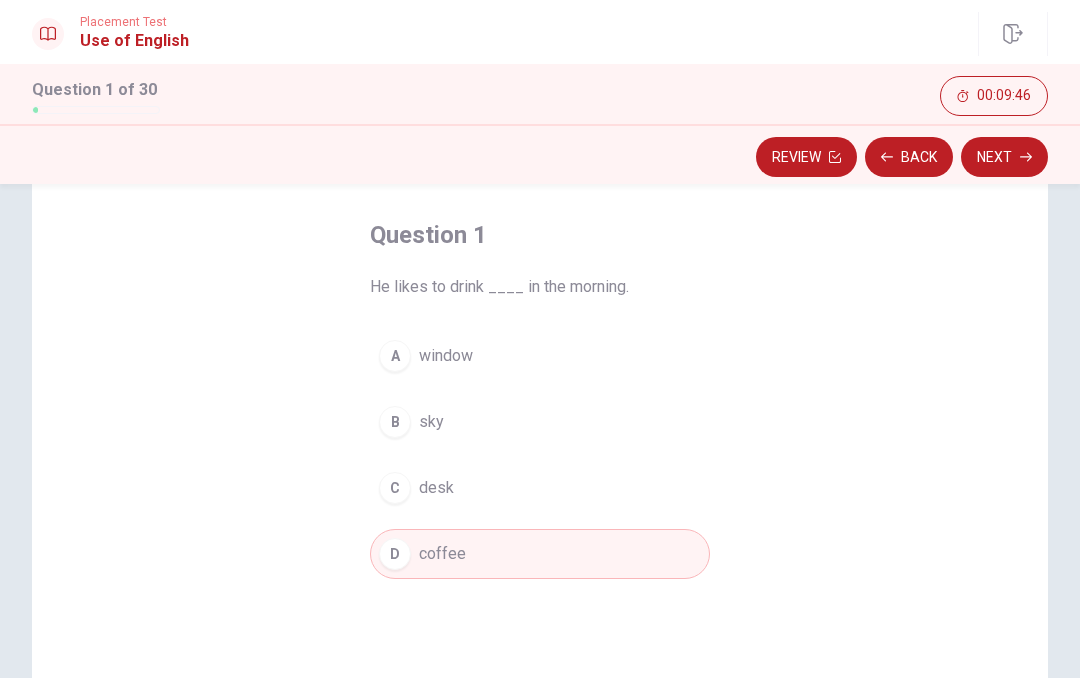 click on "Review Back Next" at bounding box center [540, 154] 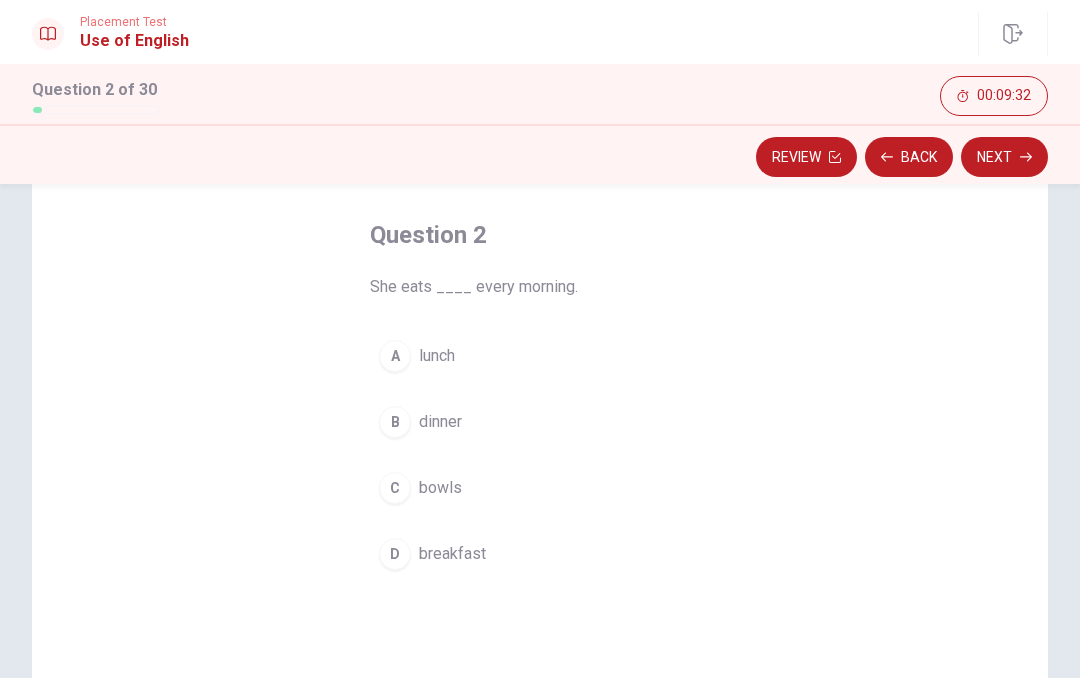 click on "C" at bounding box center (395, 488) 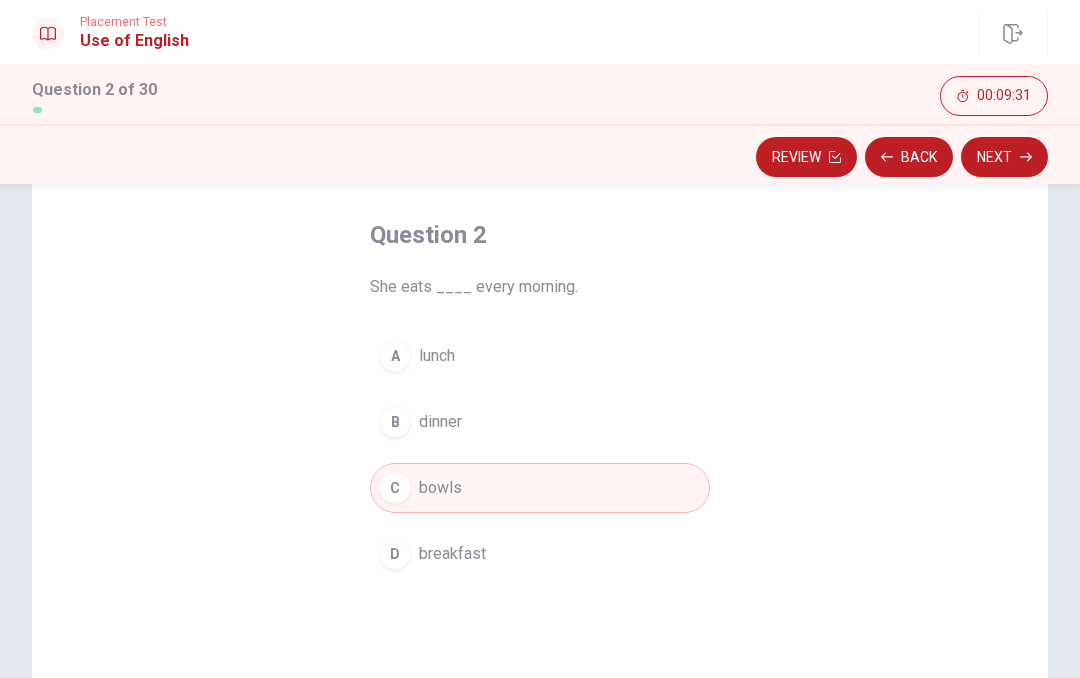 click on "Next" at bounding box center [1004, 157] 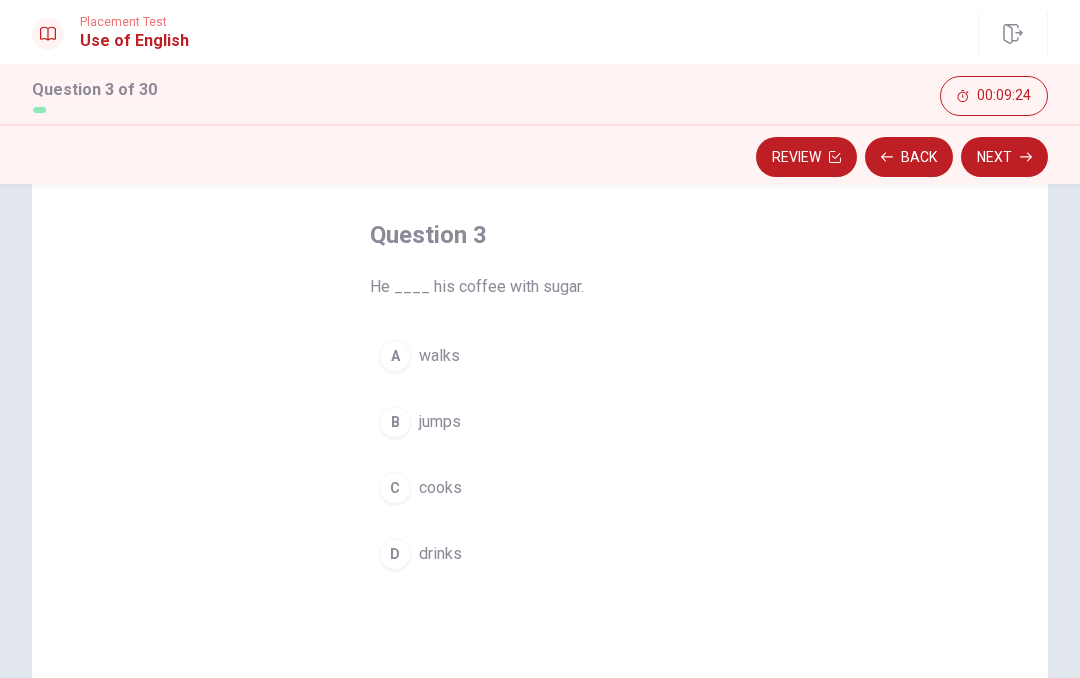 click on "D" at bounding box center (395, 554) 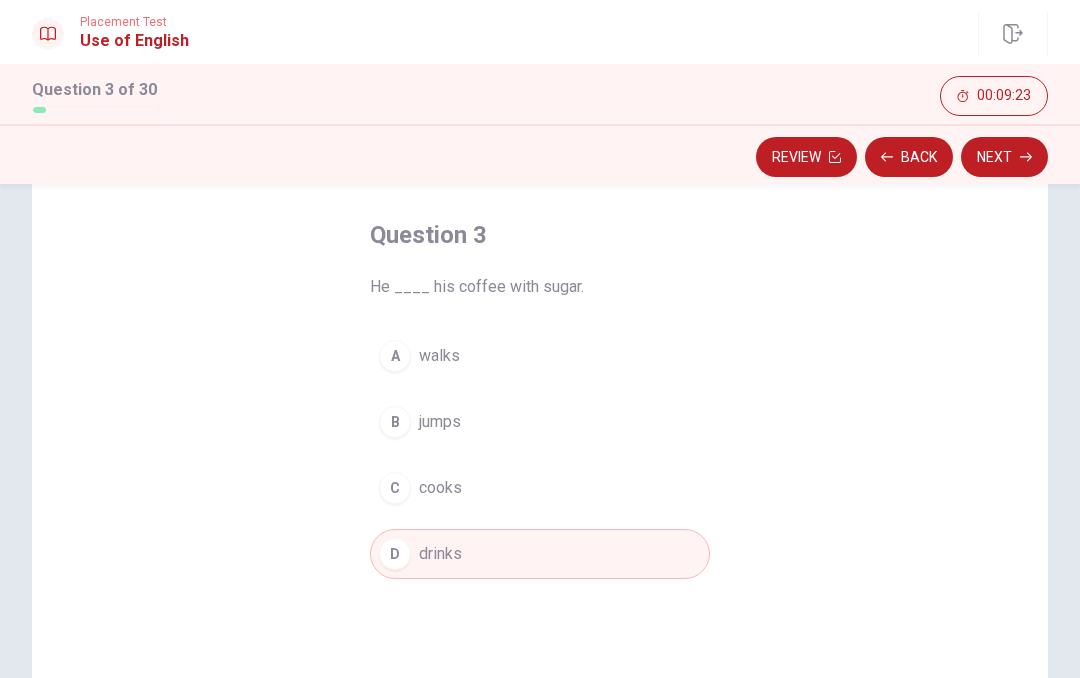 click on "Next" at bounding box center [1004, 157] 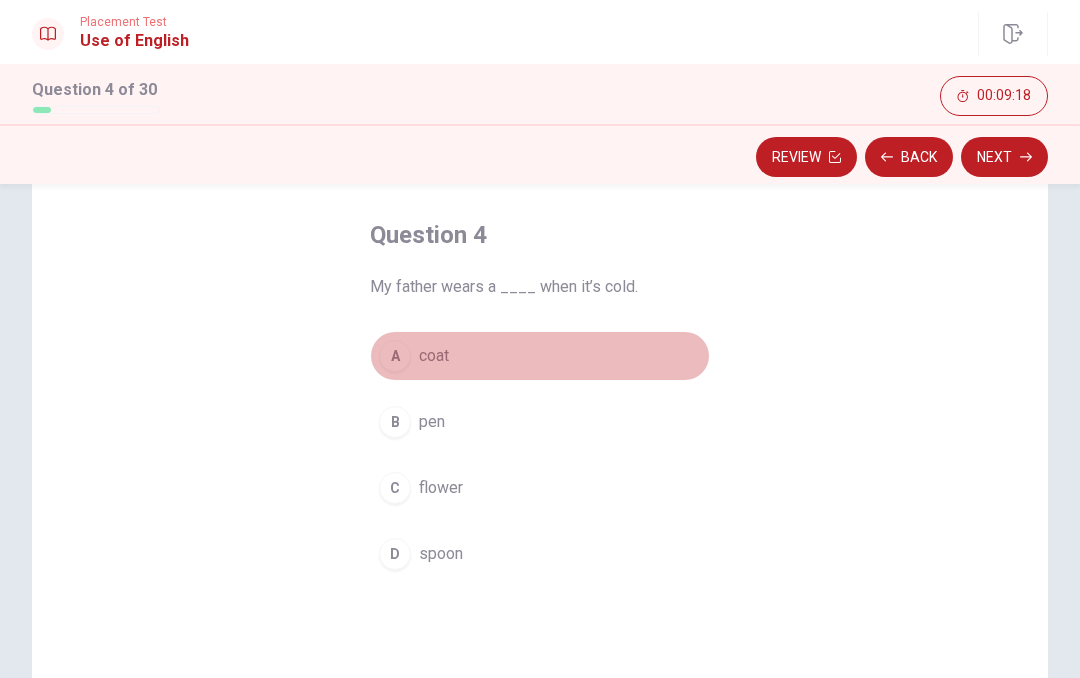 click on "A" at bounding box center [395, 356] 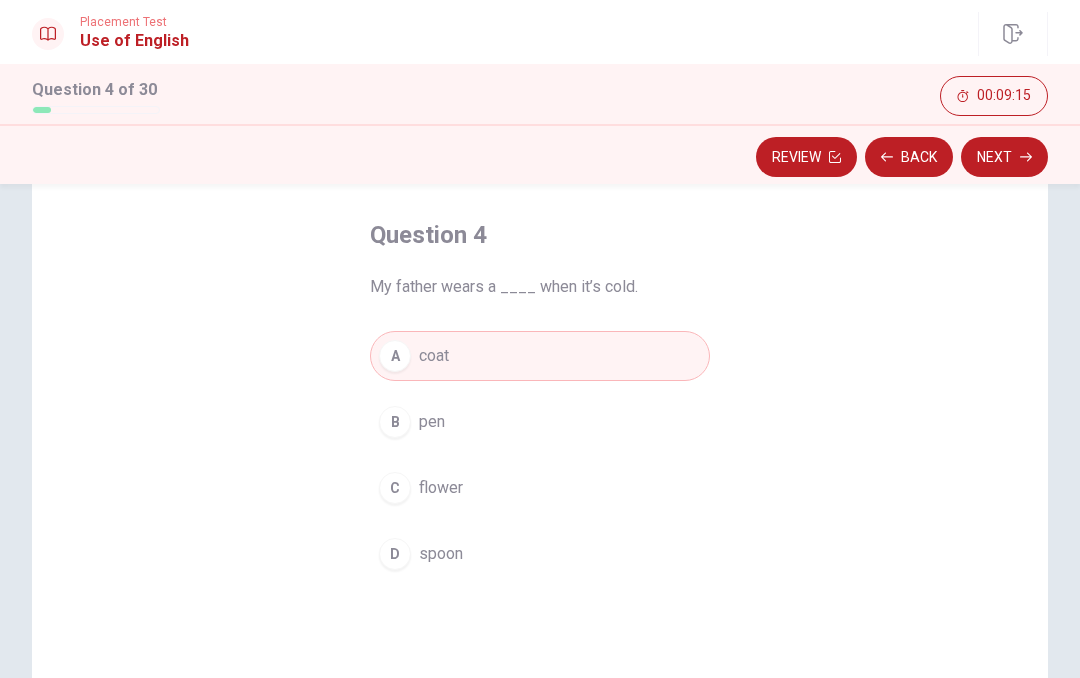 click on "Next" at bounding box center [1004, 157] 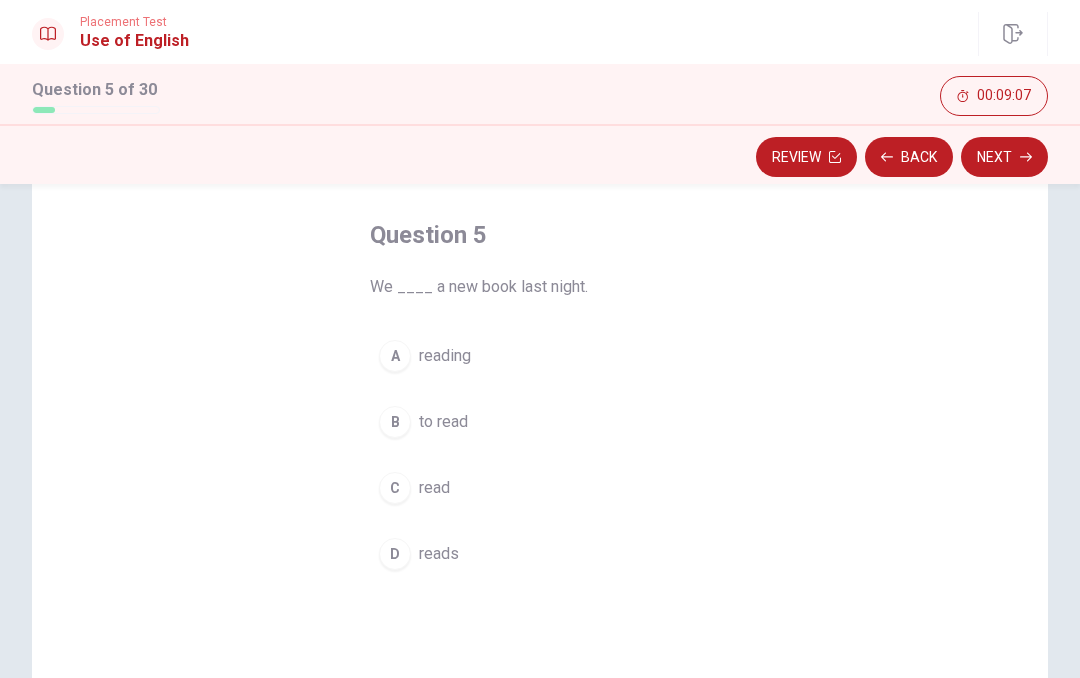 click on "C" at bounding box center (395, 488) 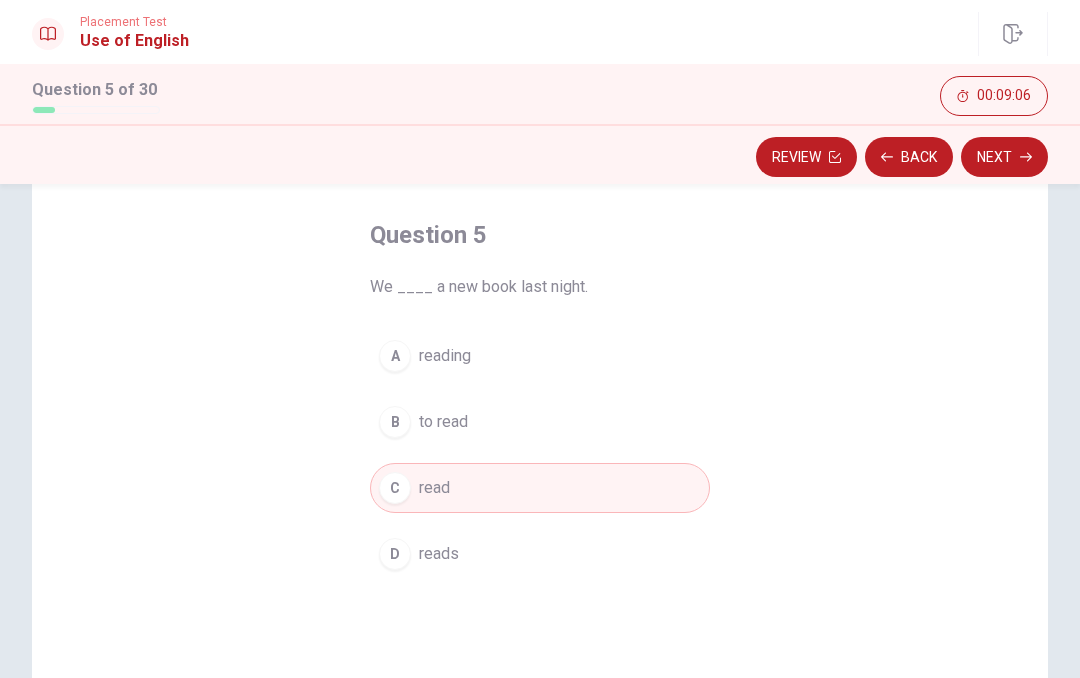 click on "Next" at bounding box center [1004, 157] 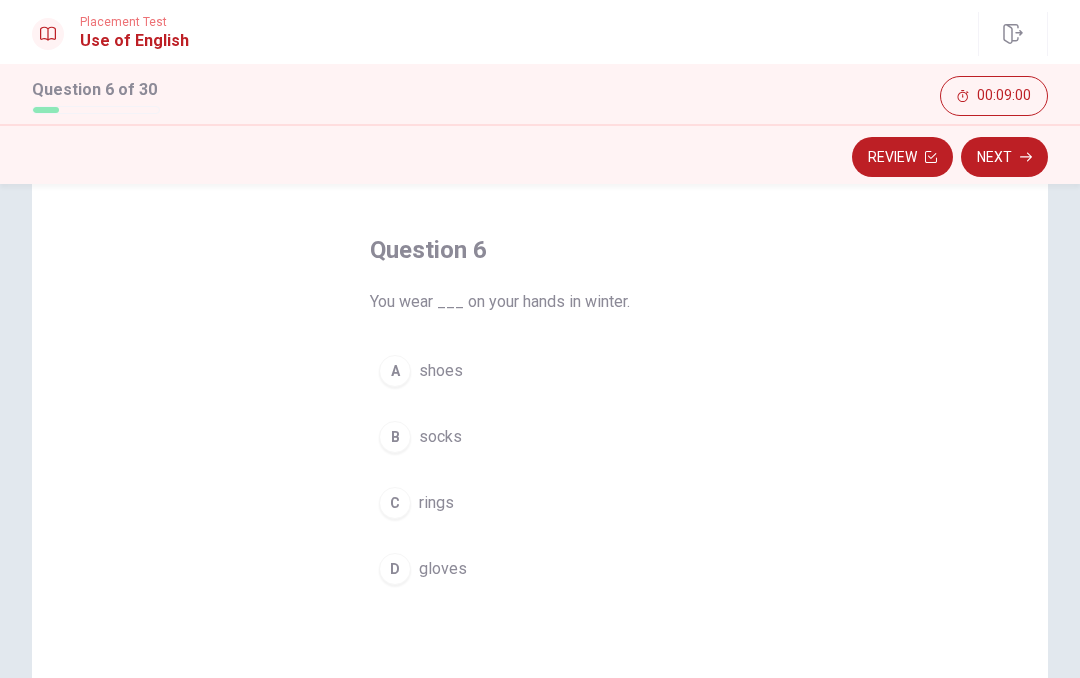 scroll, scrollTop: 78, scrollLeft: 0, axis: vertical 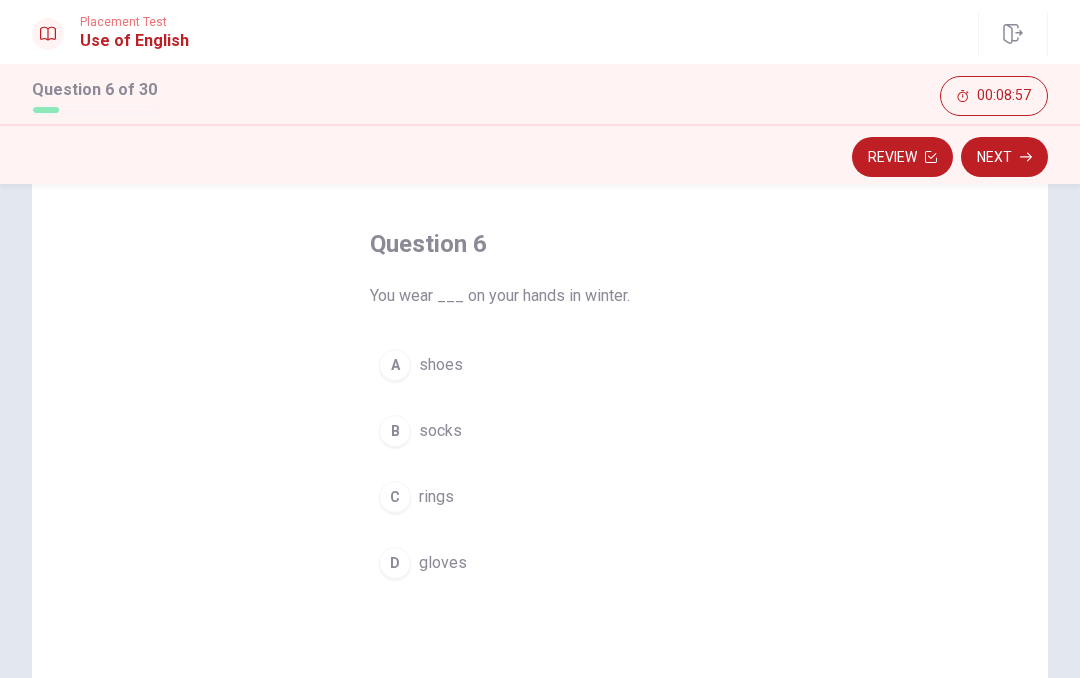 click on "D" at bounding box center (395, 563) 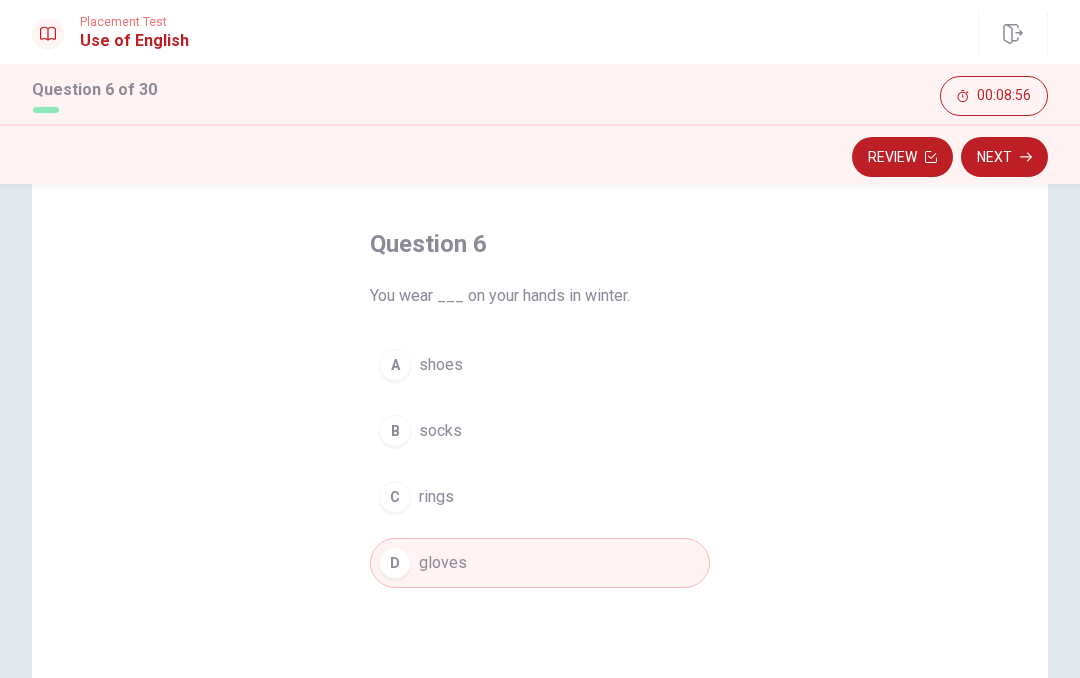 click on "Next" at bounding box center (1004, 157) 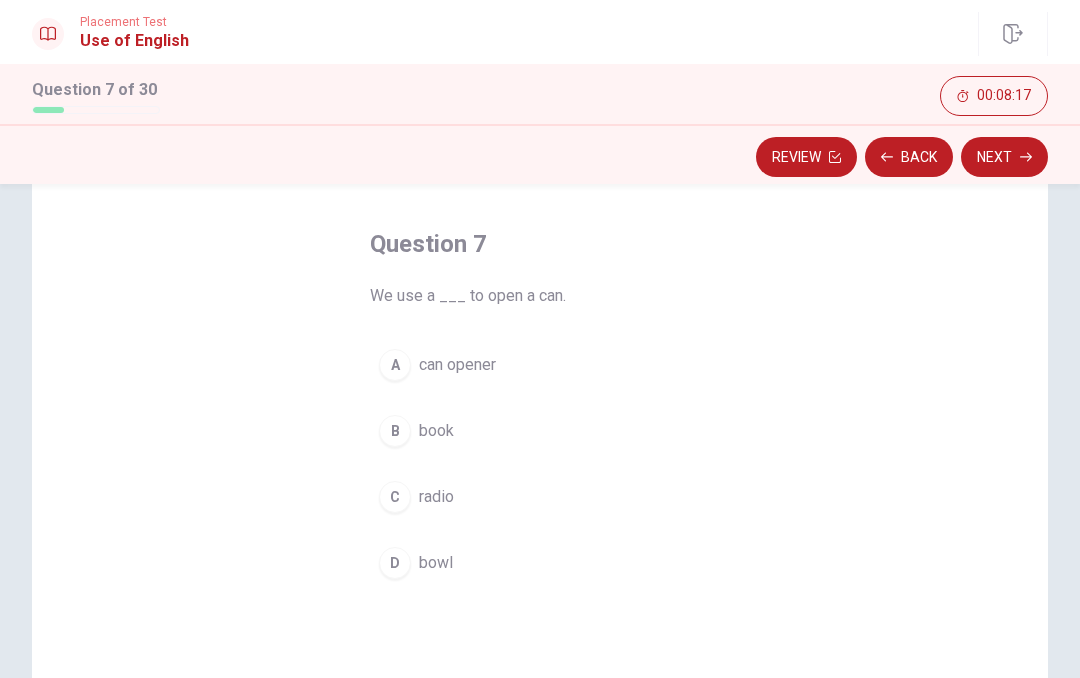 click on "A" at bounding box center [395, 365] 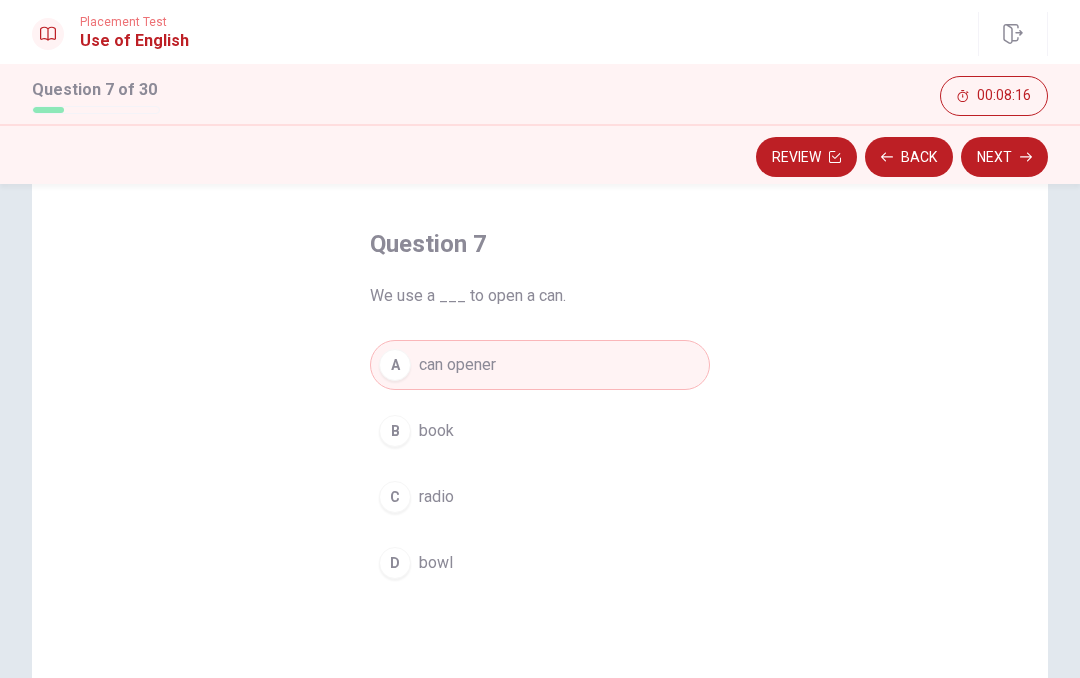 click on "Next" at bounding box center [1004, 157] 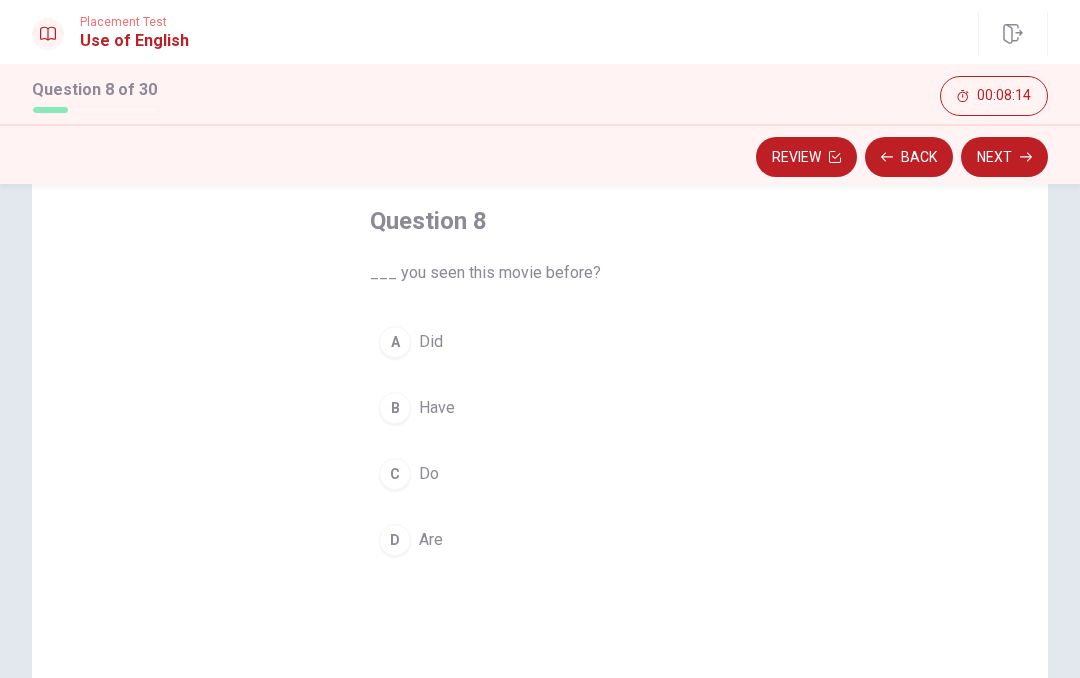 scroll, scrollTop: 111, scrollLeft: 0, axis: vertical 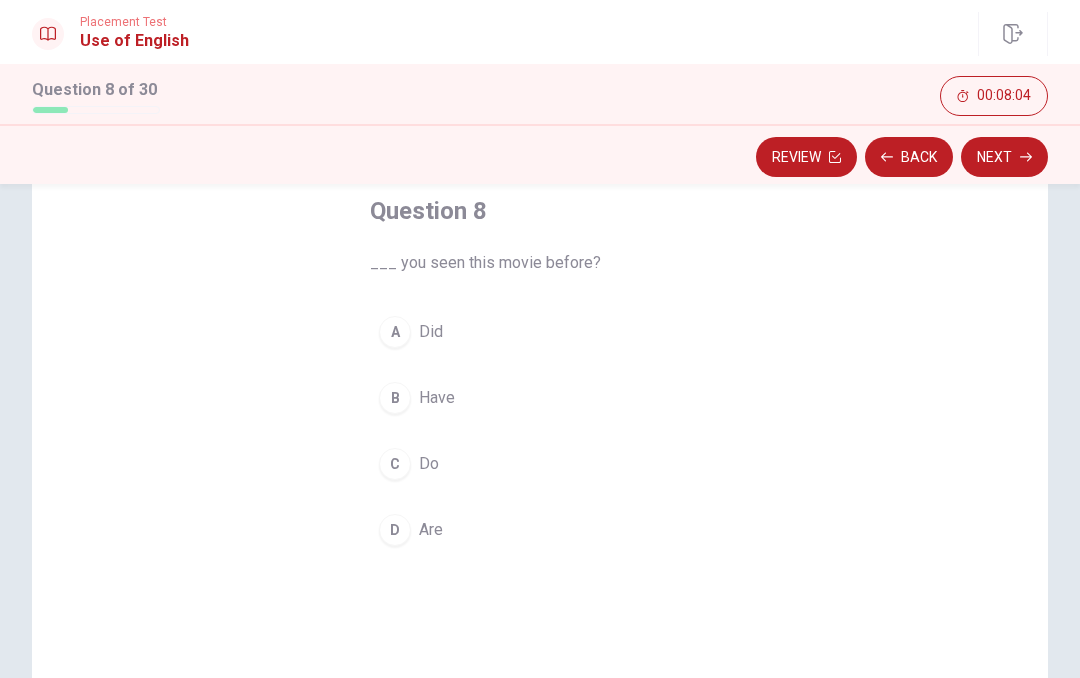 click on "B" at bounding box center [395, 398] 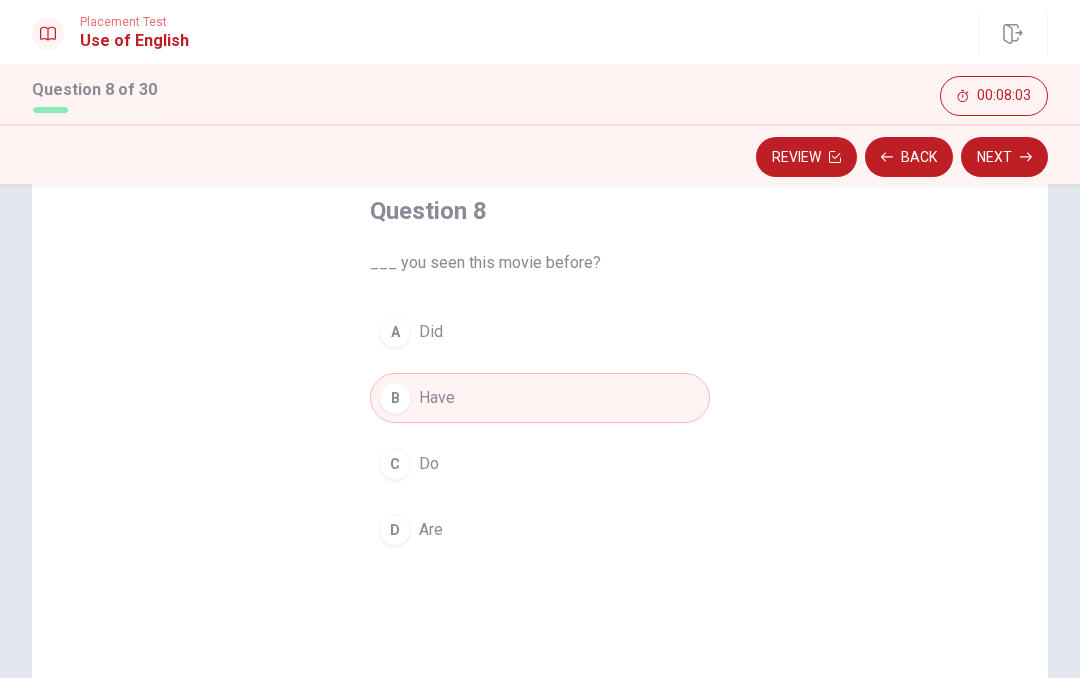click on "Next" at bounding box center [1004, 157] 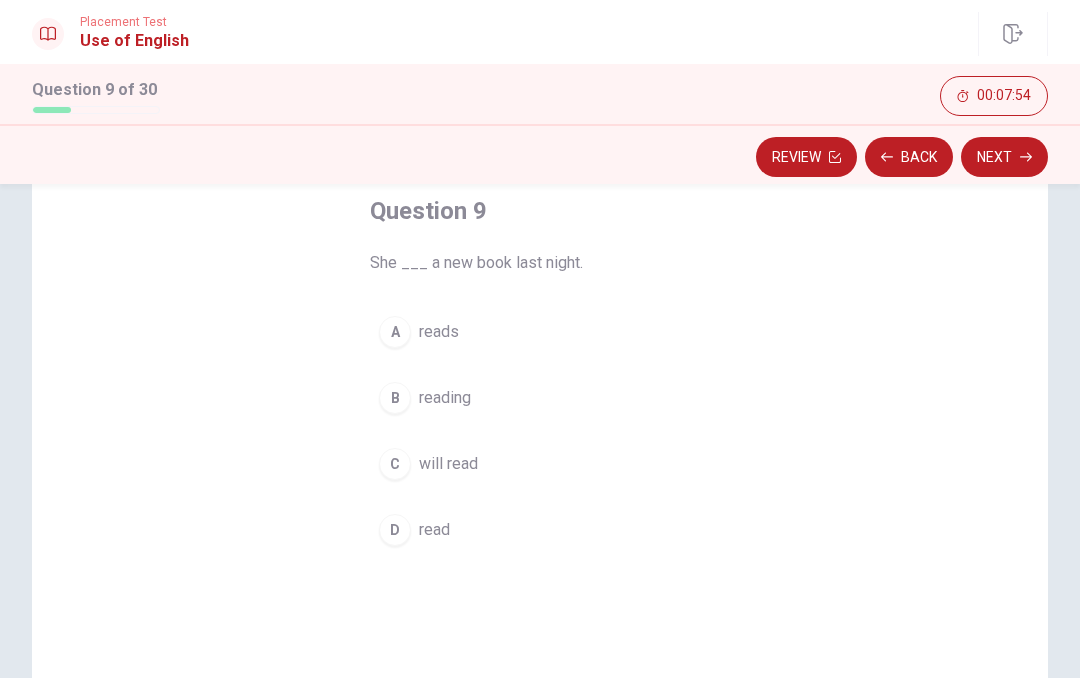 click on "D" at bounding box center (395, 530) 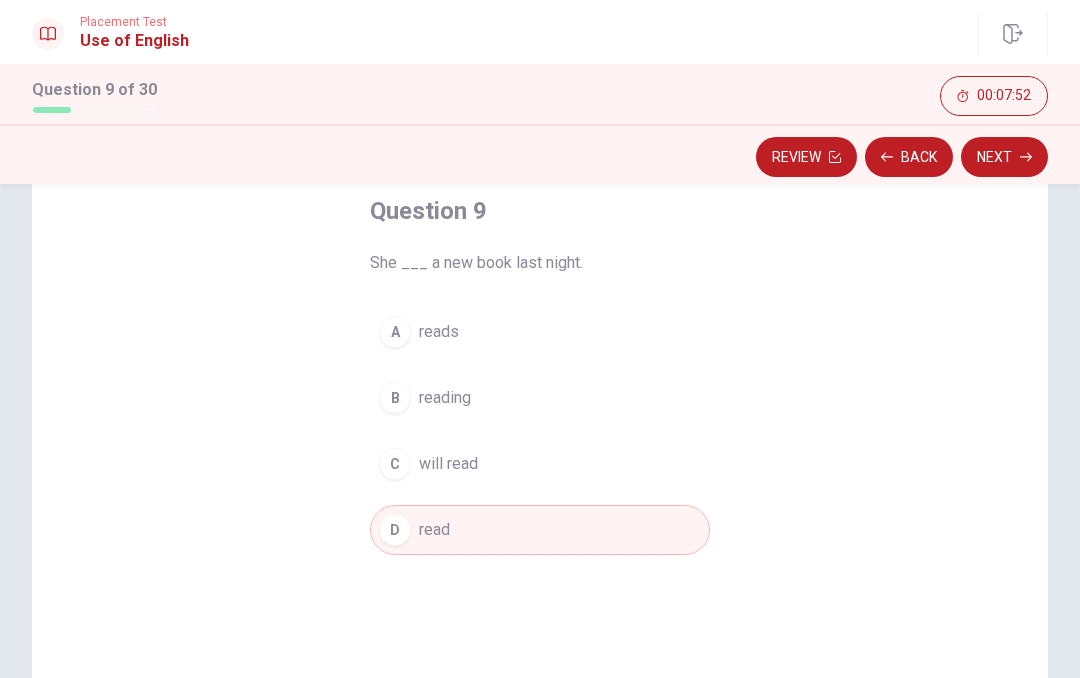 click on "Next" at bounding box center (1004, 157) 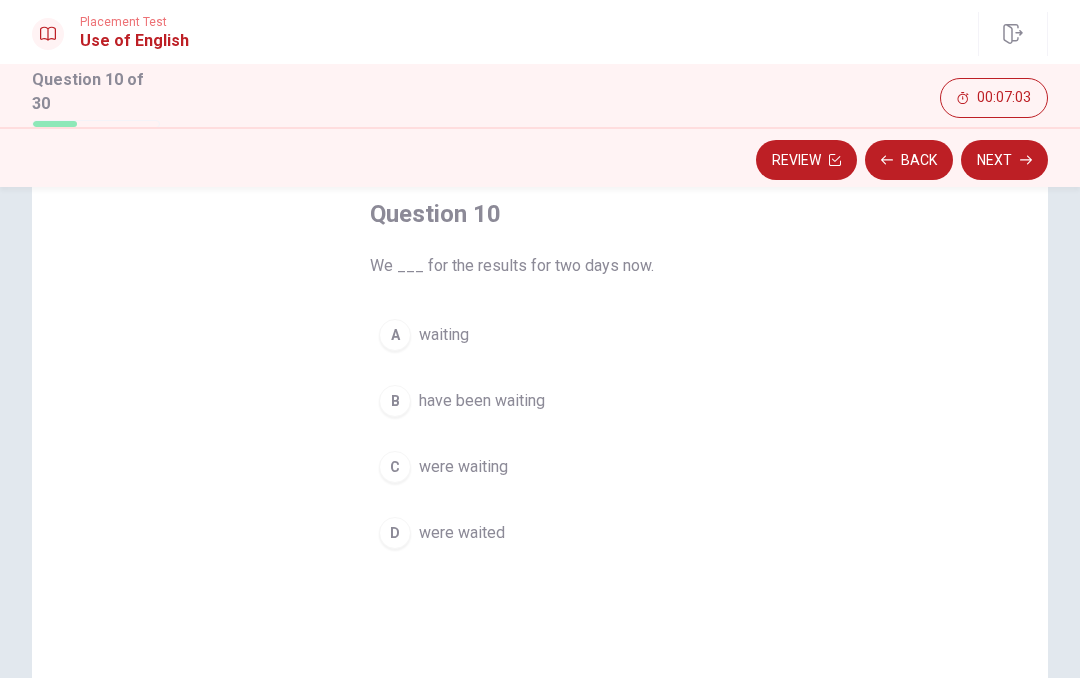 click on "B" at bounding box center [395, 401] 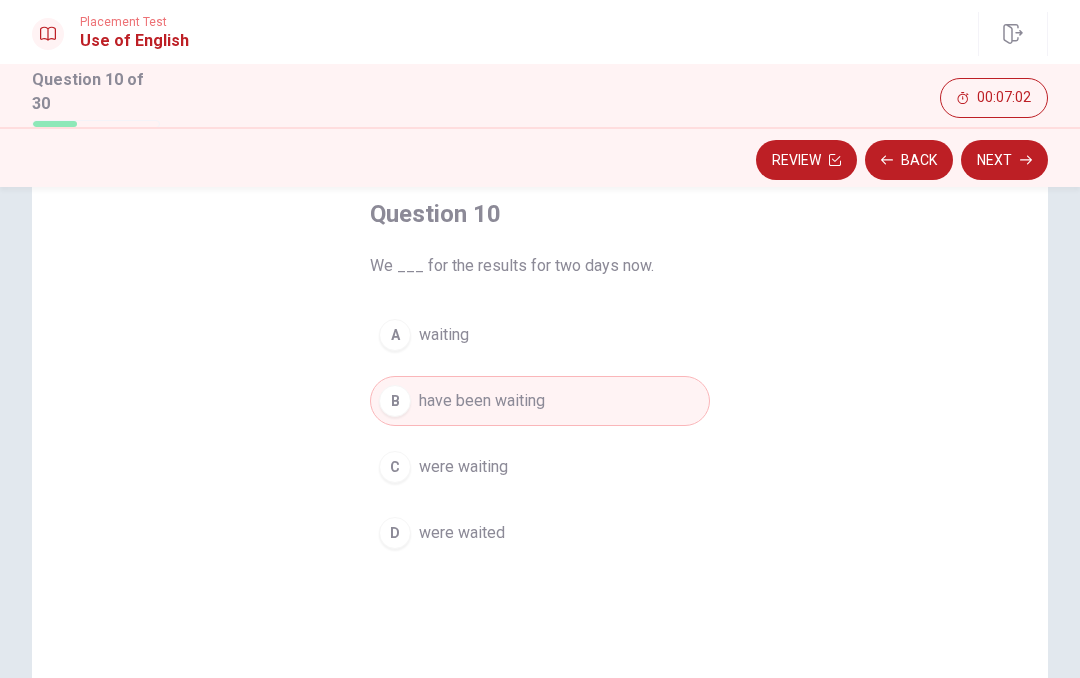click on "Next" at bounding box center [1004, 160] 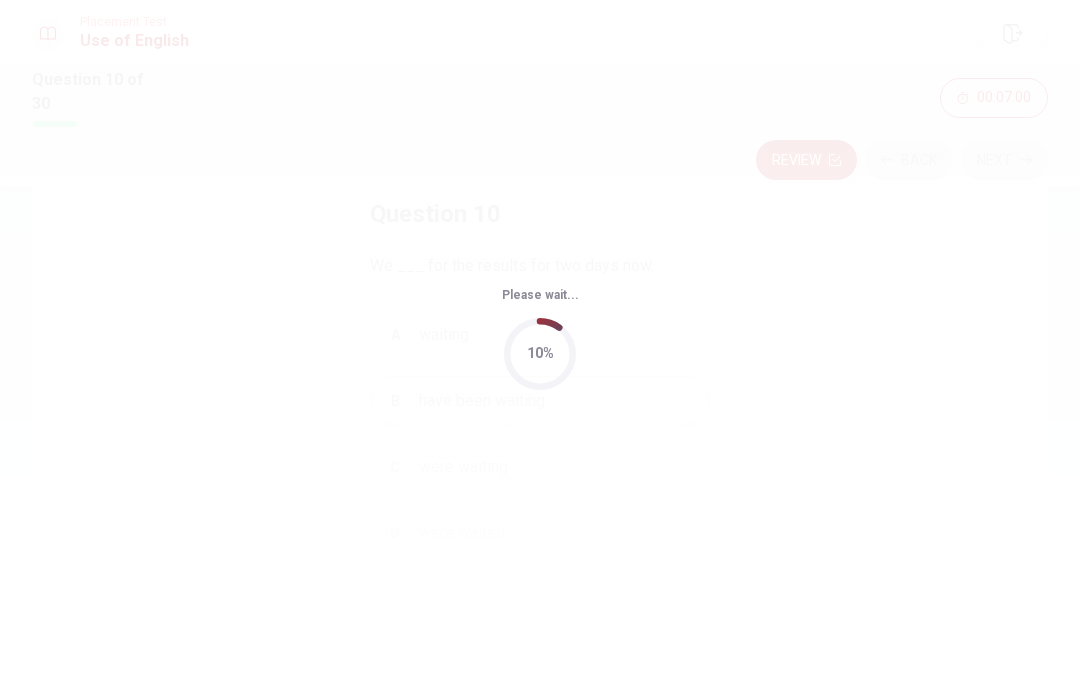 scroll, scrollTop: 0, scrollLeft: 0, axis: both 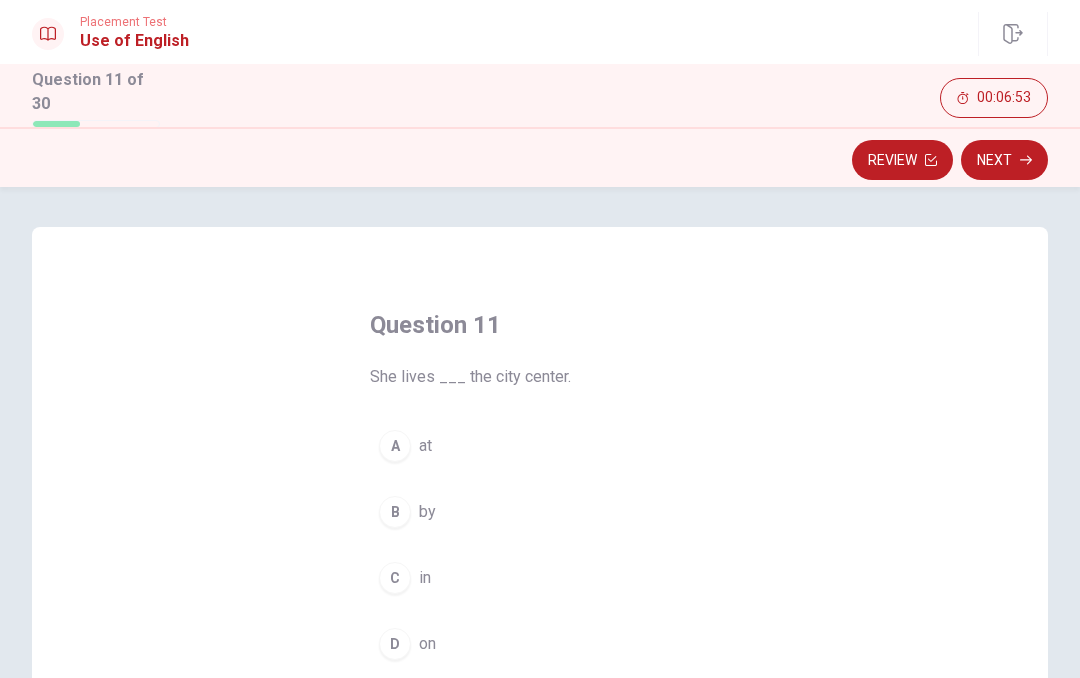 click on "Review" at bounding box center (902, 160) 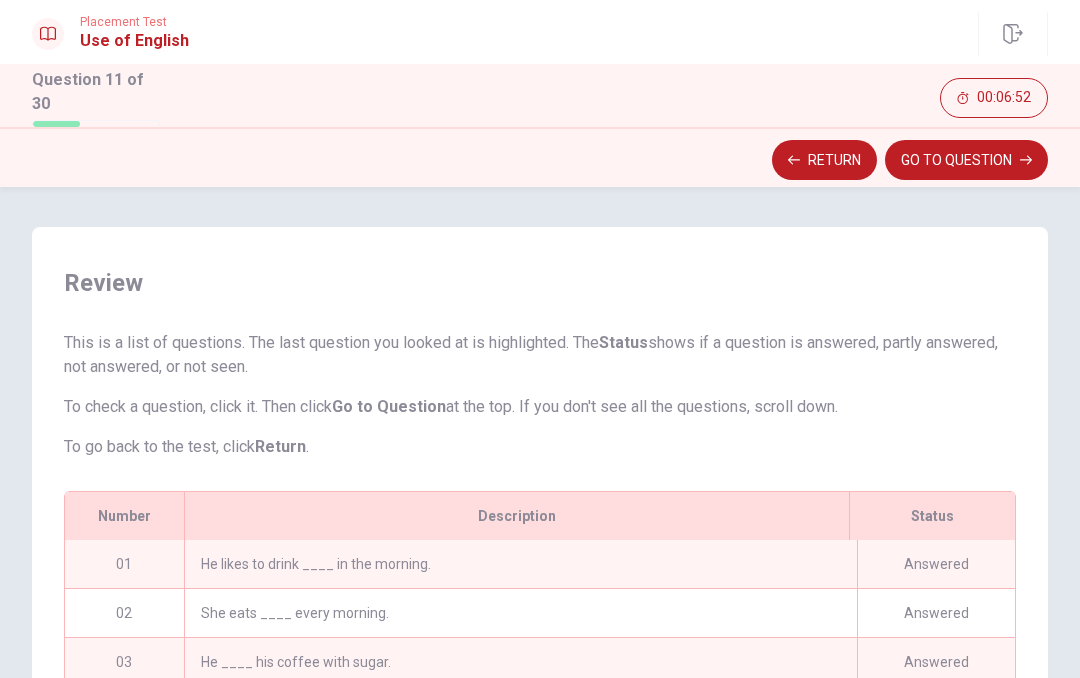 scroll, scrollTop: 60, scrollLeft: 0, axis: vertical 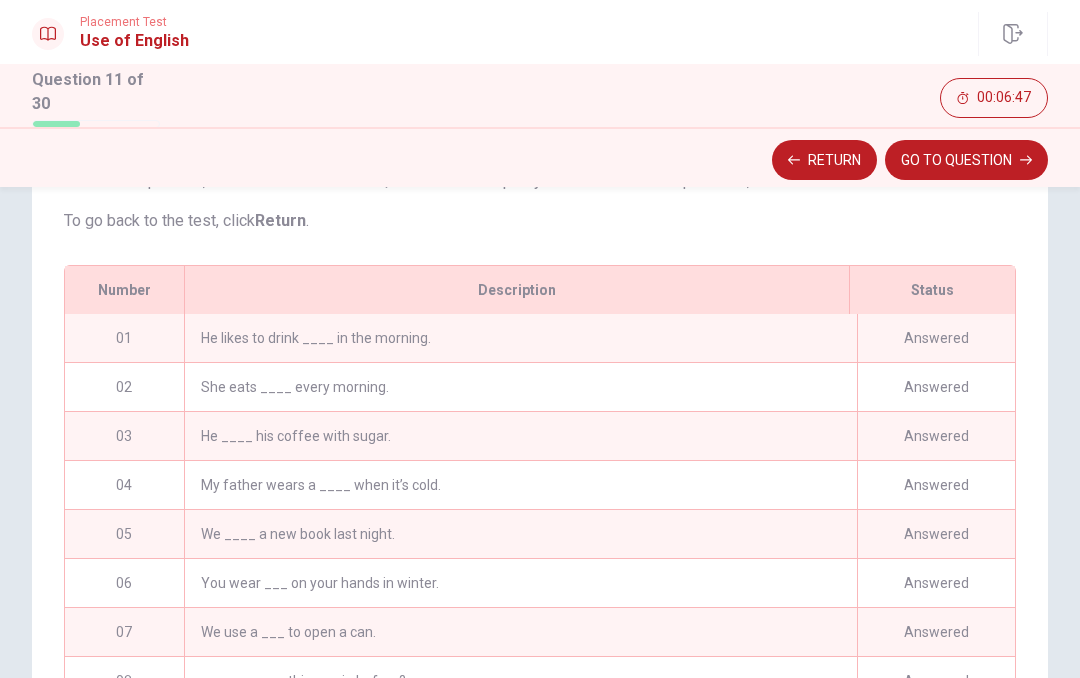click on "02" at bounding box center [124, 387] 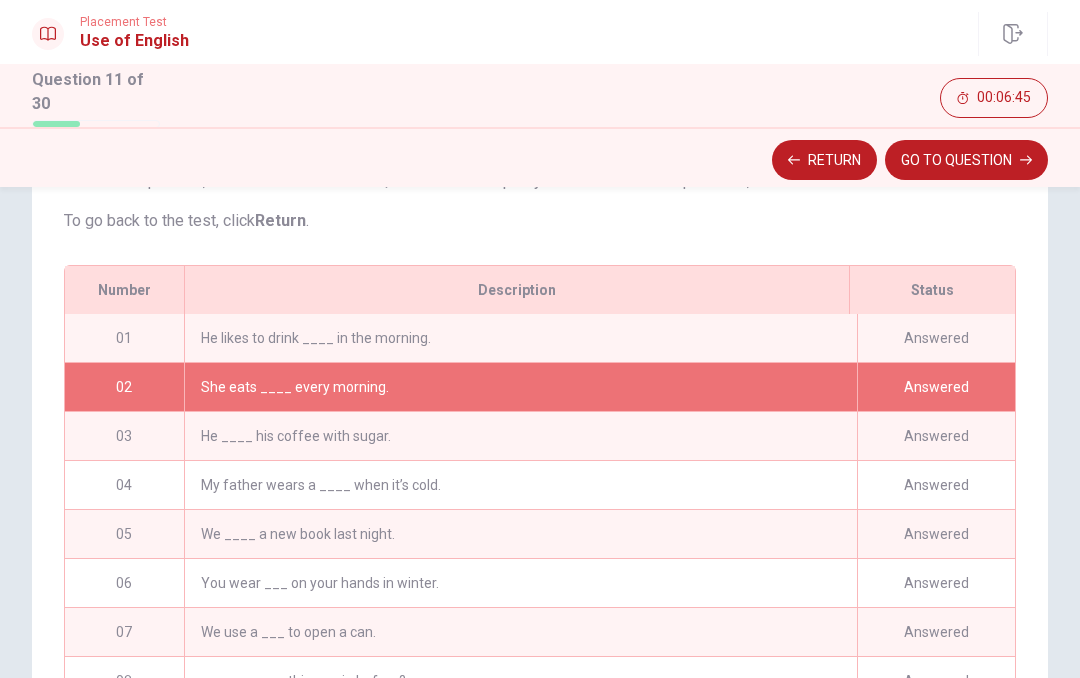 click on "She eats ____ every morning." at bounding box center [520, 387] 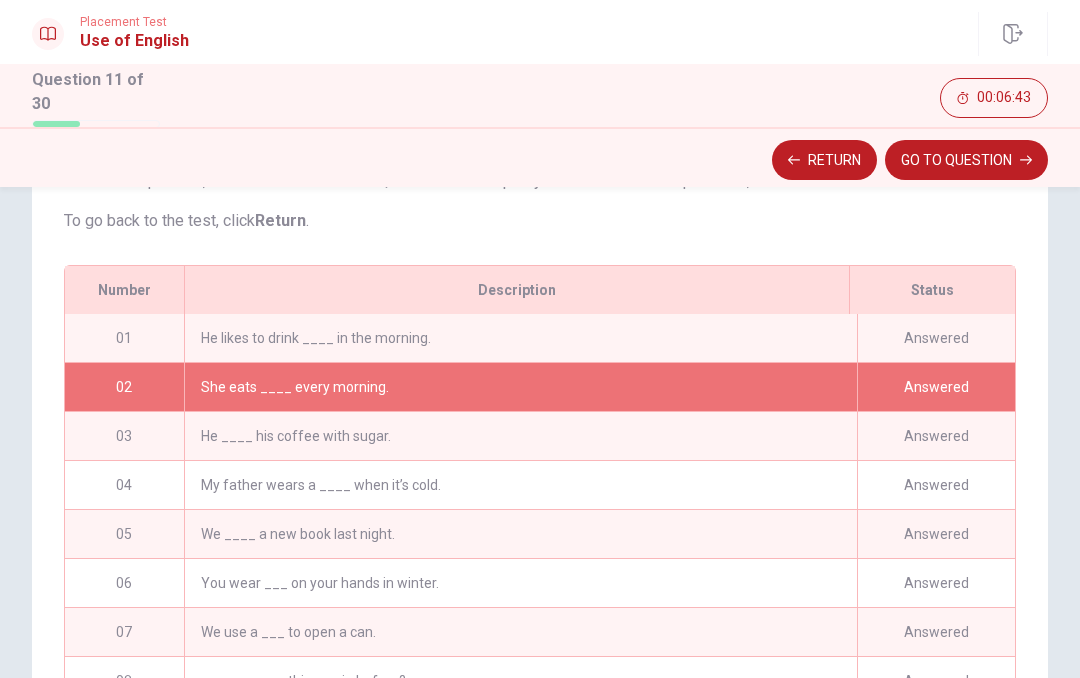 click on "Answered" at bounding box center [936, 387] 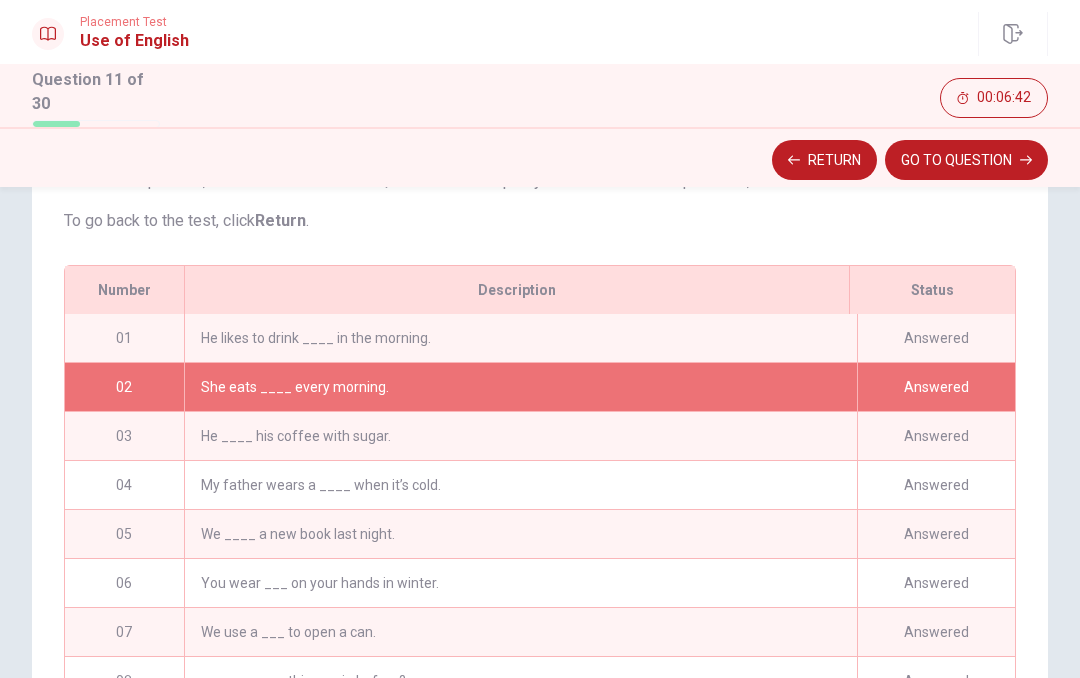 click on "She eats ____ every morning." at bounding box center (520, 387) 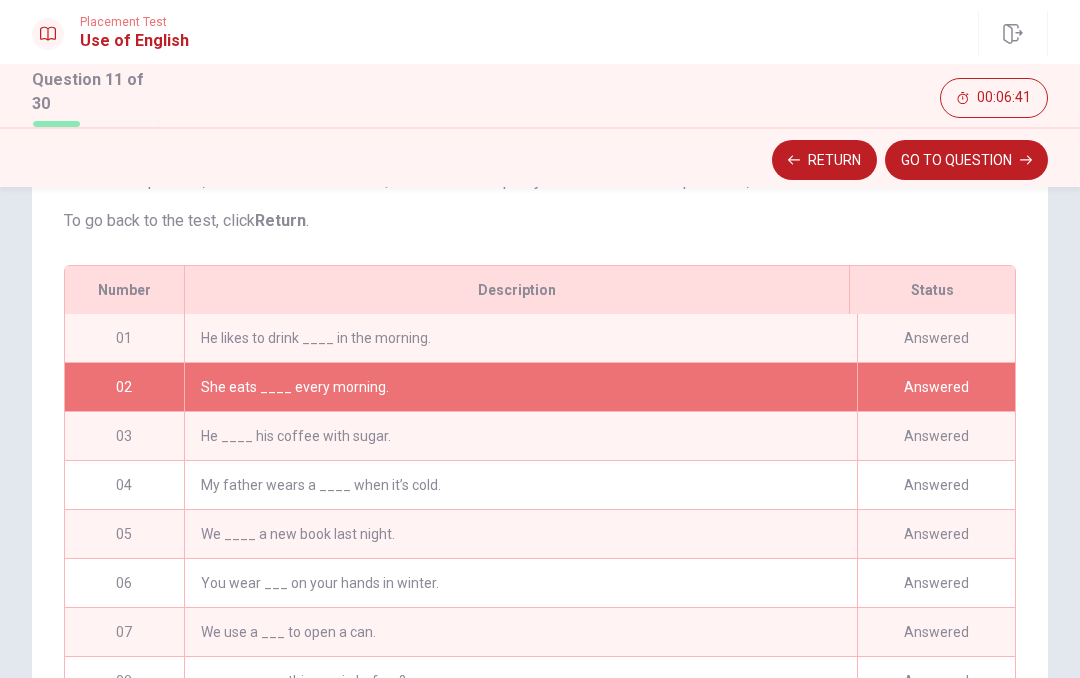 click on "She eats ____ every morning." at bounding box center [520, 387] 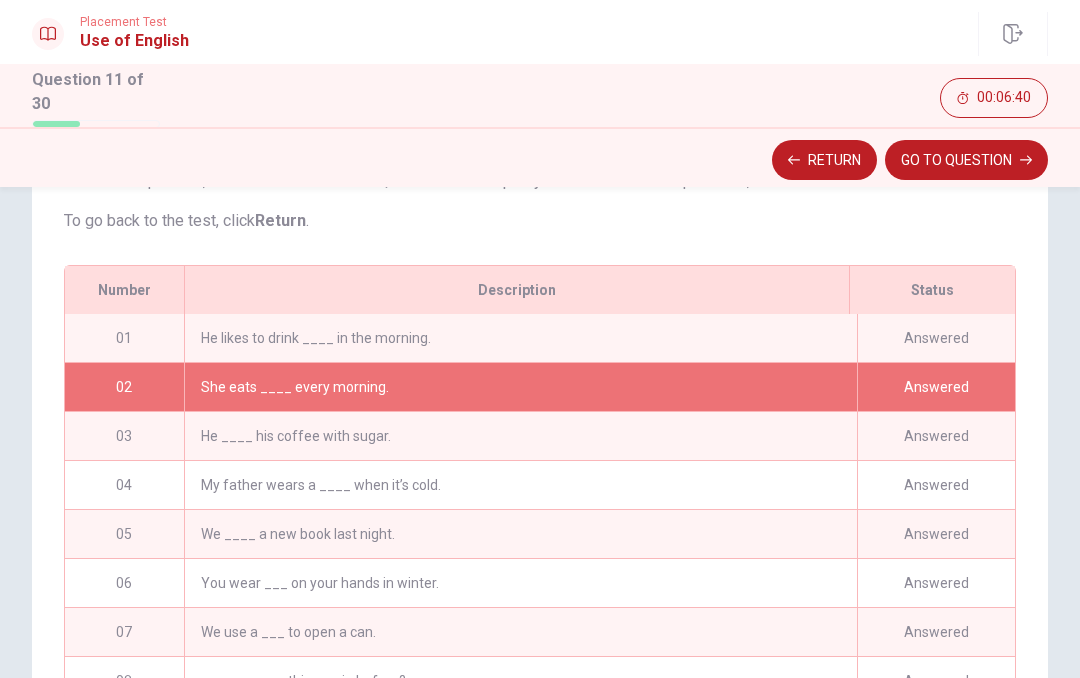 click on "02" at bounding box center [124, 387] 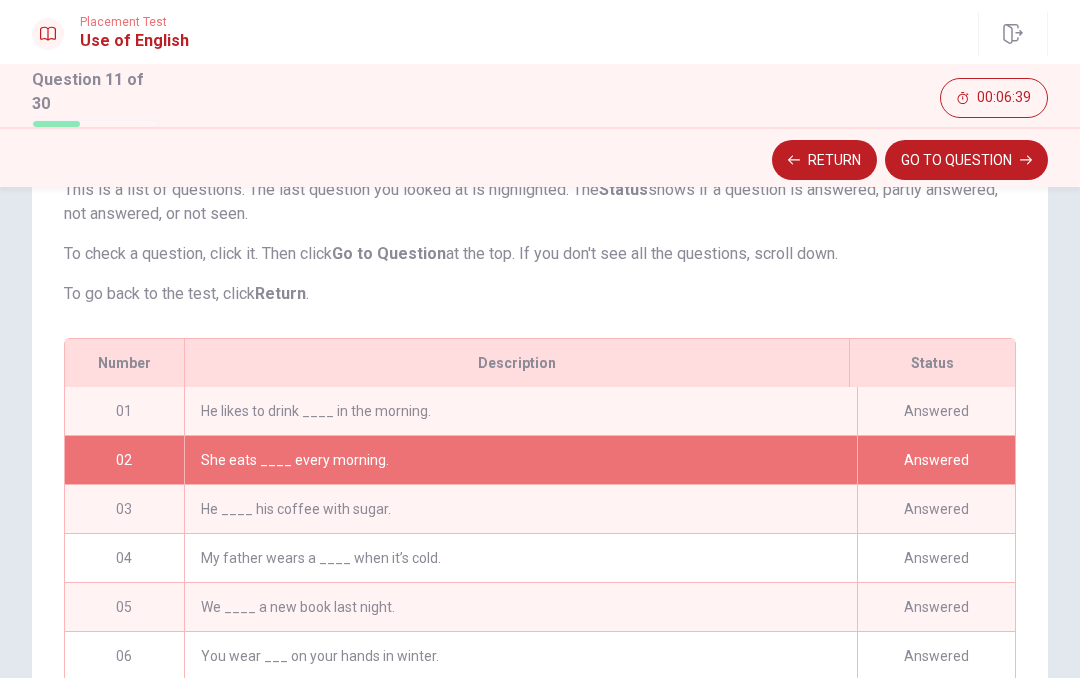 scroll, scrollTop: 153, scrollLeft: 0, axis: vertical 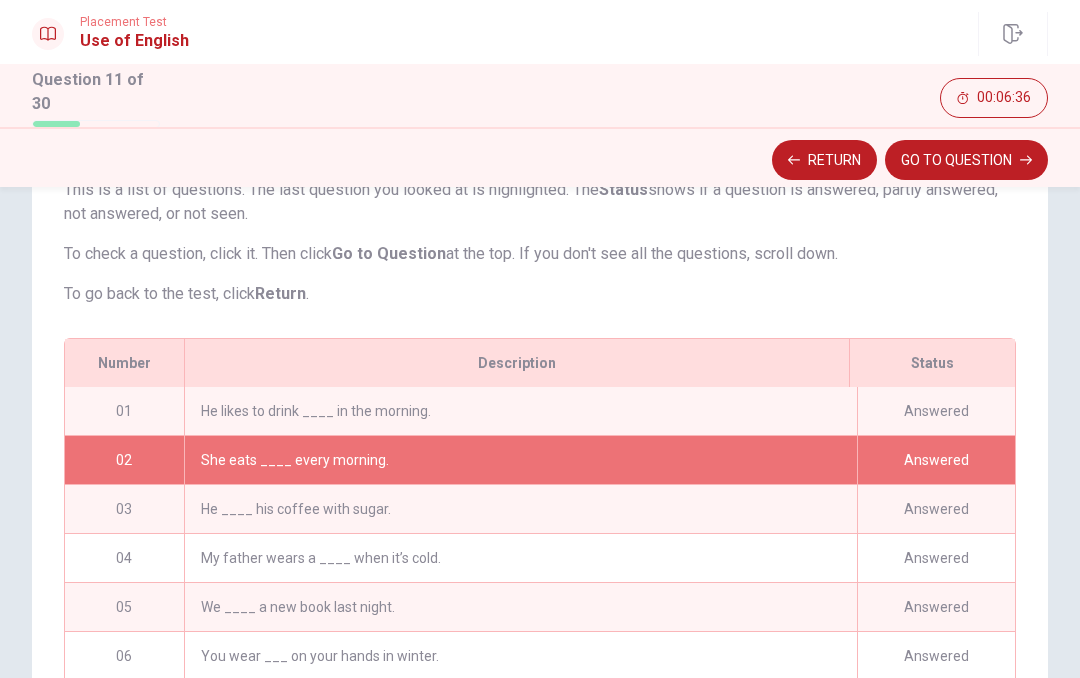 click on "Return" at bounding box center (824, 160) 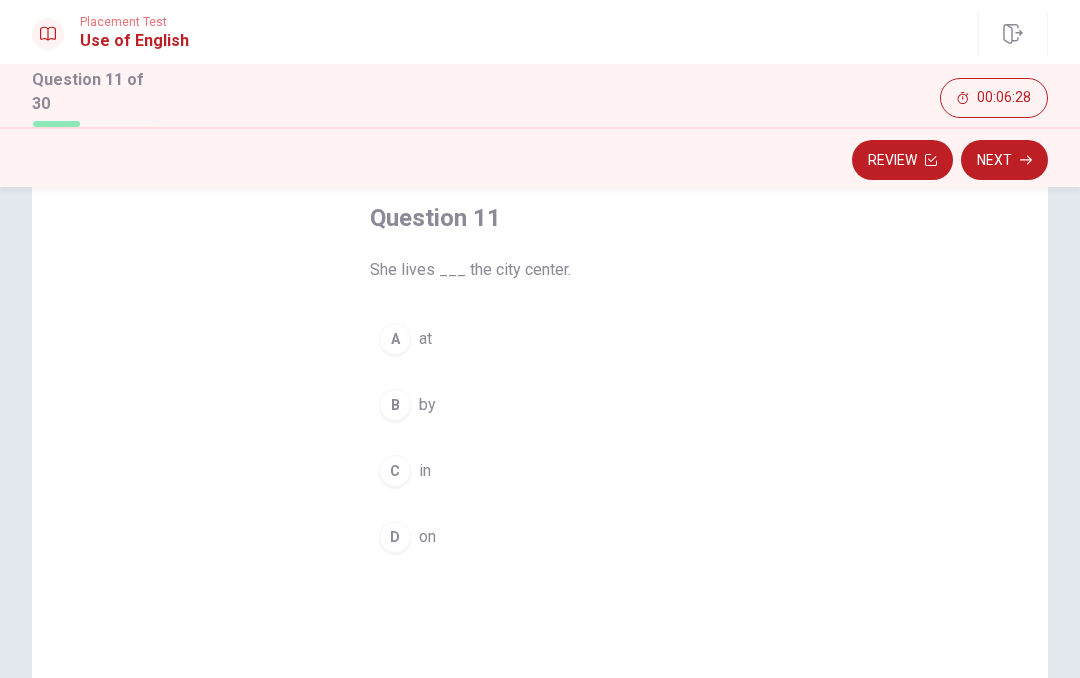 scroll, scrollTop: 107, scrollLeft: 0, axis: vertical 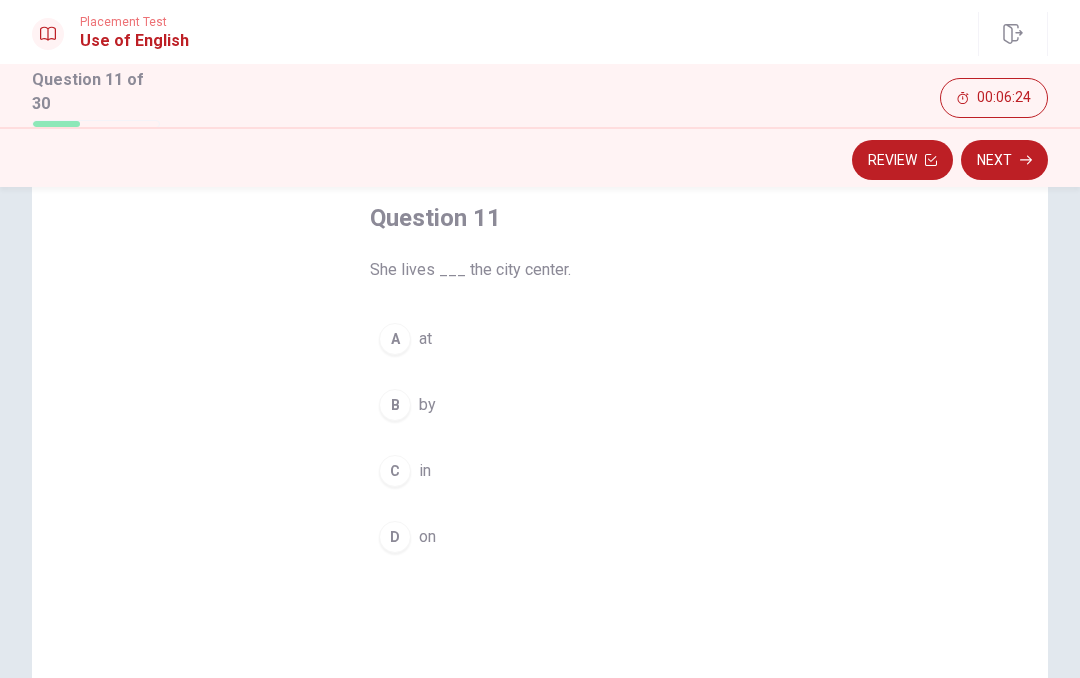 click on "C" at bounding box center (395, 471) 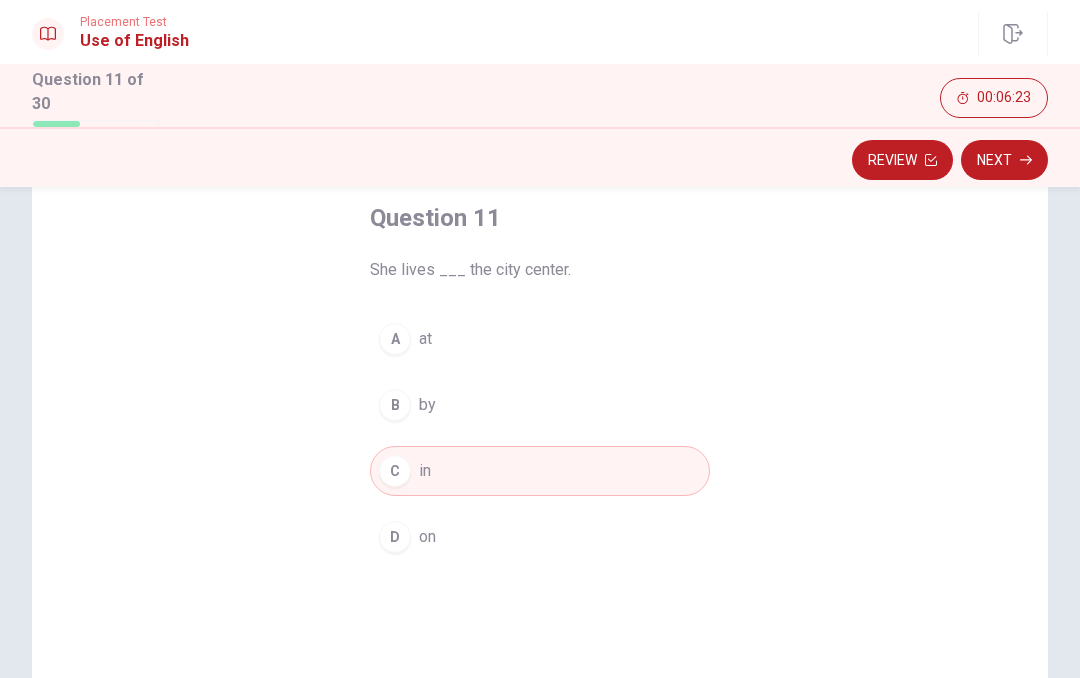 click on "Next" at bounding box center (1004, 160) 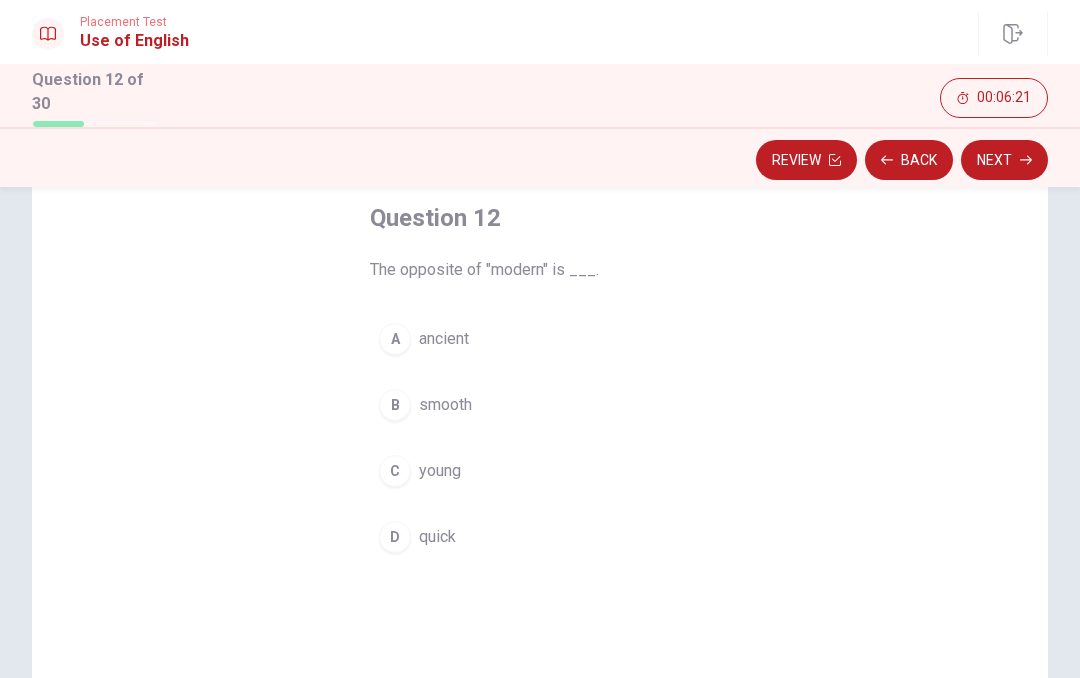 click on "Back" at bounding box center (909, 160) 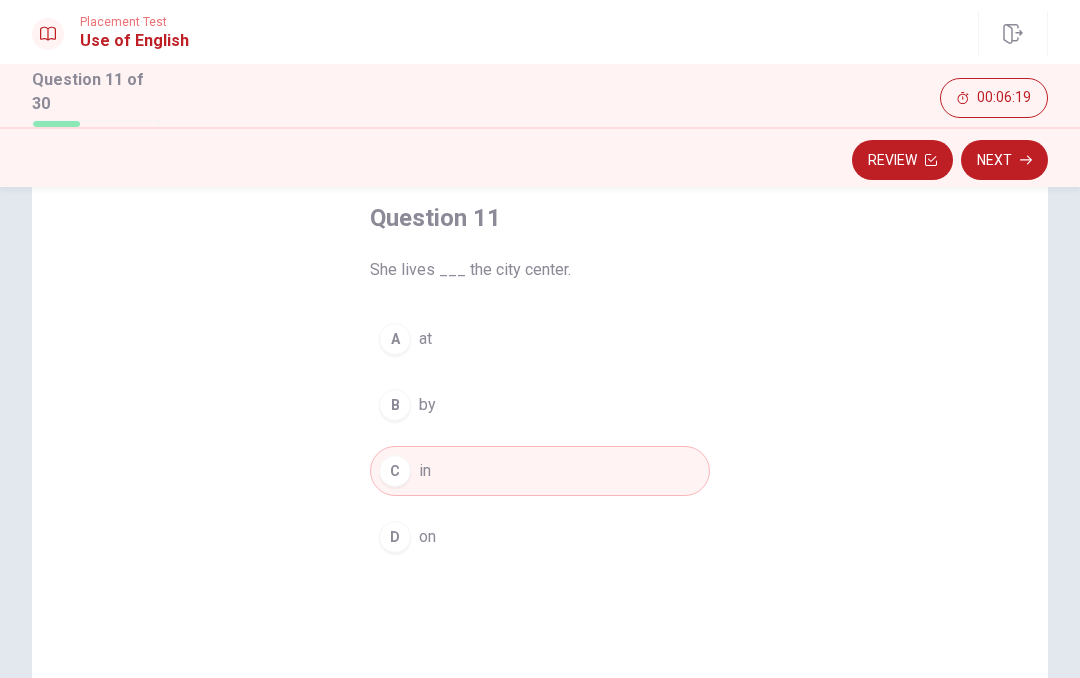click on "Next" at bounding box center [1004, 160] 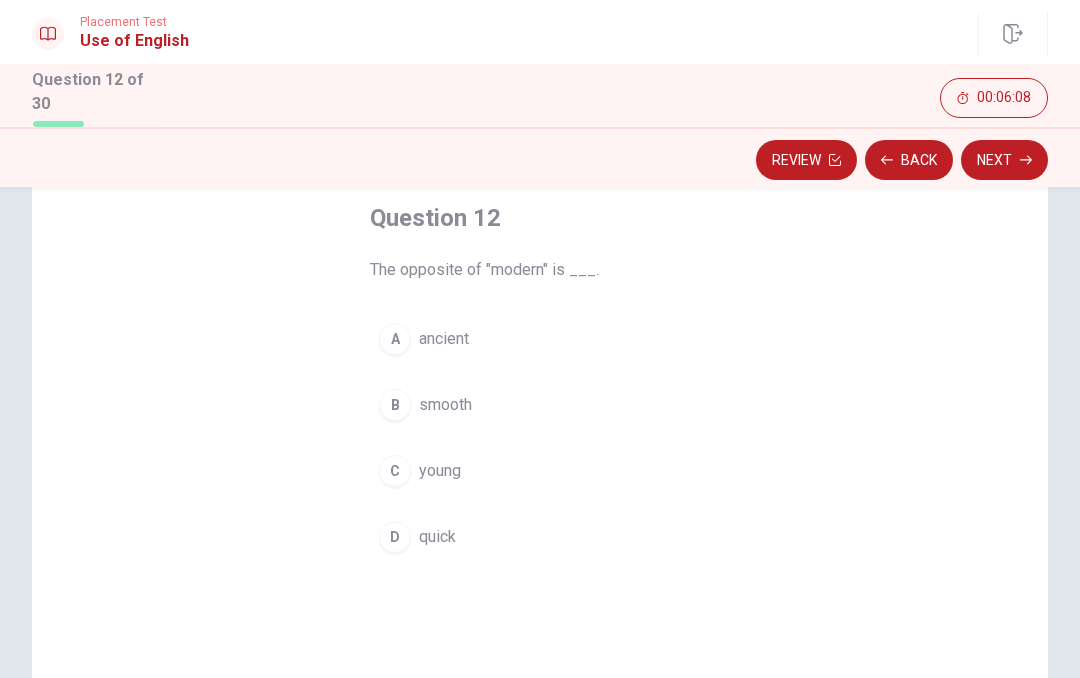 click on "A" at bounding box center (395, 339) 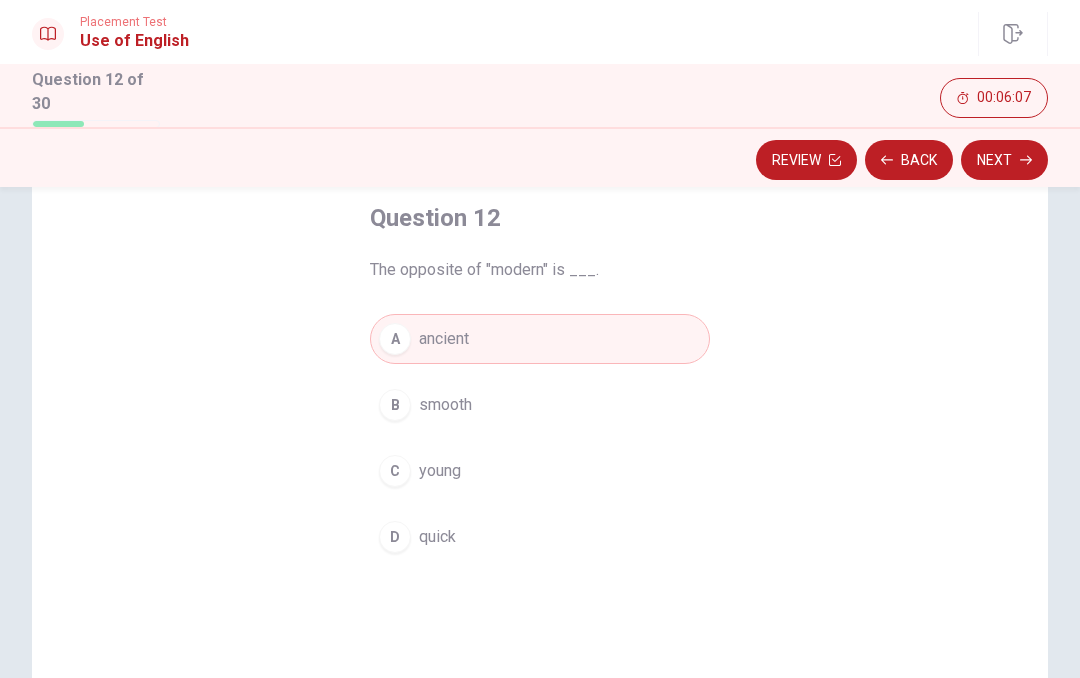click on "Next" at bounding box center (1004, 160) 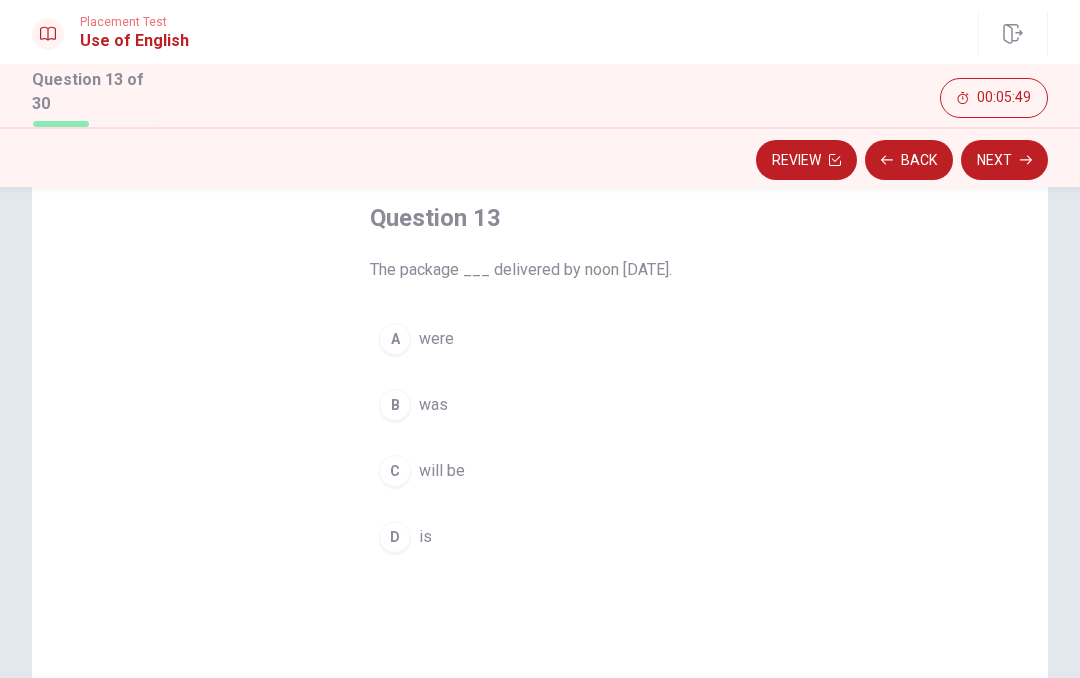 click on "C" at bounding box center (395, 471) 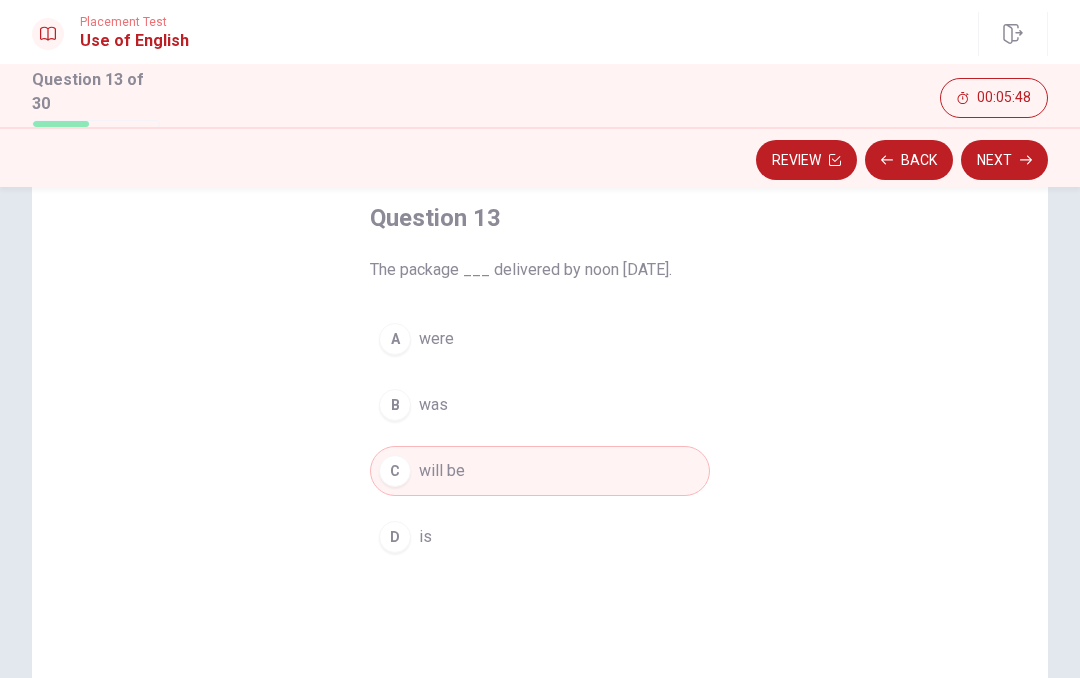 click 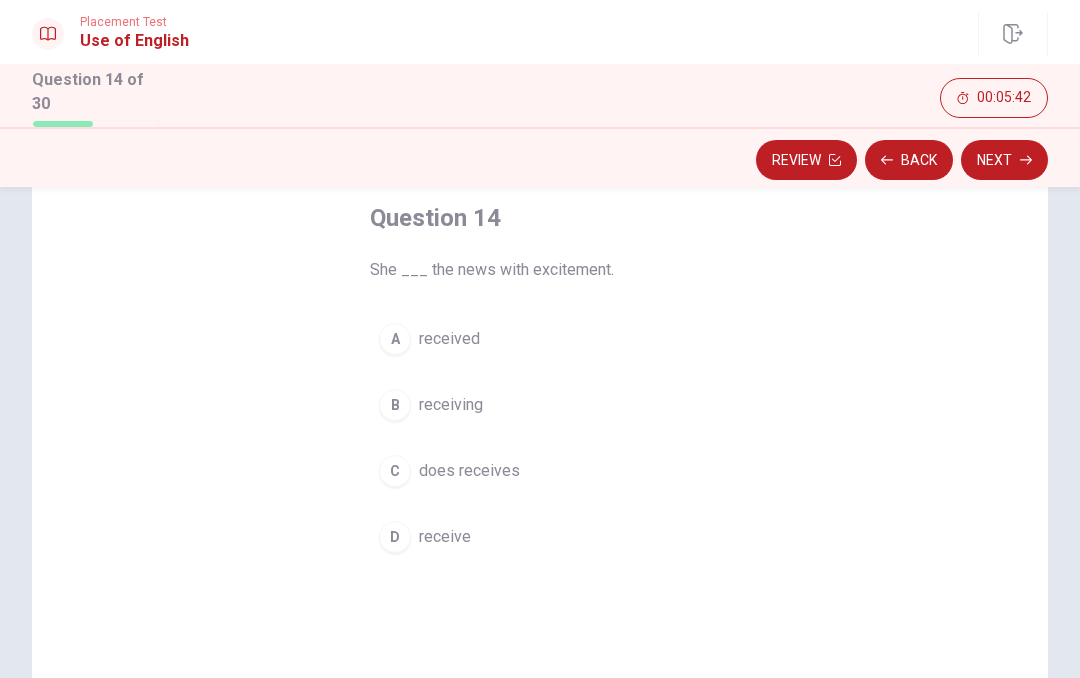 click on "A" at bounding box center (395, 339) 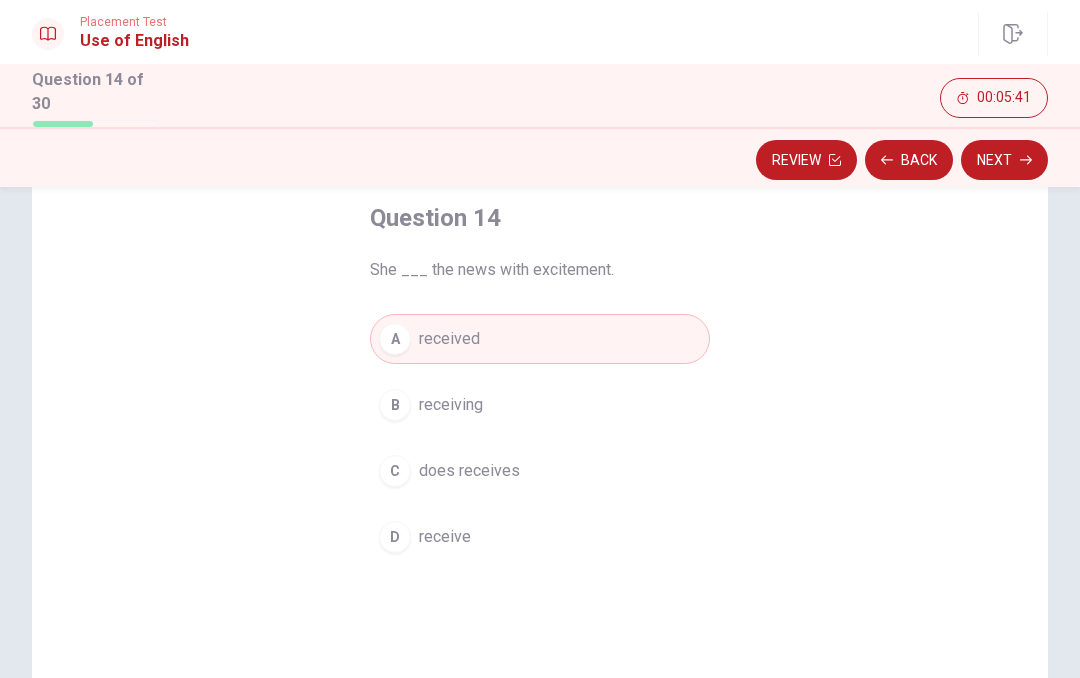 click on "Next" at bounding box center (1004, 160) 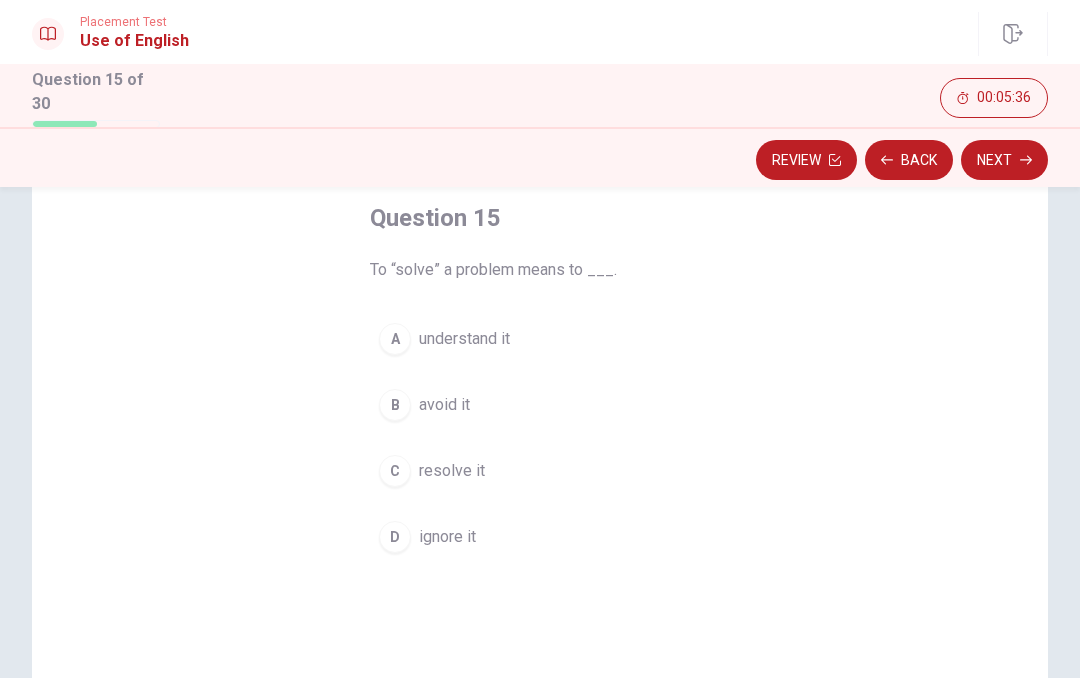click on "C" at bounding box center [395, 471] 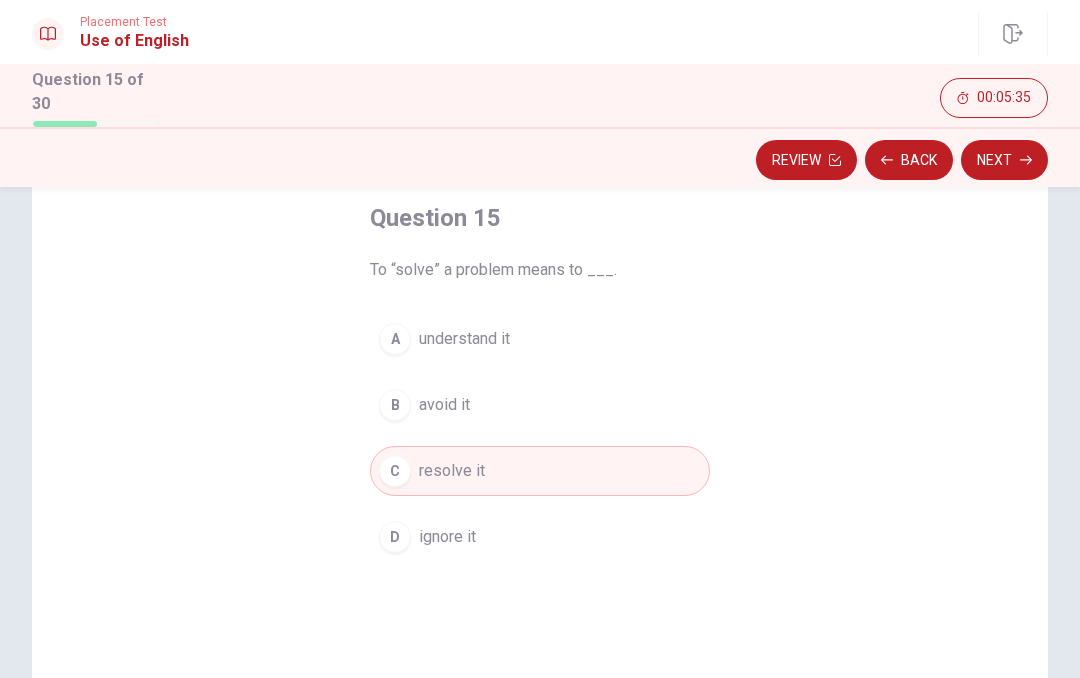 click on "Next" at bounding box center (1004, 160) 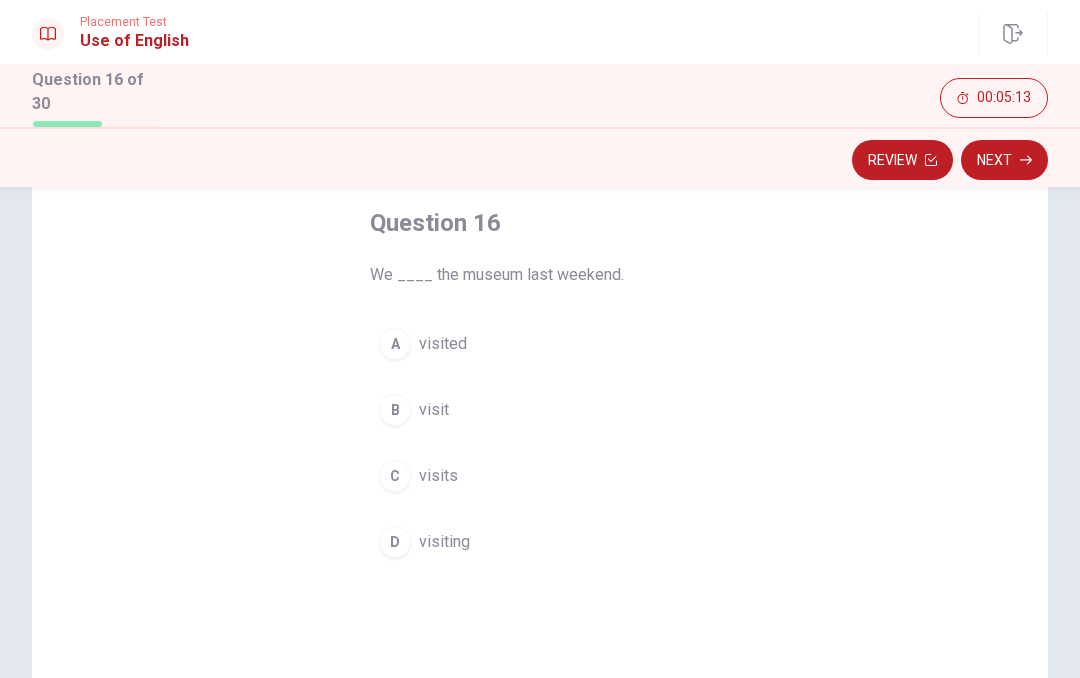 scroll, scrollTop: 102, scrollLeft: 0, axis: vertical 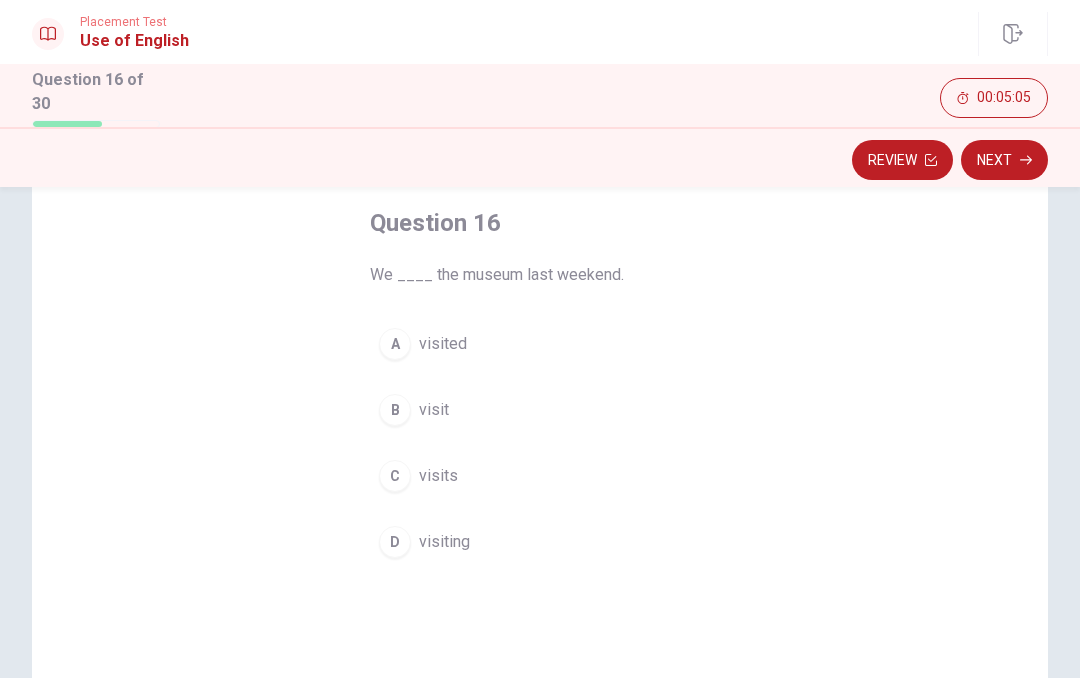 click on "A" at bounding box center [395, 344] 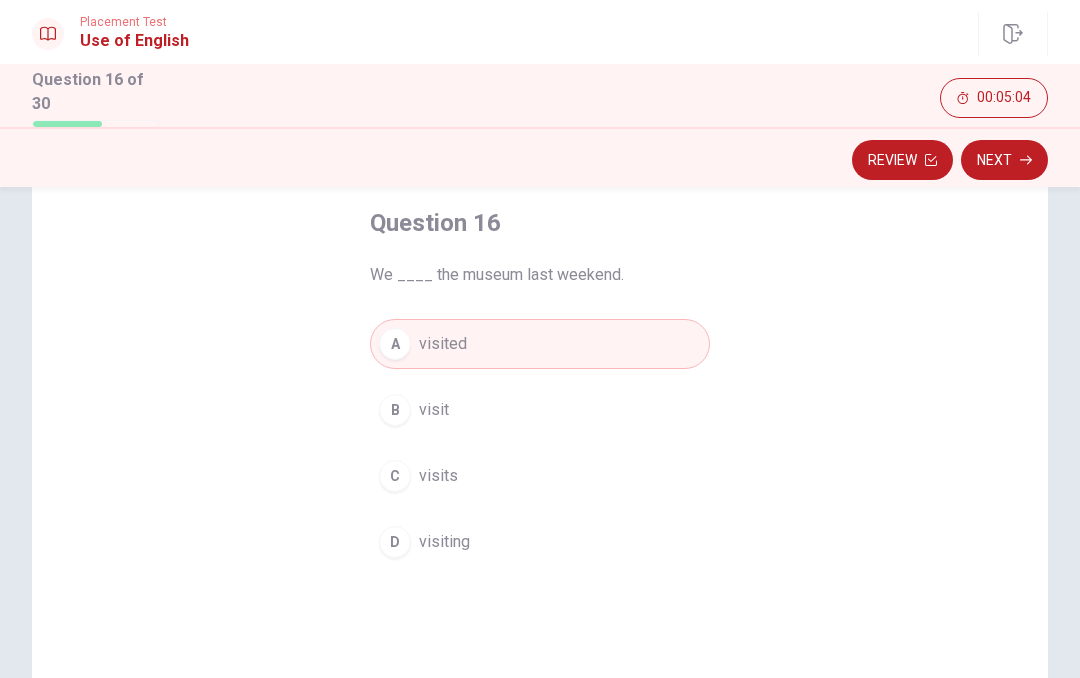 click on "Next" at bounding box center (1004, 160) 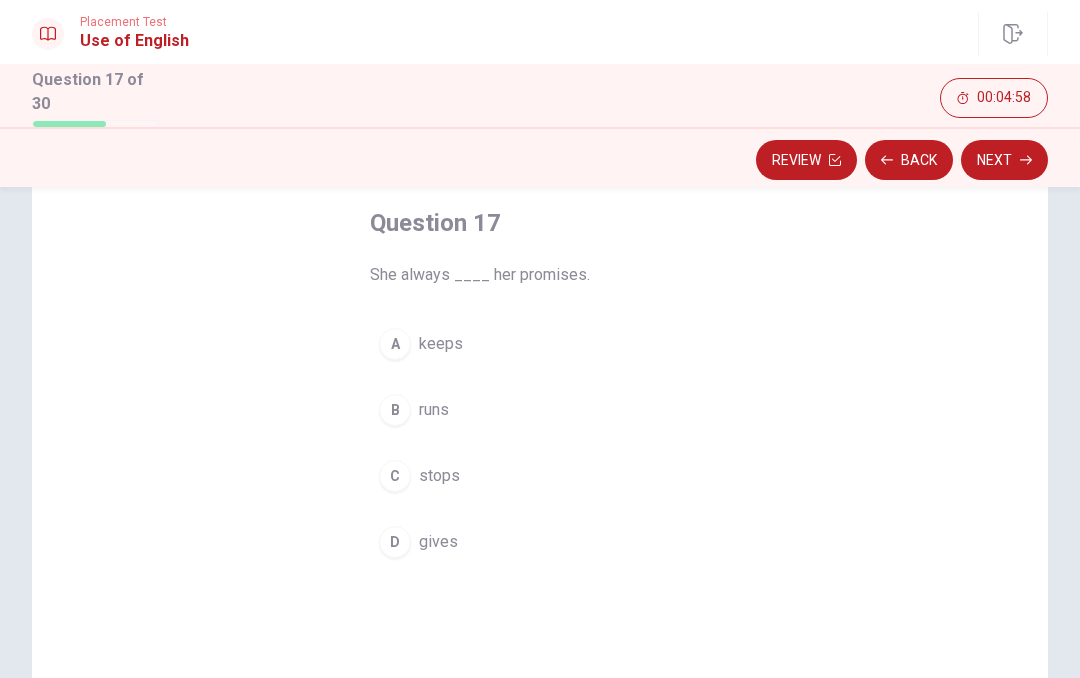 click on "A" at bounding box center (395, 344) 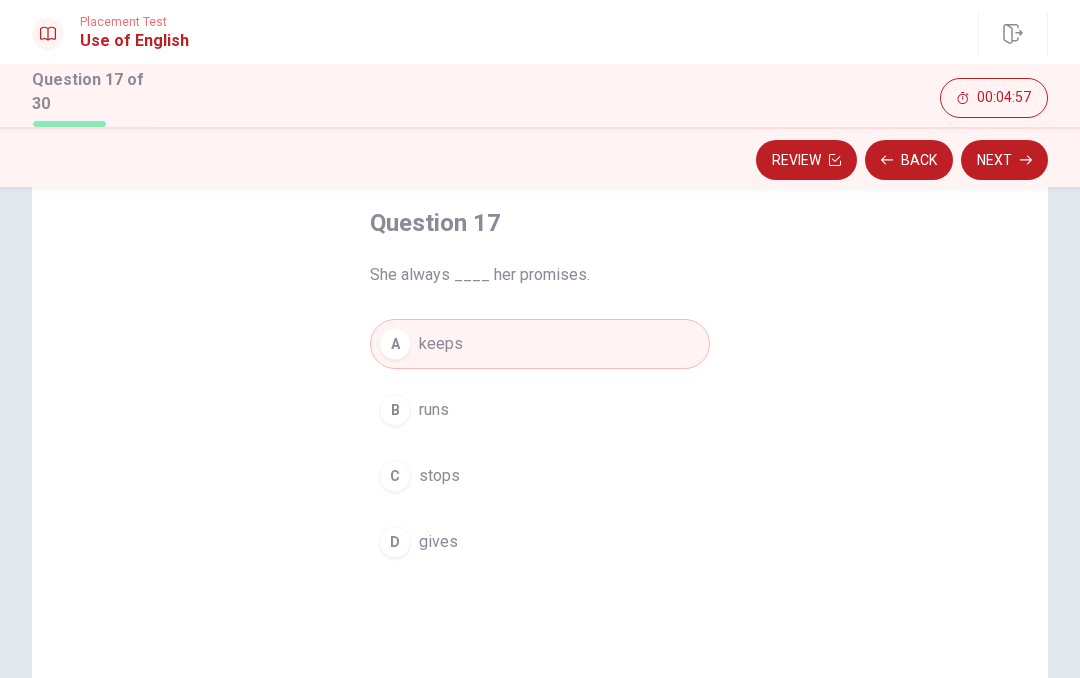 click on "Next" at bounding box center [1004, 160] 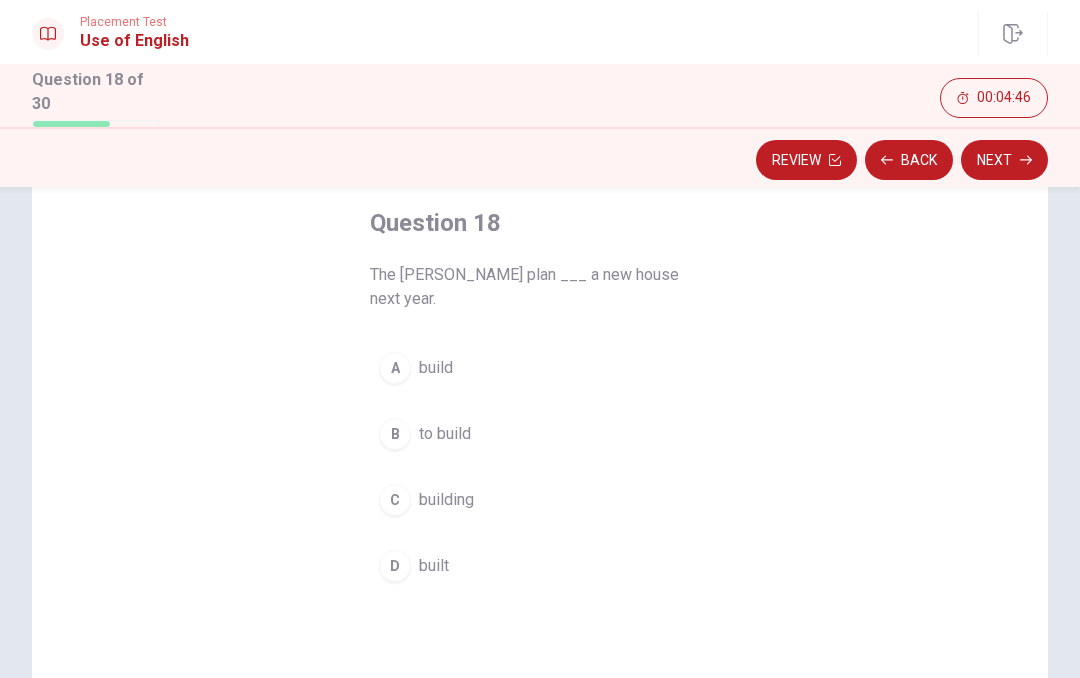 click on "B to build" at bounding box center [540, 434] 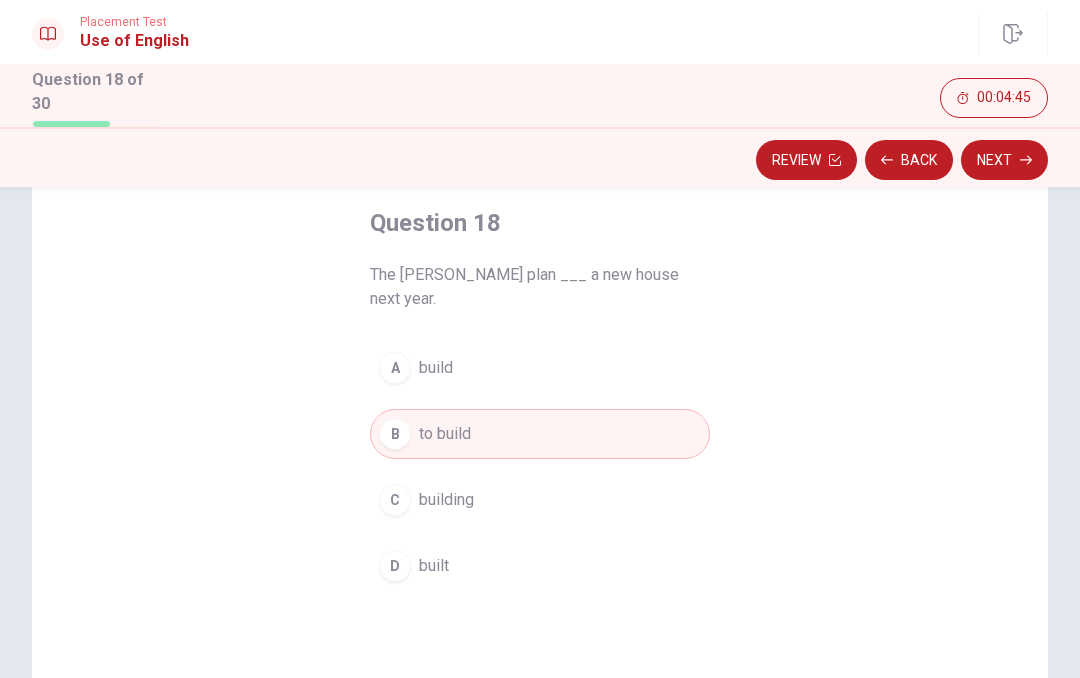 click on "Next" at bounding box center (1004, 160) 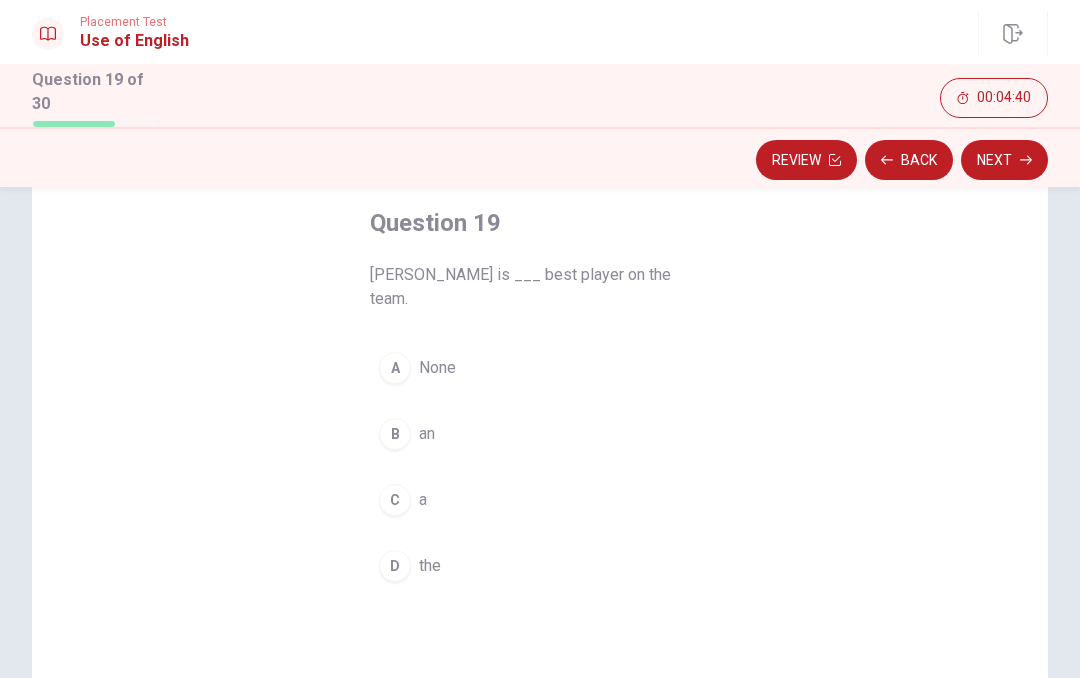click on "D" at bounding box center [395, 566] 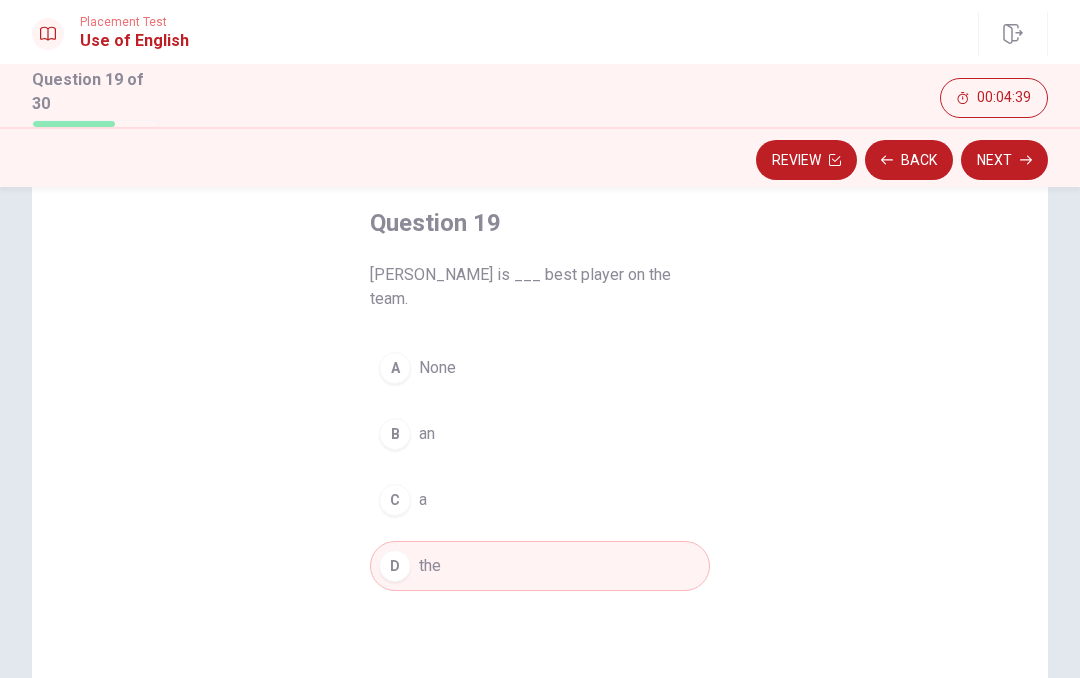 click on "Next" at bounding box center [1004, 160] 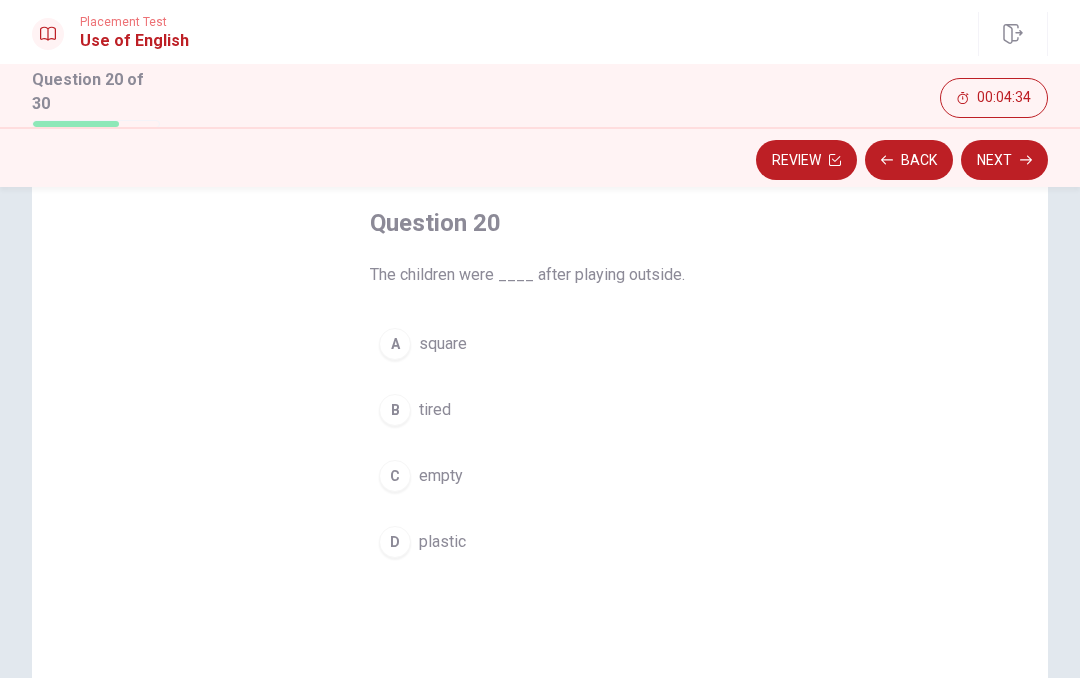 click on "B" at bounding box center [395, 410] 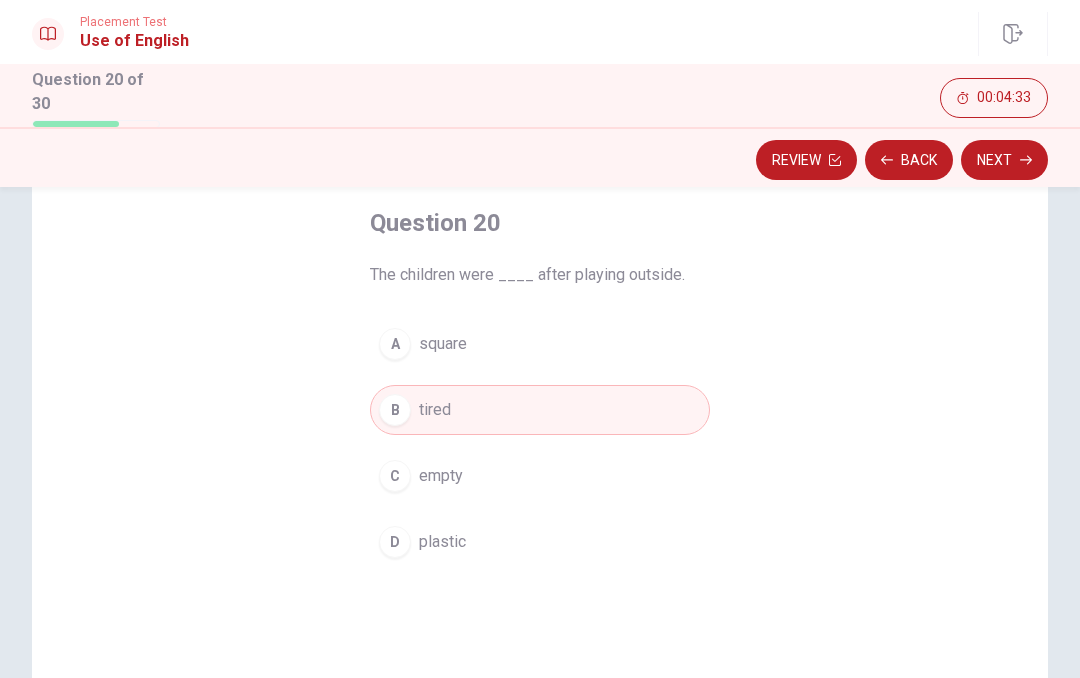 click on "Next" at bounding box center (1004, 160) 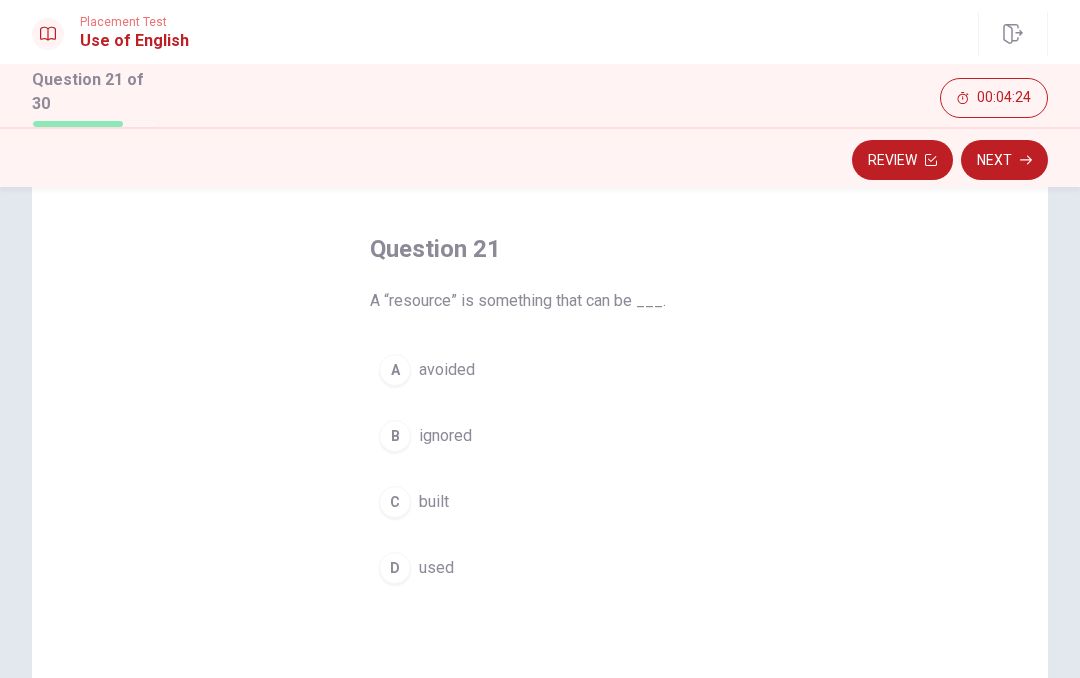 scroll, scrollTop: 76, scrollLeft: 0, axis: vertical 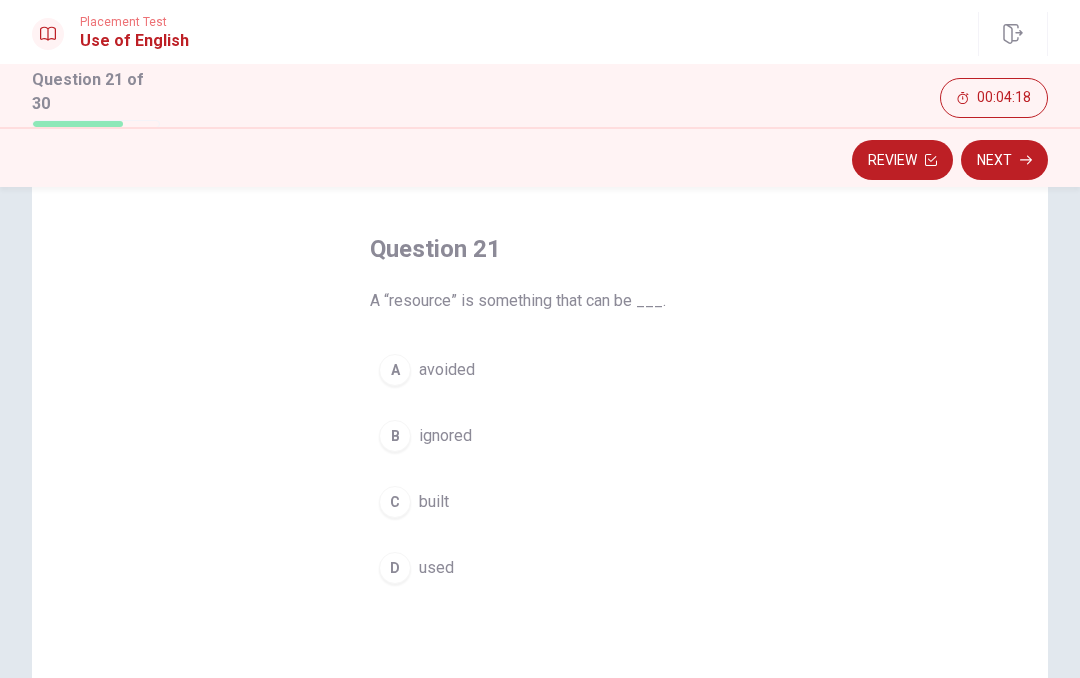 click on "D" at bounding box center [395, 568] 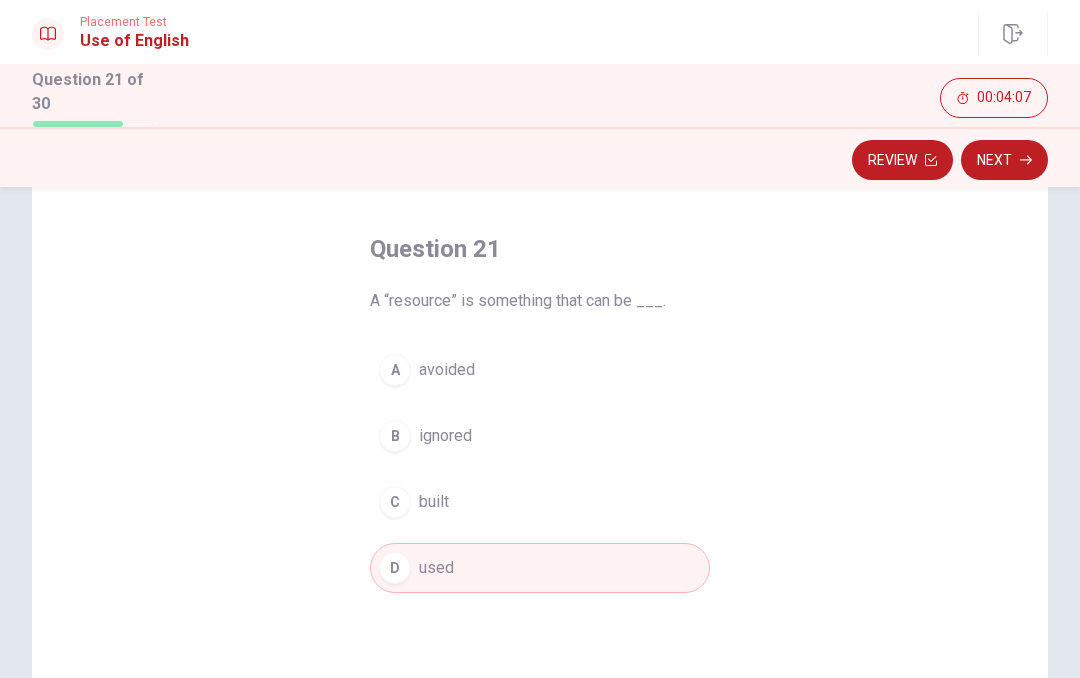 click 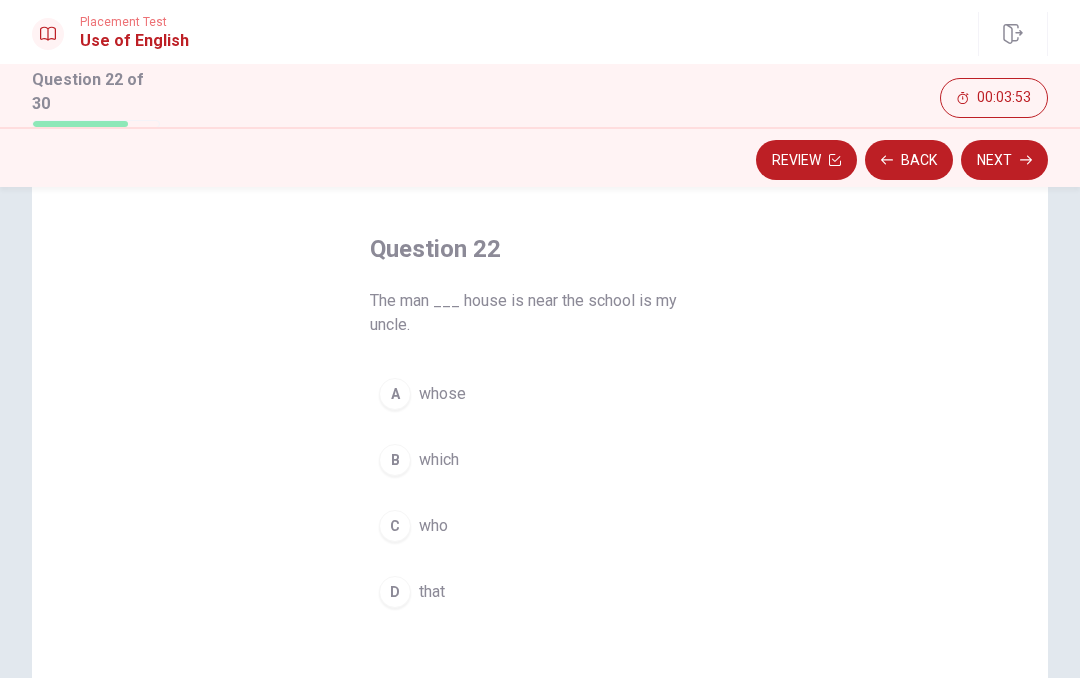 click on "B" at bounding box center [395, 460] 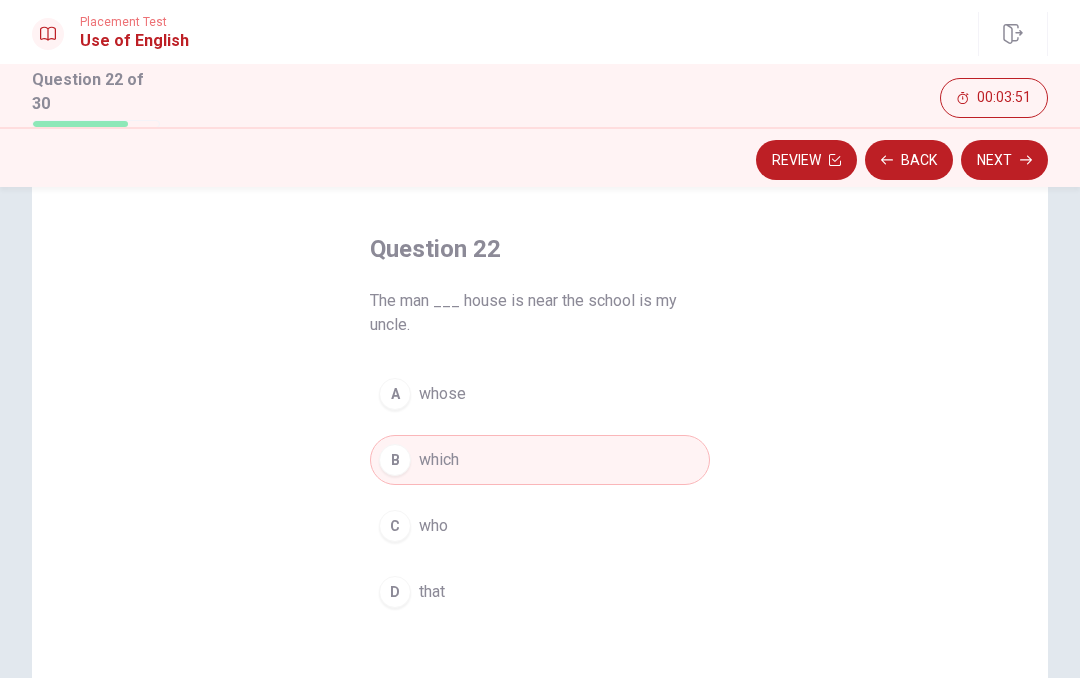 click on "Next" at bounding box center (1004, 160) 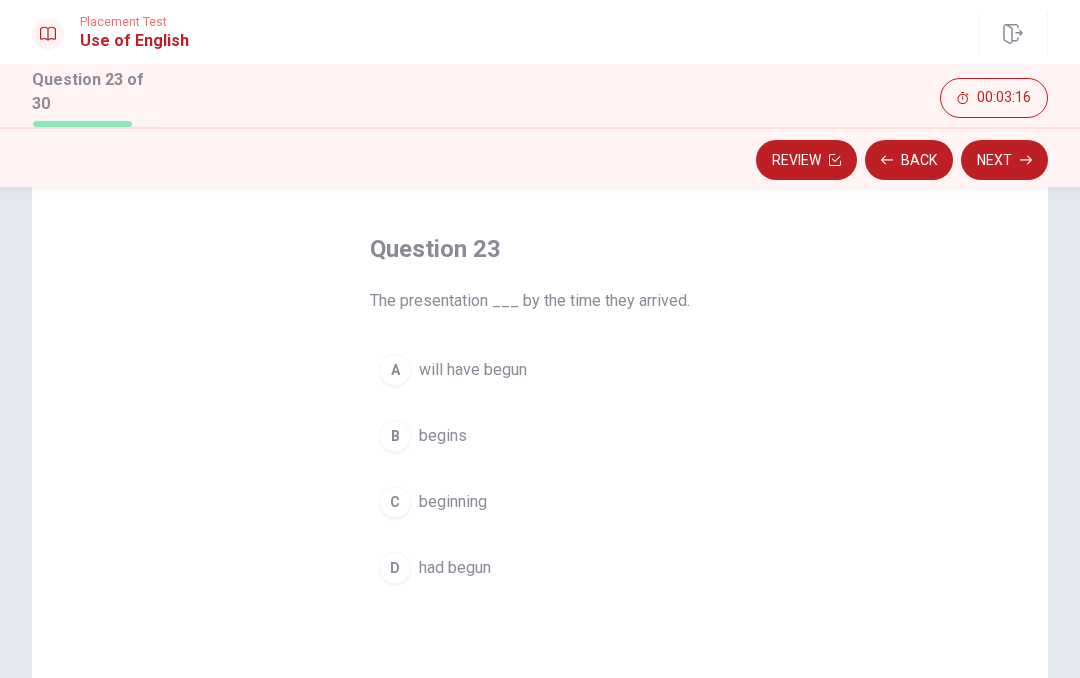 click on "D had begun" at bounding box center [540, 568] 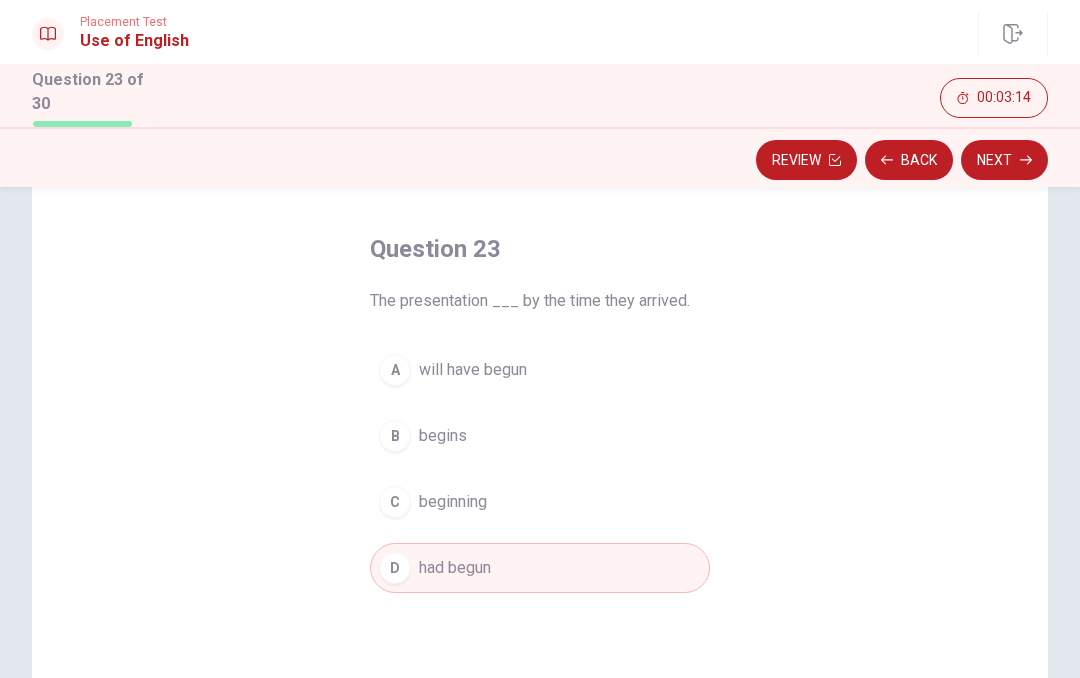 click 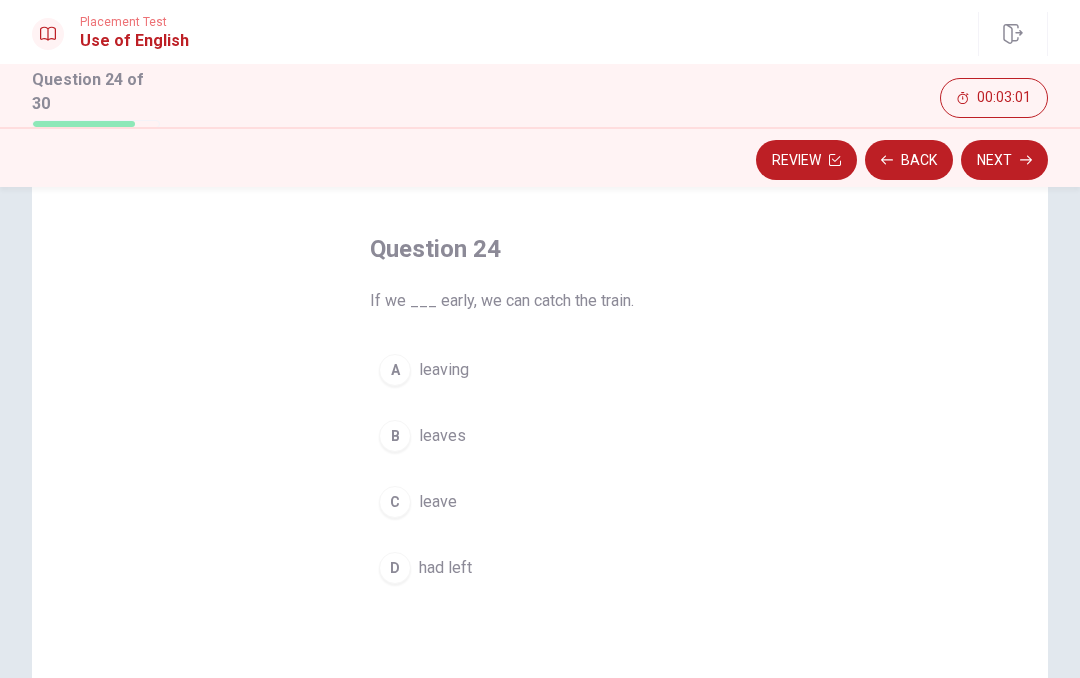 click on "C" at bounding box center (395, 502) 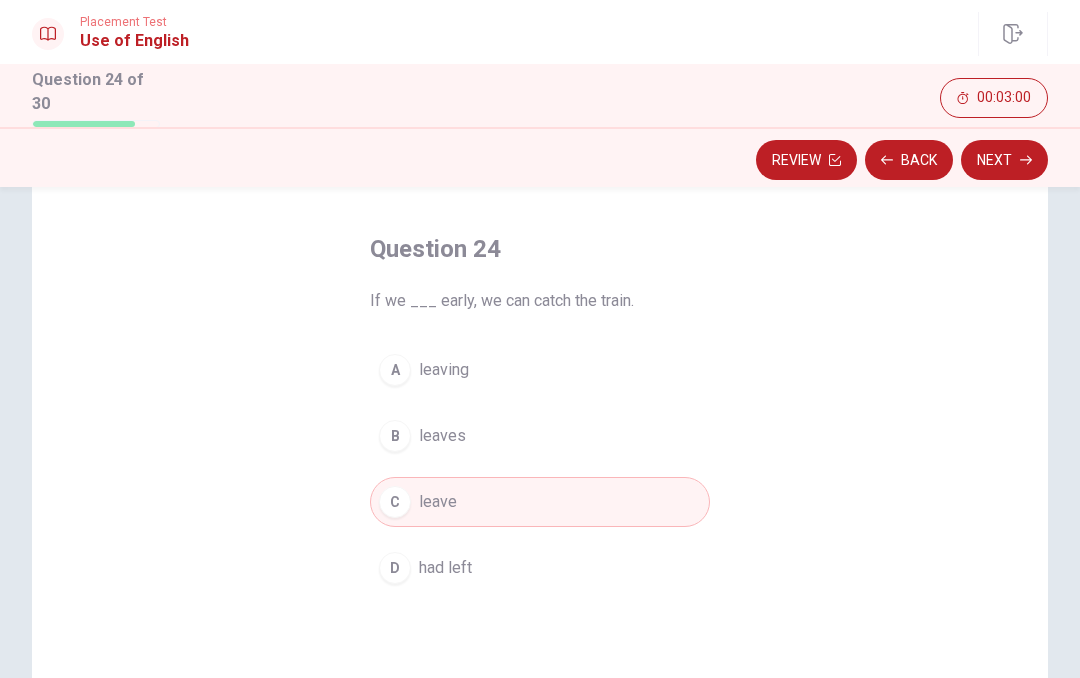 click on "Next" at bounding box center [1004, 160] 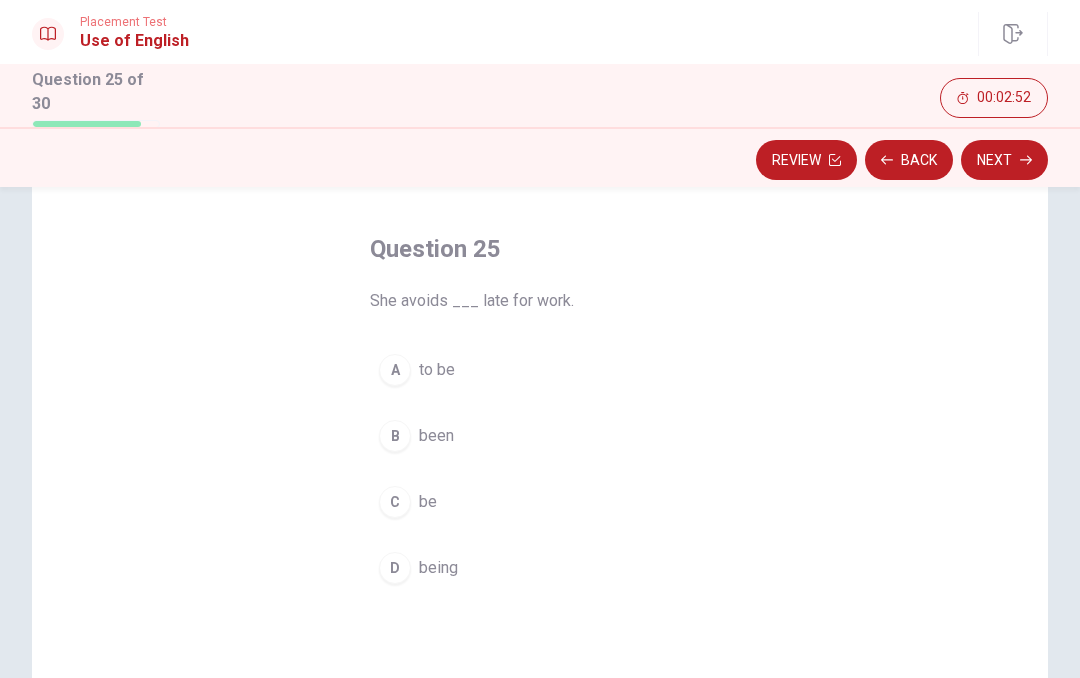 click on "D being" at bounding box center (540, 568) 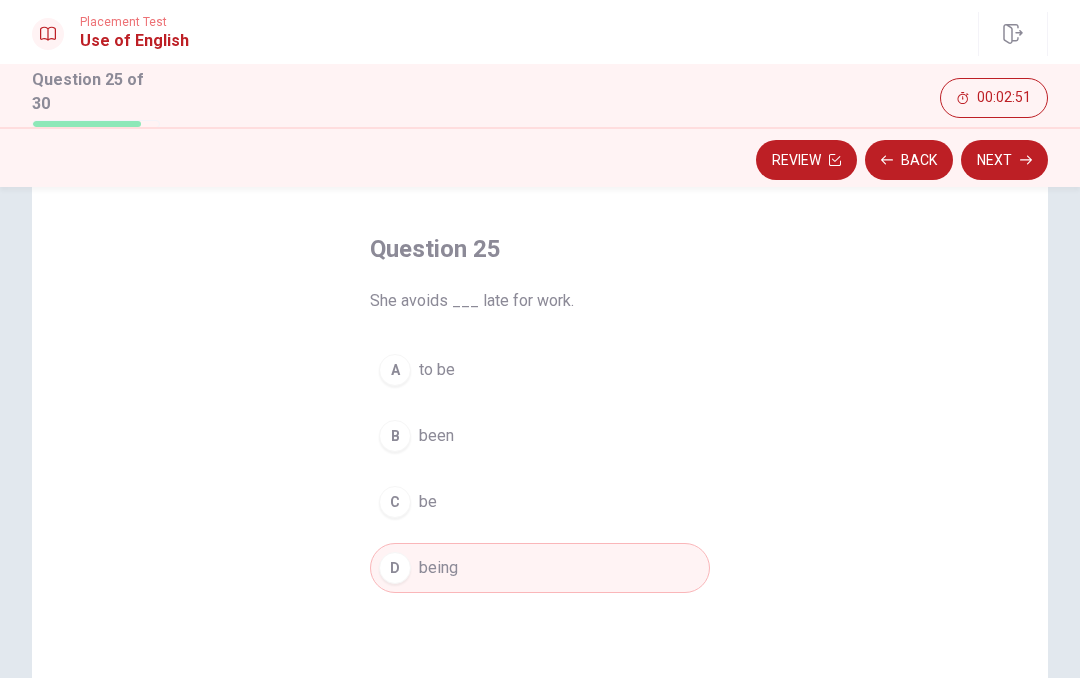 click on "Next" at bounding box center [1004, 160] 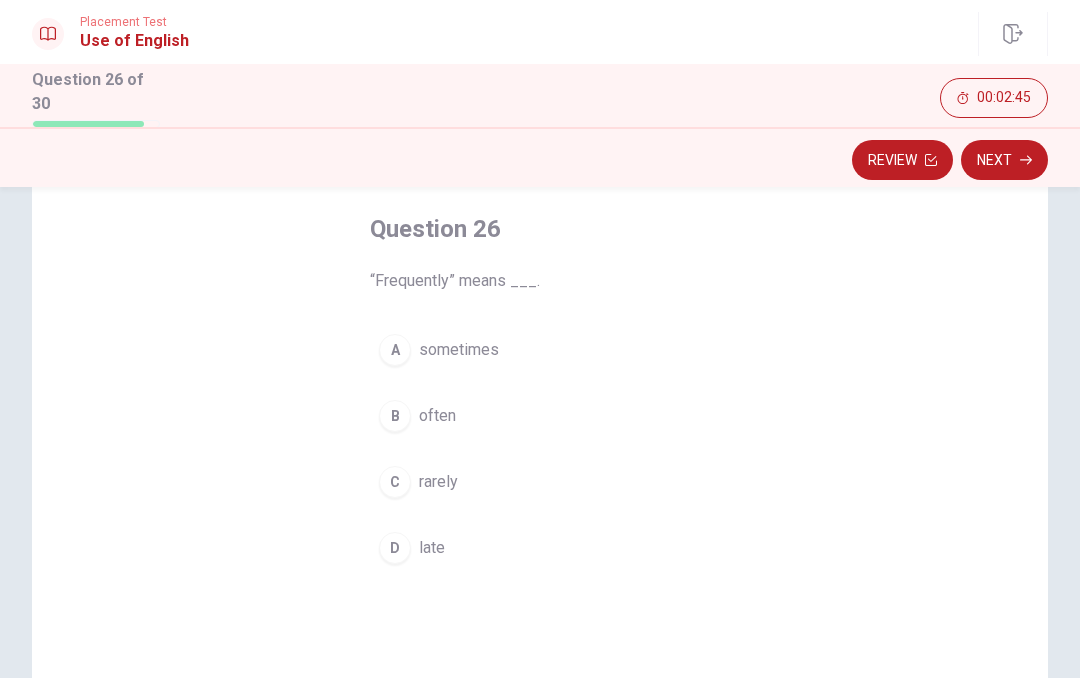 scroll, scrollTop: 96, scrollLeft: 0, axis: vertical 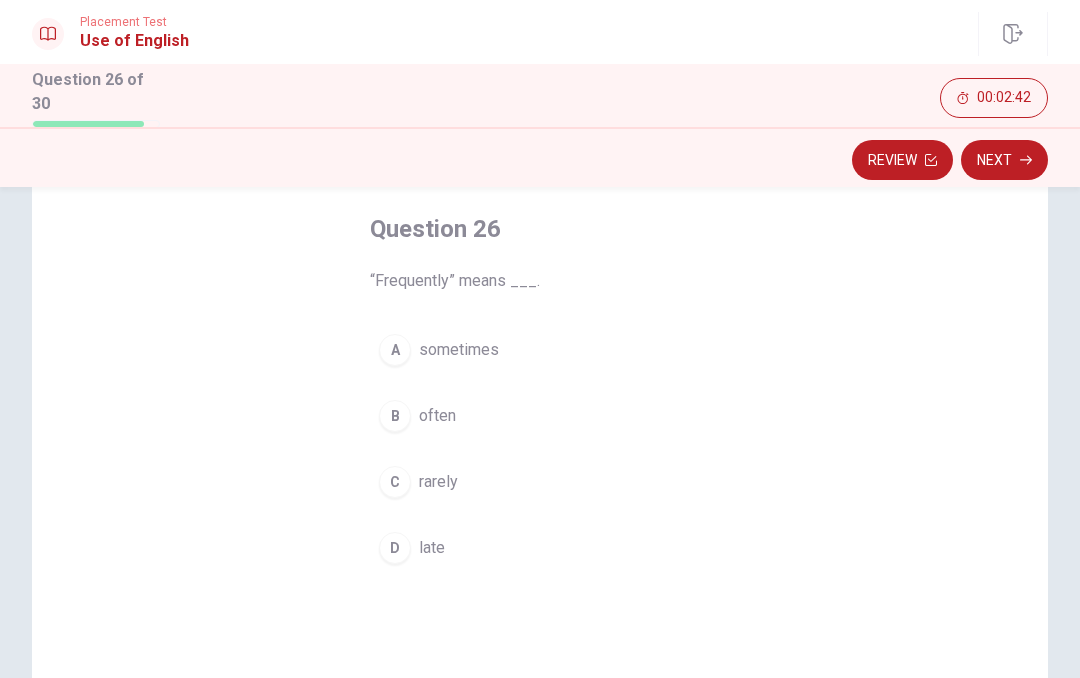 click on "B" at bounding box center [395, 416] 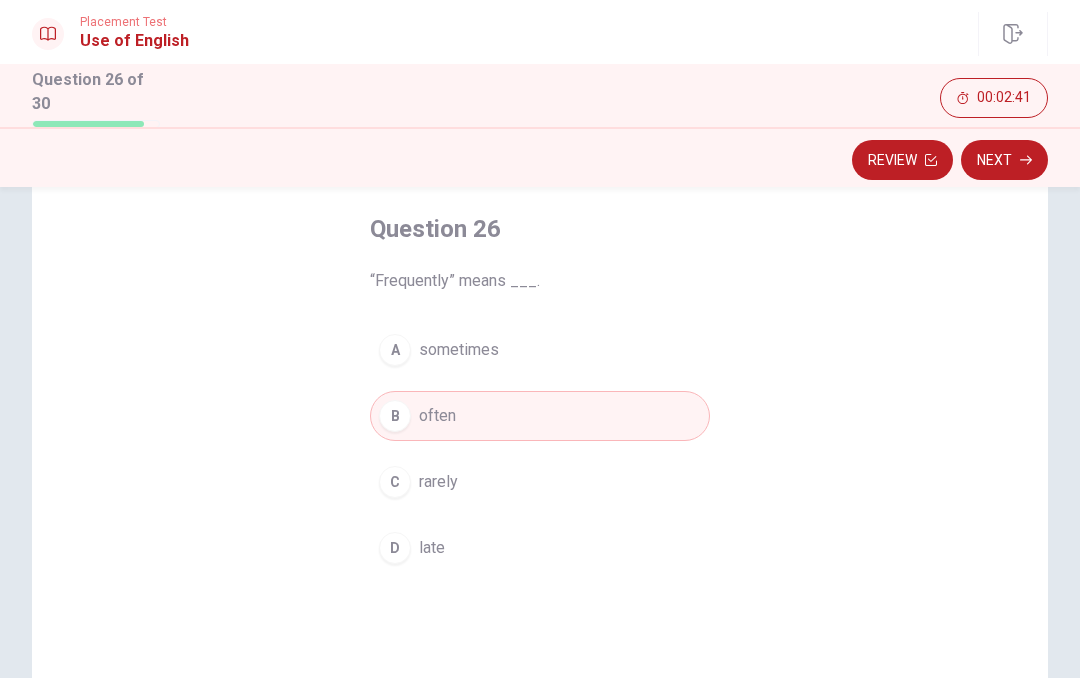 click on "Next" at bounding box center [1004, 160] 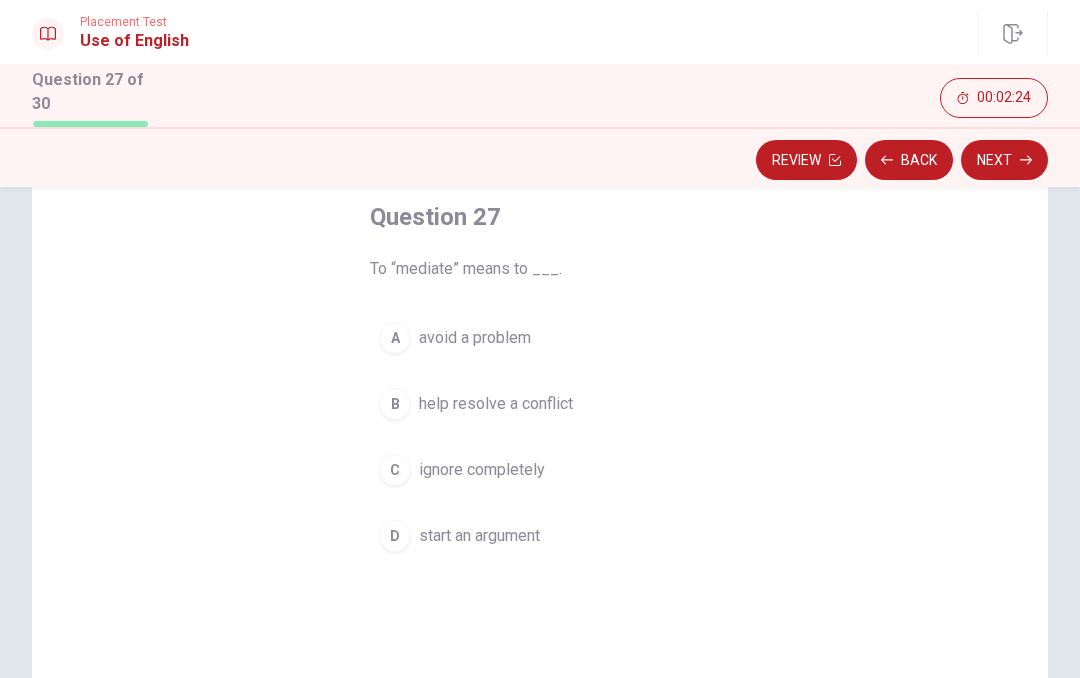 scroll, scrollTop: 108, scrollLeft: 0, axis: vertical 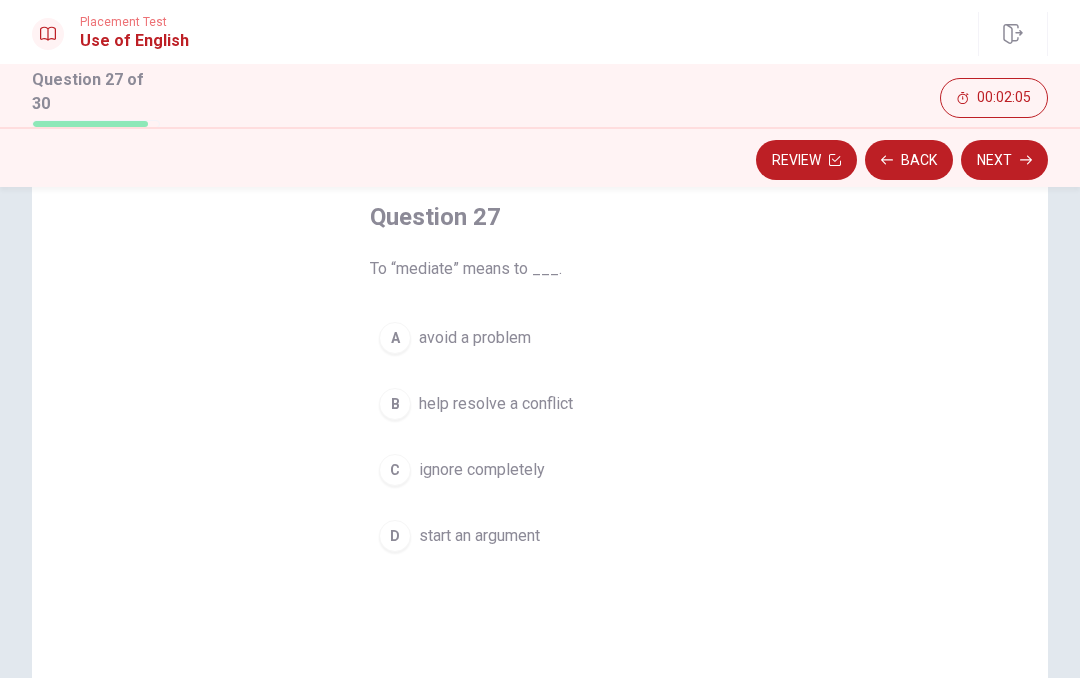 click on "B" at bounding box center (395, 404) 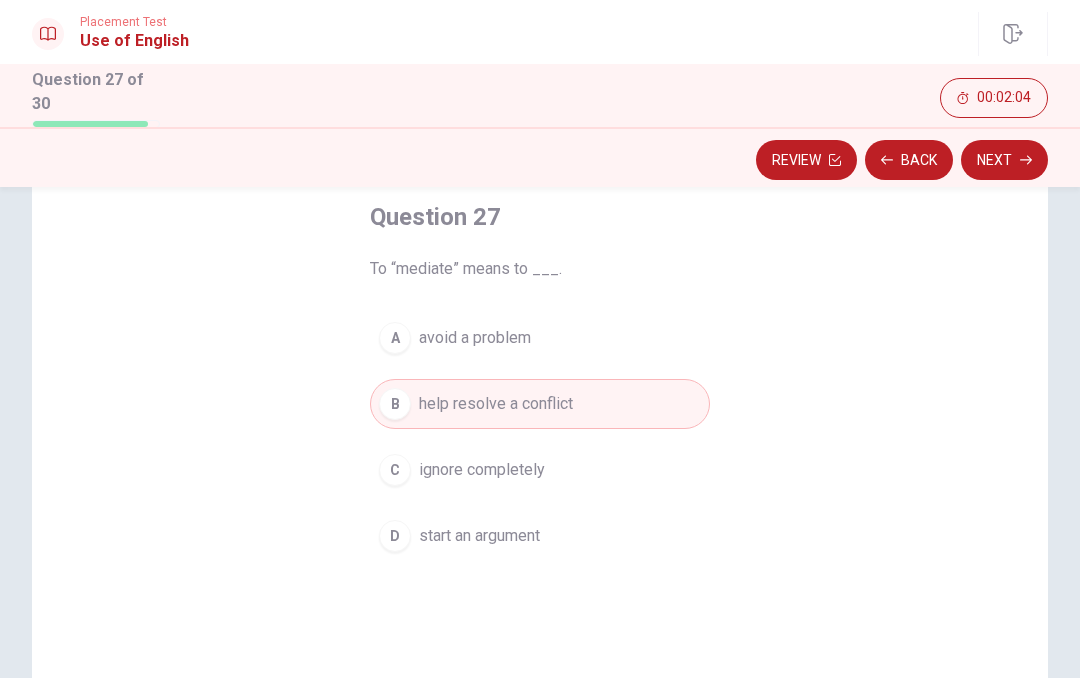 click on "Next" at bounding box center (1004, 160) 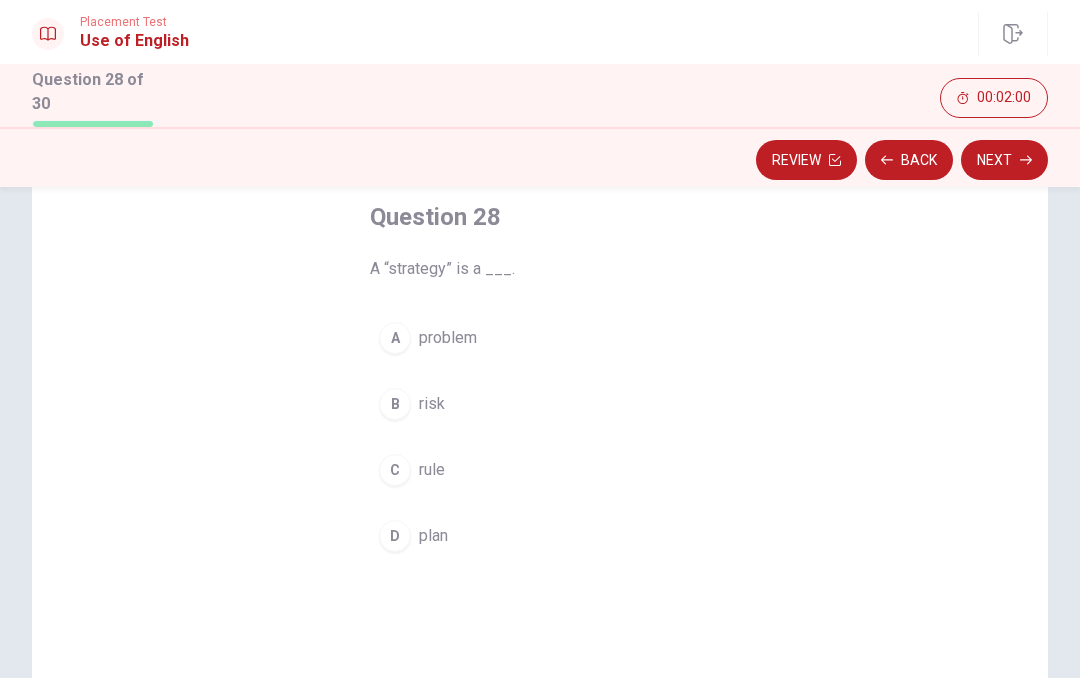 click on "D plan" at bounding box center (540, 536) 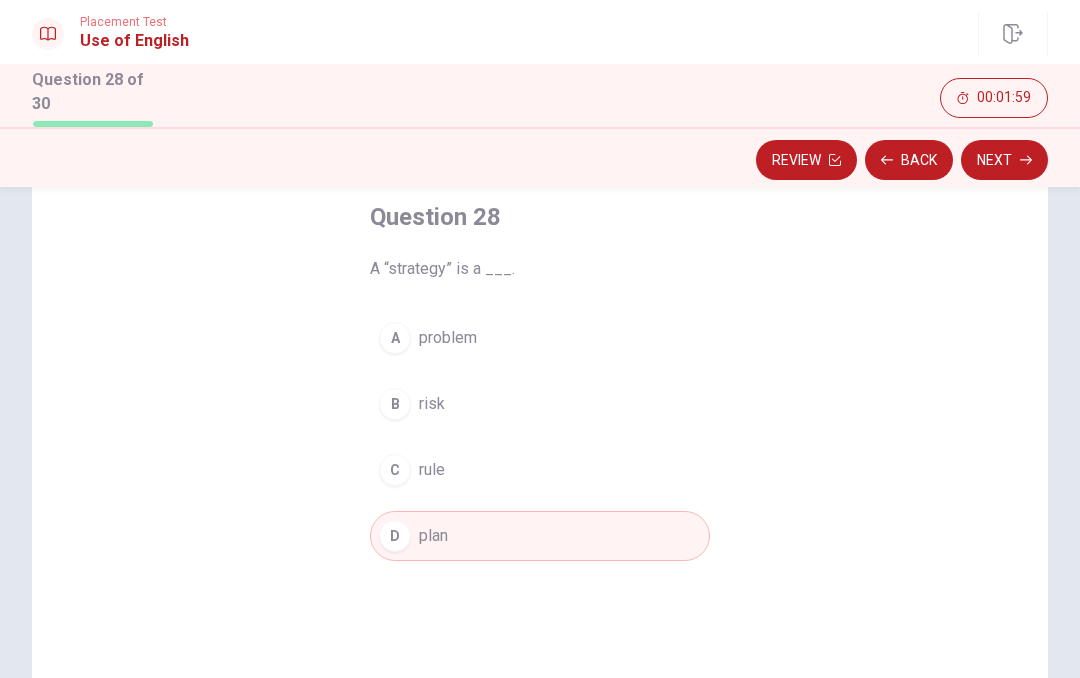 click on "Next" at bounding box center [1004, 160] 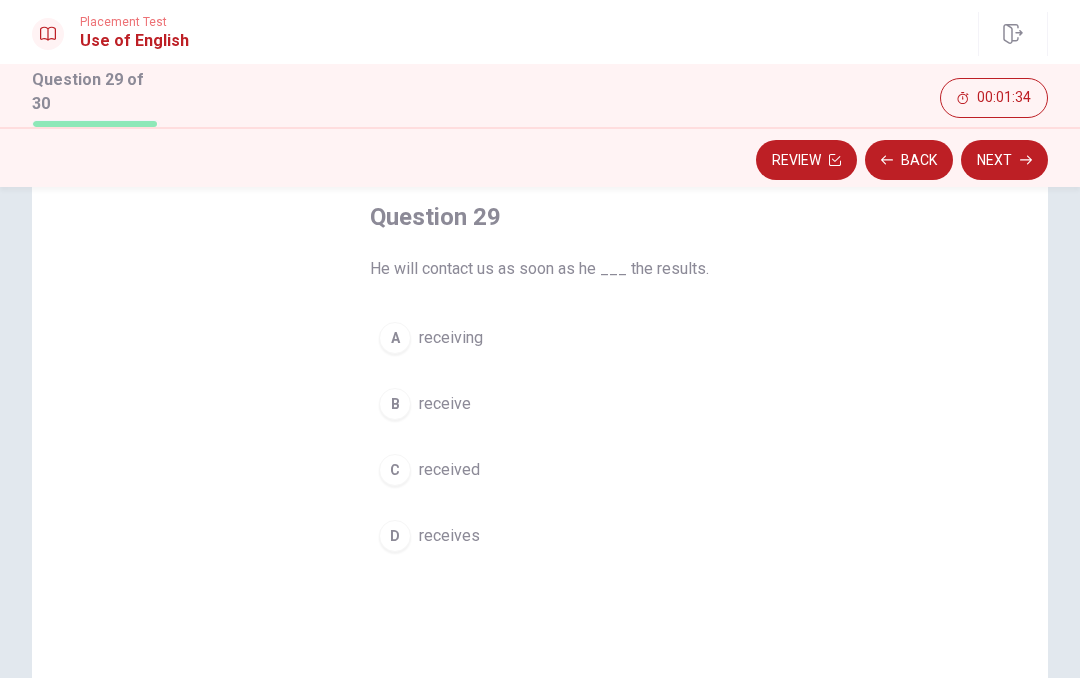click on "D" at bounding box center (395, 536) 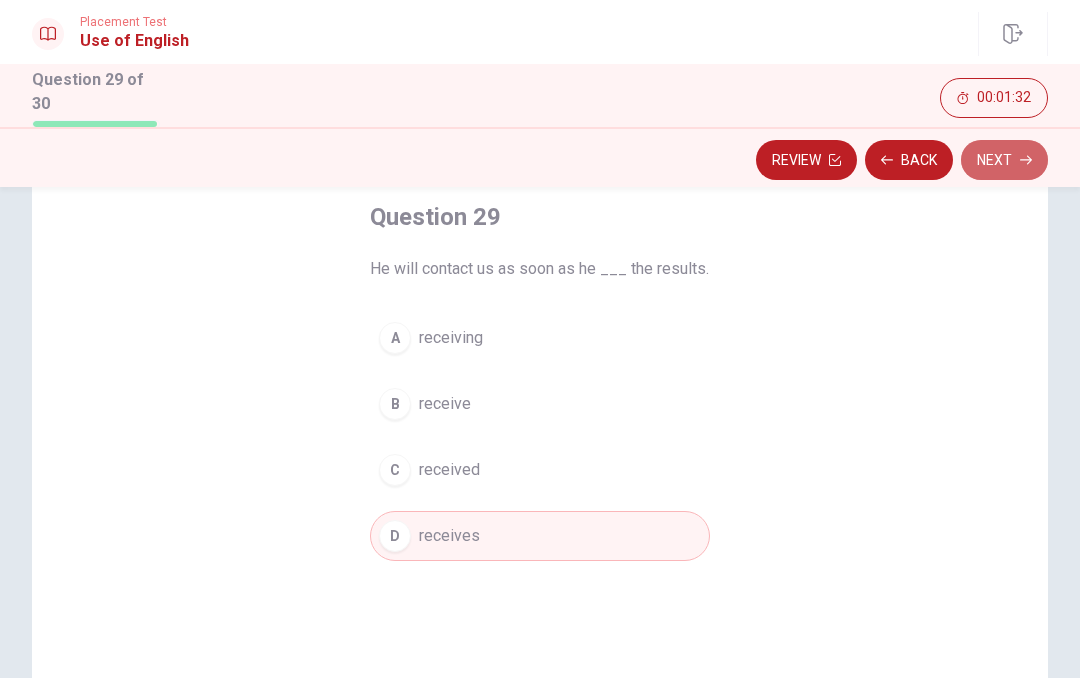 click on "Next" at bounding box center [1004, 160] 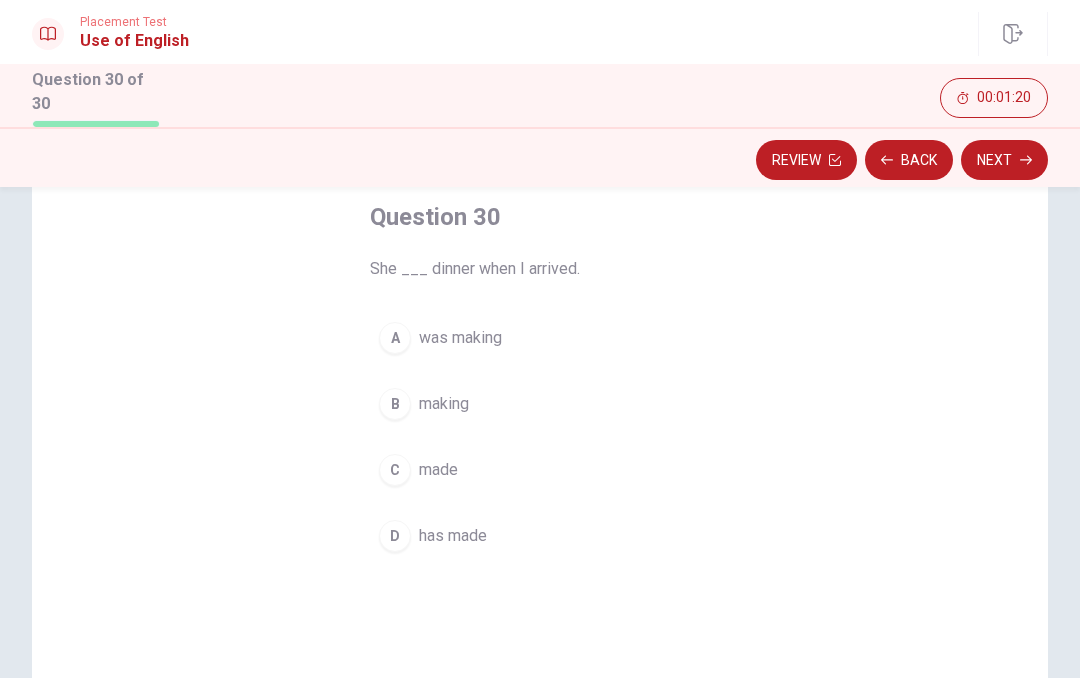 click on "A" at bounding box center (395, 338) 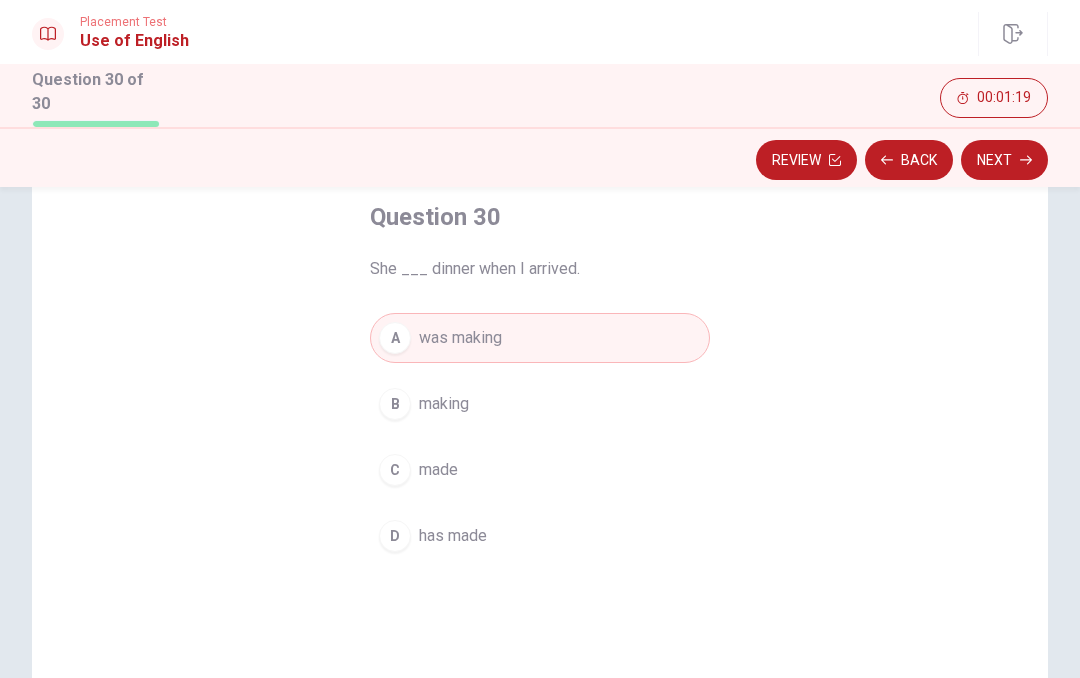 click 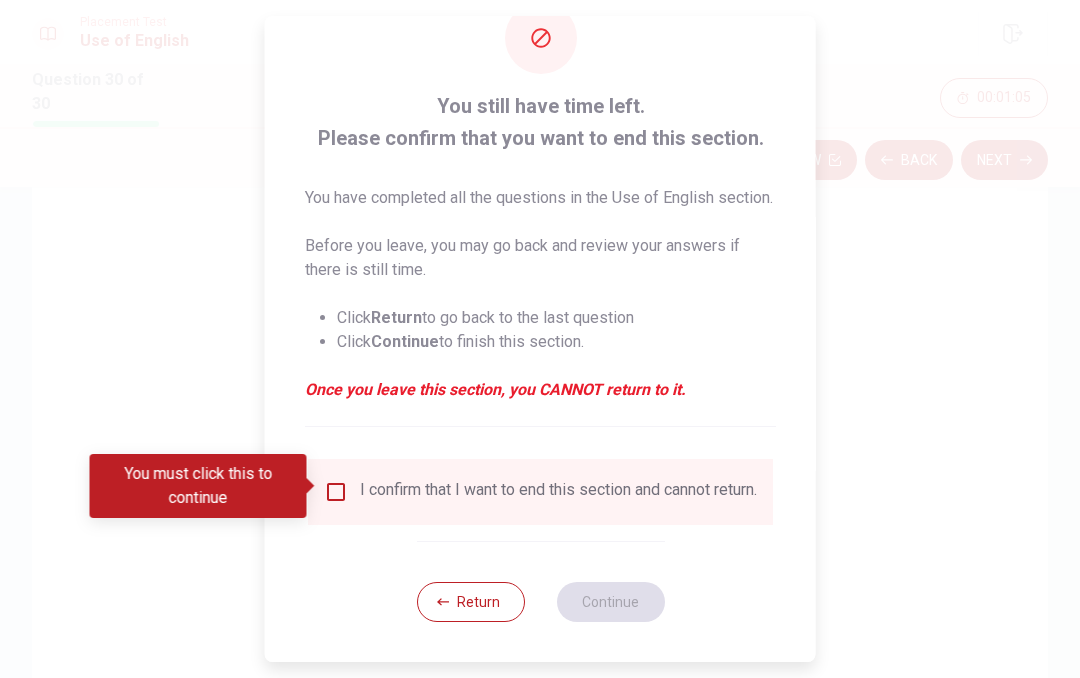 scroll, scrollTop: 86, scrollLeft: 0, axis: vertical 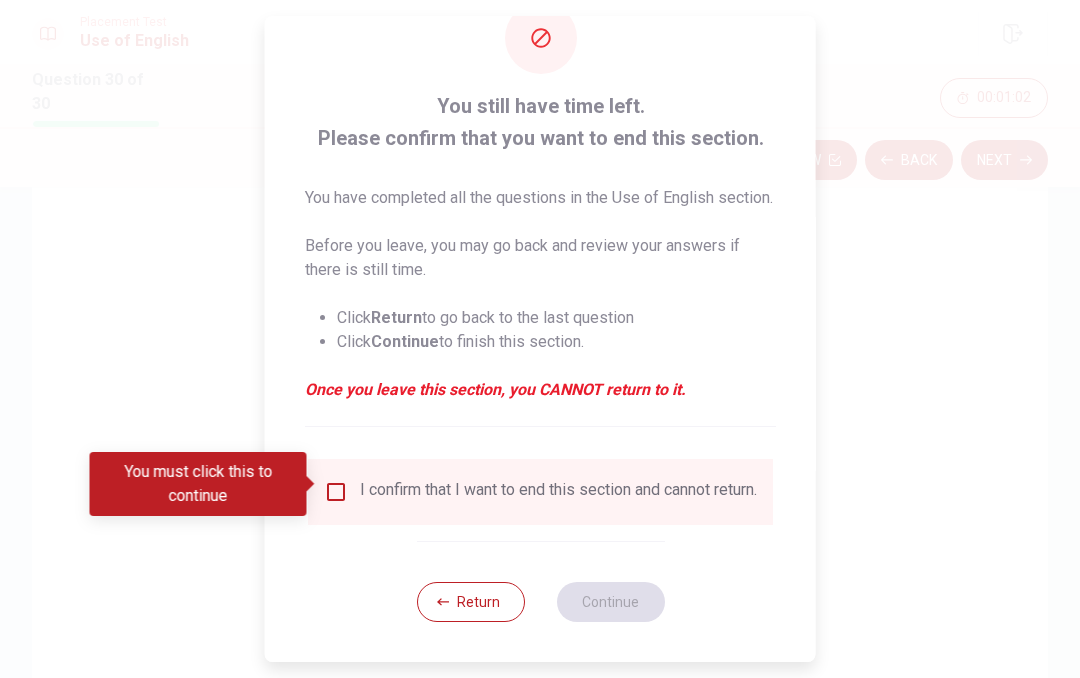 click on "Return" at bounding box center [470, 602] 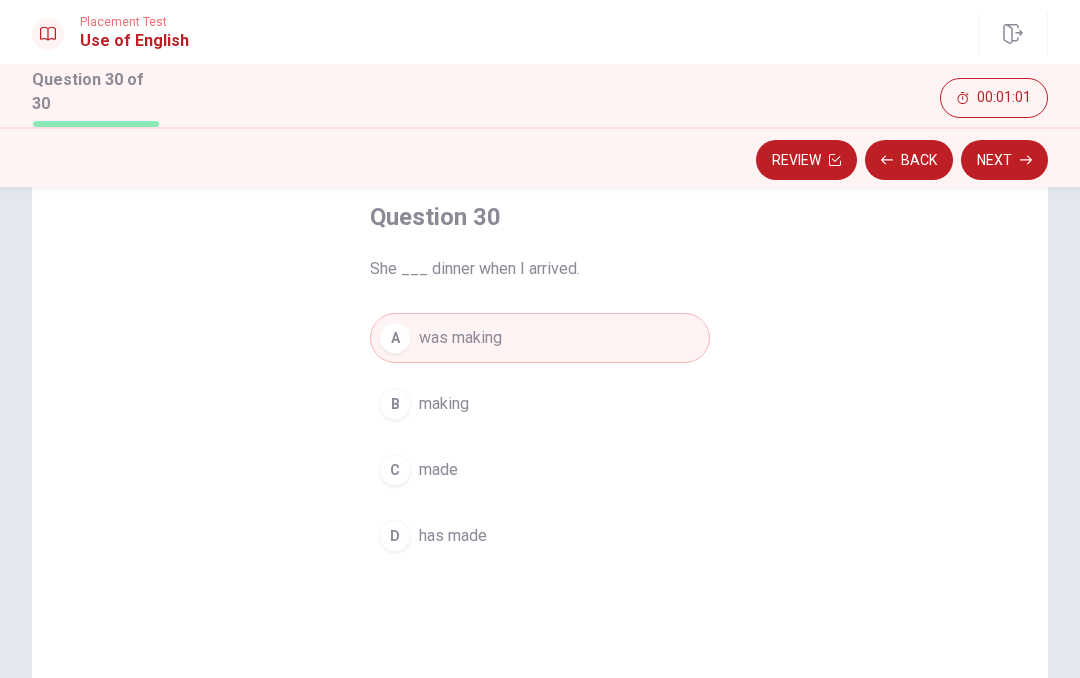 click on "Review" at bounding box center [806, 160] 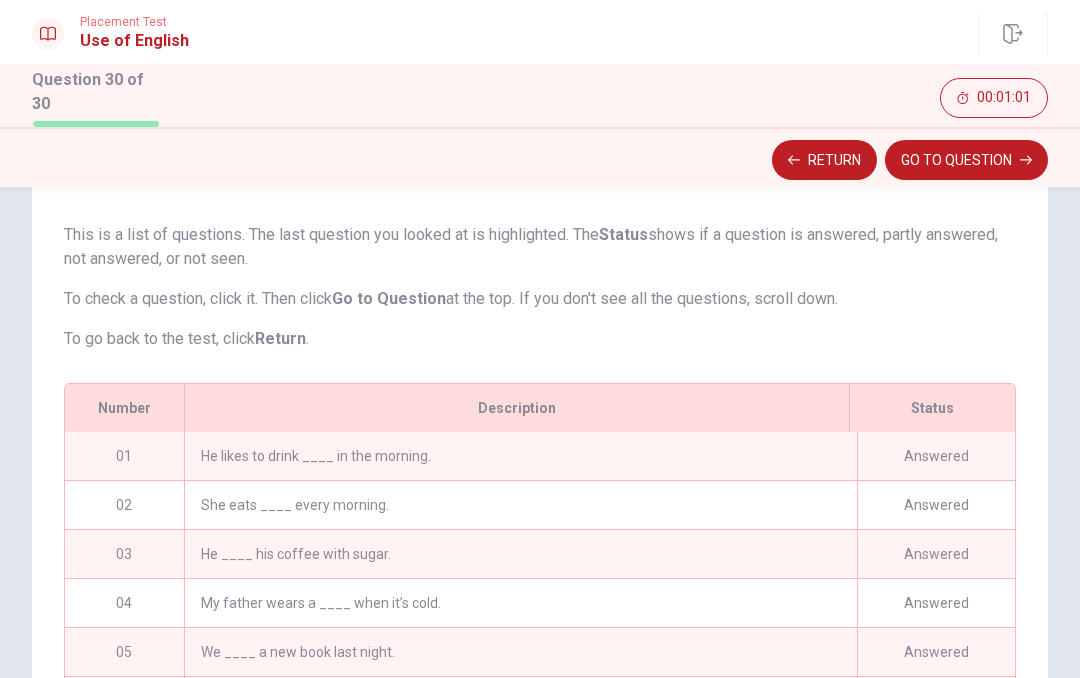 scroll, scrollTop: 897, scrollLeft: 0, axis: vertical 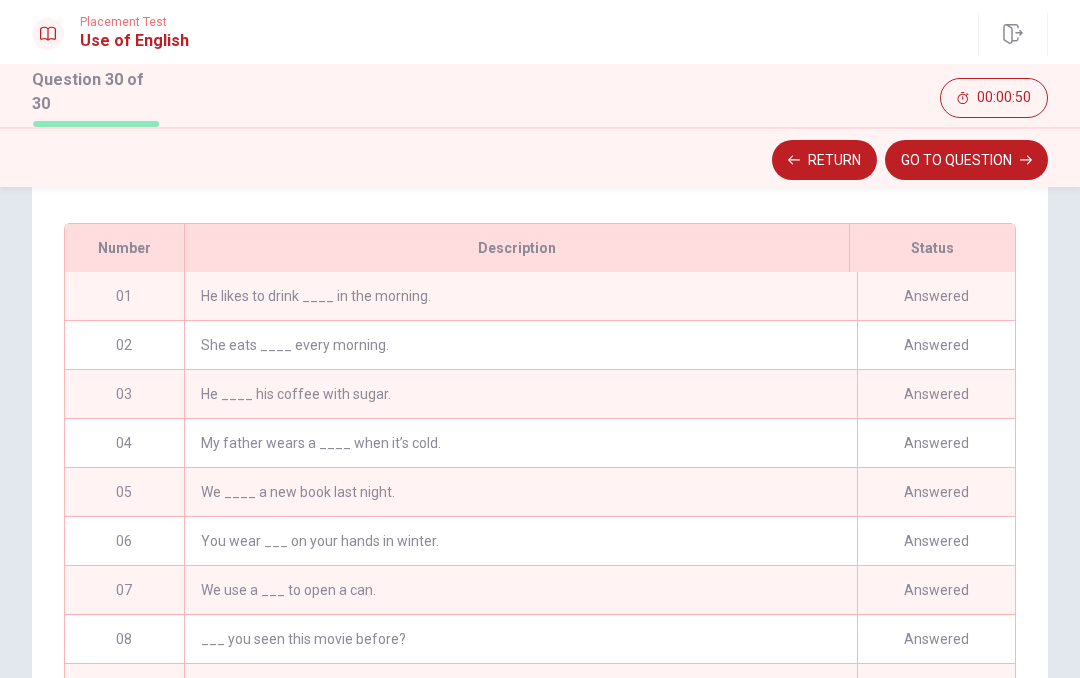 click on "Answered" at bounding box center (936, 345) 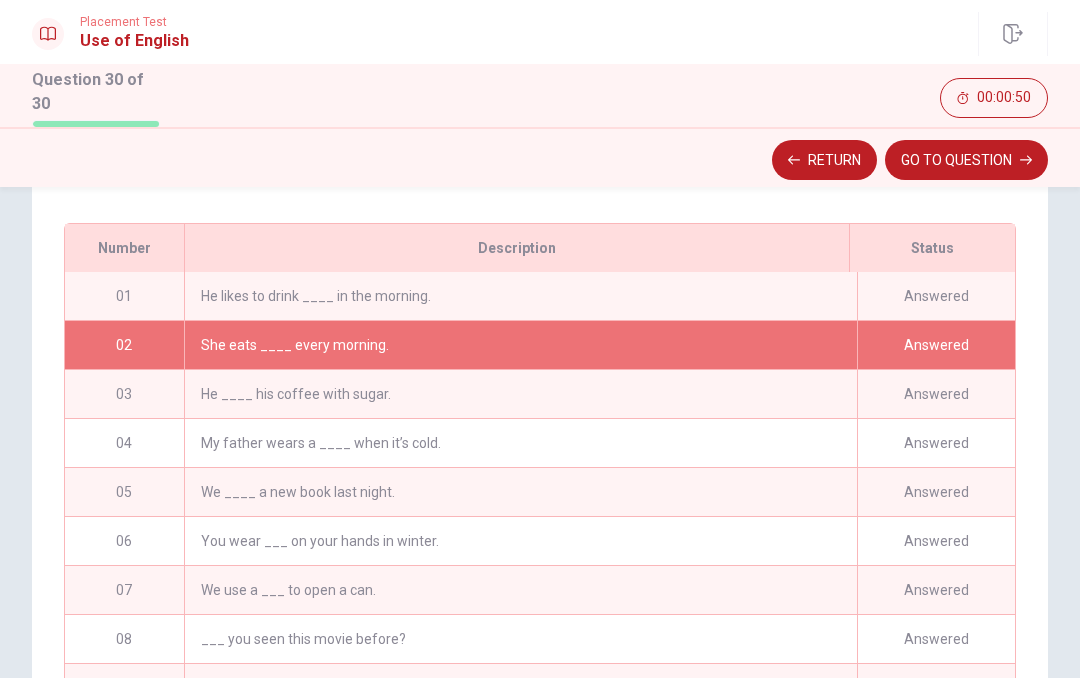 click on "GO TO QUESTION" at bounding box center [966, 160] 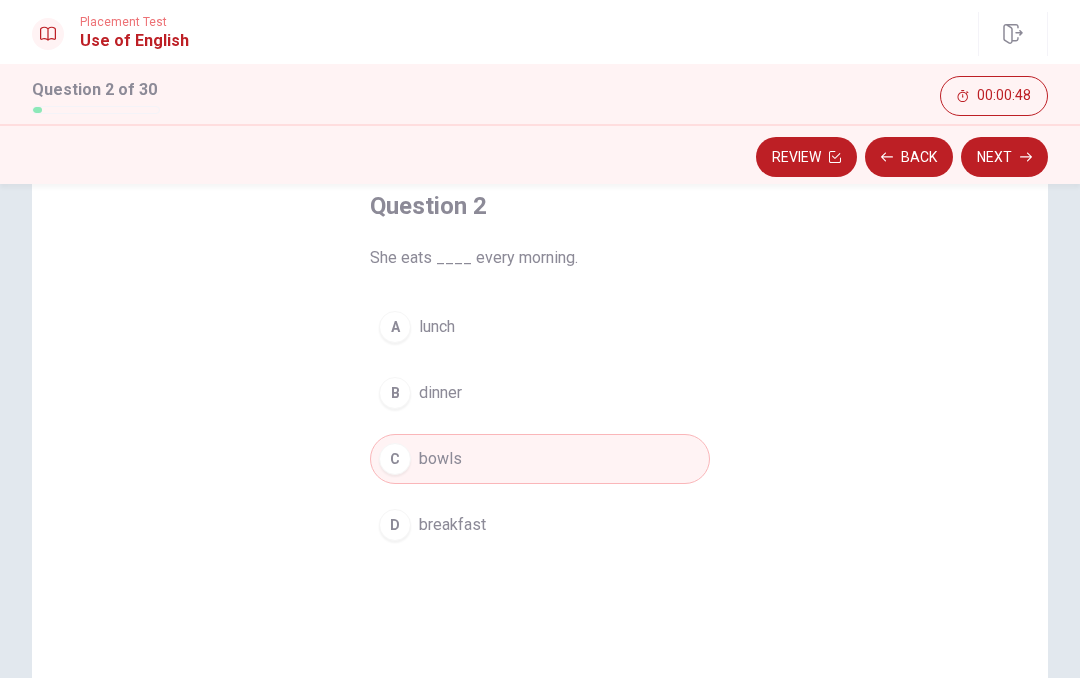 scroll, scrollTop: 116, scrollLeft: 0, axis: vertical 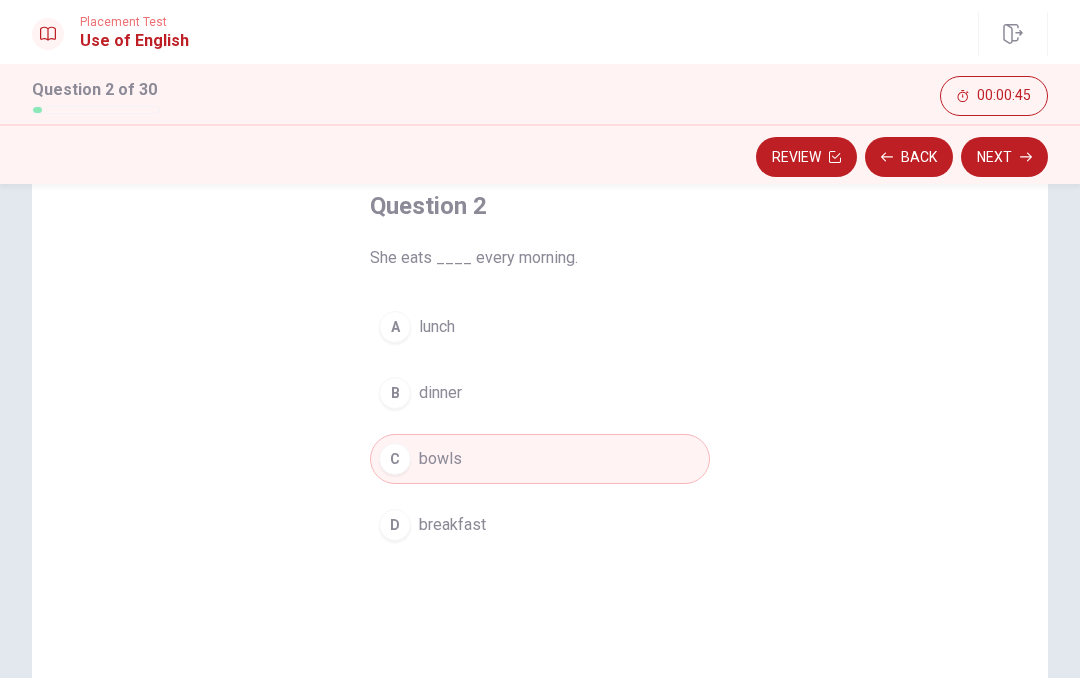 click on "D breakfast" at bounding box center (540, 525) 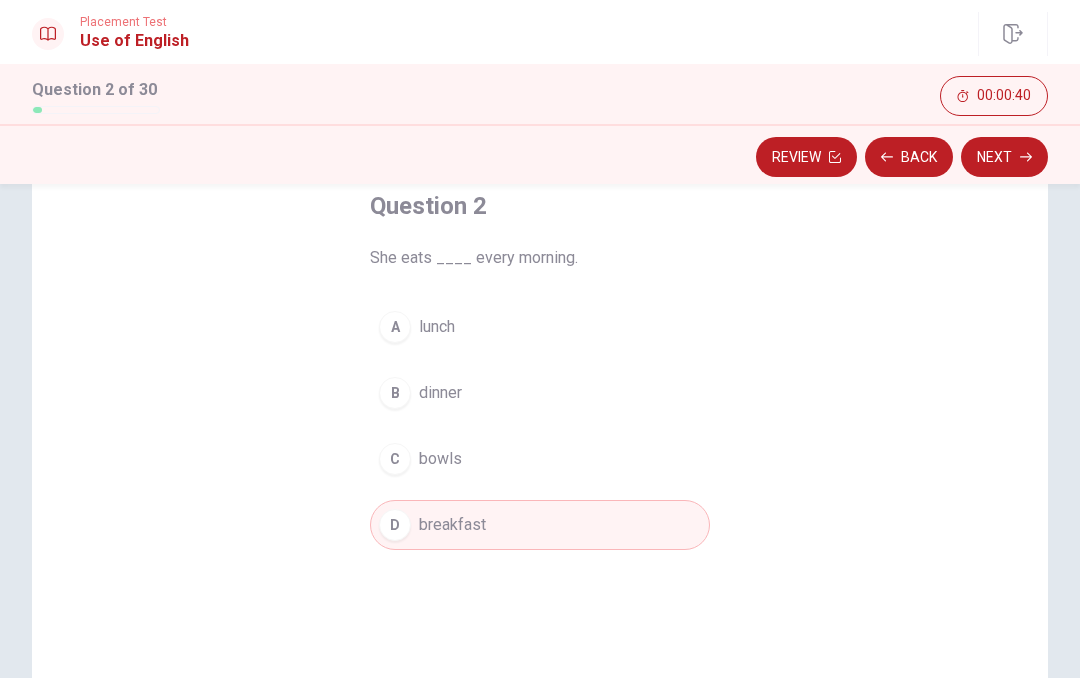 click on "Review" at bounding box center (806, 157) 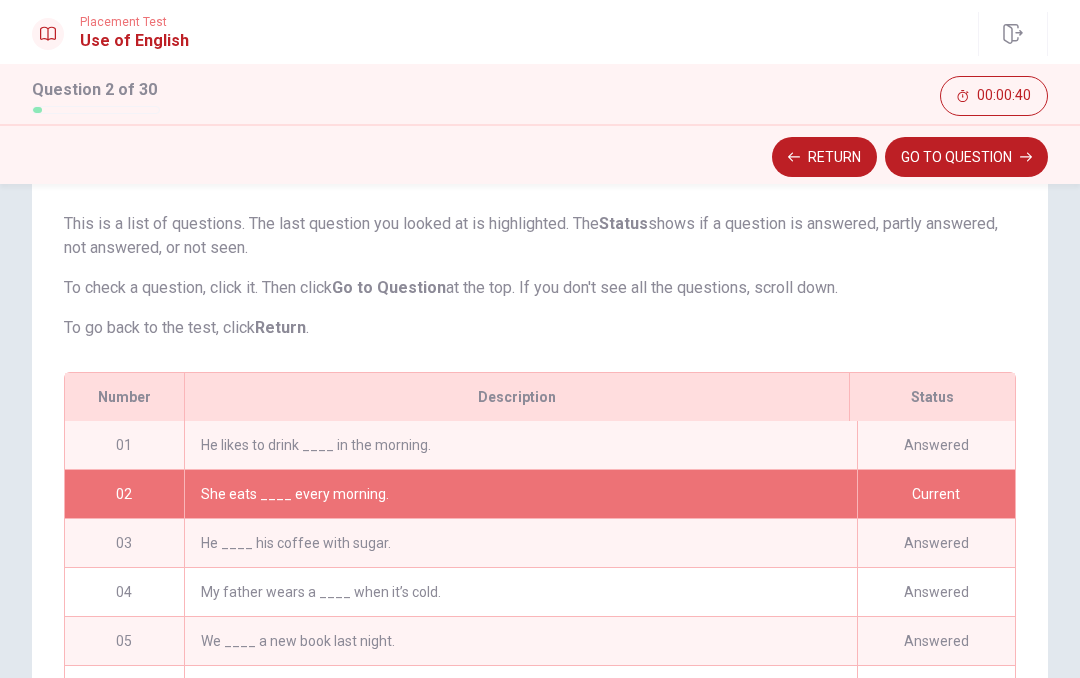 scroll, scrollTop: 43, scrollLeft: 0, axis: vertical 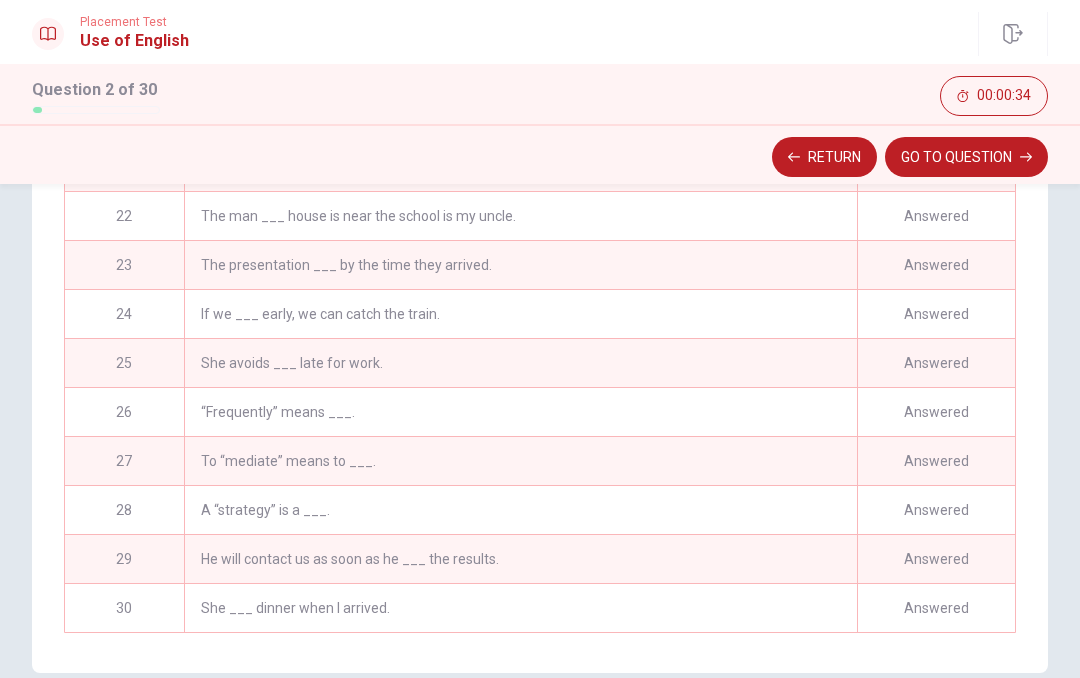 click on "She ___ dinner when I arrived." at bounding box center (520, 608) 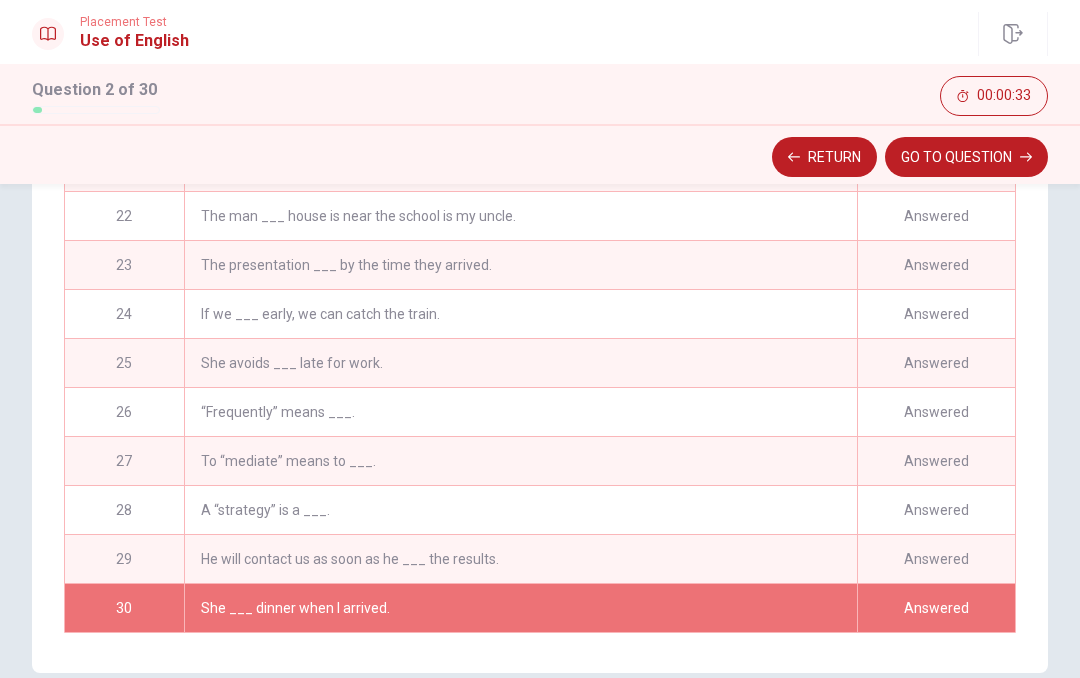 click on "GO TO QUESTION" at bounding box center (966, 157) 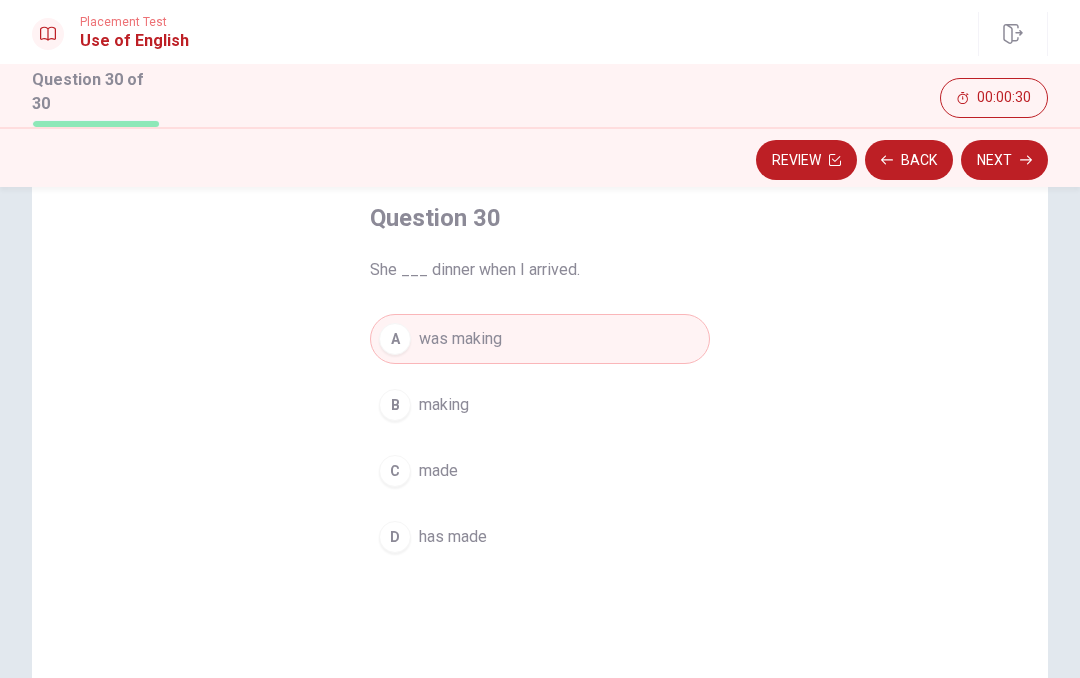 scroll, scrollTop: 109, scrollLeft: 0, axis: vertical 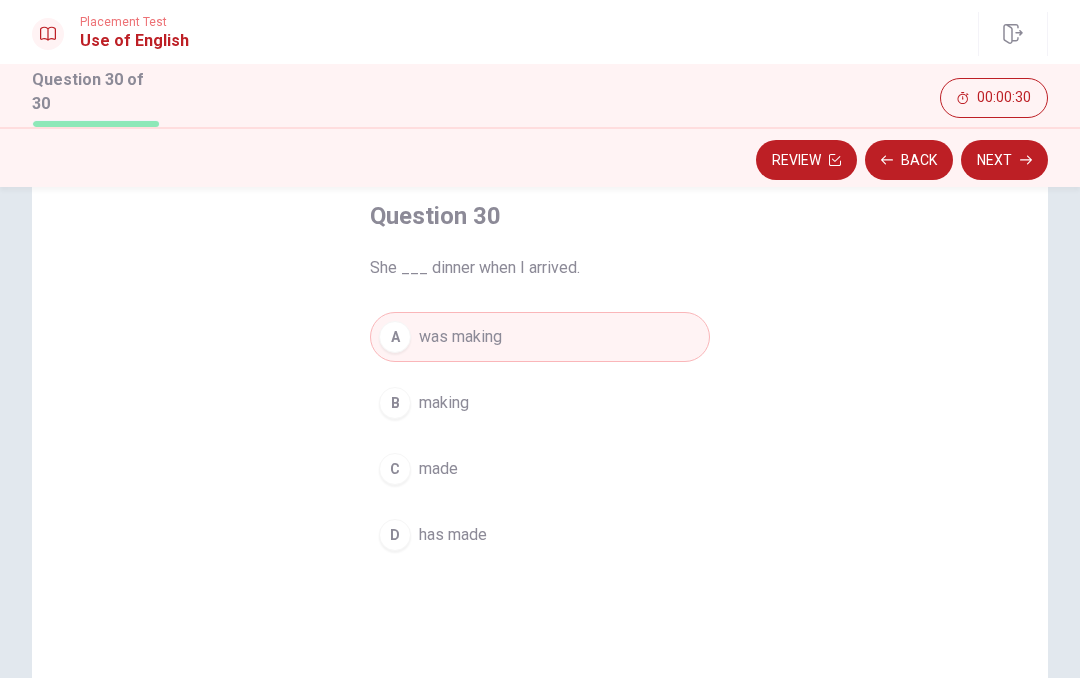 click on "Next" at bounding box center [1004, 160] 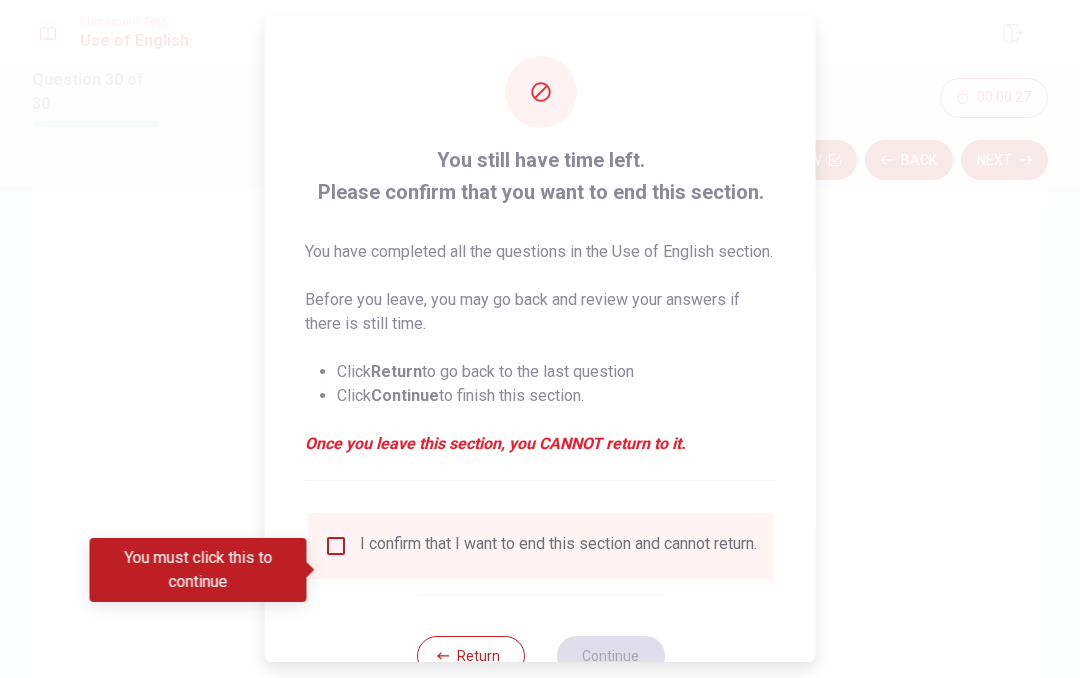 click at bounding box center (336, 546) 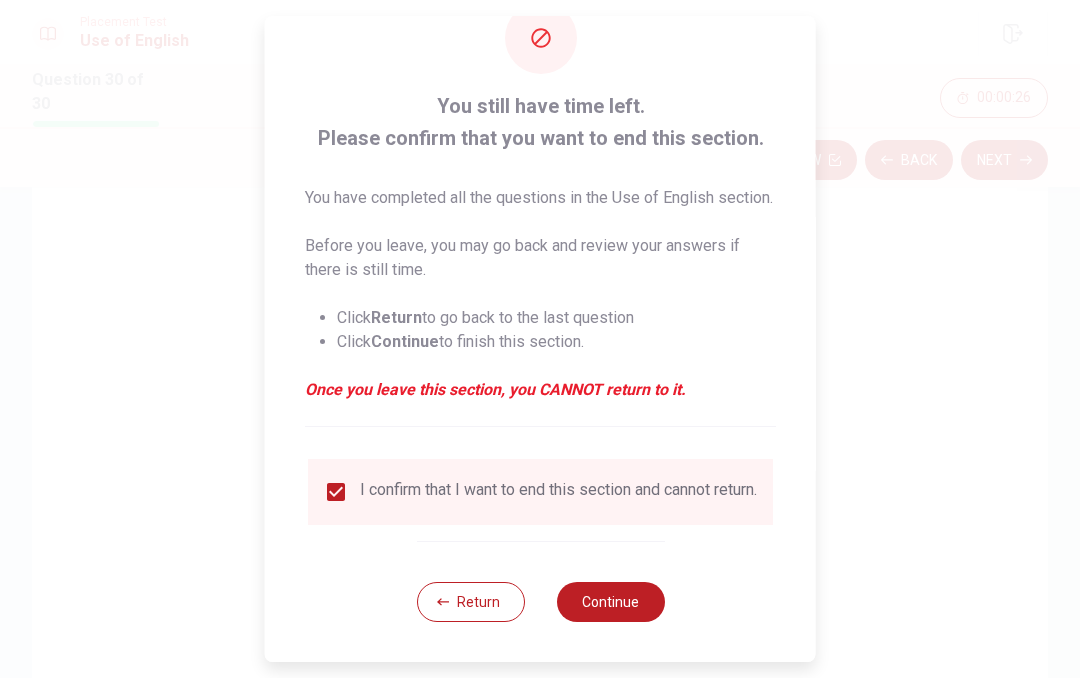 scroll, scrollTop: 92, scrollLeft: 0, axis: vertical 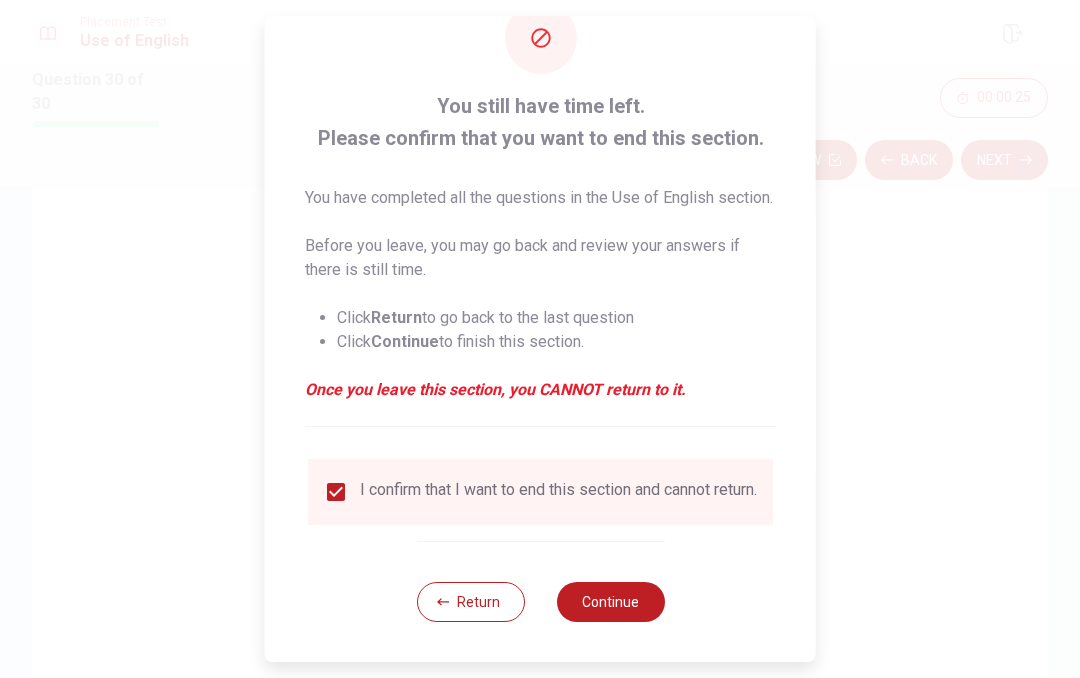 click on "Continue" at bounding box center (610, 602) 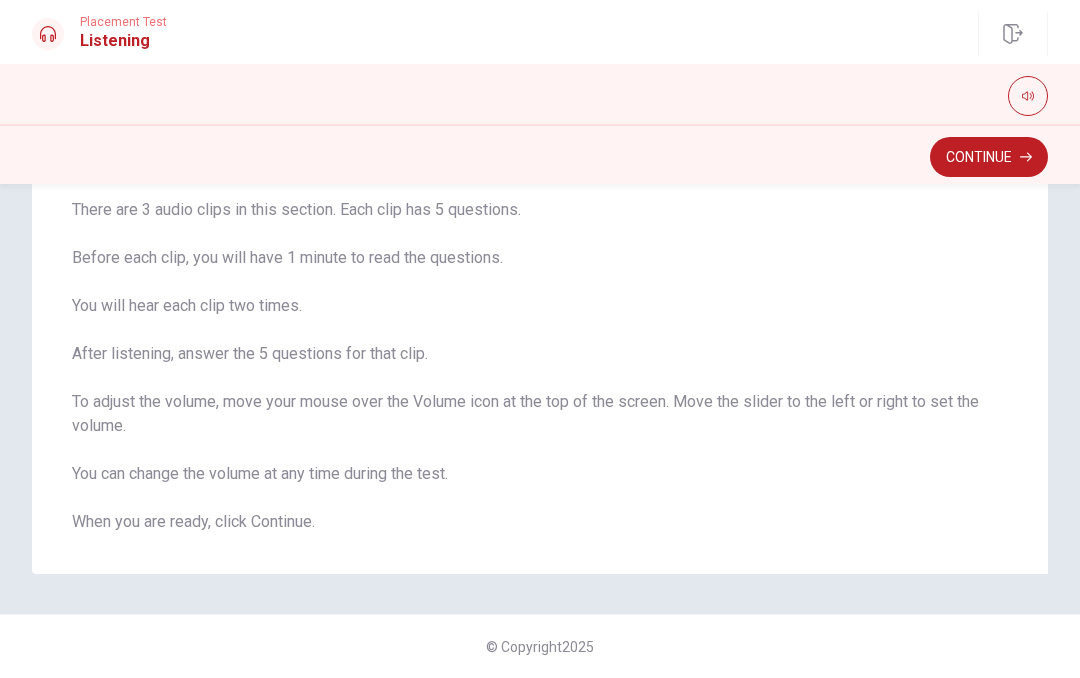 scroll, scrollTop: 138, scrollLeft: 0, axis: vertical 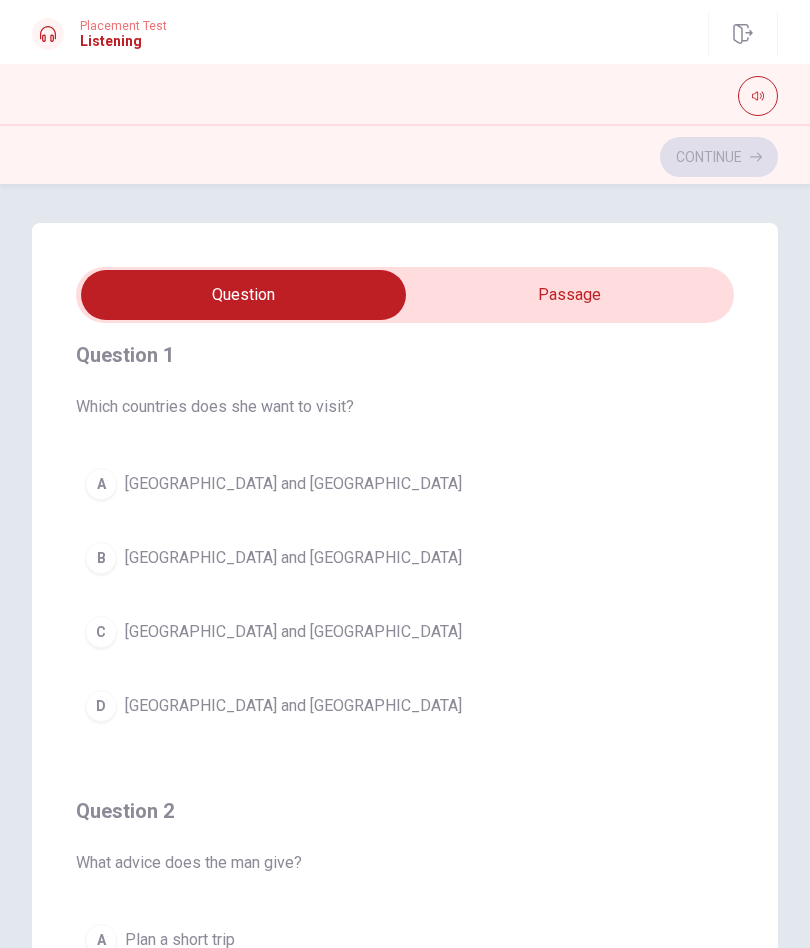 type on "25" 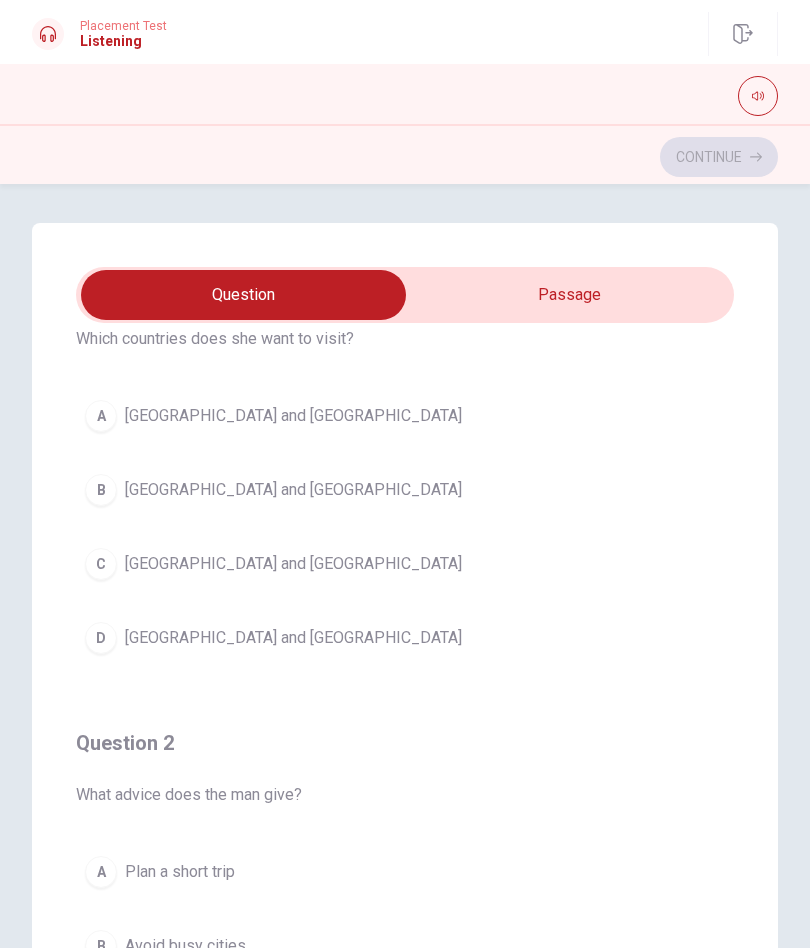 click at bounding box center [243, 295] 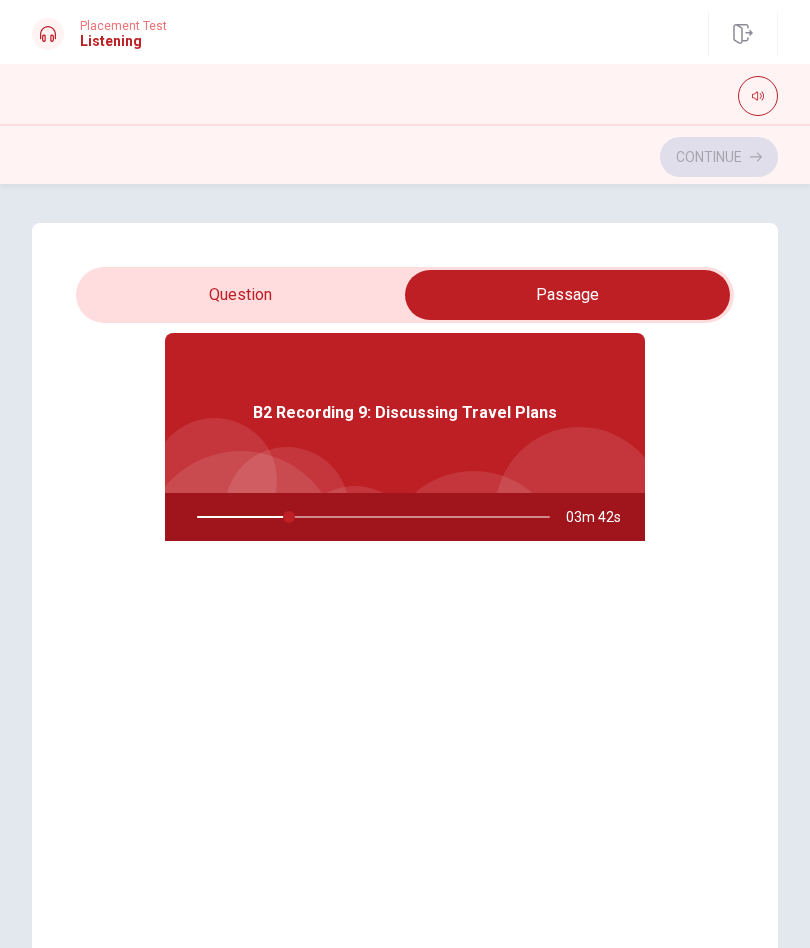 type on "26" 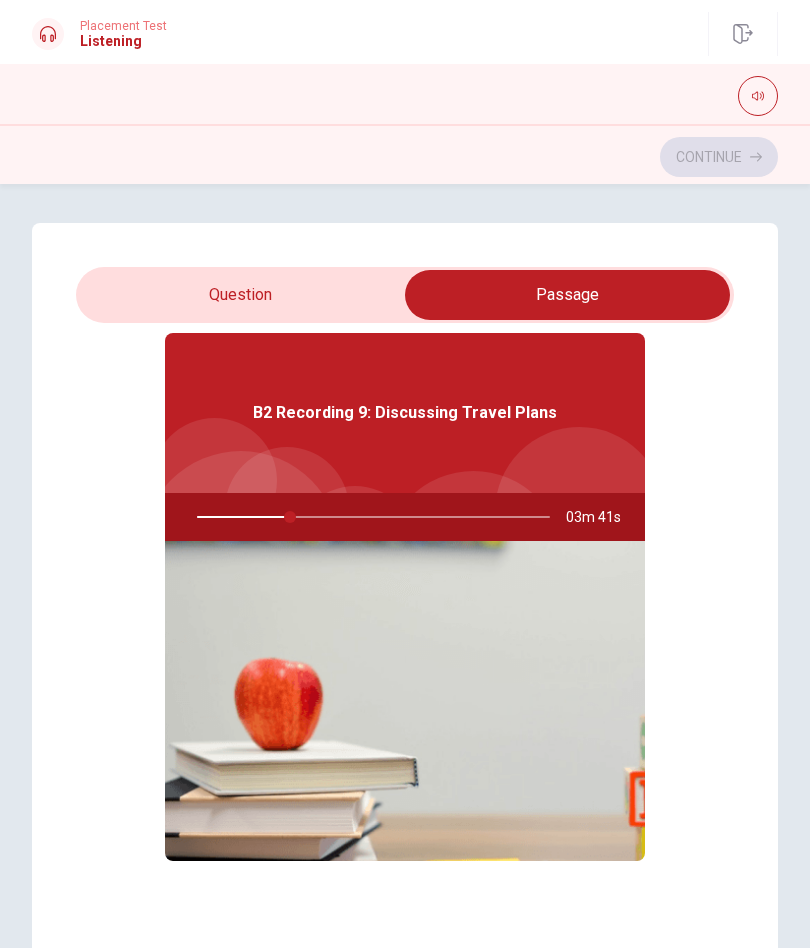 click at bounding box center (567, 295) 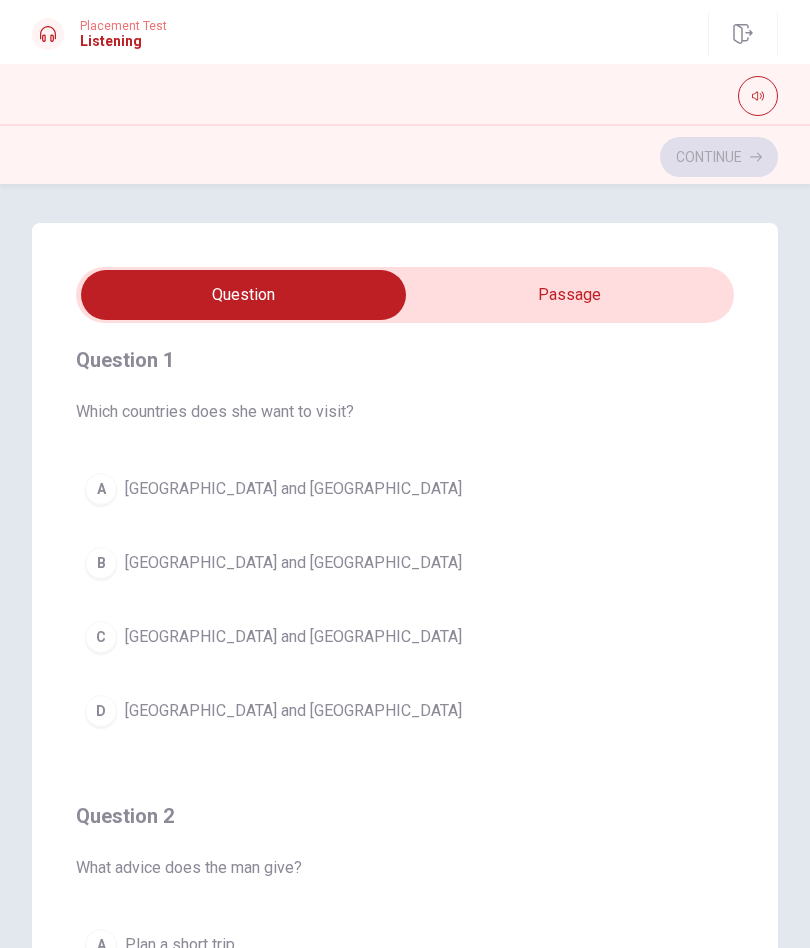 scroll, scrollTop: 12, scrollLeft: 0, axis: vertical 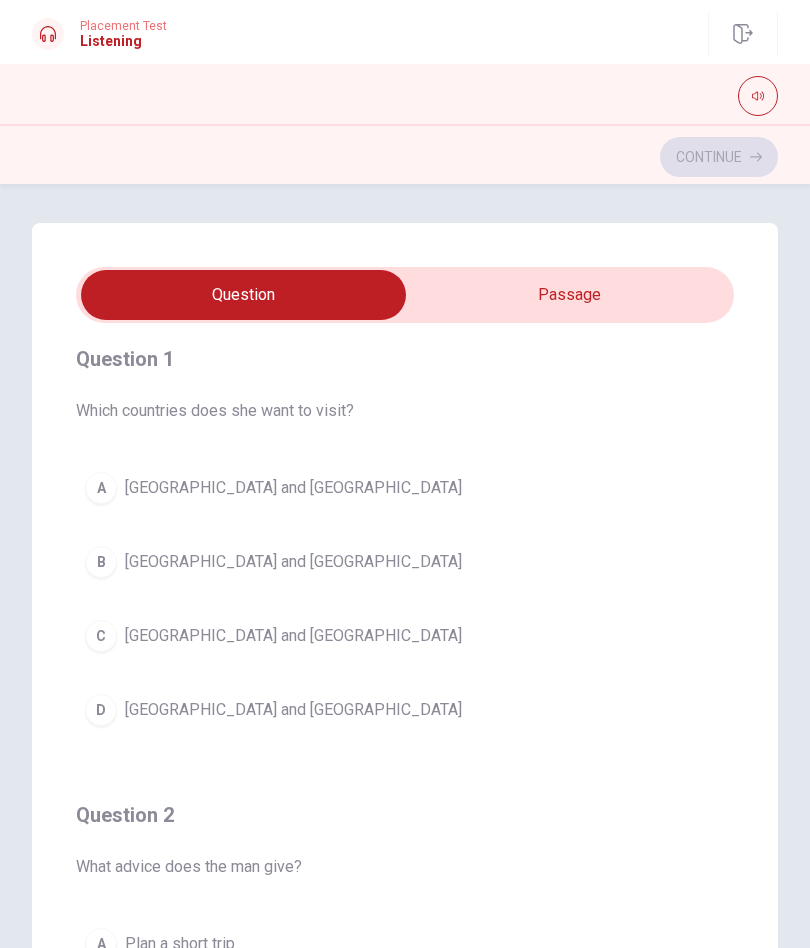 click at bounding box center [243, 295] 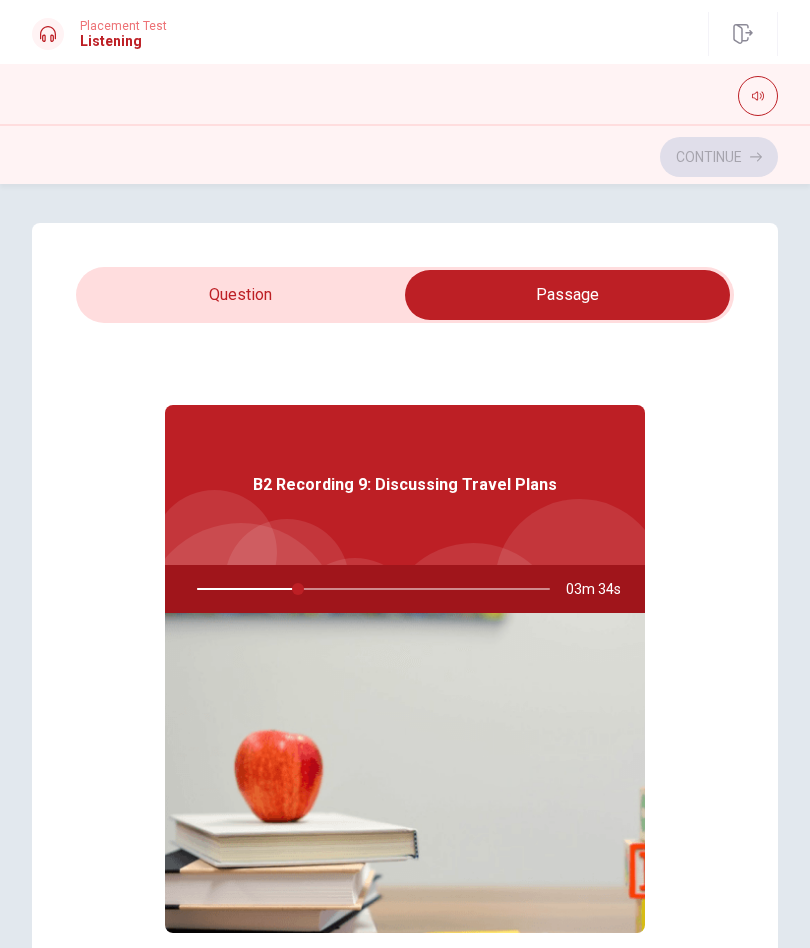 type on "29" 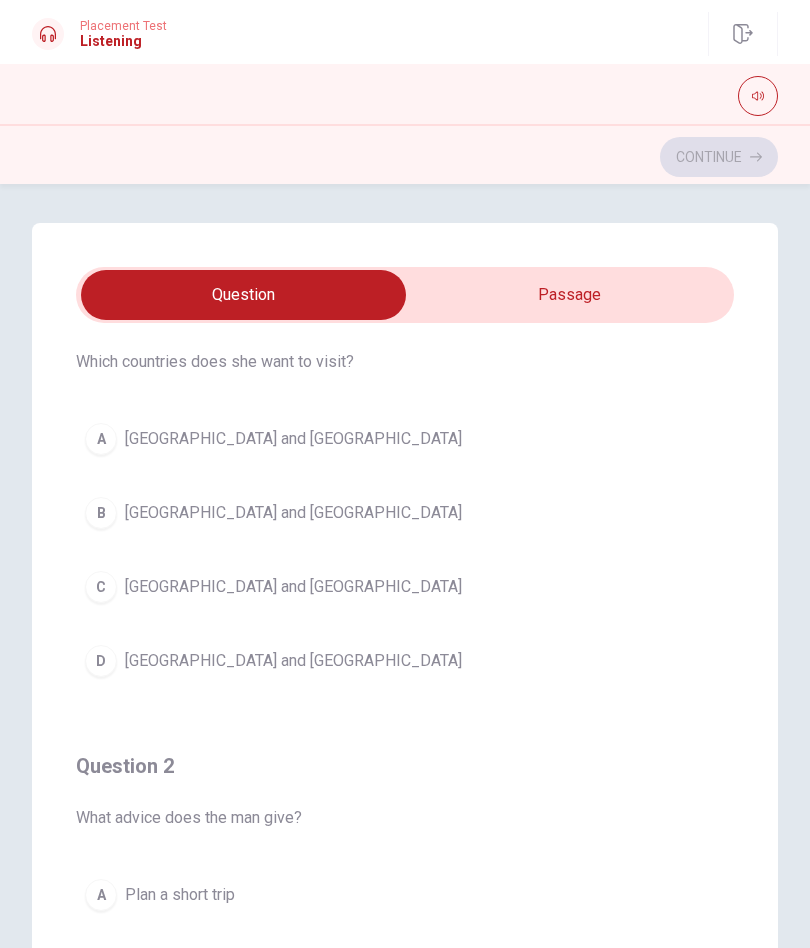 scroll, scrollTop: 62, scrollLeft: 0, axis: vertical 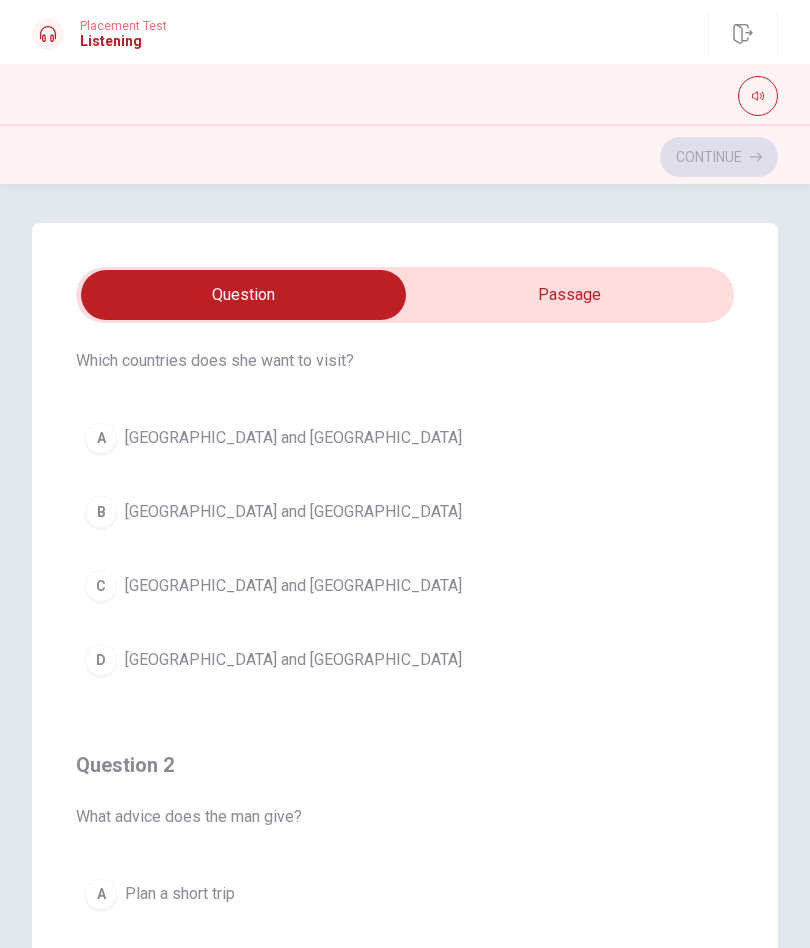 click on "D" at bounding box center (101, 660) 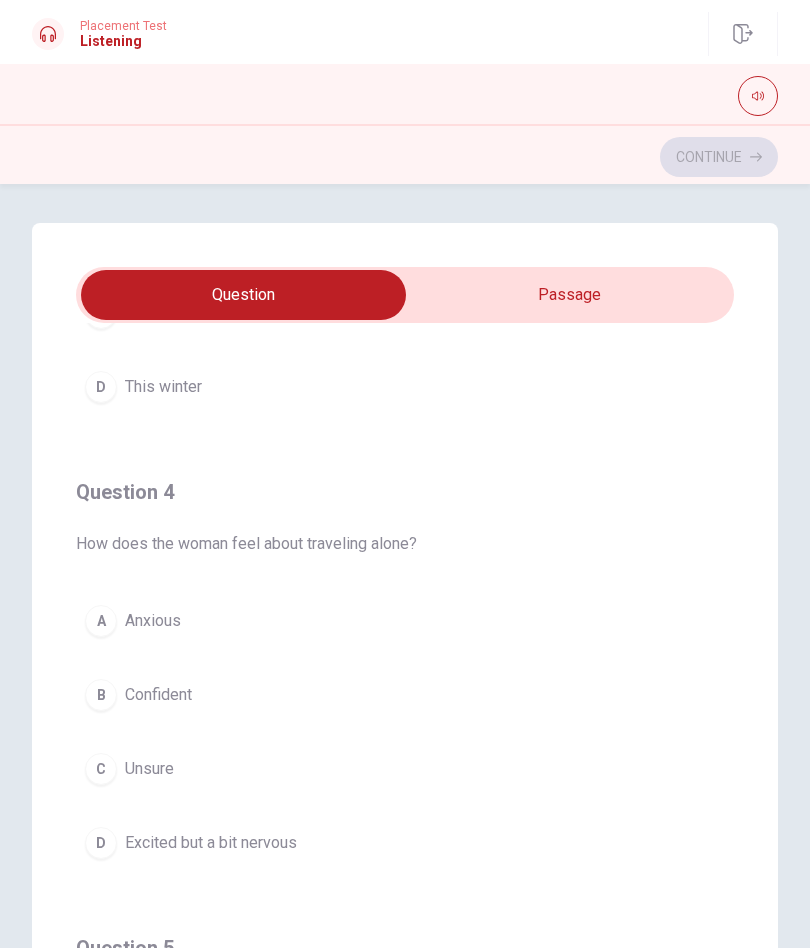 scroll, scrollTop: 1249, scrollLeft: 0, axis: vertical 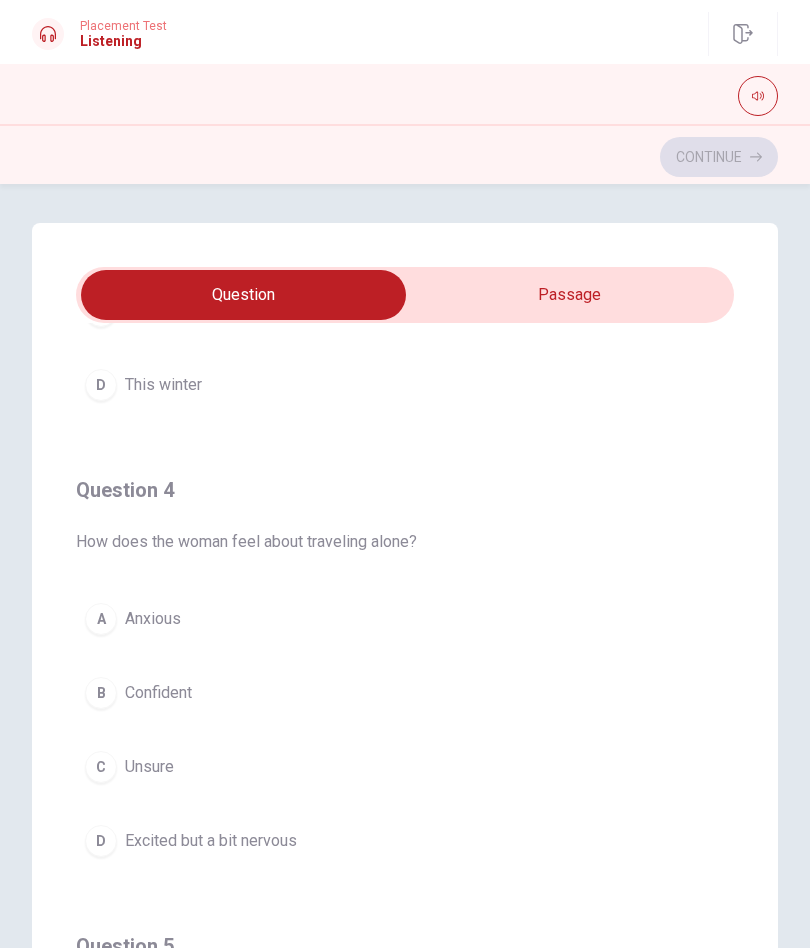 click on "D" at bounding box center [101, 841] 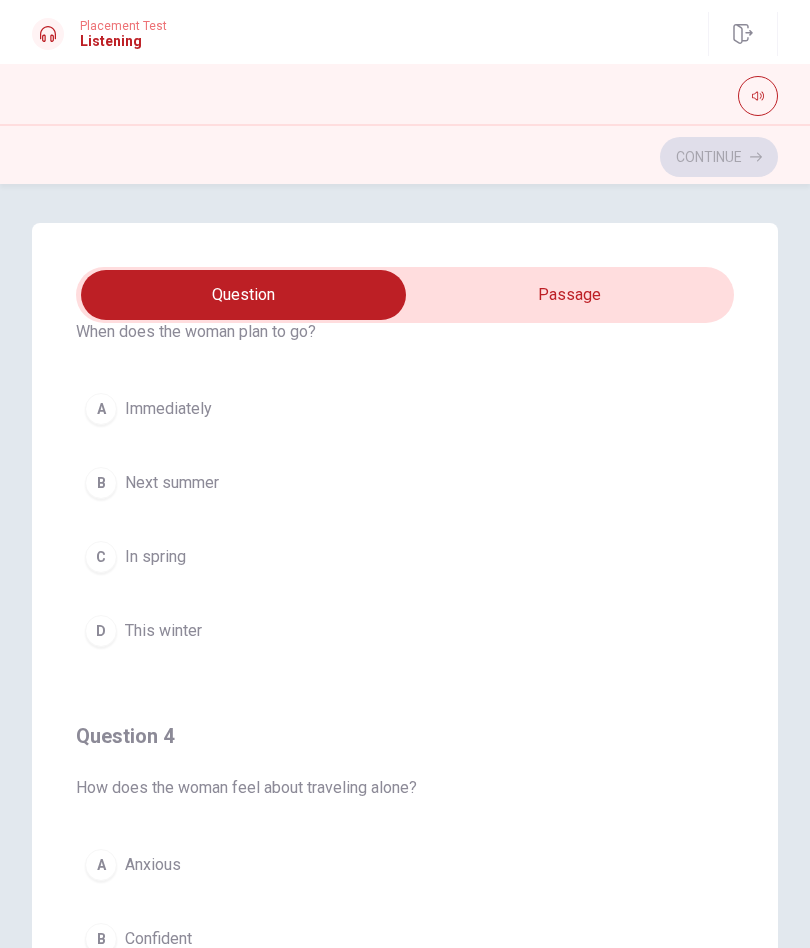 scroll, scrollTop: 974, scrollLeft: 0, axis: vertical 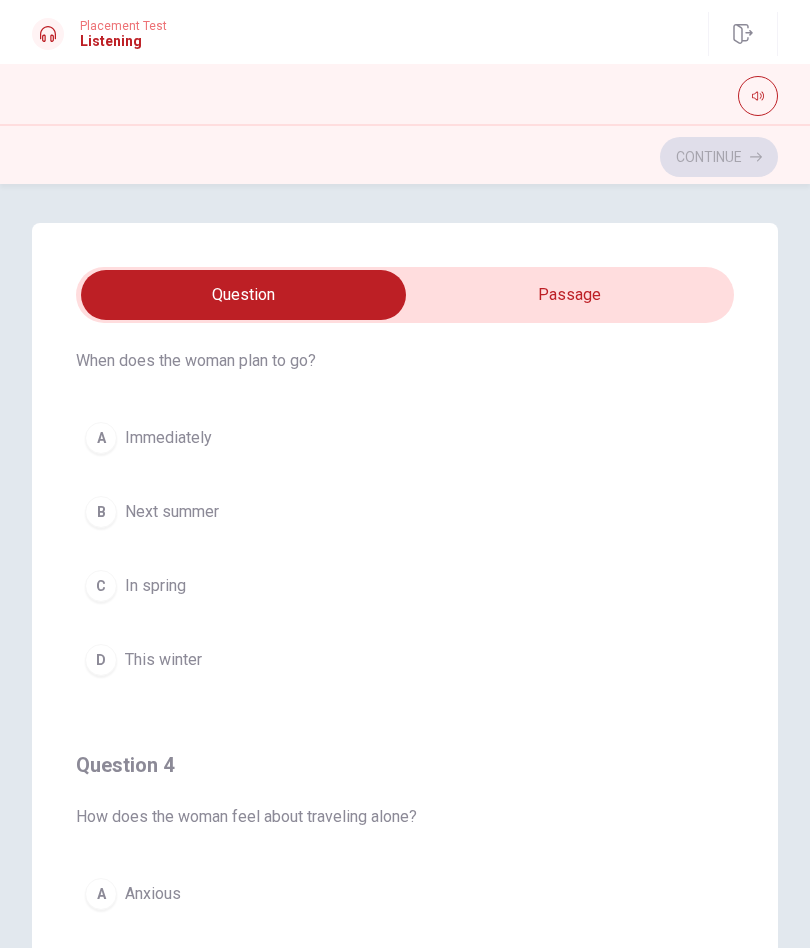 click on "B" at bounding box center [101, 512] 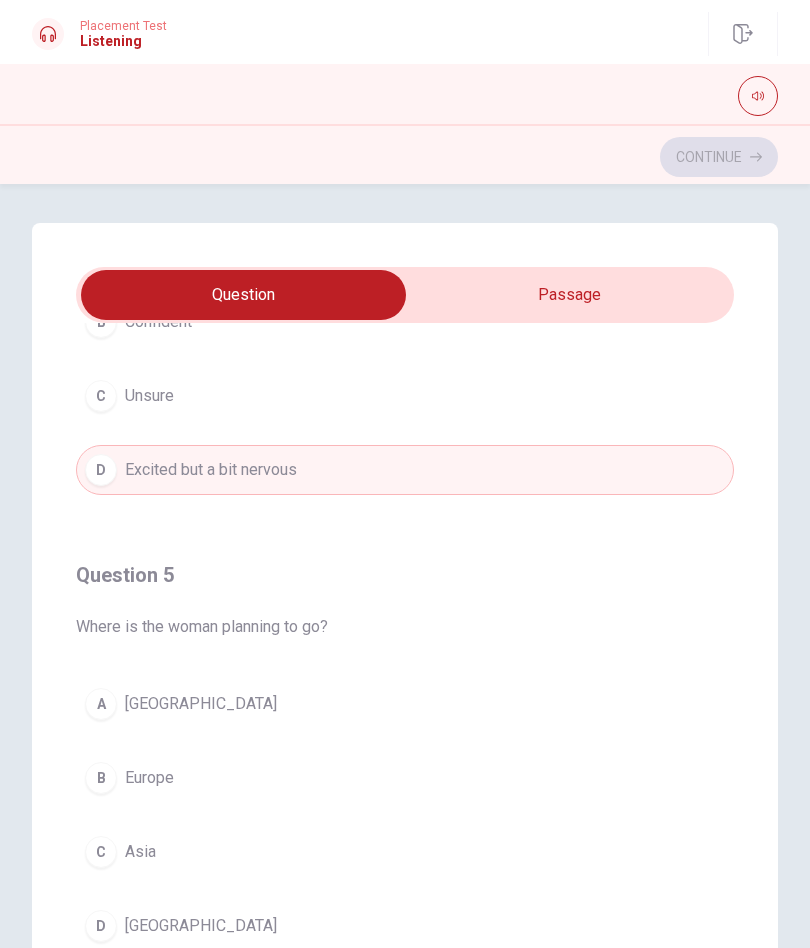 scroll, scrollTop: 1620, scrollLeft: 0, axis: vertical 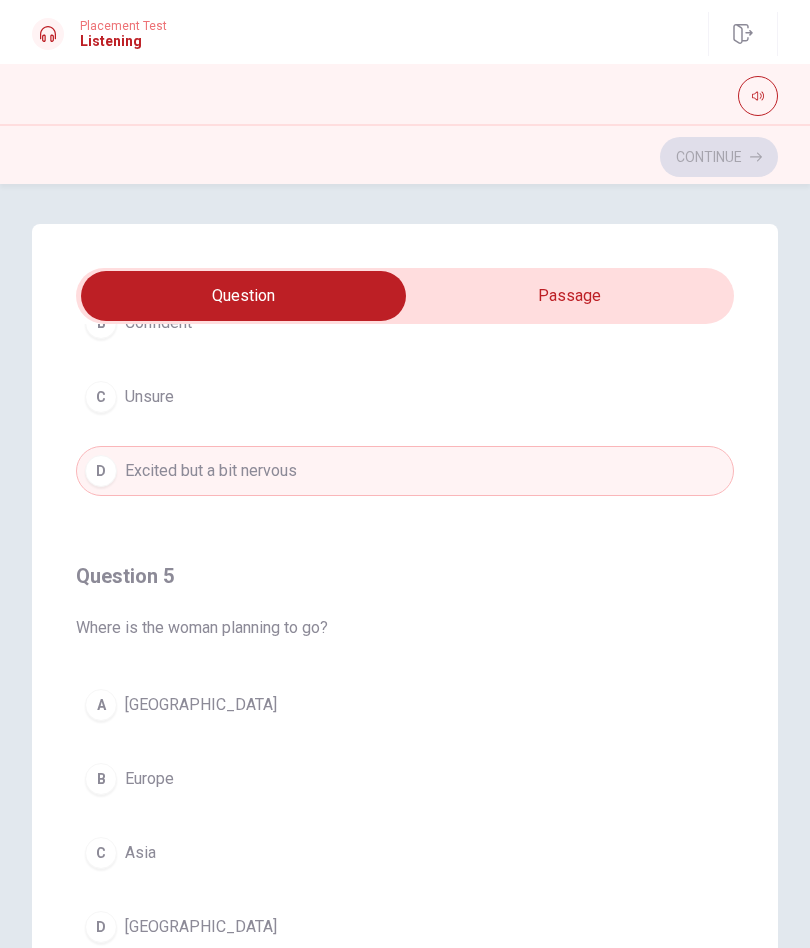 click on "C Unsure" at bounding box center (405, 397) 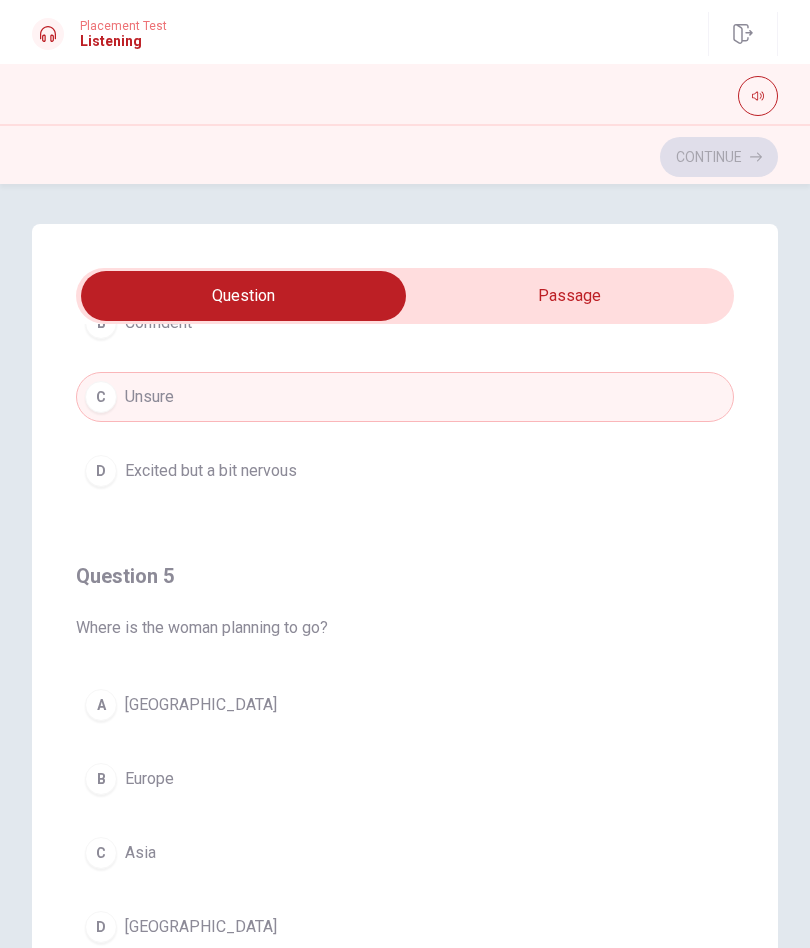 scroll, scrollTop: 0, scrollLeft: 0, axis: both 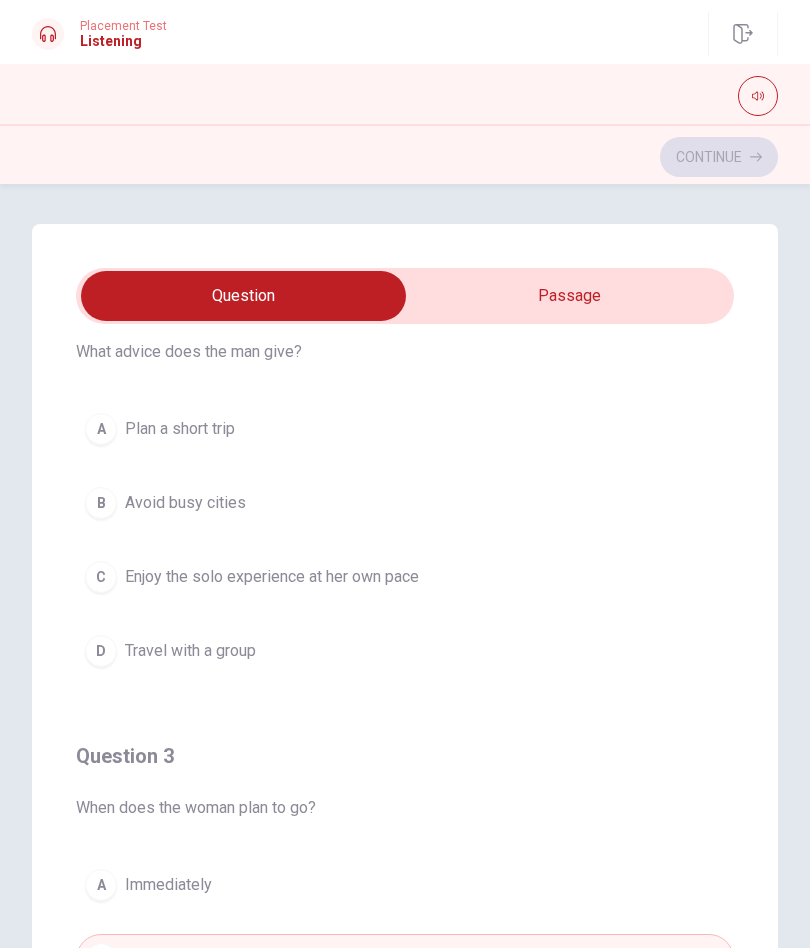 click on "C" at bounding box center (101, 577) 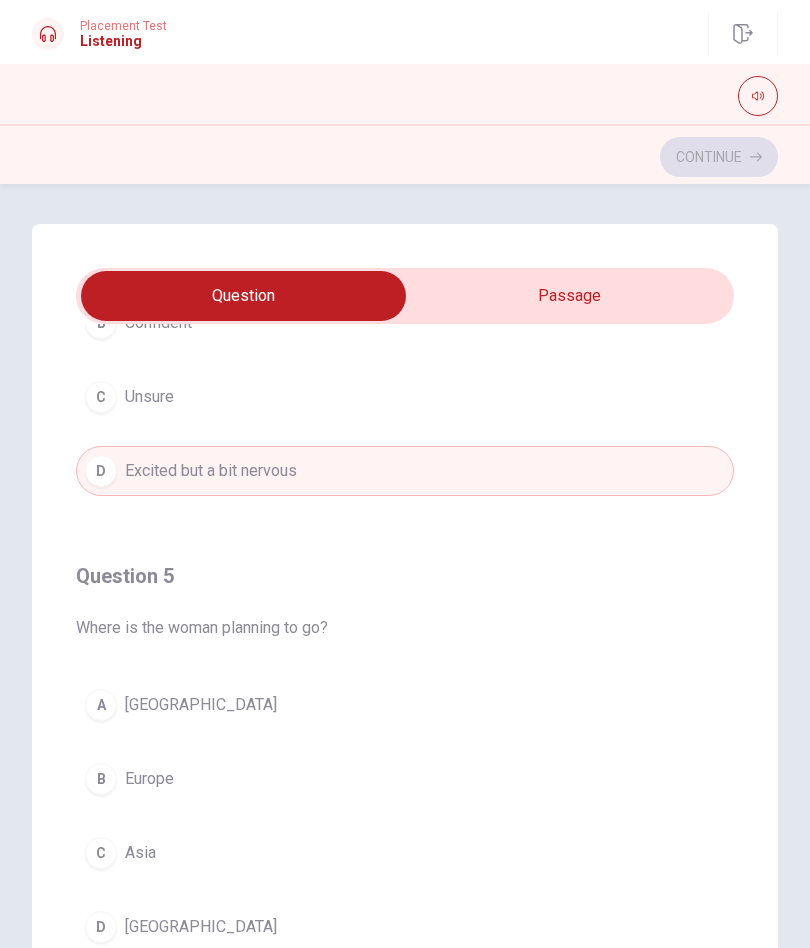 scroll, scrollTop: 1620, scrollLeft: 0, axis: vertical 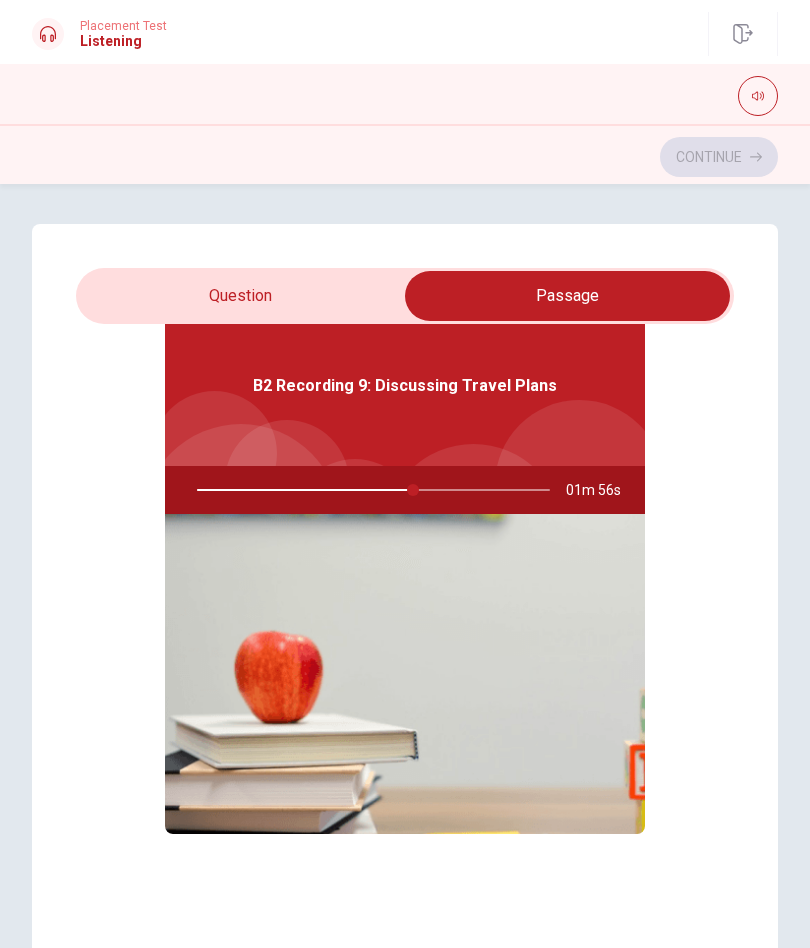 type on "62" 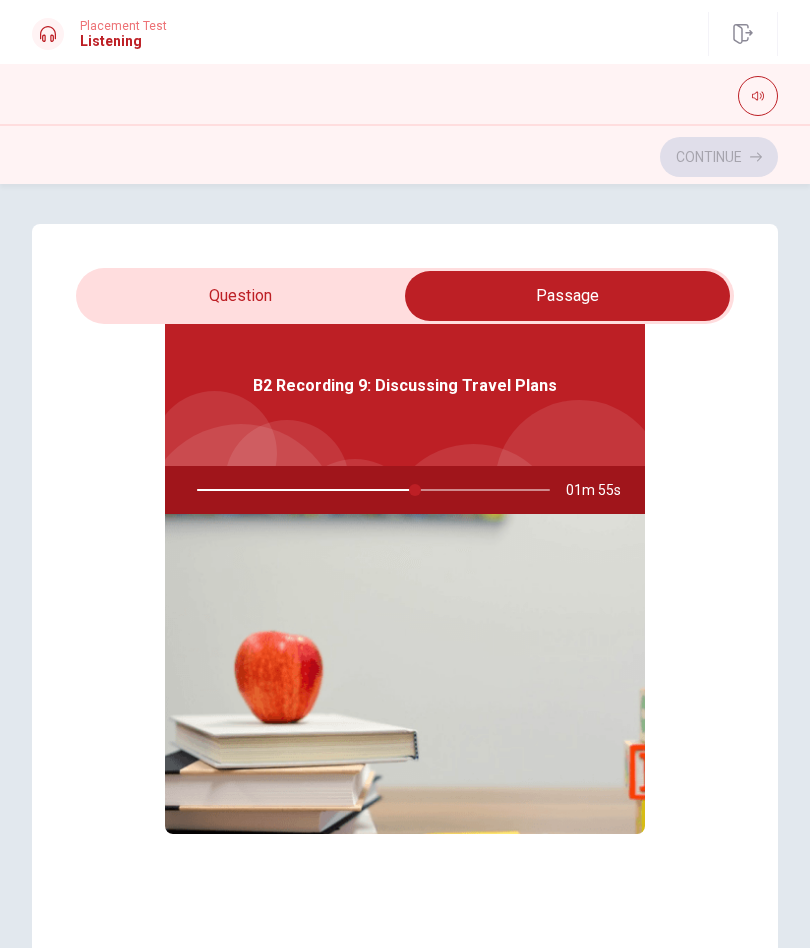 click at bounding box center [567, 296] 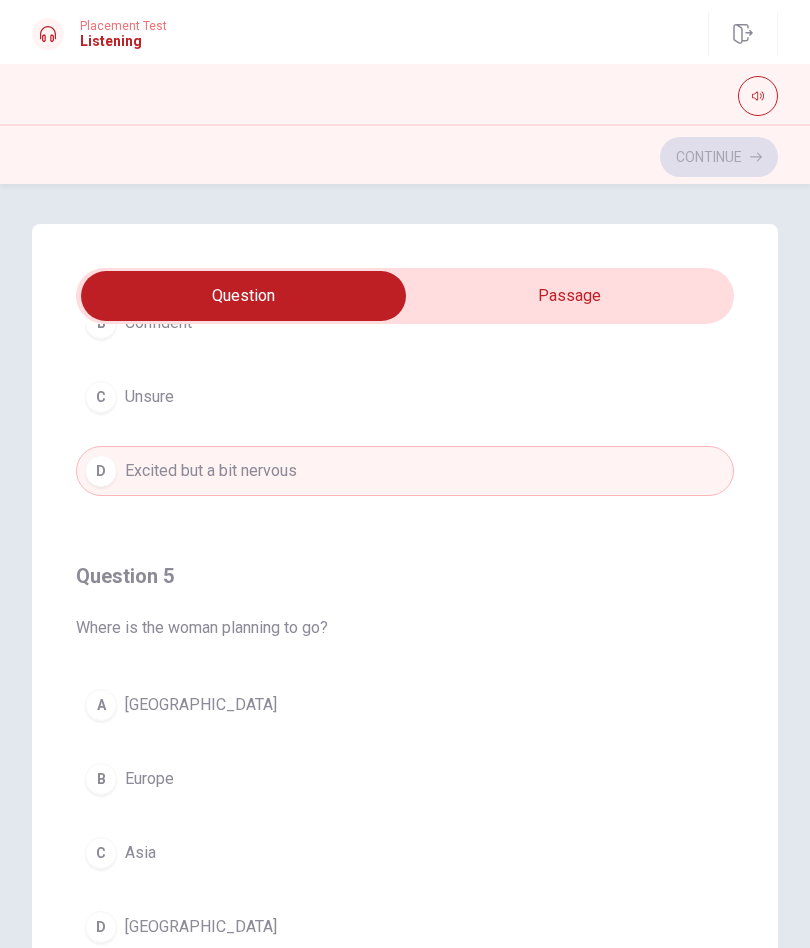 scroll, scrollTop: 1620, scrollLeft: 0, axis: vertical 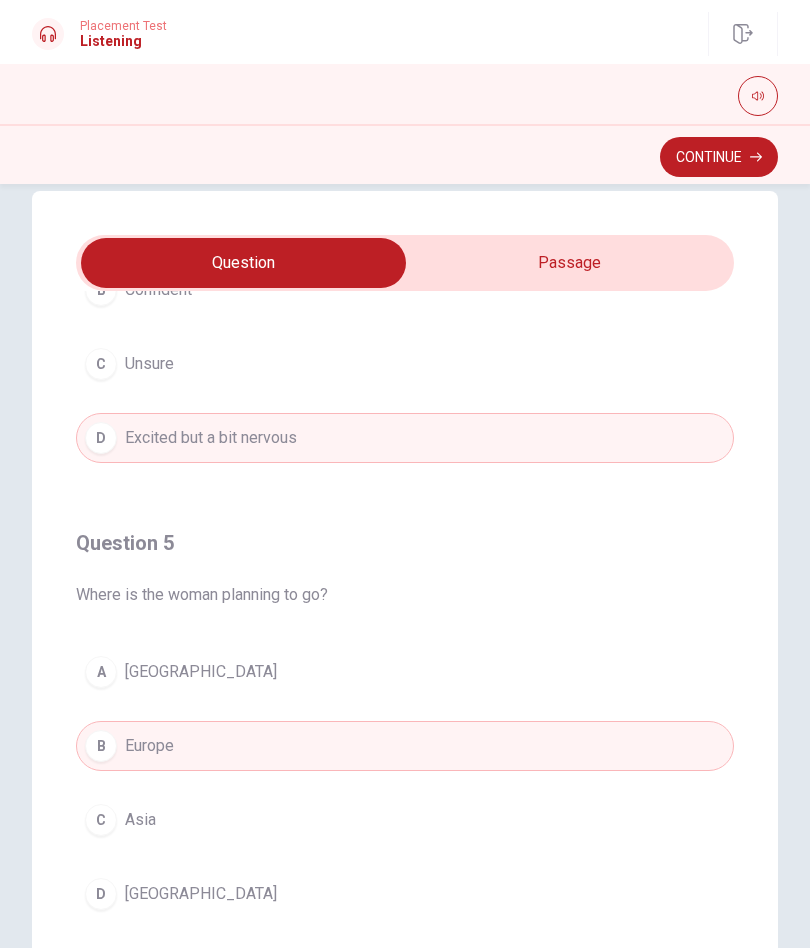 click on "D Excited but a bit nervous" at bounding box center [405, 438] 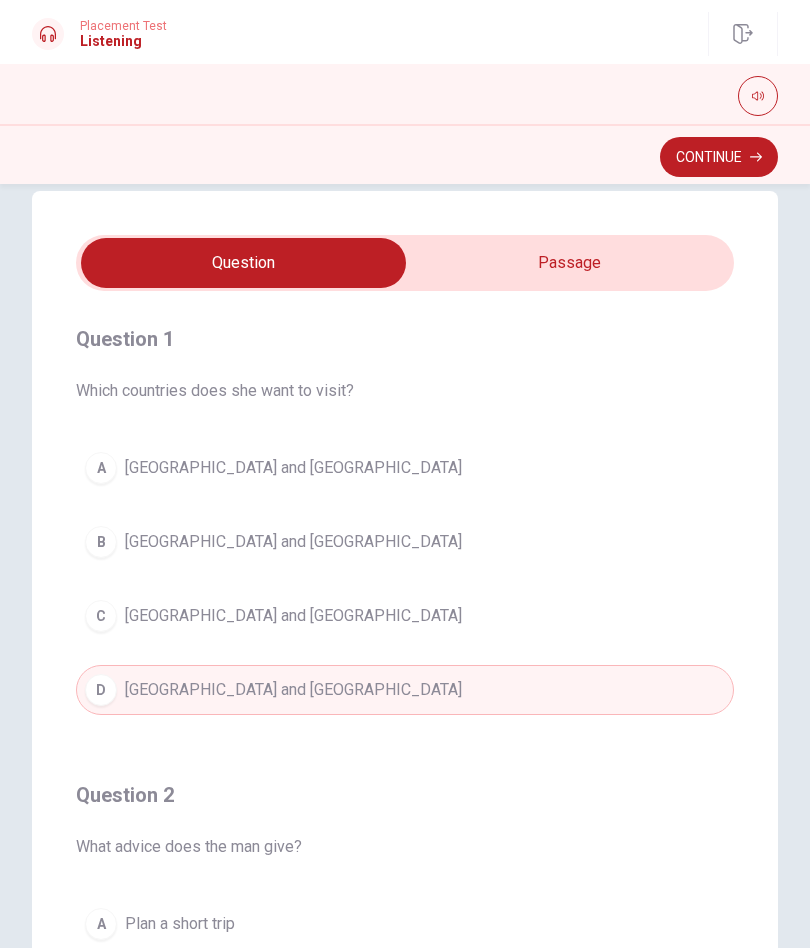 scroll, scrollTop: 0, scrollLeft: 0, axis: both 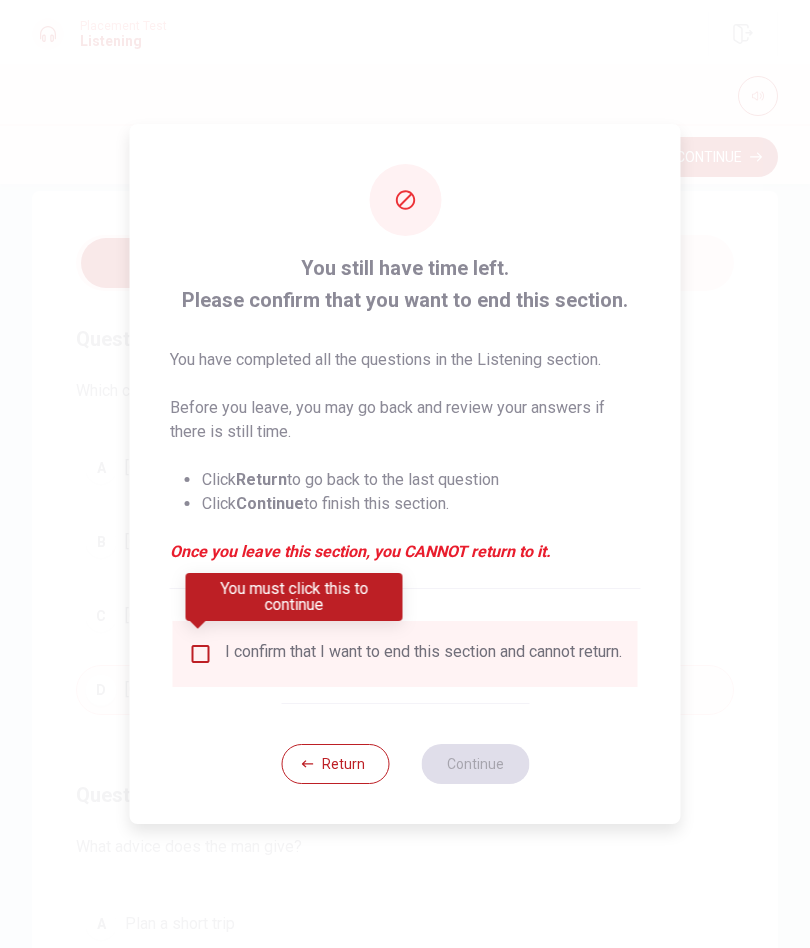 click at bounding box center [201, 654] 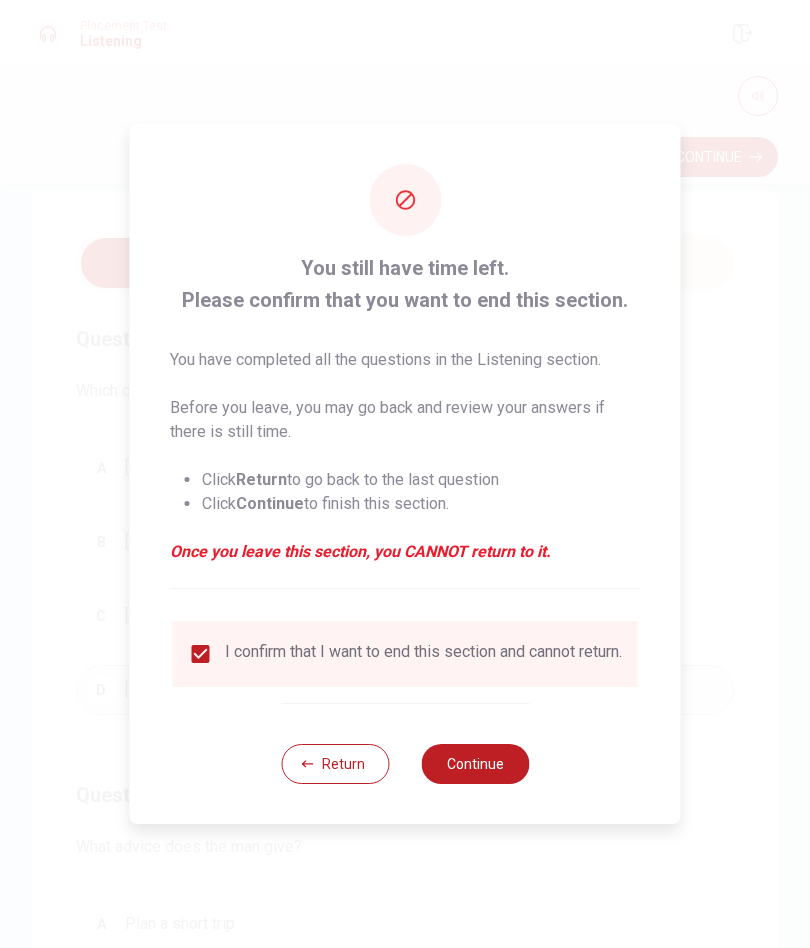 click on "Continue" at bounding box center [475, 764] 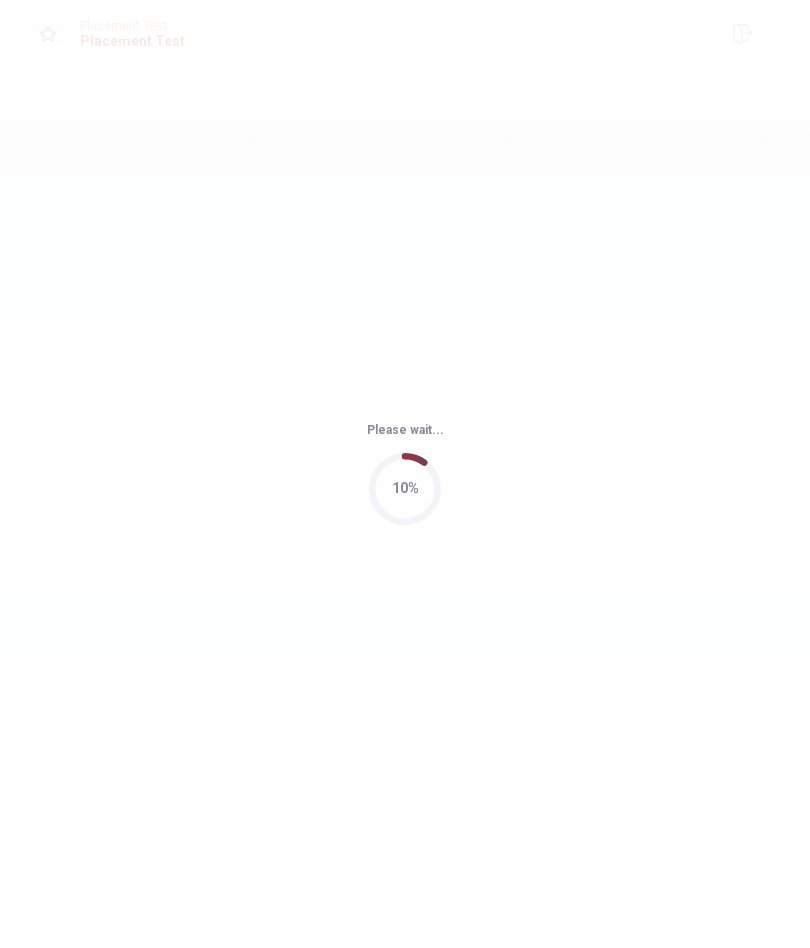 scroll, scrollTop: 0, scrollLeft: 0, axis: both 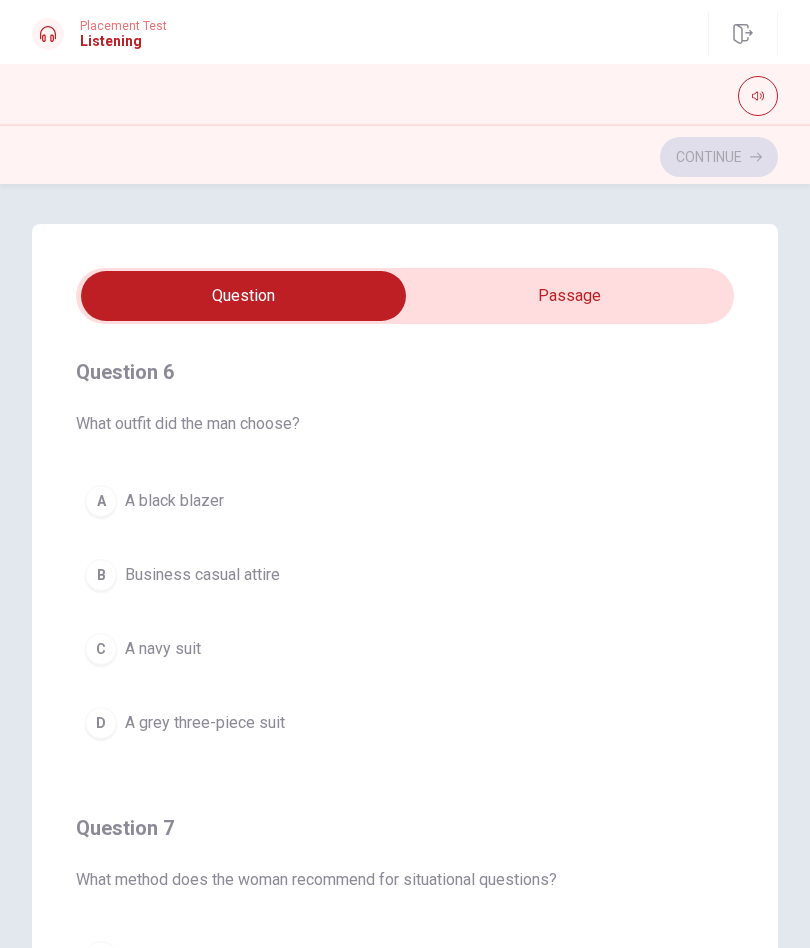 click at bounding box center (243, 296) 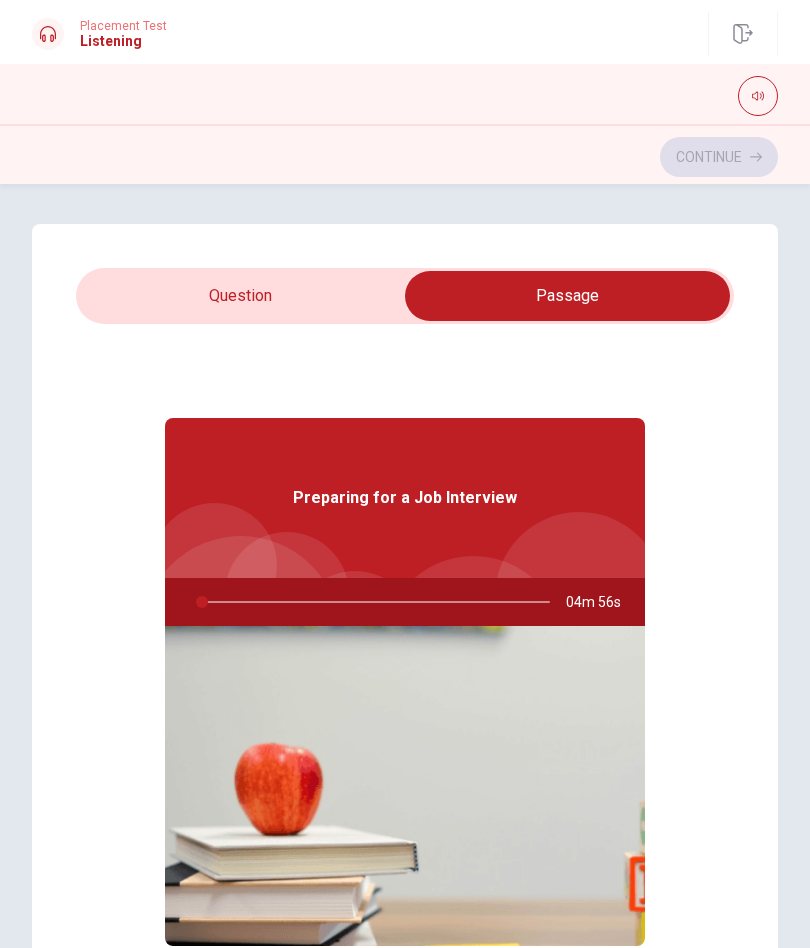 type on "2" 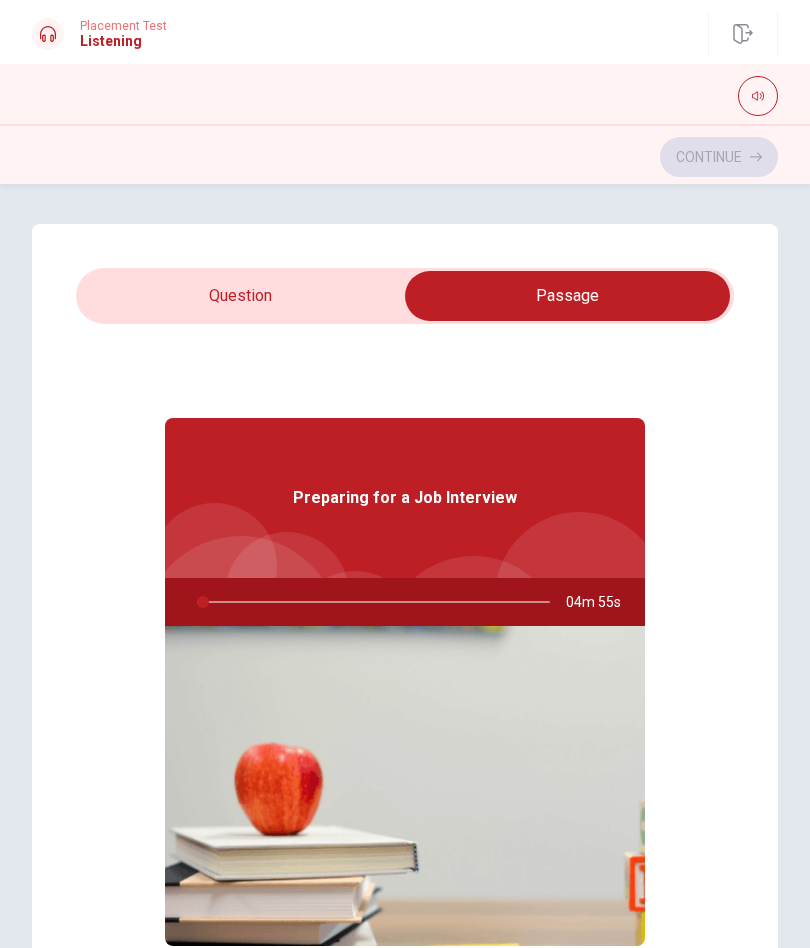 click at bounding box center [567, 296] 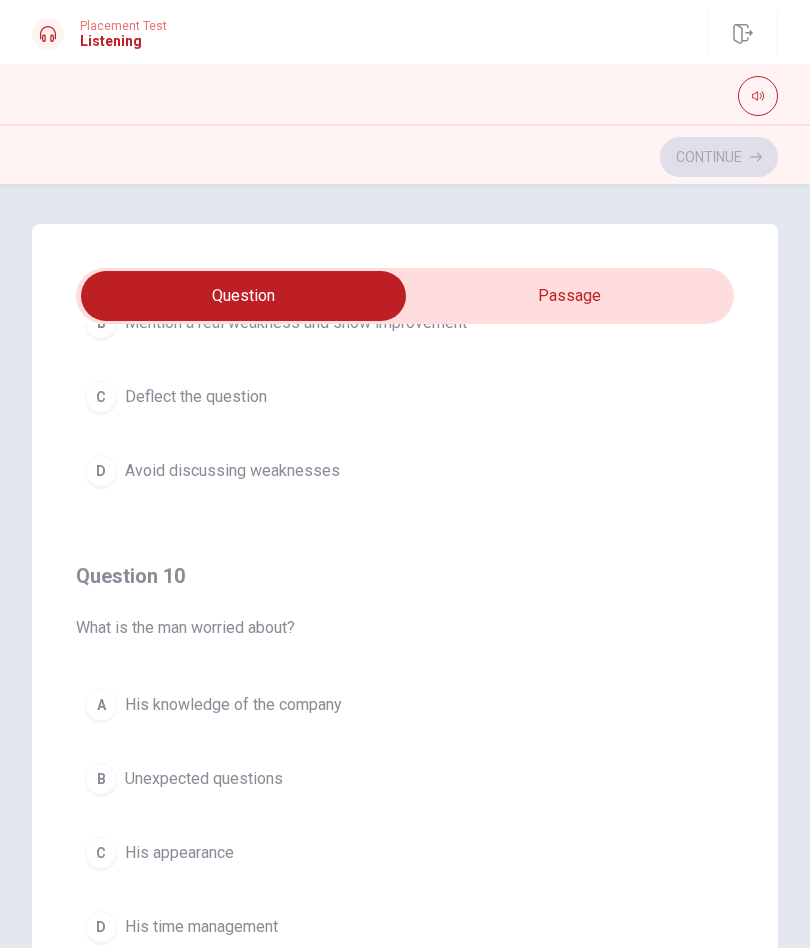 scroll, scrollTop: 1620, scrollLeft: 0, axis: vertical 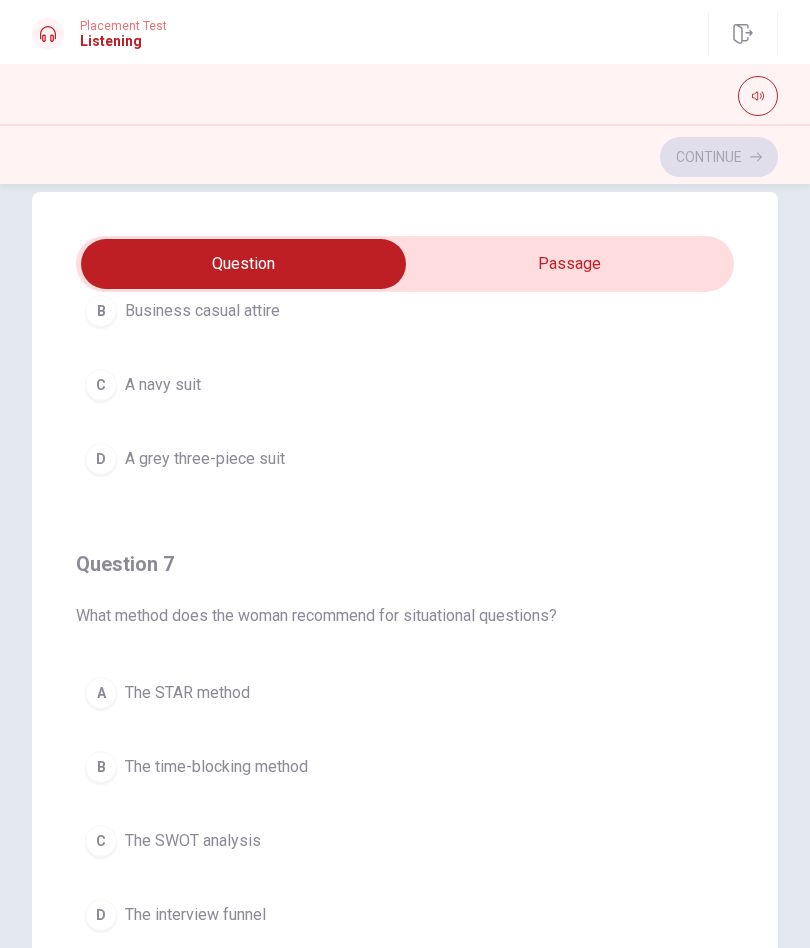 click on "A" at bounding box center [101, 693] 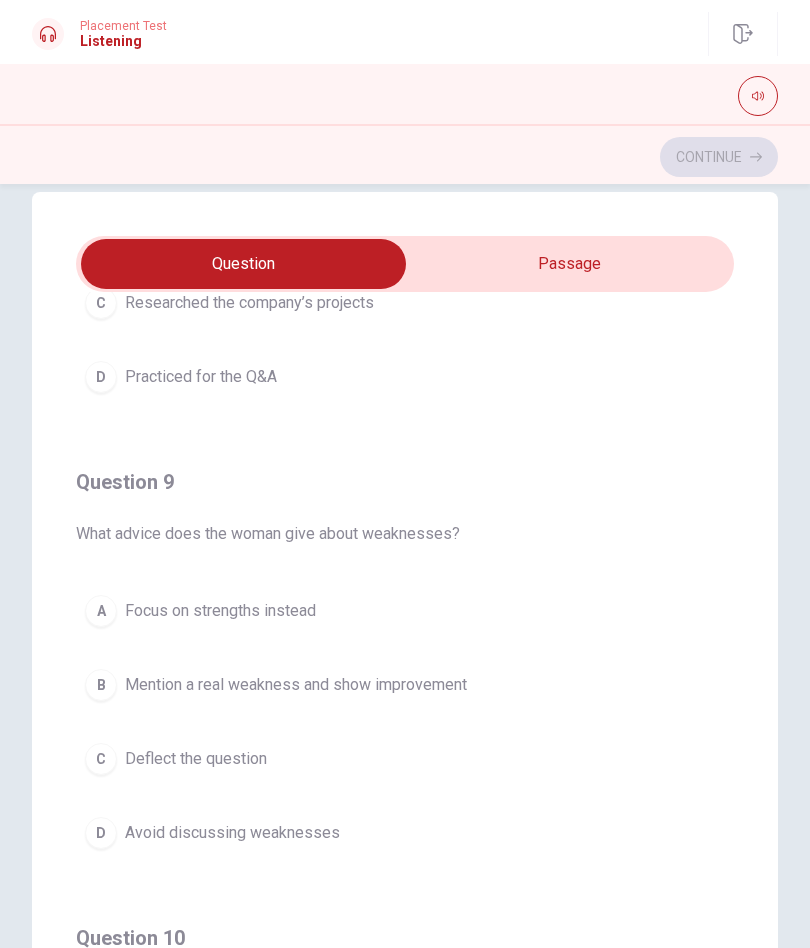 scroll, scrollTop: 1237, scrollLeft: 0, axis: vertical 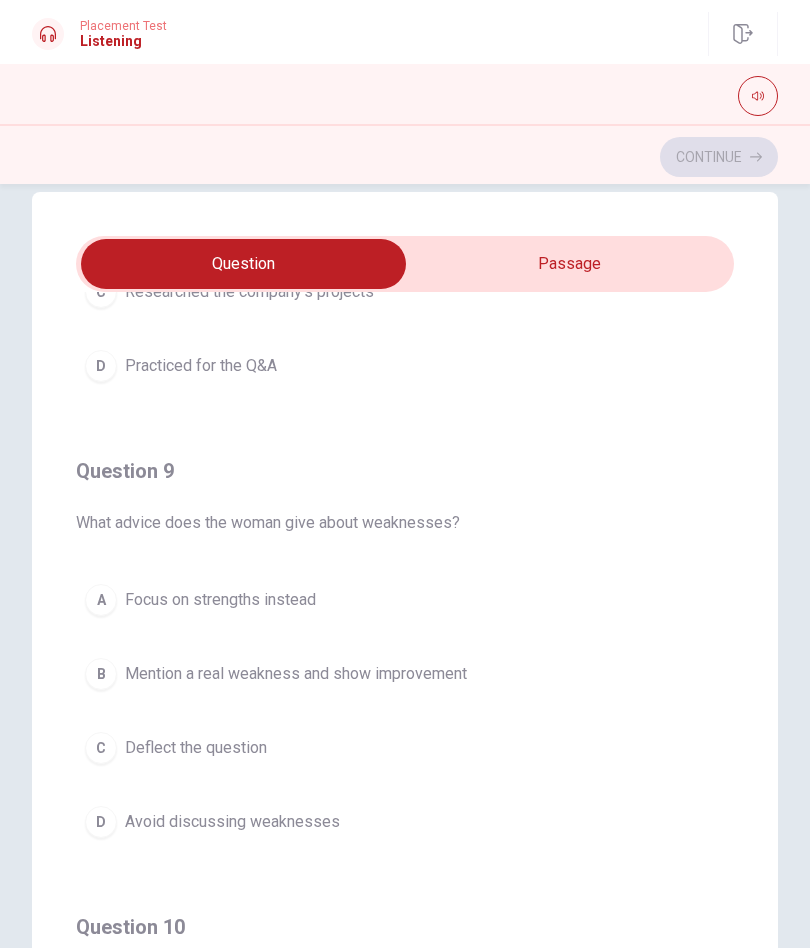 click on "B" at bounding box center (101, 674) 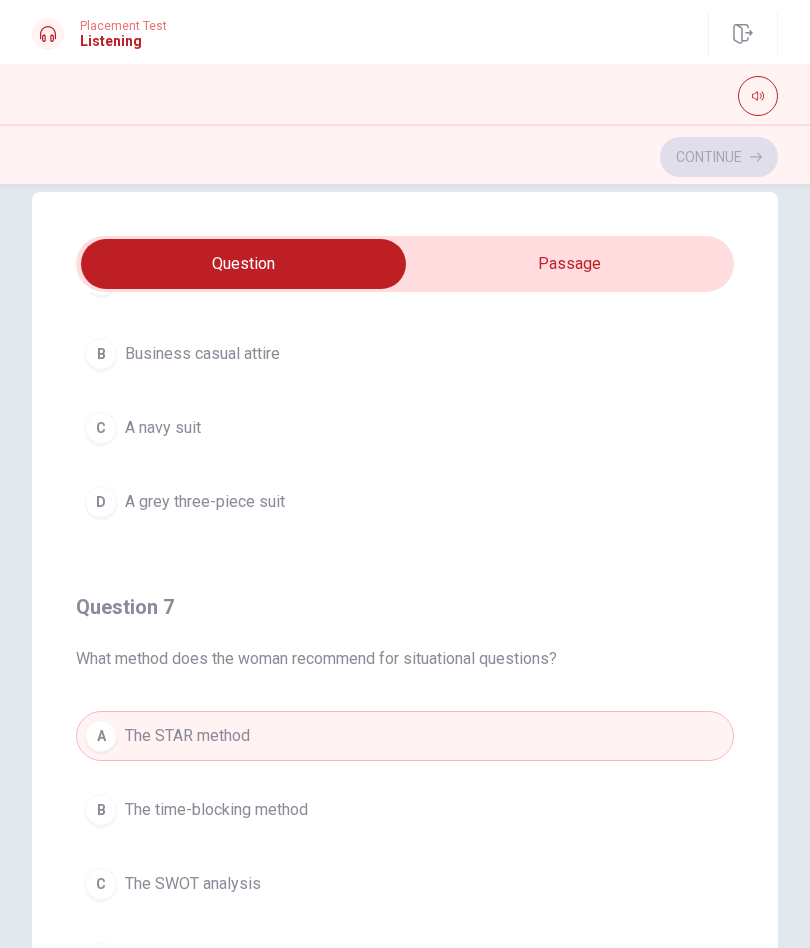 scroll, scrollTop: 185, scrollLeft: 0, axis: vertical 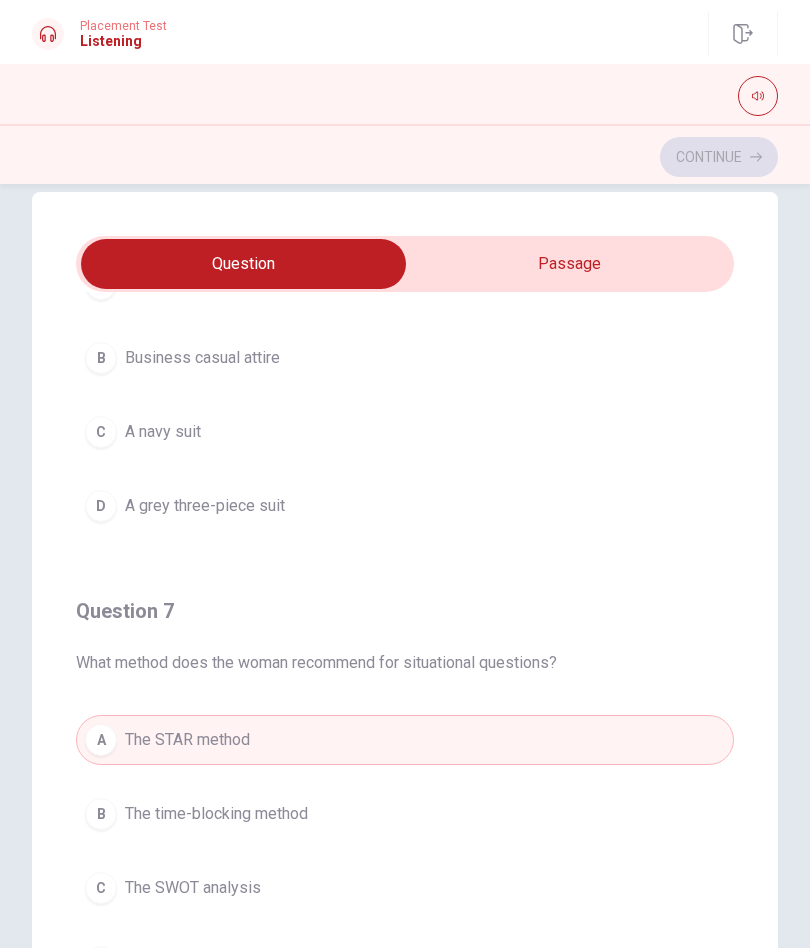 click on "C A navy suit" at bounding box center (405, 432) 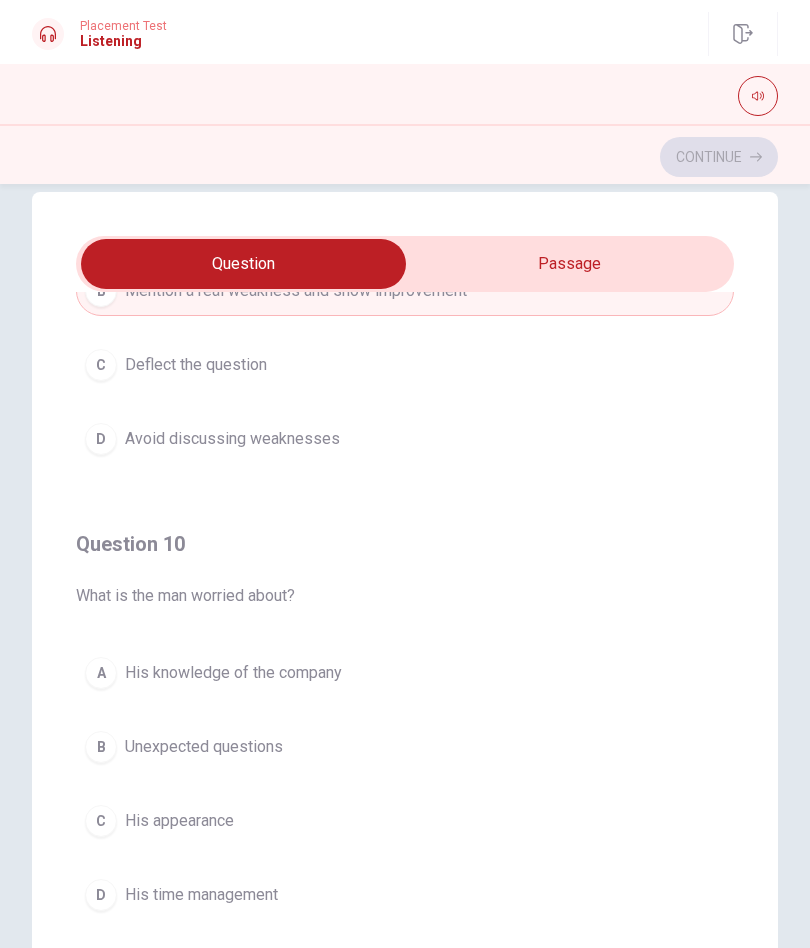 scroll, scrollTop: 1620, scrollLeft: 0, axis: vertical 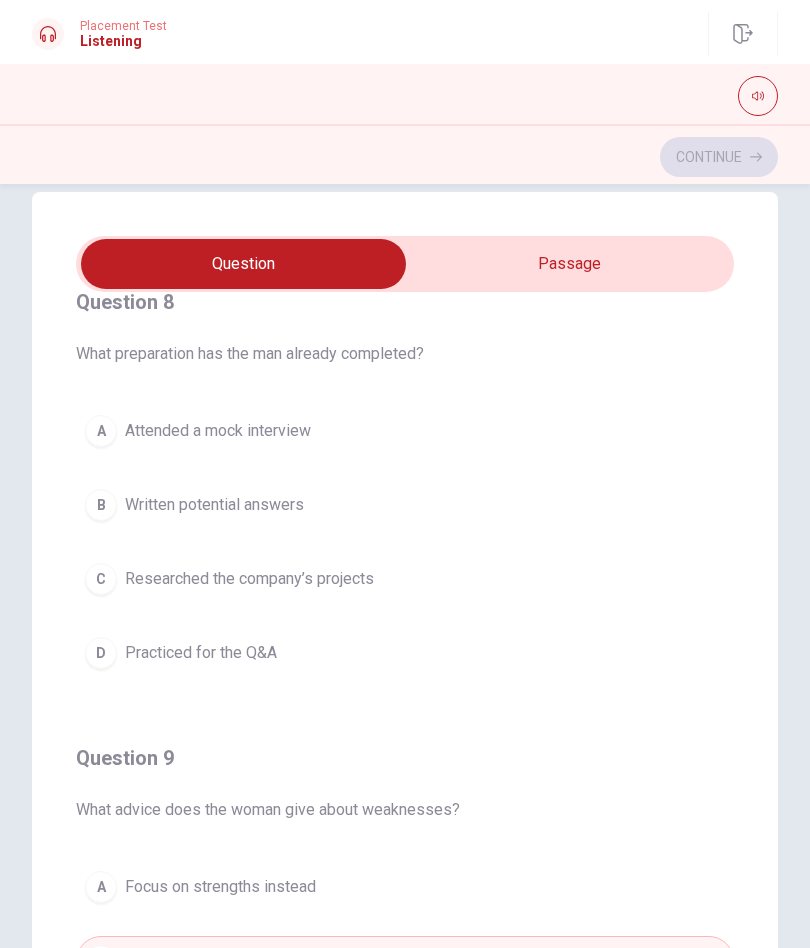 click on "C" at bounding box center [101, 579] 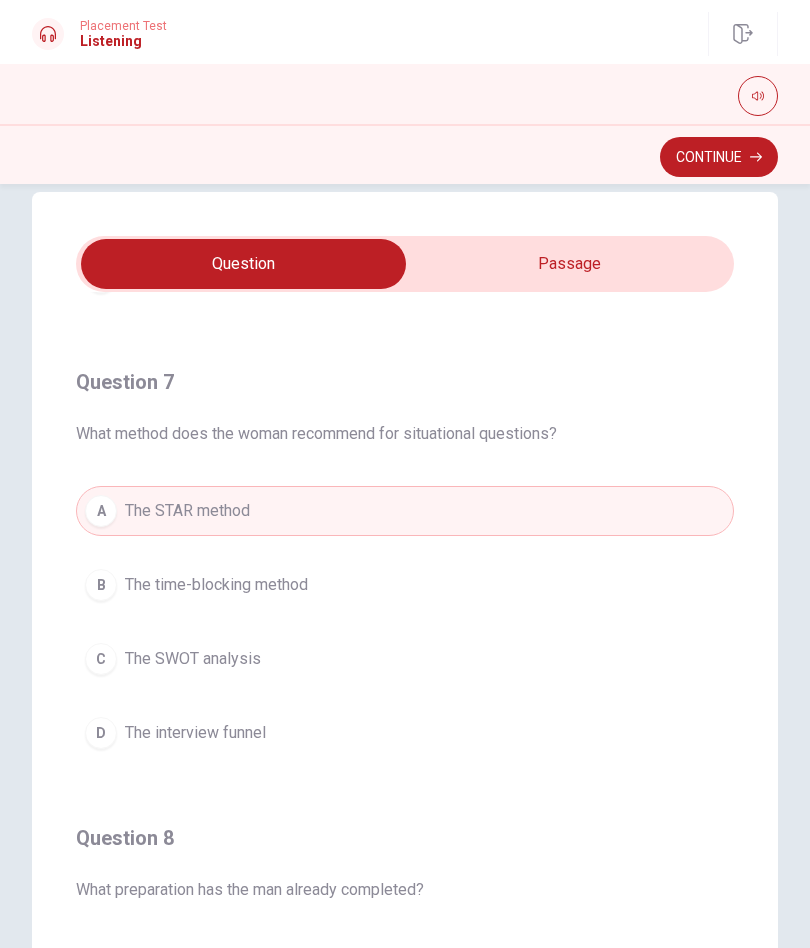 scroll, scrollTop: 430, scrollLeft: 0, axis: vertical 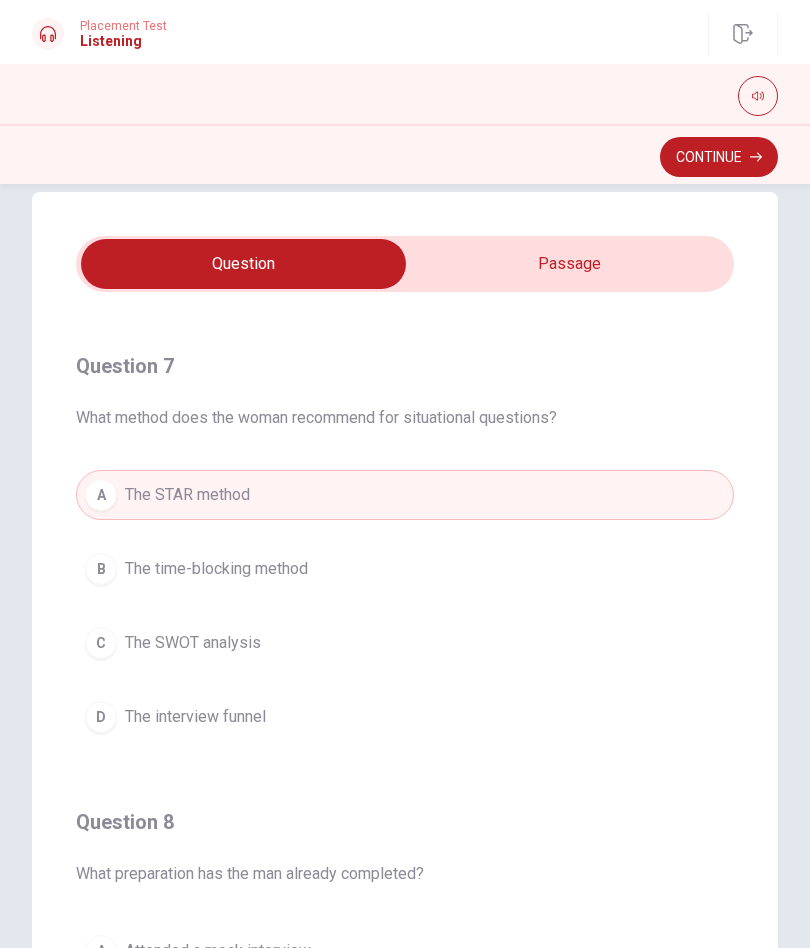 click on "Continue" at bounding box center [719, 157] 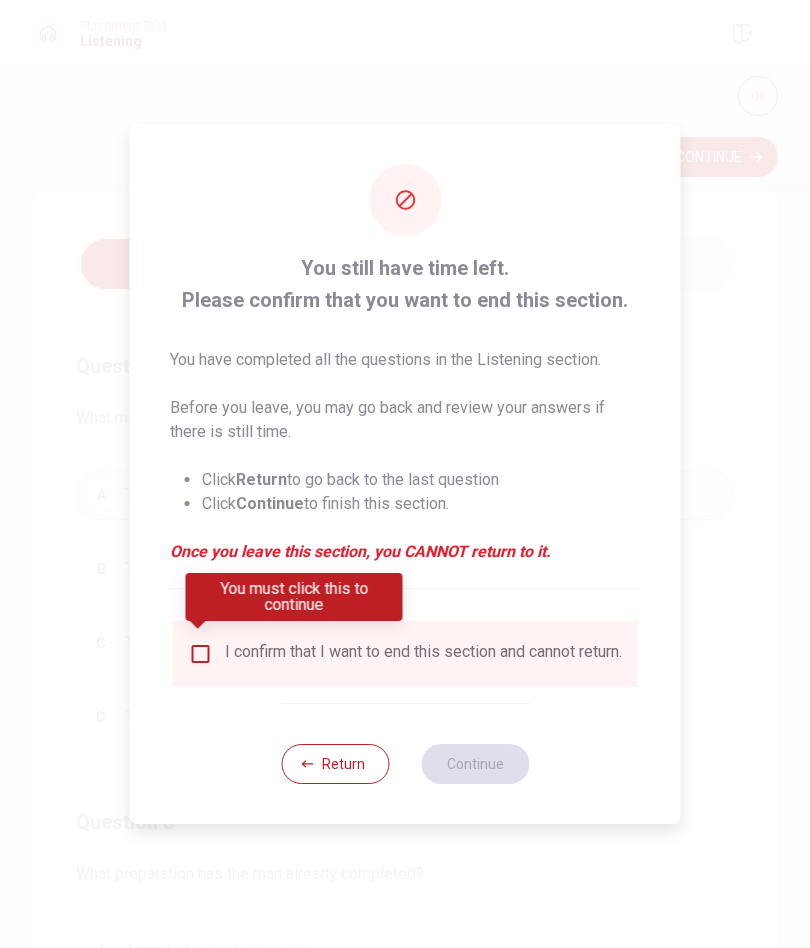 click on "I confirm that I want to end this section and cannot return." at bounding box center [405, 654] 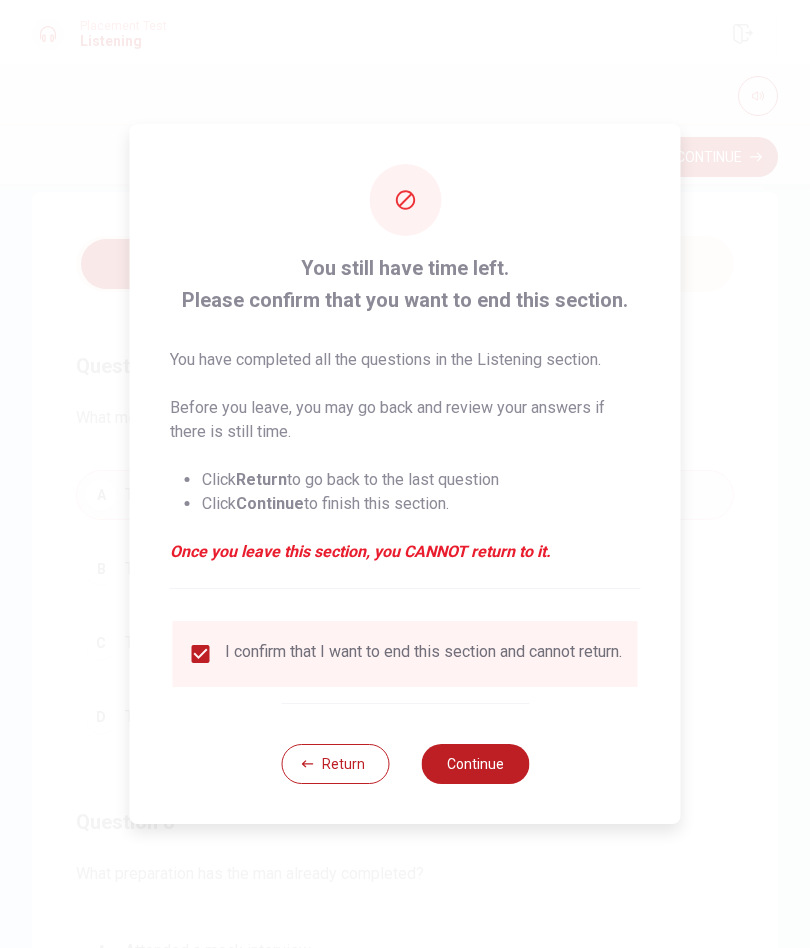 click on "Continue" at bounding box center (475, 764) 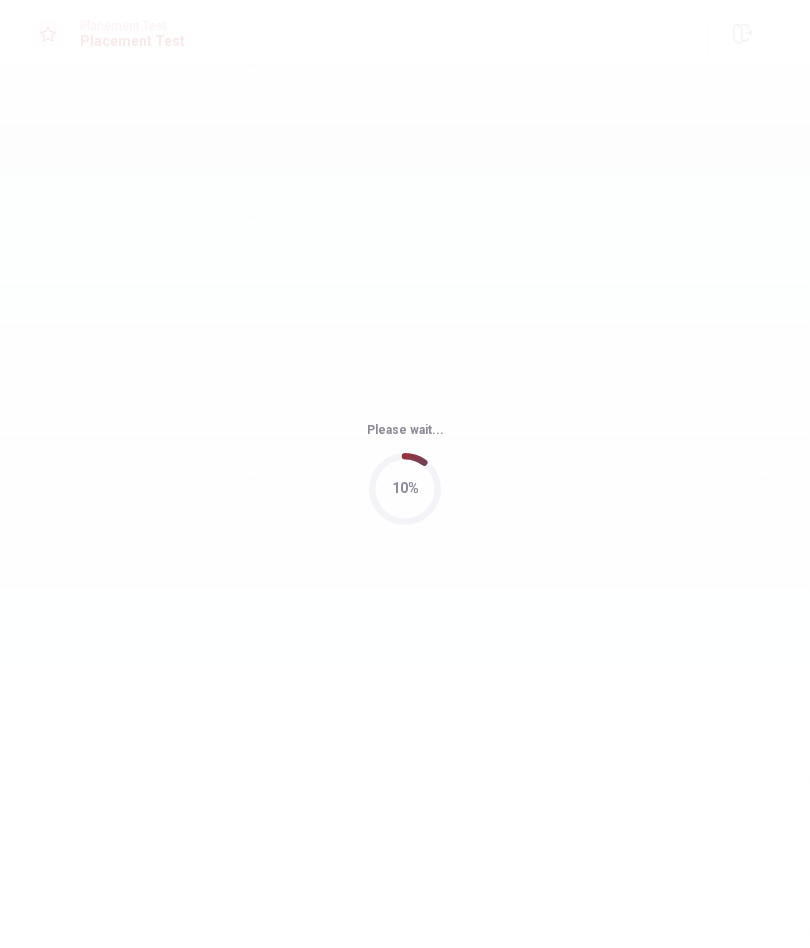scroll, scrollTop: 0, scrollLeft: 0, axis: both 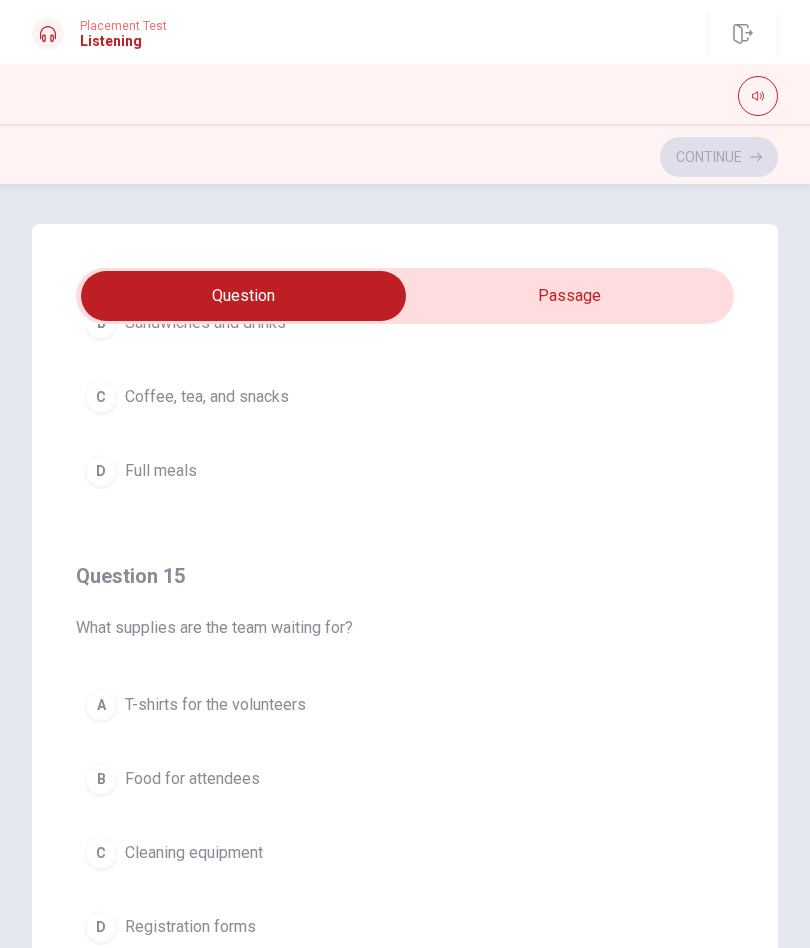 click on "D Full meals" at bounding box center [405, 471] 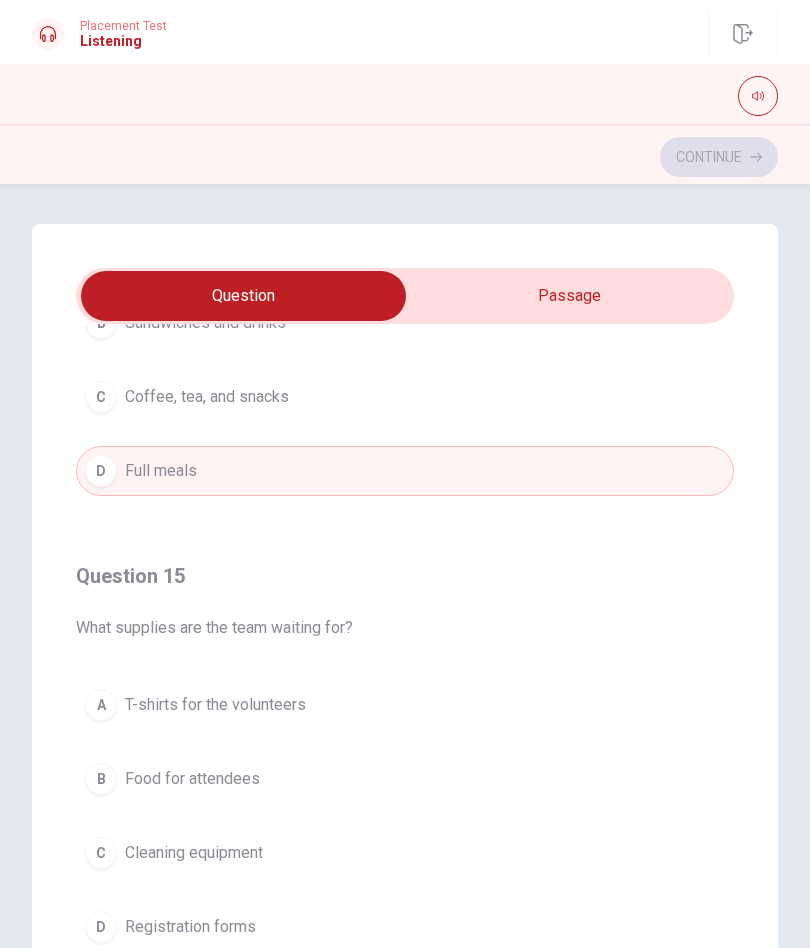 click on "D Full meals" at bounding box center (405, 471) 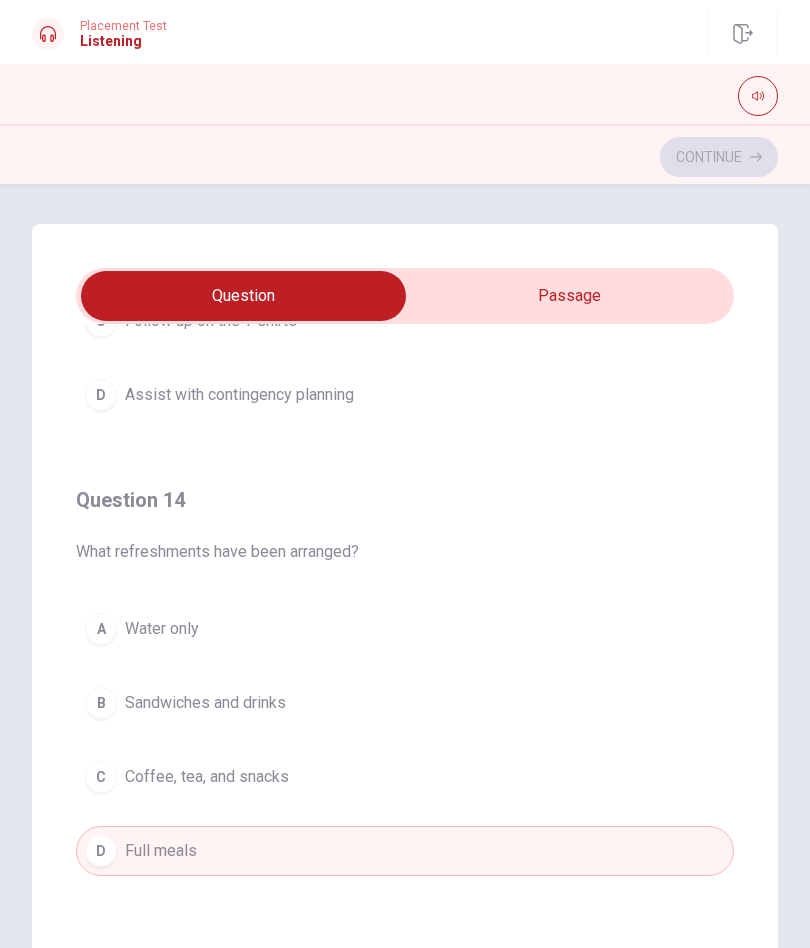 scroll, scrollTop: 1241, scrollLeft: 0, axis: vertical 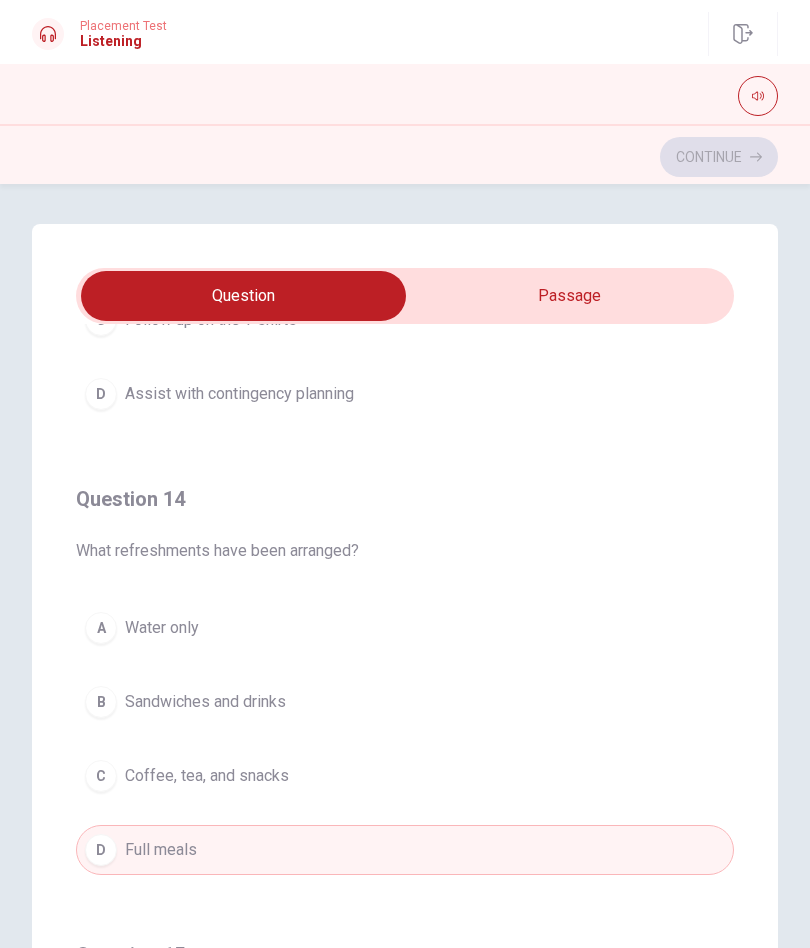 click on "D Full meals" at bounding box center (405, 850) 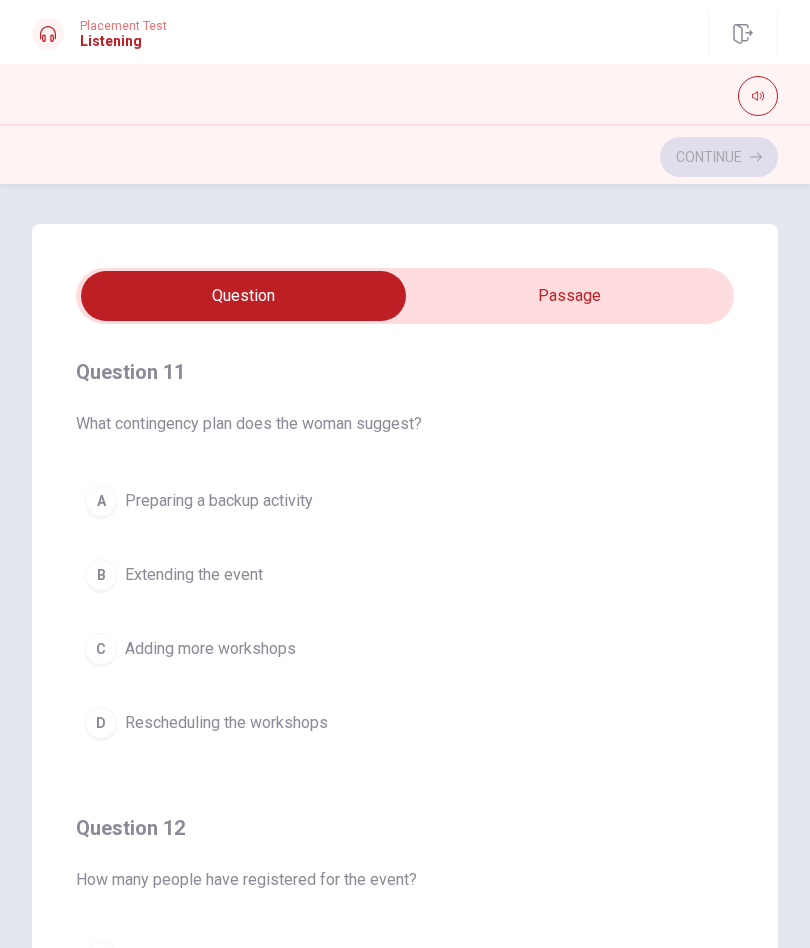 scroll, scrollTop: 0, scrollLeft: 0, axis: both 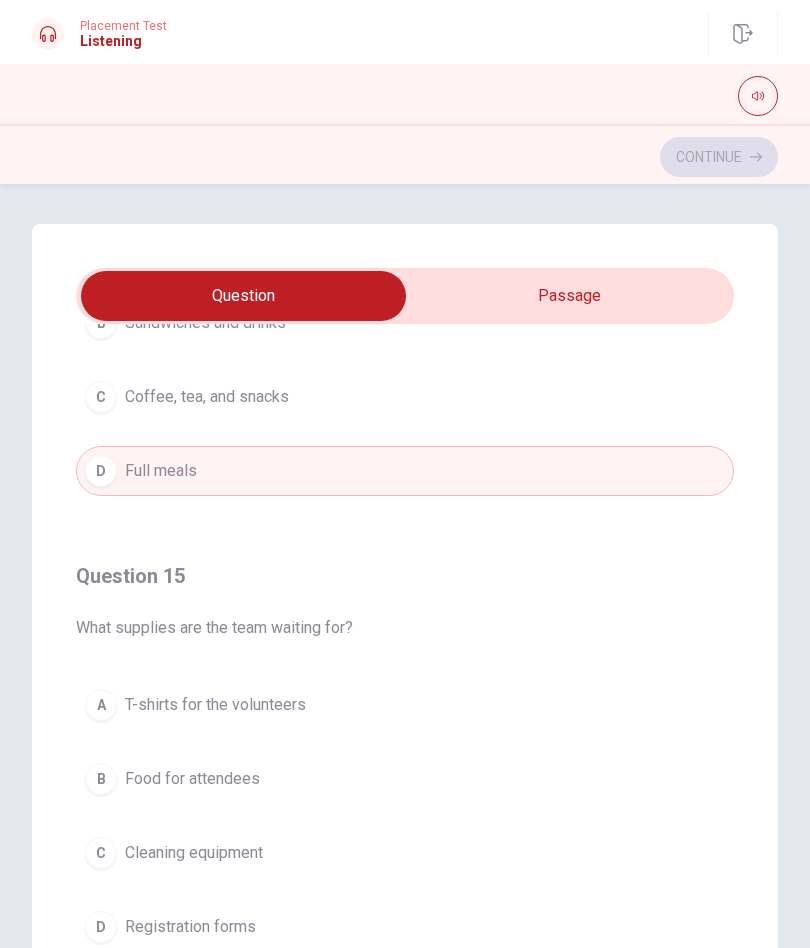 click on "T-shirts for the volunteers" at bounding box center [215, 705] 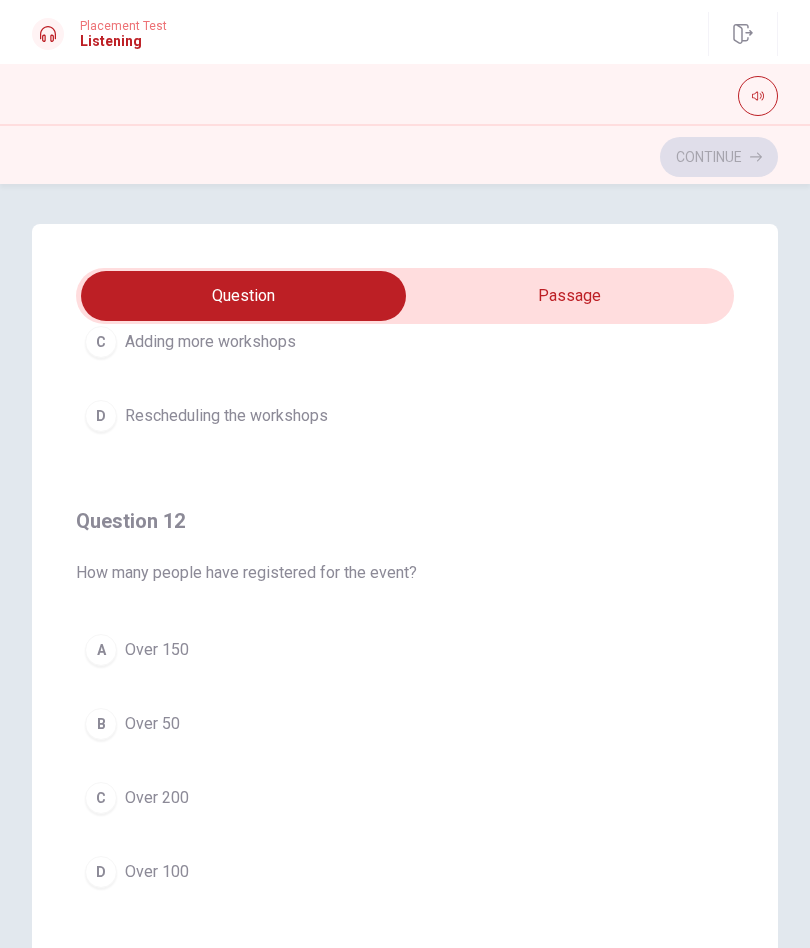 scroll, scrollTop: 315, scrollLeft: 0, axis: vertical 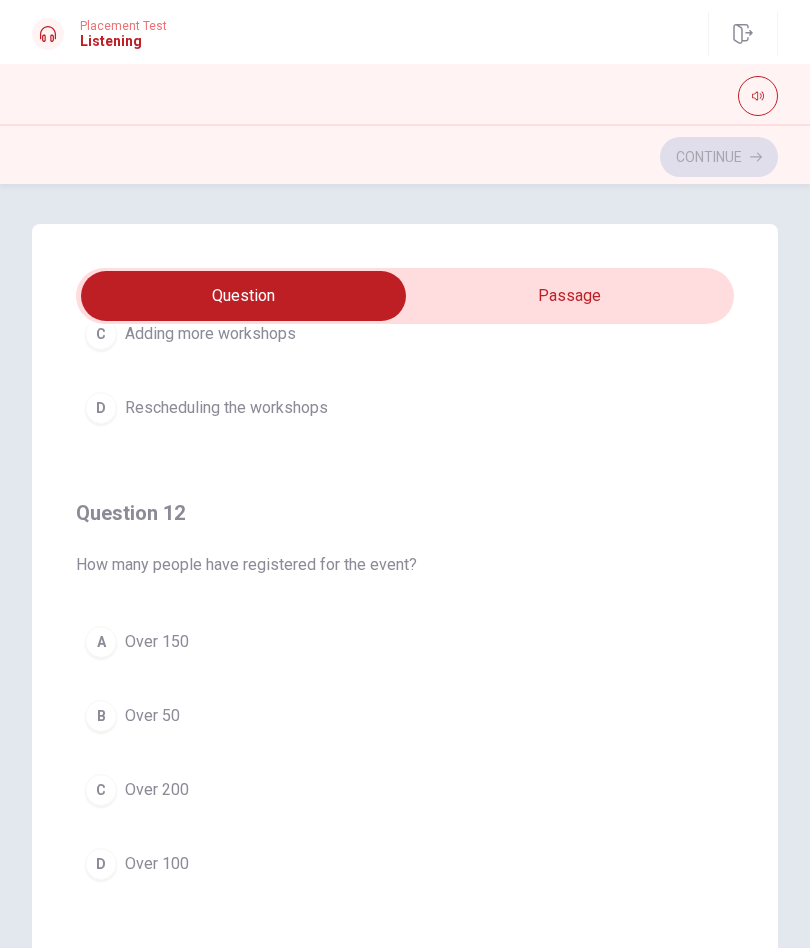click on "D" at bounding box center (101, 864) 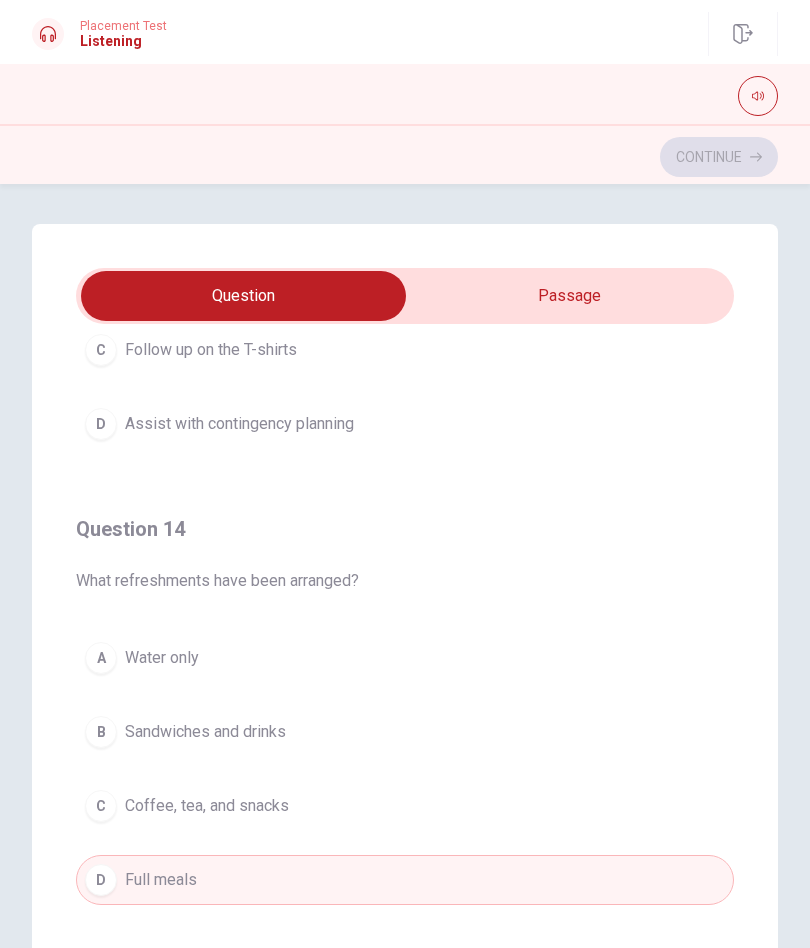 scroll, scrollTop: 1212, scrollLeft: 0, axis: vertical 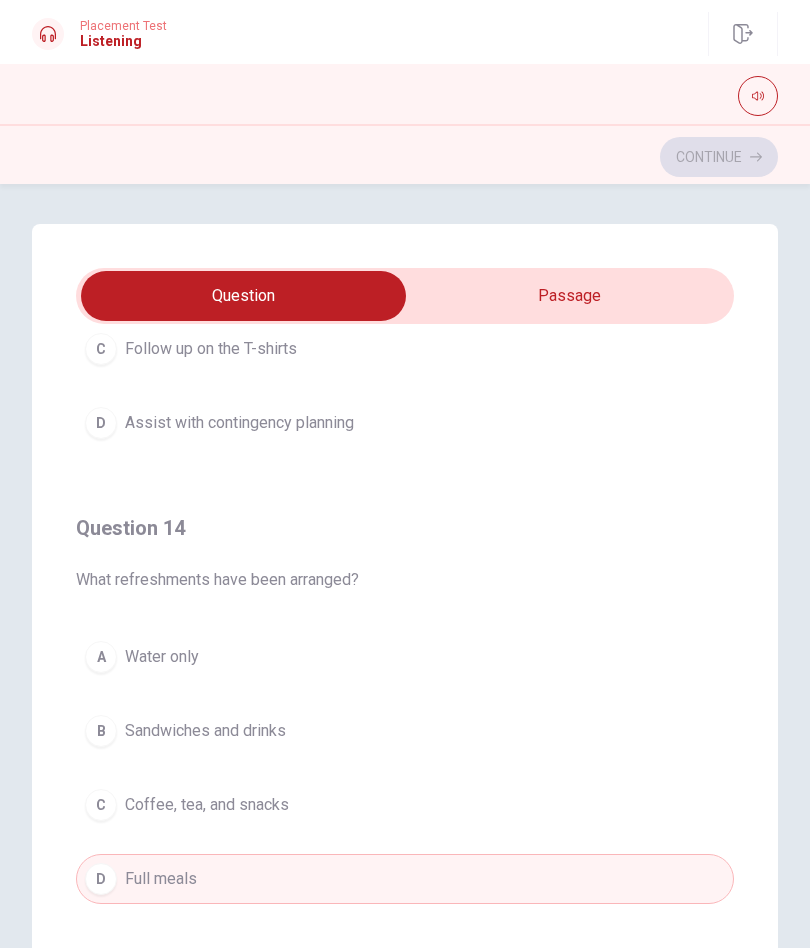click on "C" at bounding box center (101, 805) 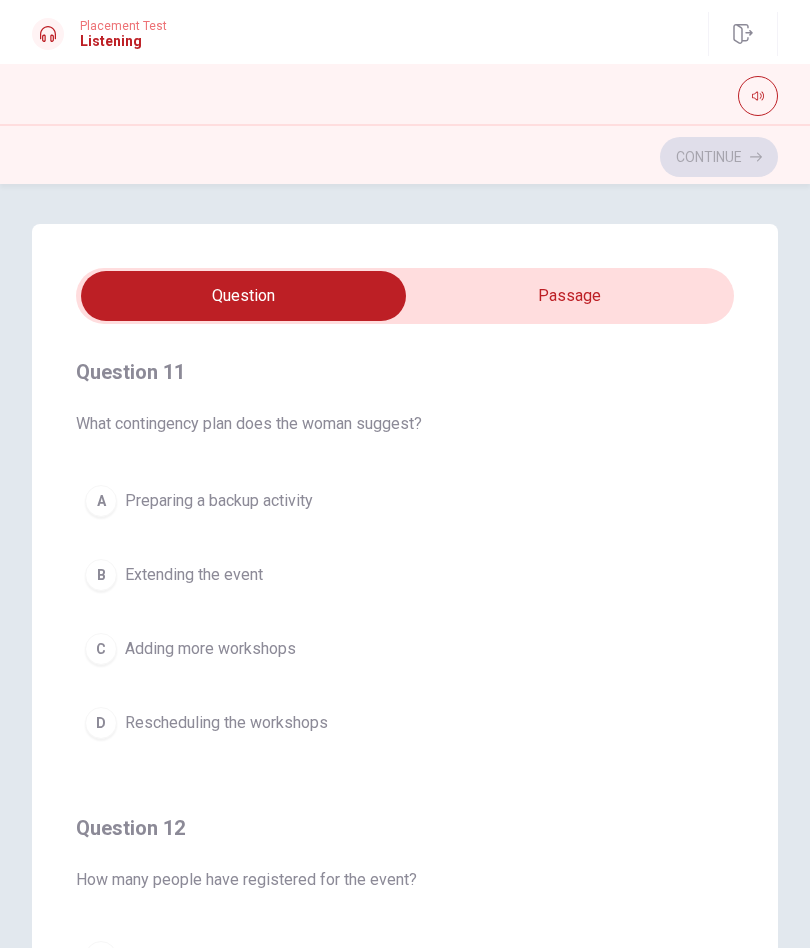 scroll, scrollTop: 0, scrollLeft: 0, axis: both 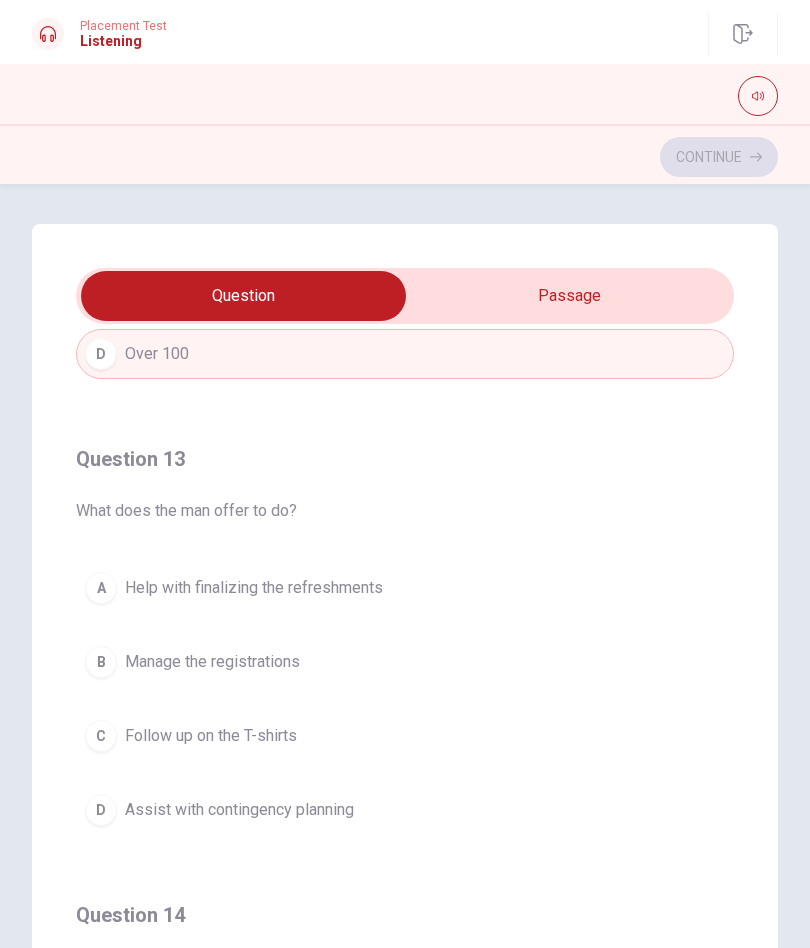 click at bounding box center (243, 296) 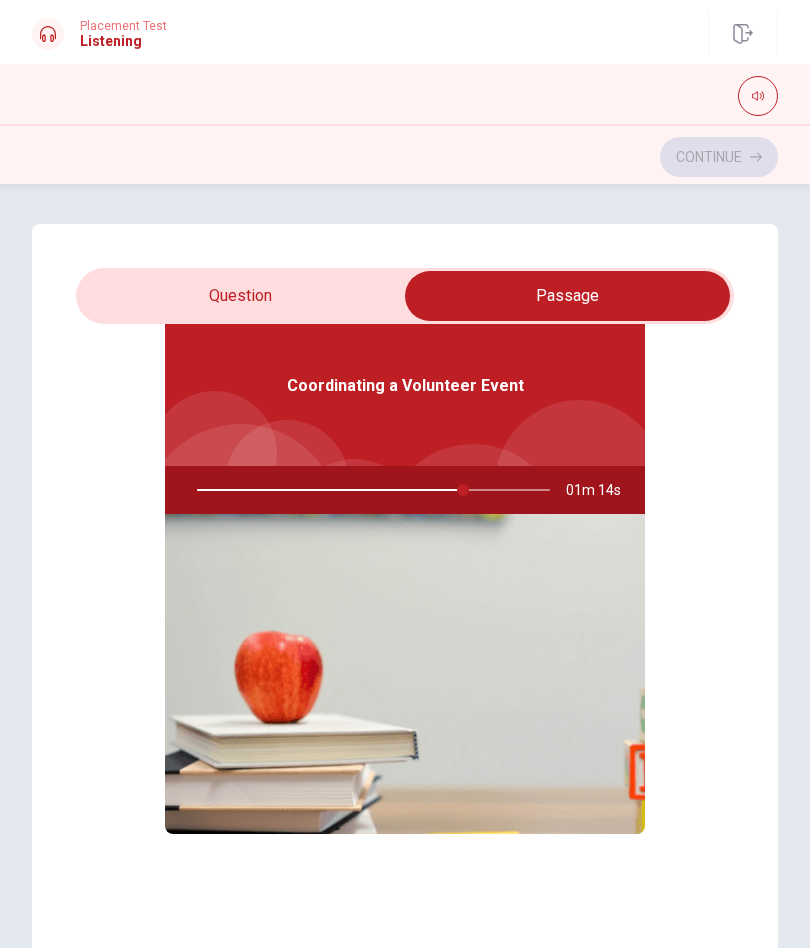 type on "76" 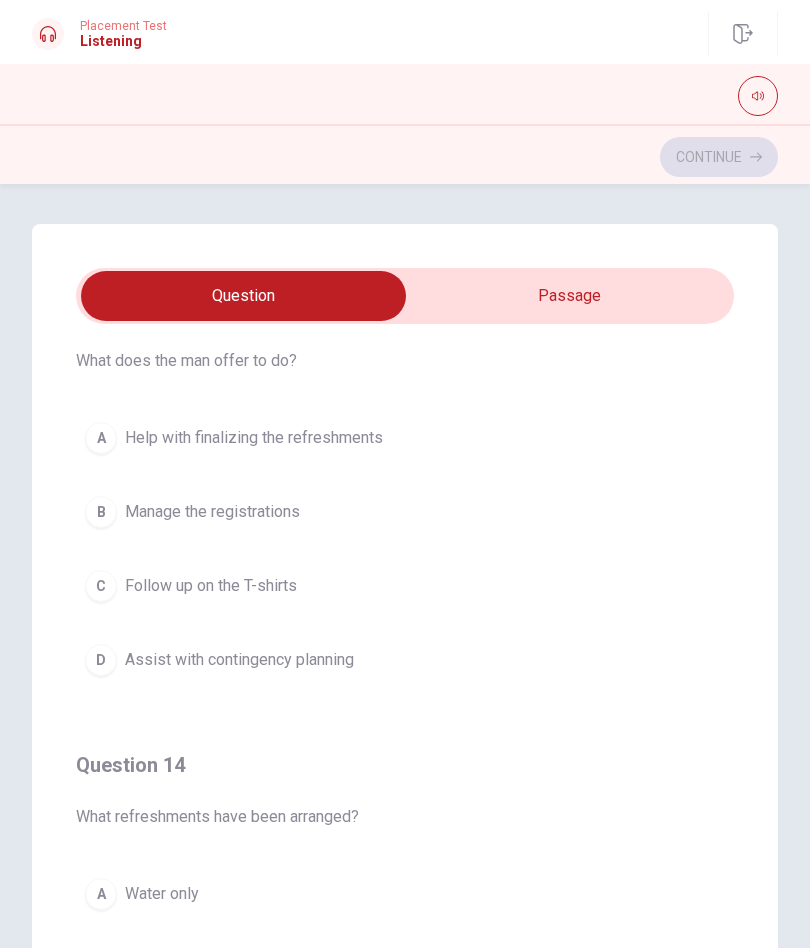scroll, scrollTop: 971, scrollLeft: 0, axis: vertical 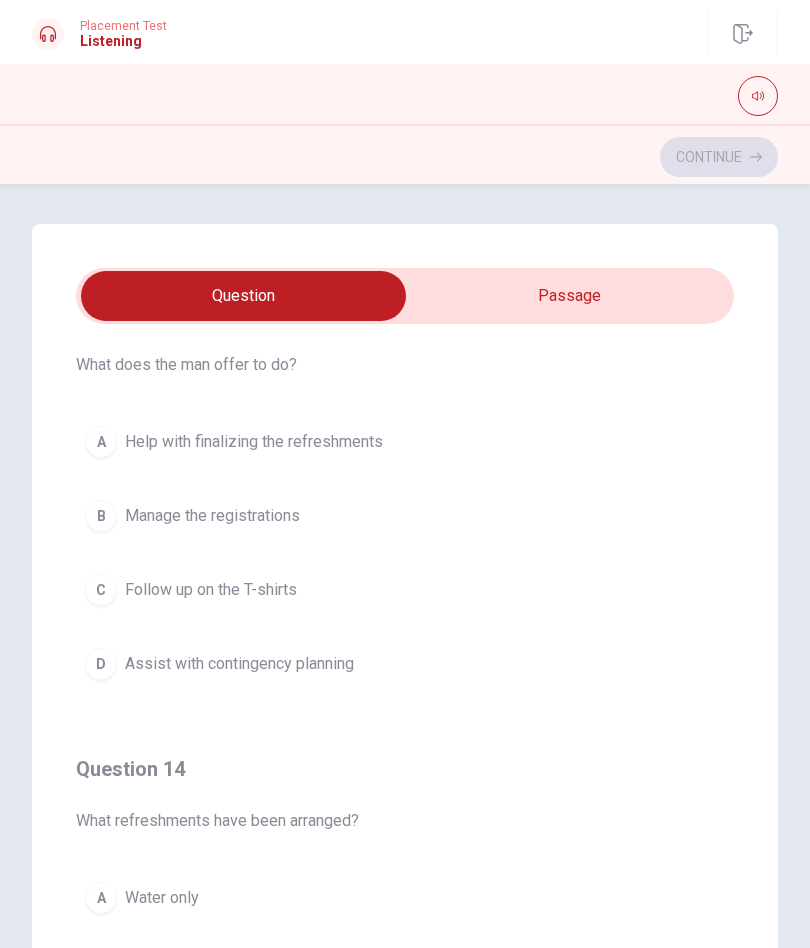 click on "D Assist with contingency planning" at bounding box center (405, 664) 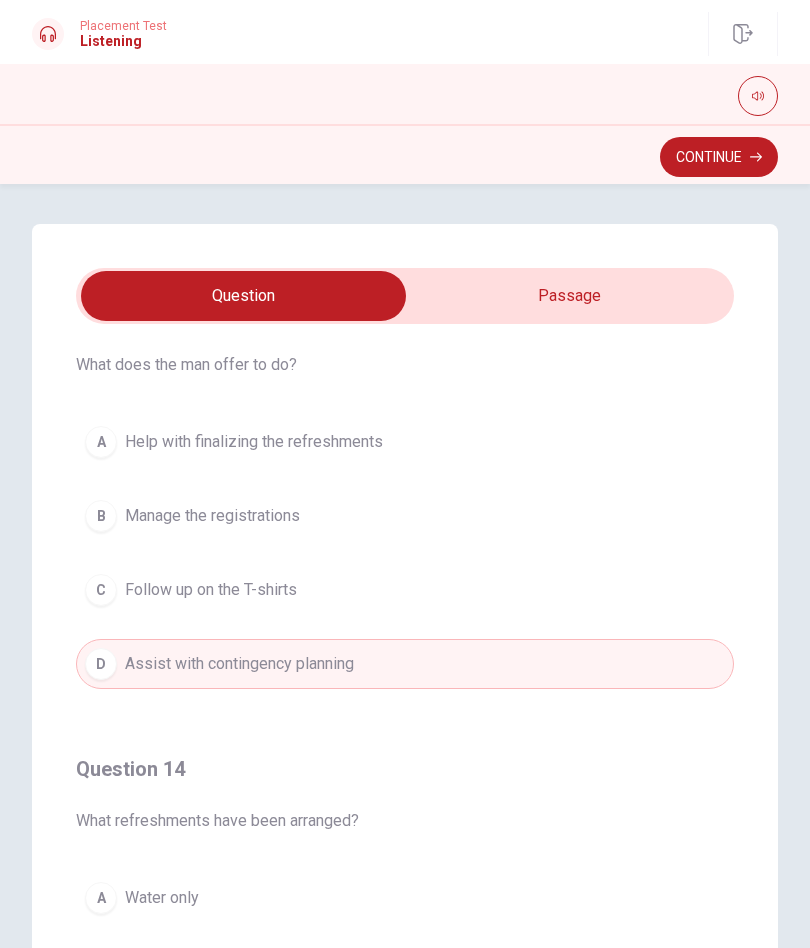 click on "Continue" at bounding box center (719, 157) 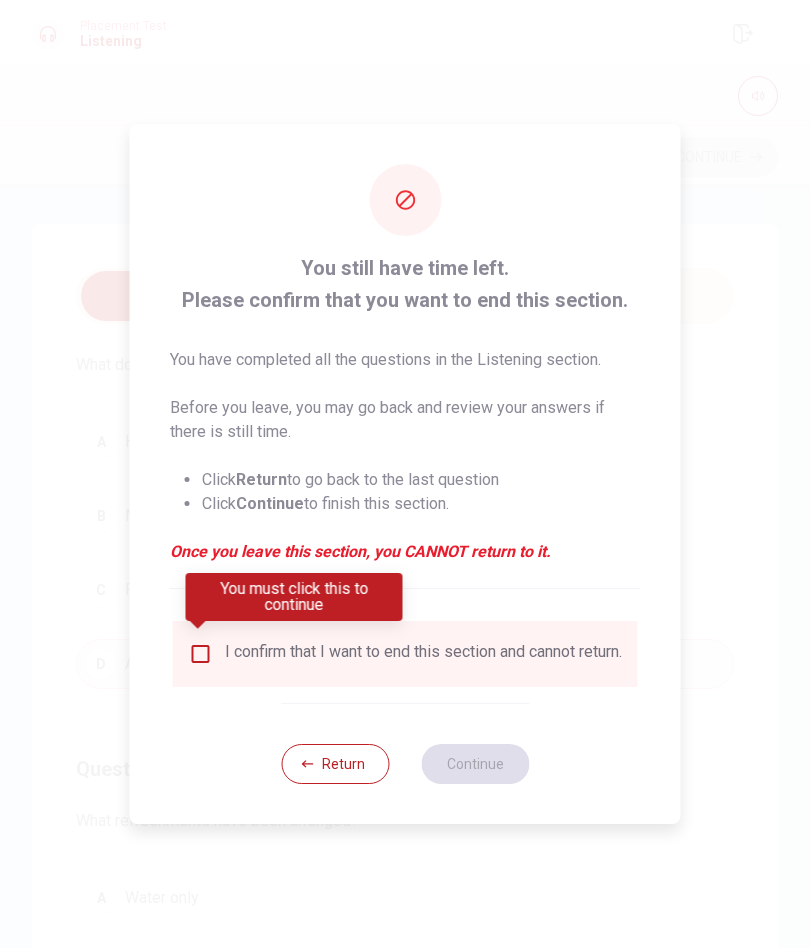 click at bounding box center [201, 654] 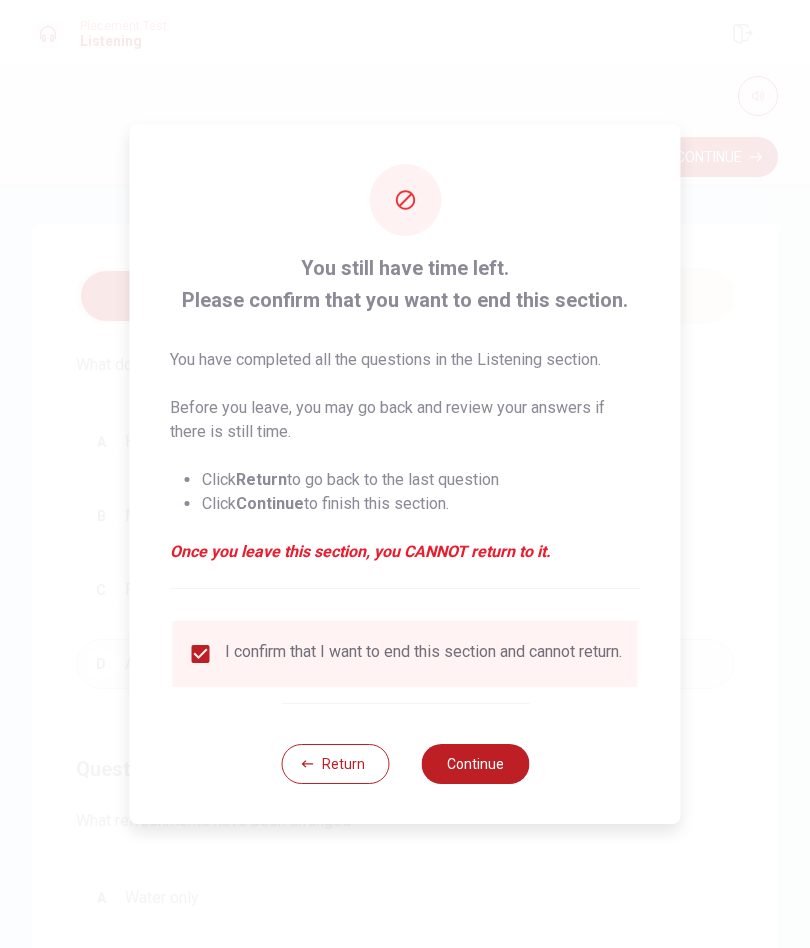 click on "Continue" at bounding box center (475, 764) 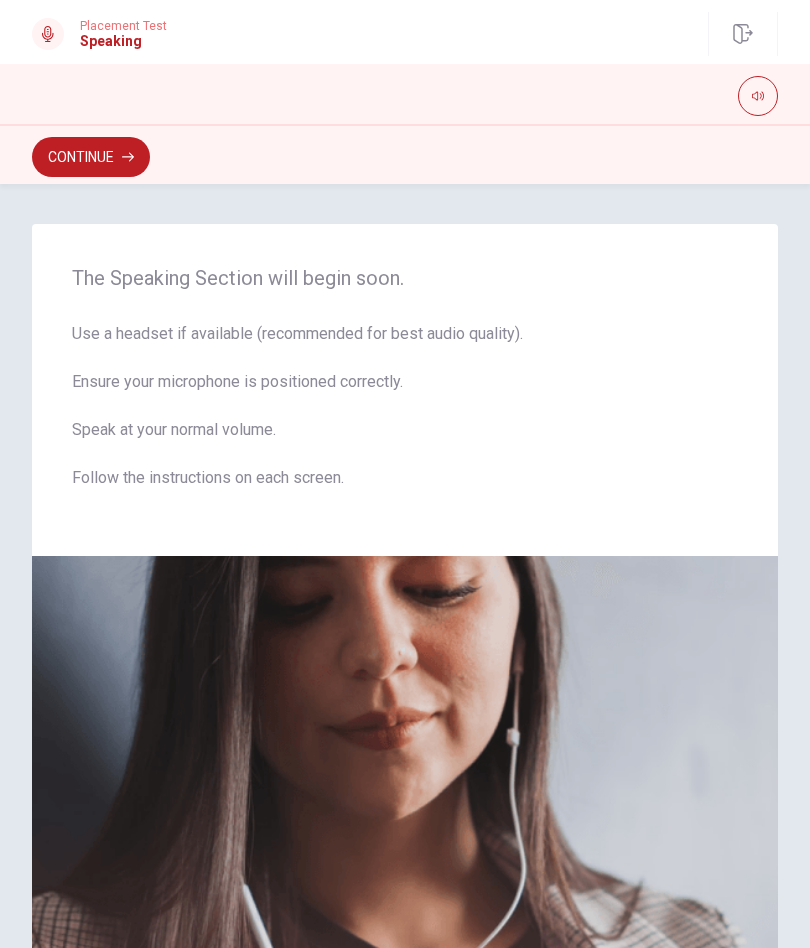 scroll, scrollTop: 0, scrollLeft: 0, axis: both 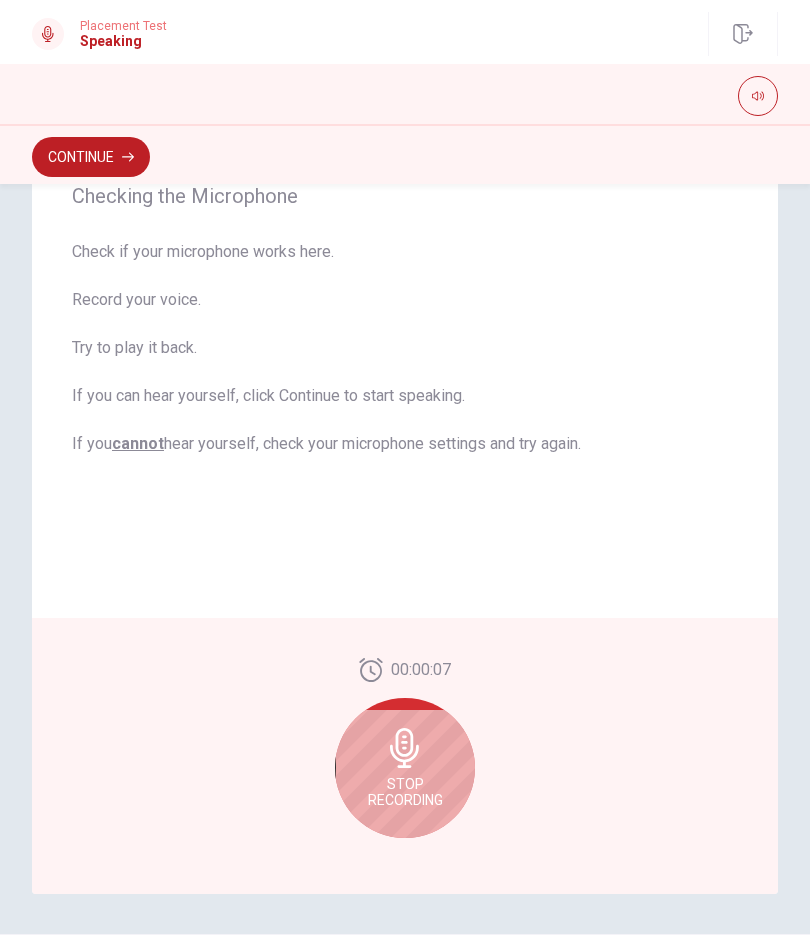 click 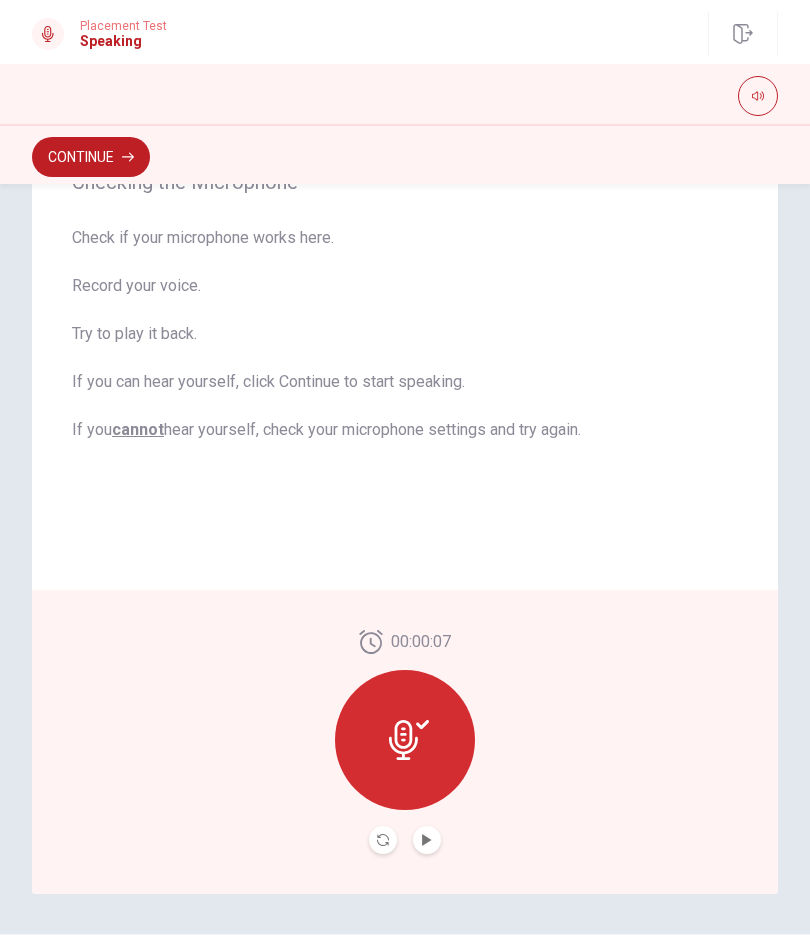 click at bounding box center [427, 840] 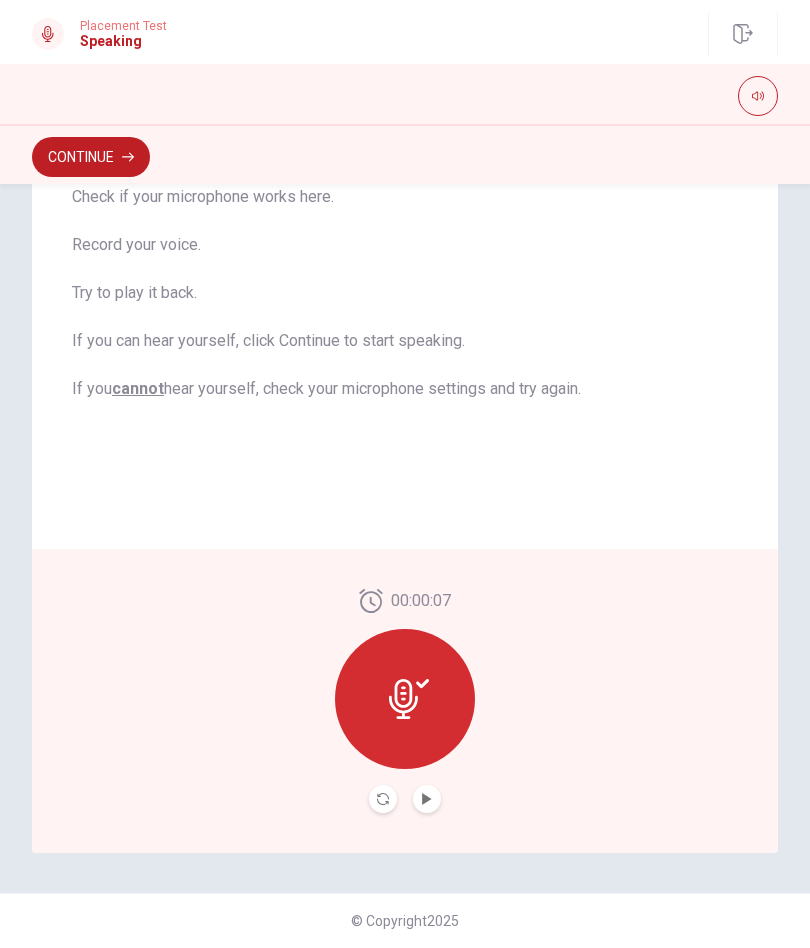 click on "Continue" at bounding box center (91, 157) 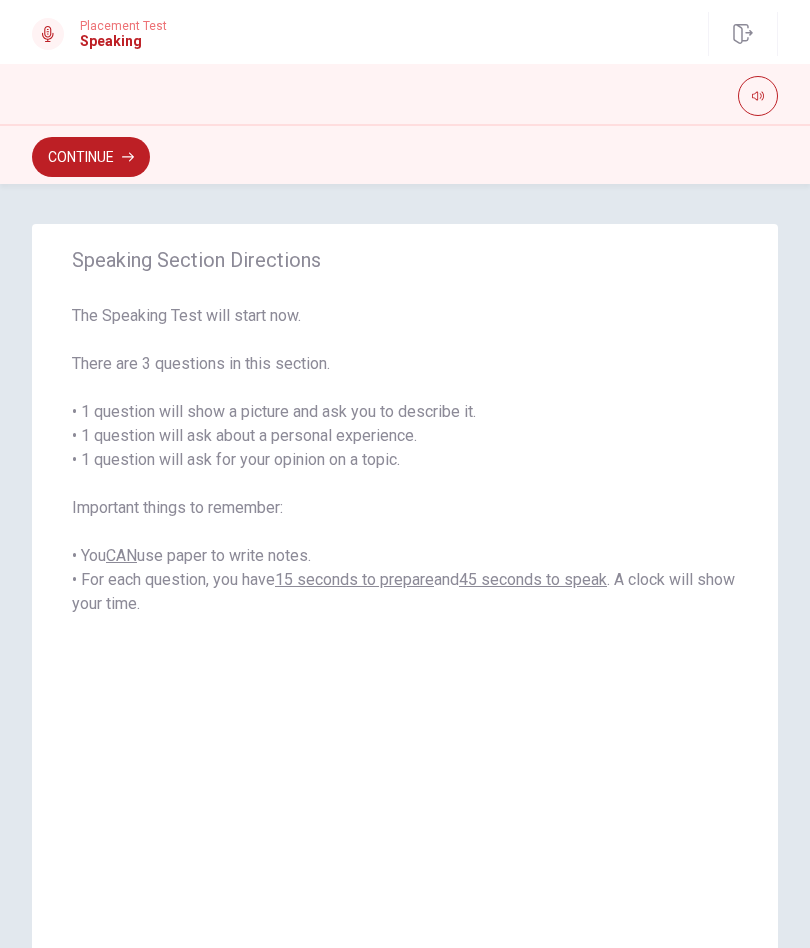 scroll, scrollTop: 0, scrollLeft: 0, axis: both 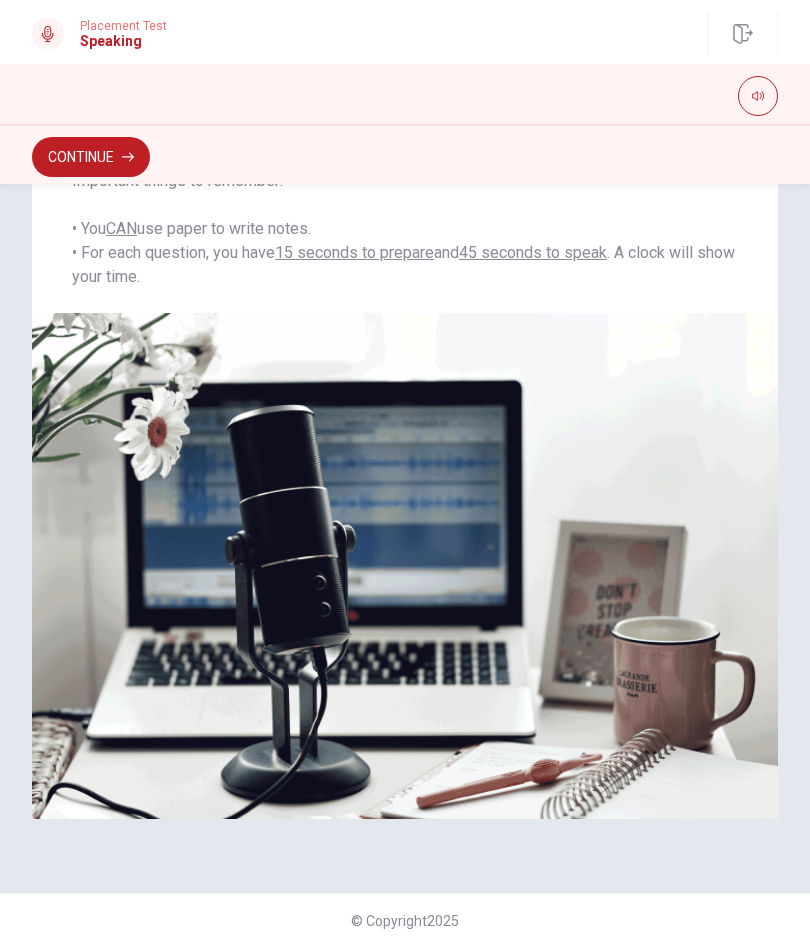 click 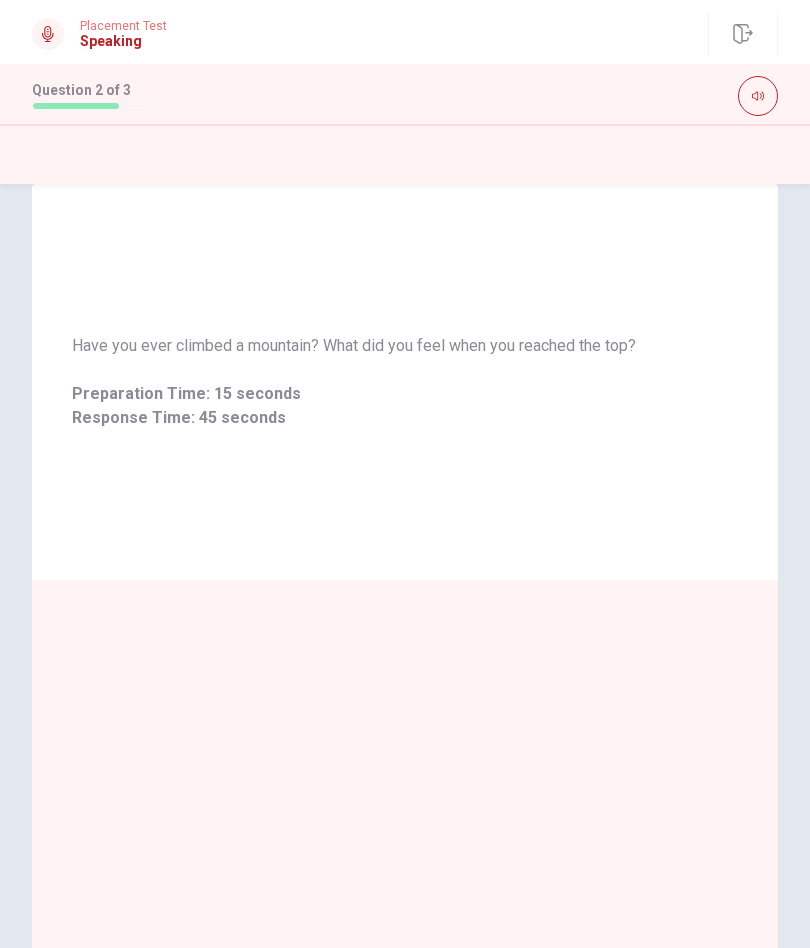 scroll, scrollTop: 0, scrollLeft: 0, axis: both 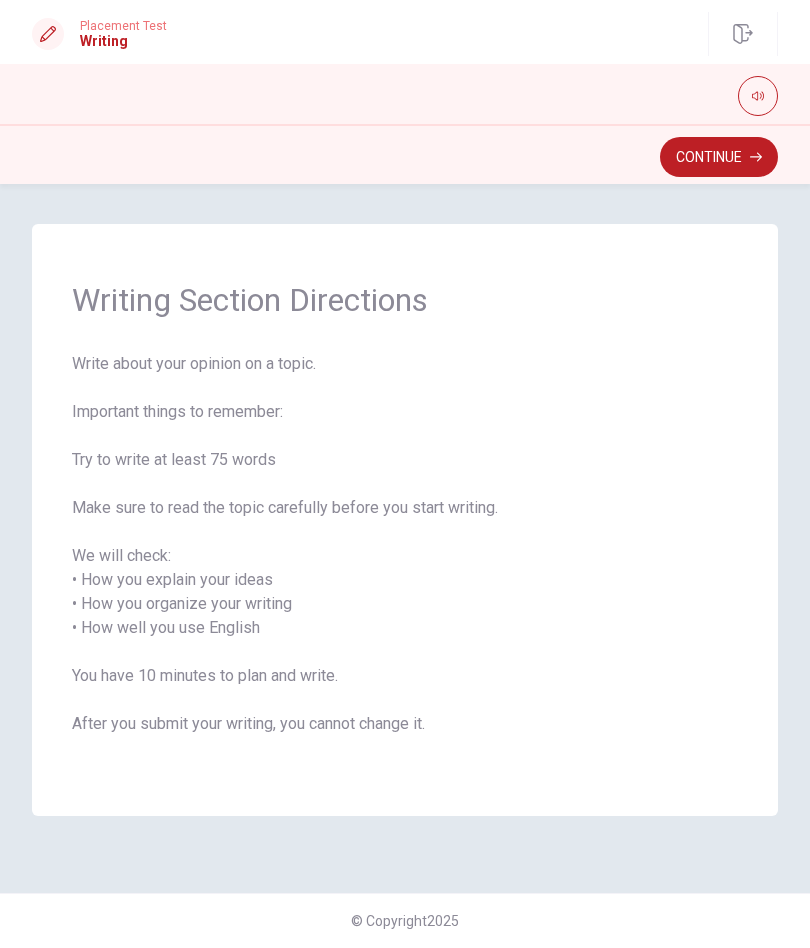 click on "Continue" at bounding box center [719, 157] 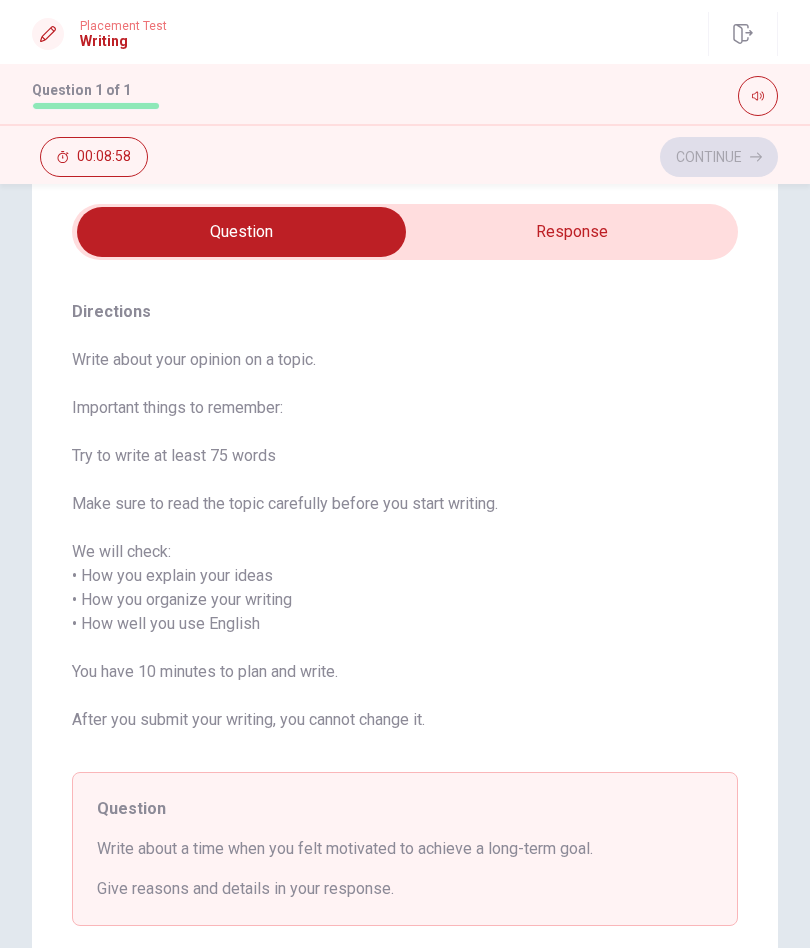 scroll, scrollTop: 61, scrollLeft: 0, axis: vertical 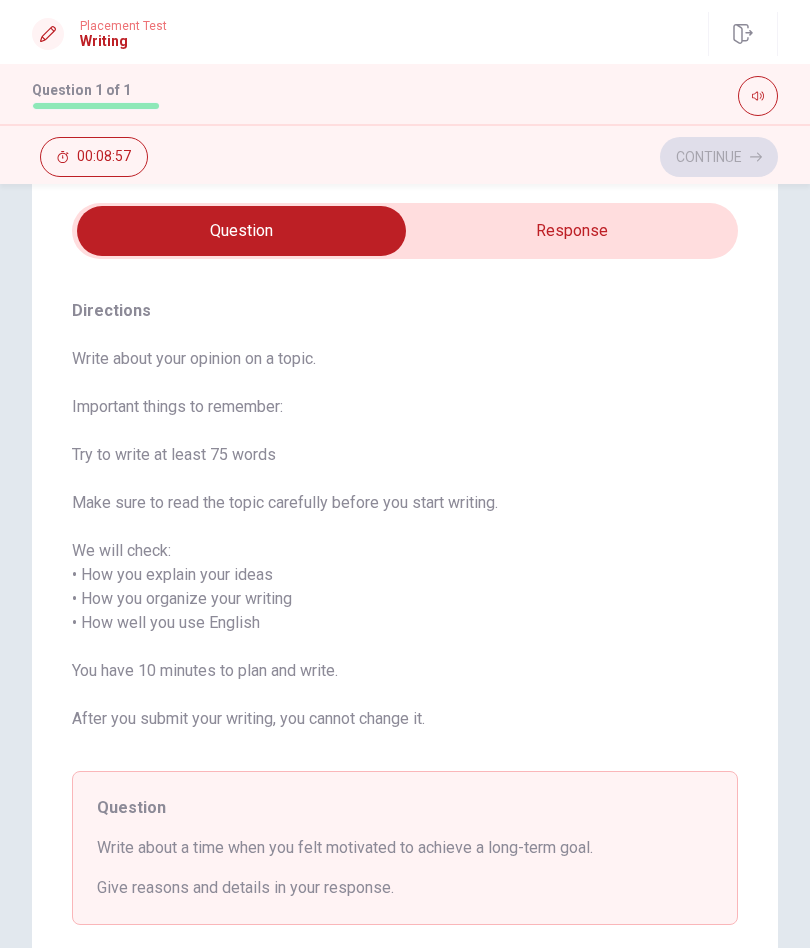click at bounding box center (241, 231) 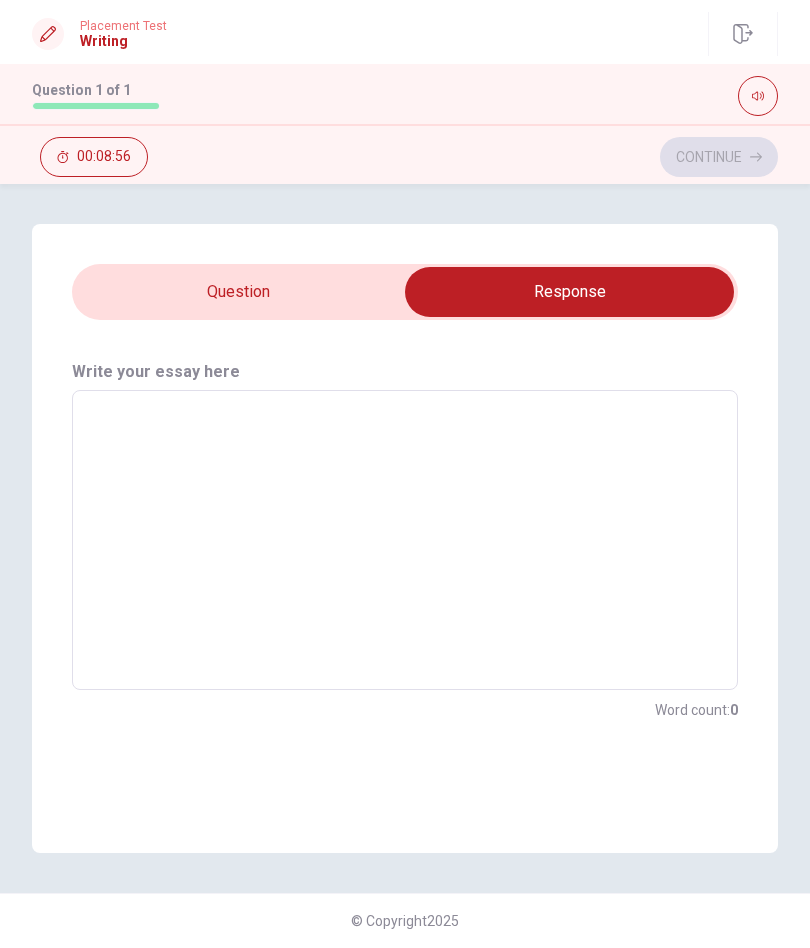 click at bounding box center (405, 540) 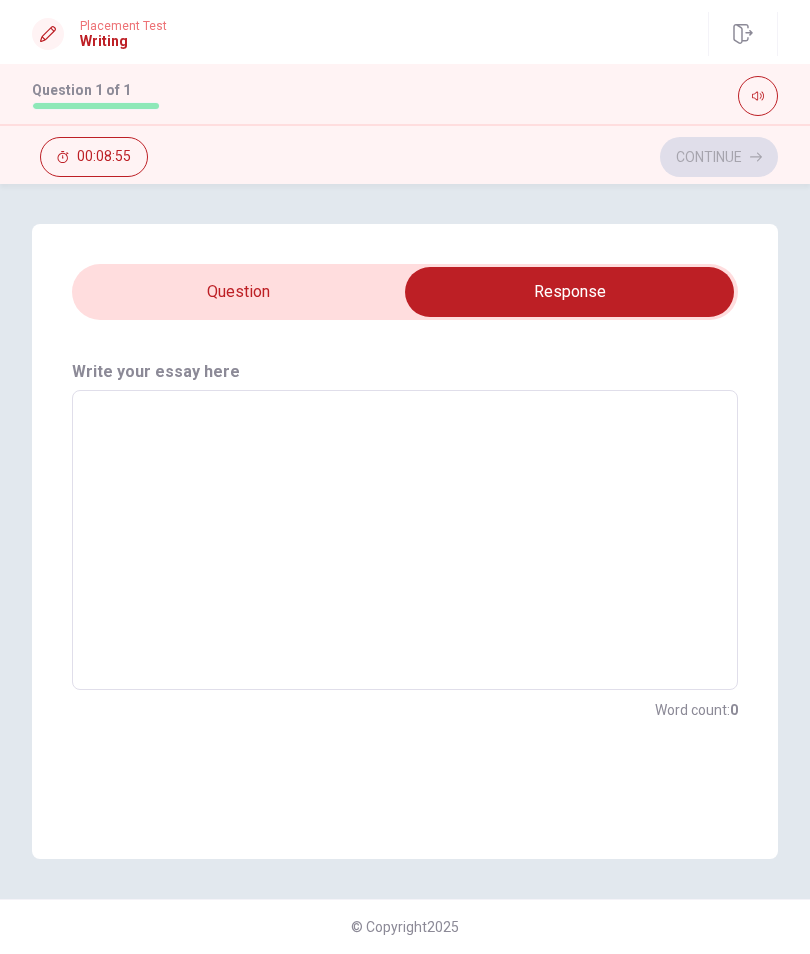click at bounding box center [405, 540] 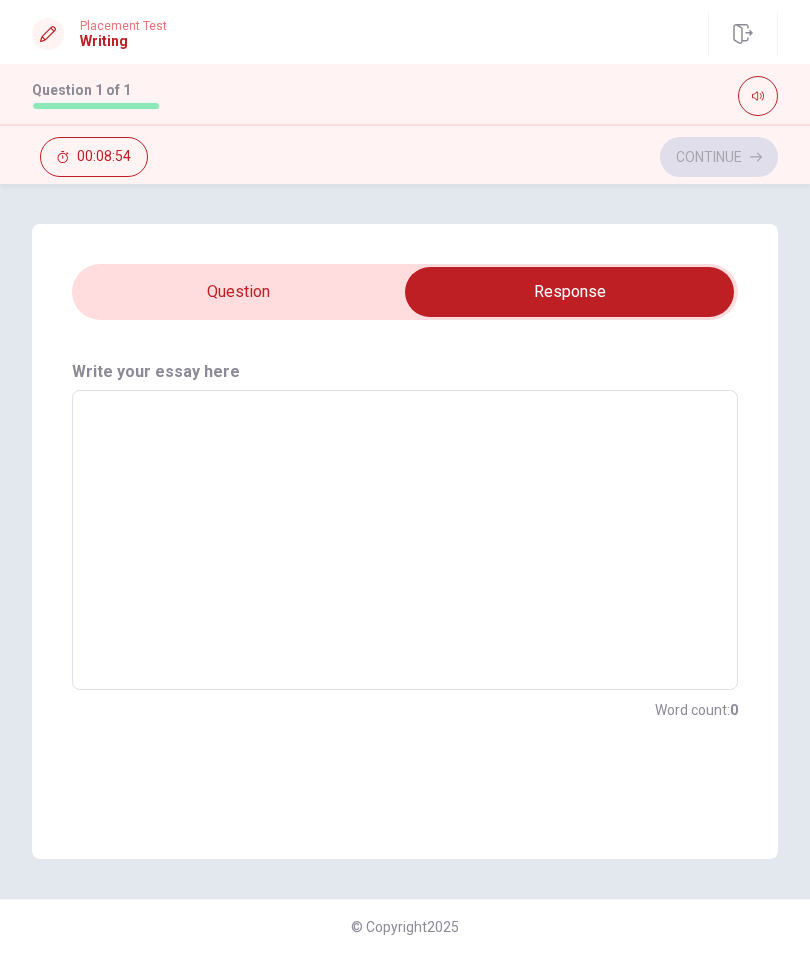 type on "T" 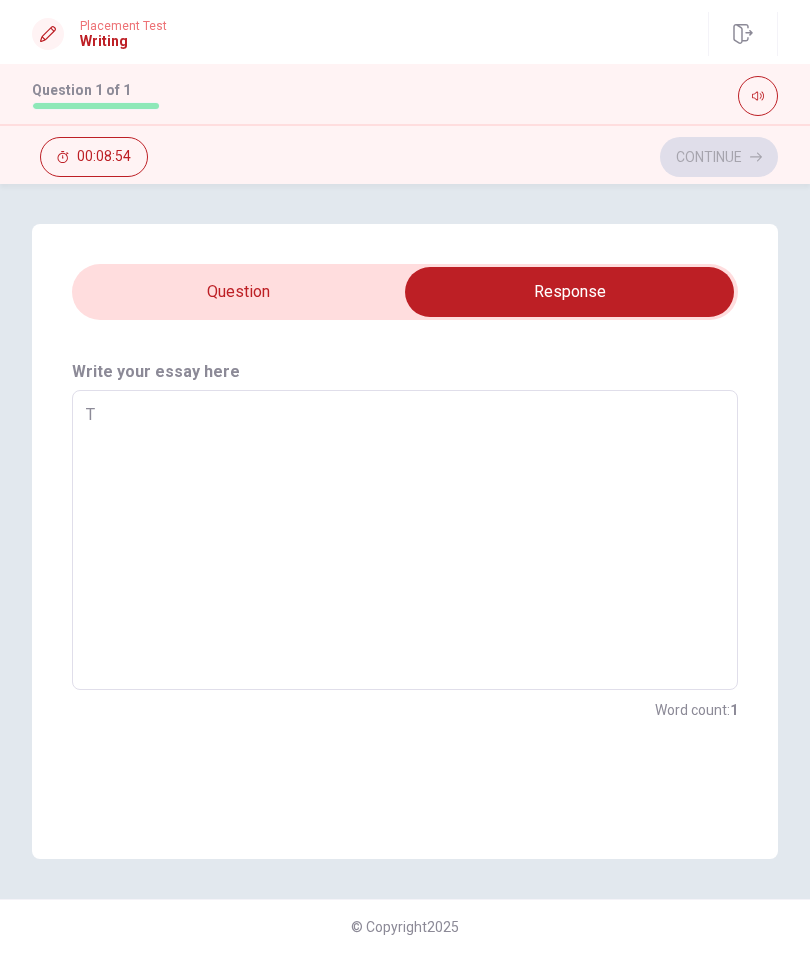 type on "x" 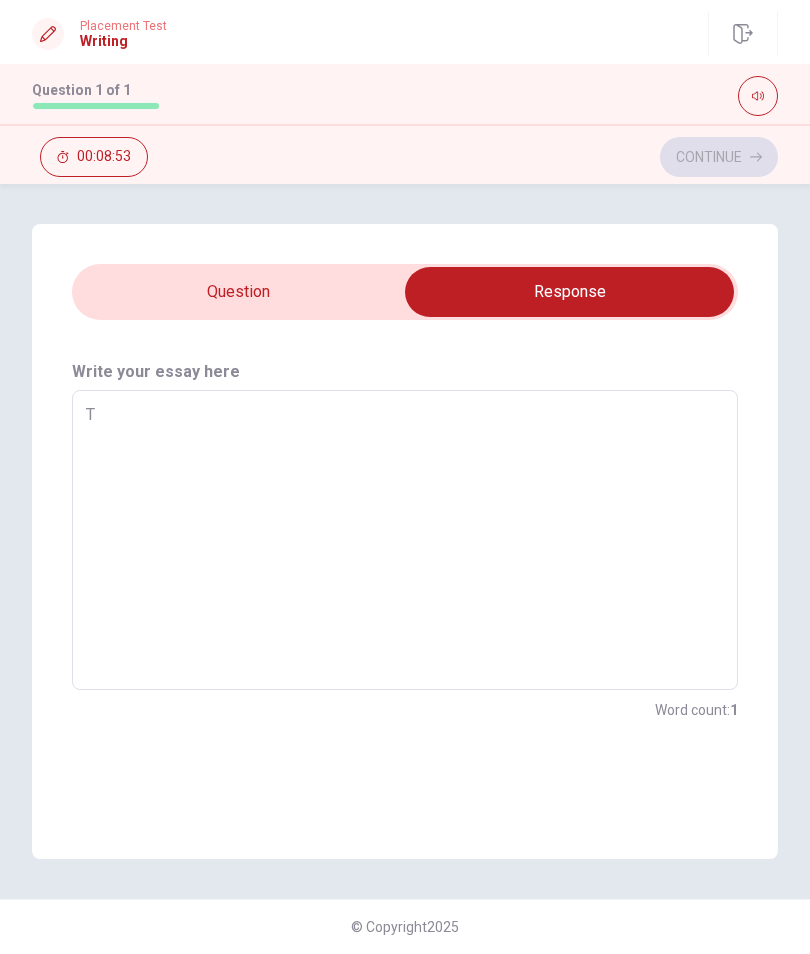 type on "Tw" 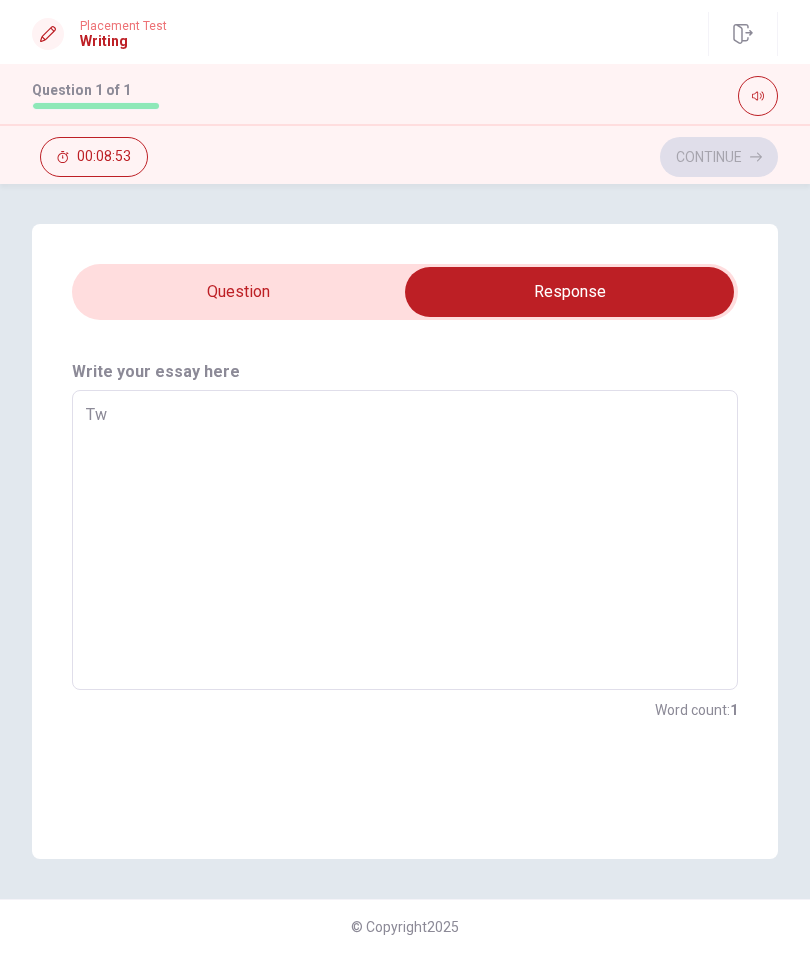 type on "x" 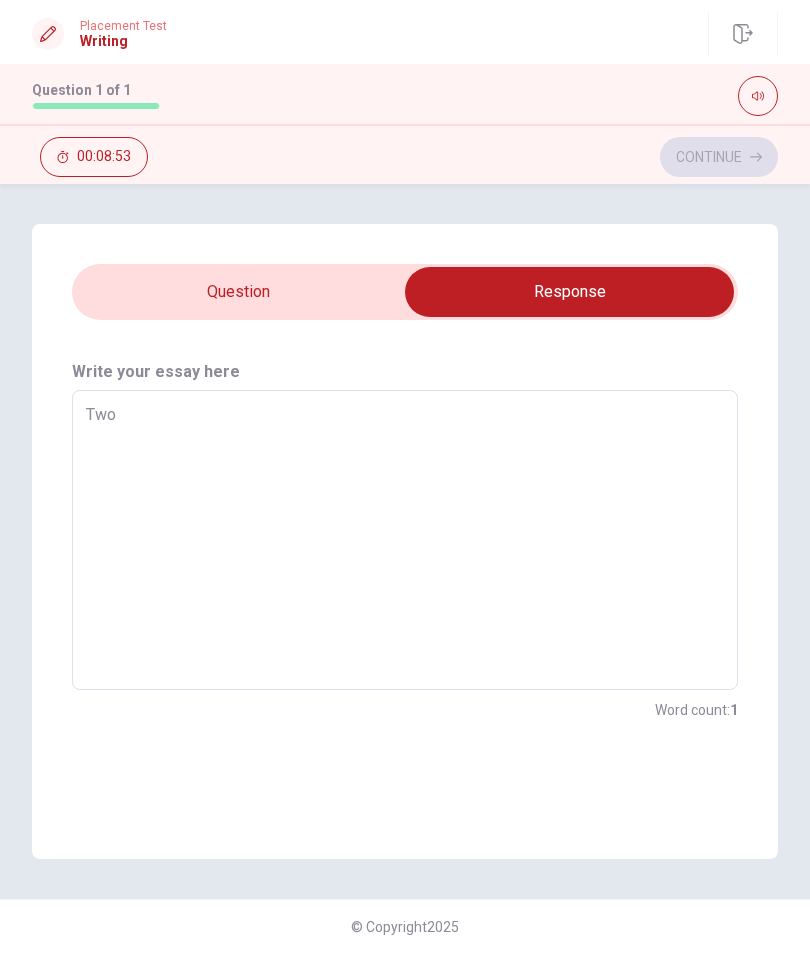 type on "x" 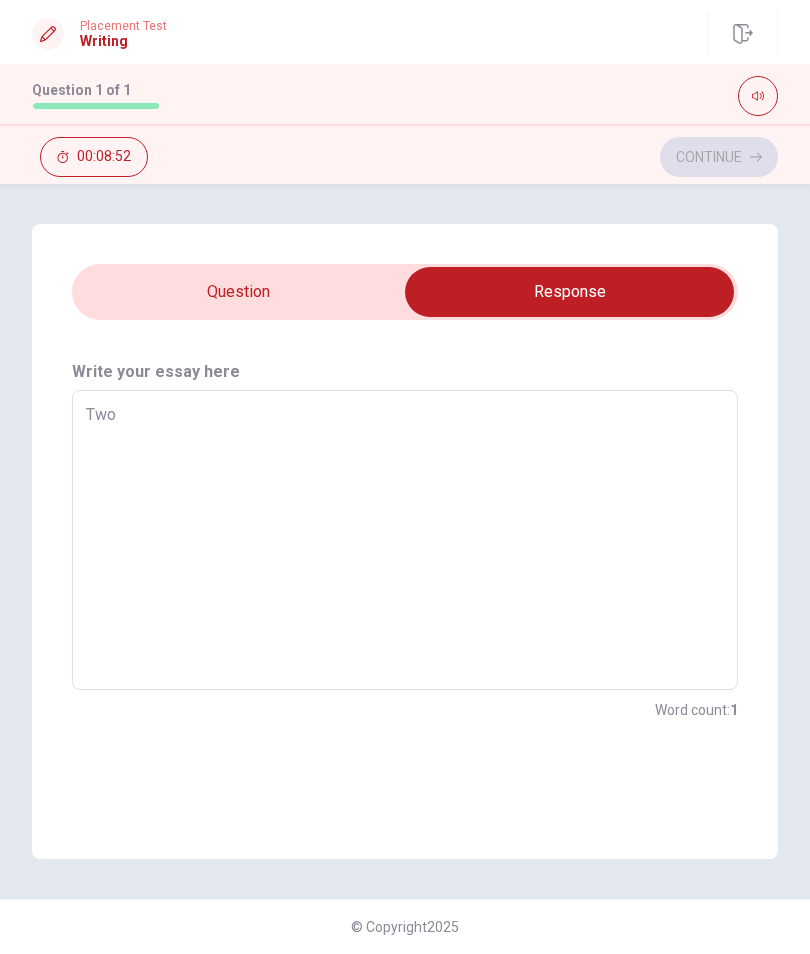type on "Two y" 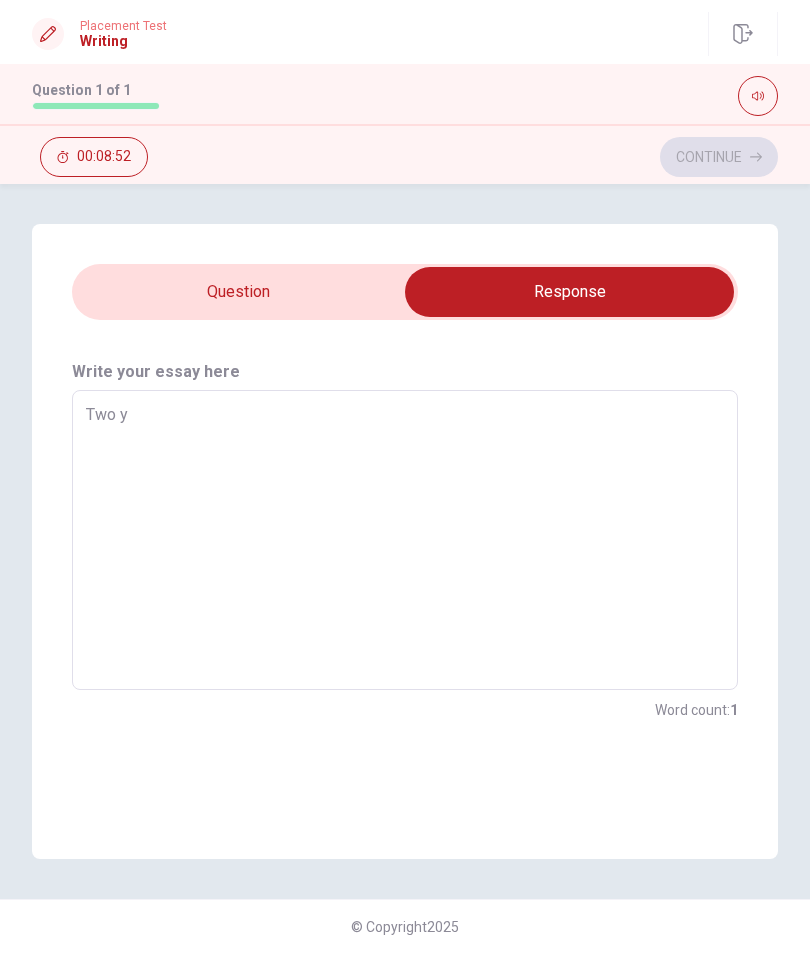 type on "x" 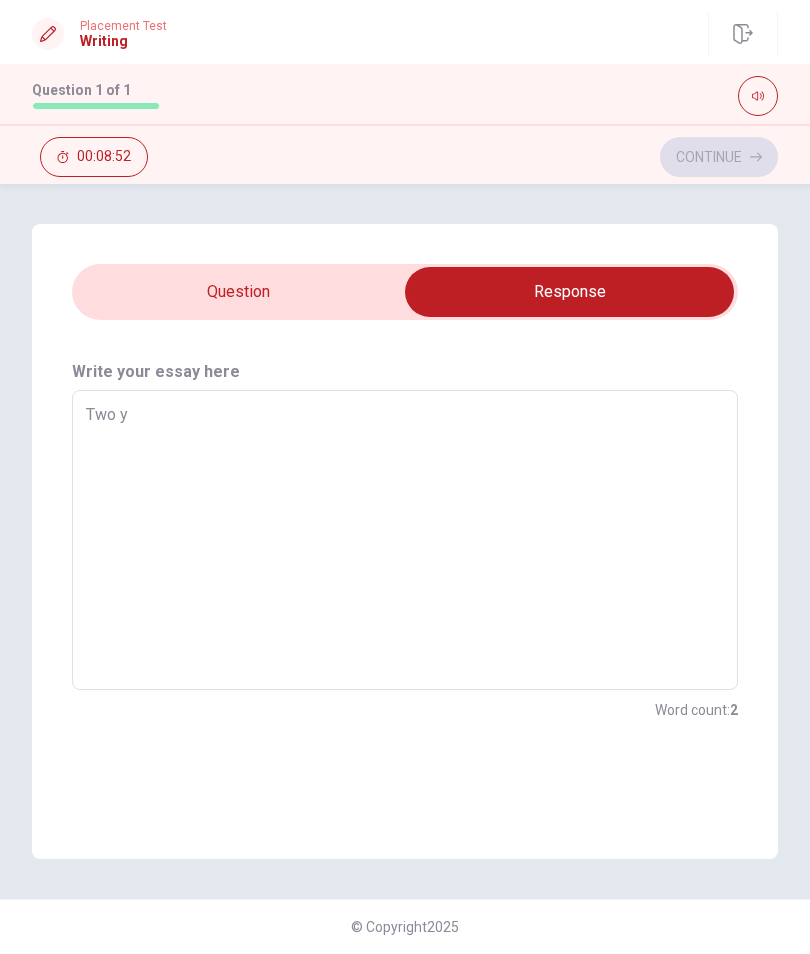 type on "Two ye" 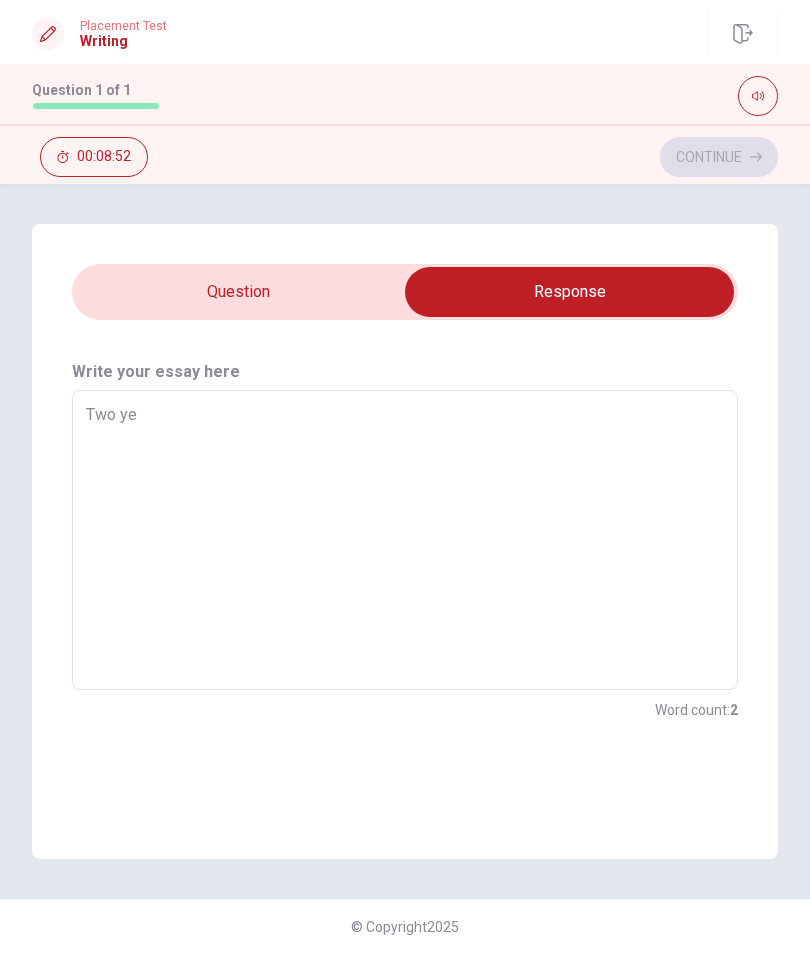 type on "x" 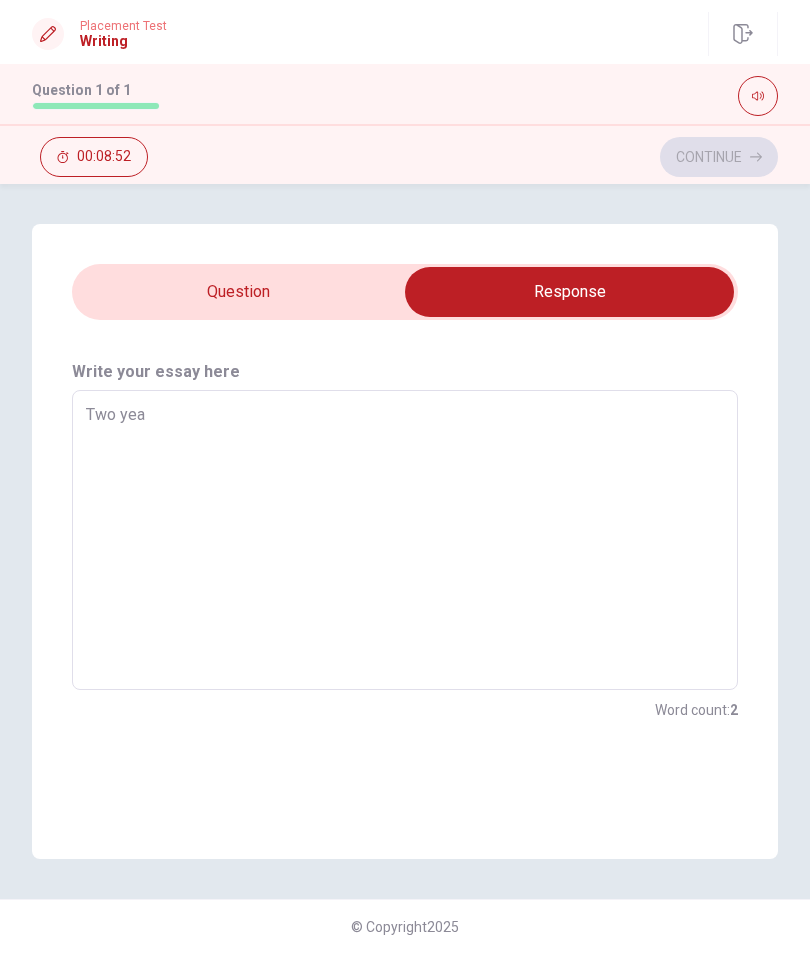 type on "x" 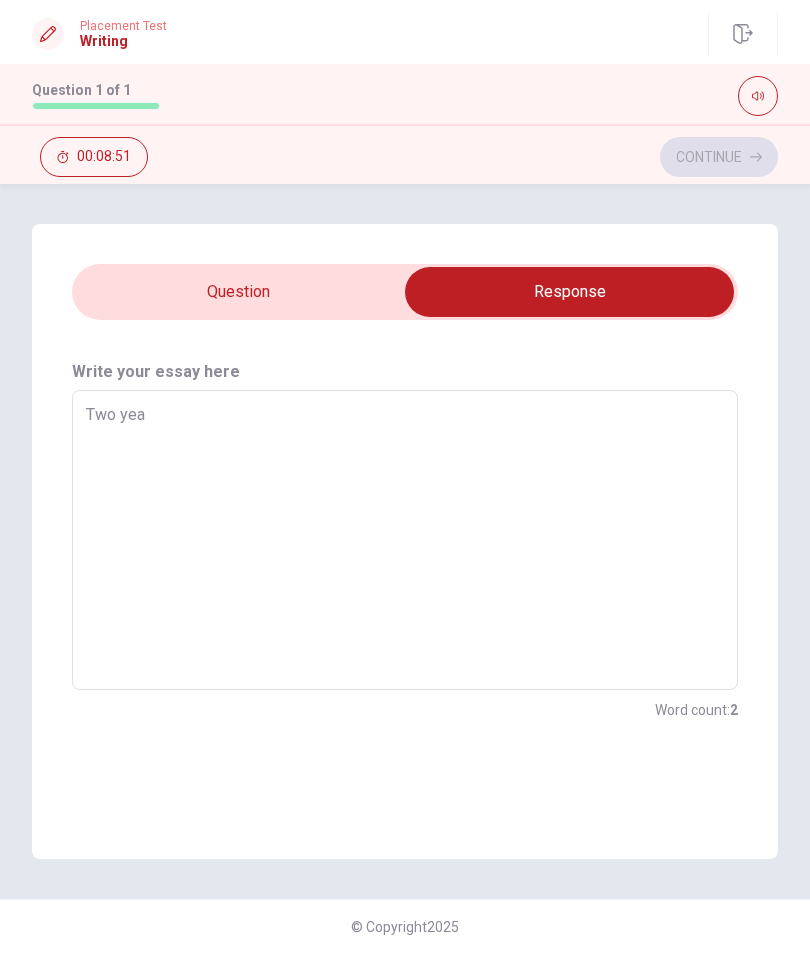 type on "Two year" 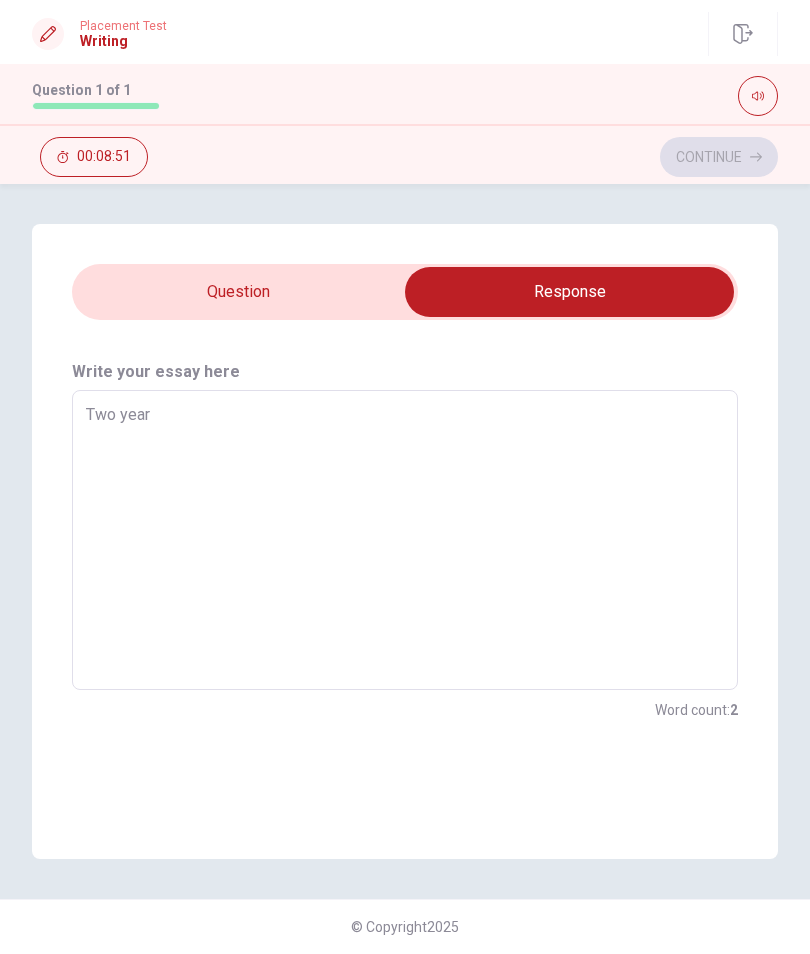 type on "x" 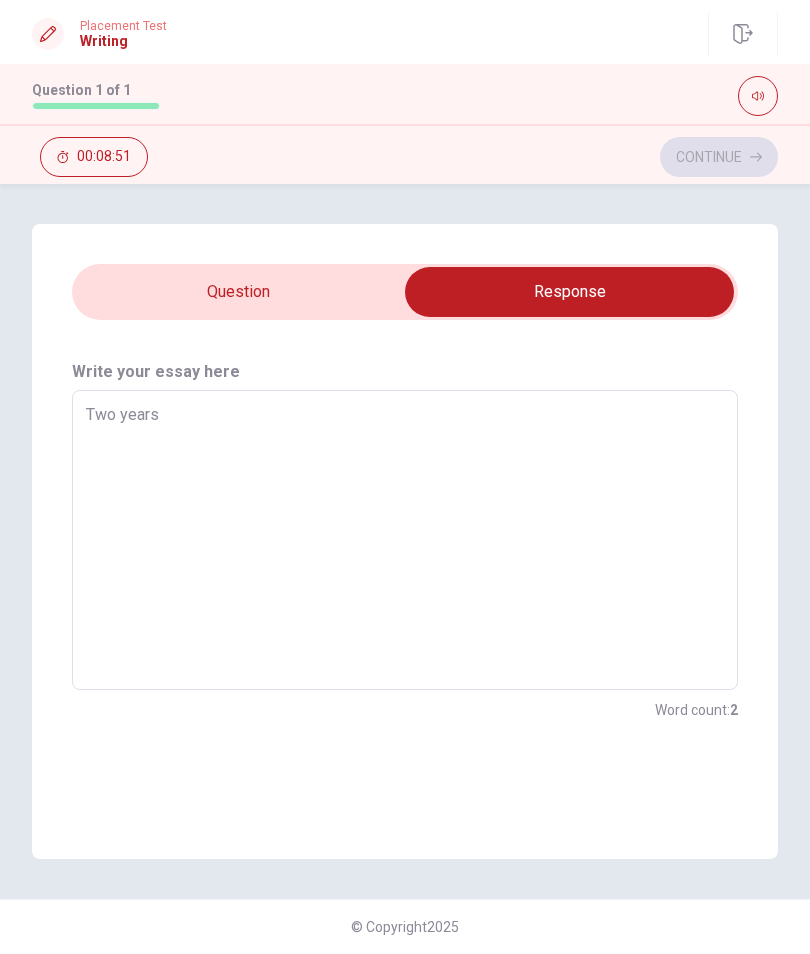 type on "x" 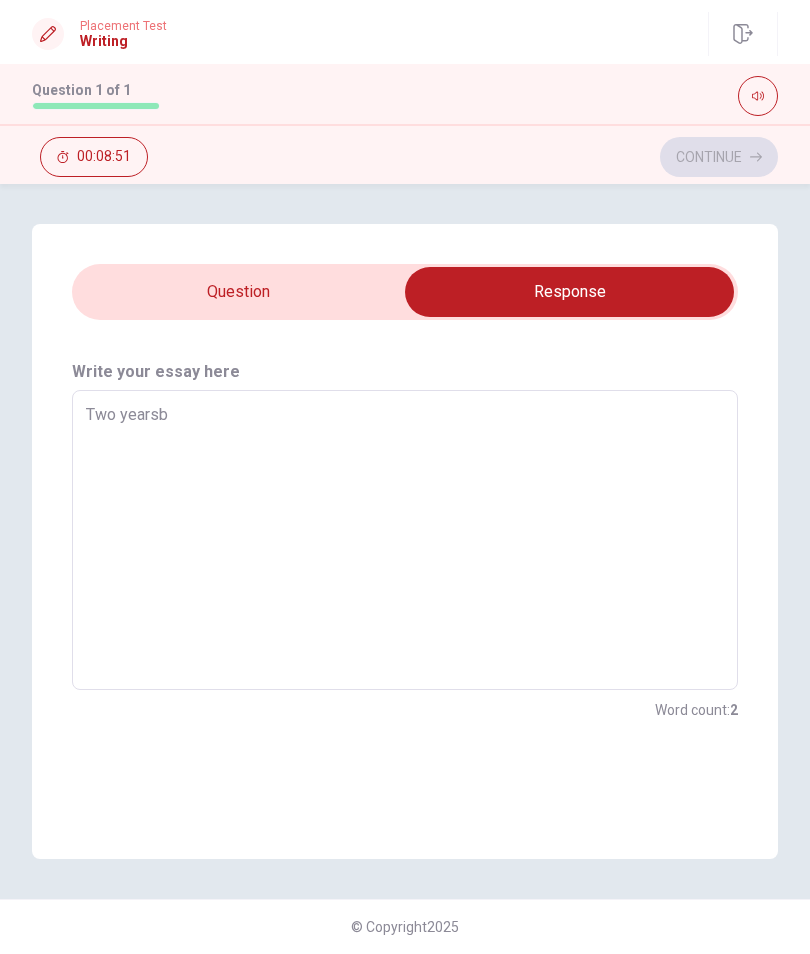type on "x" 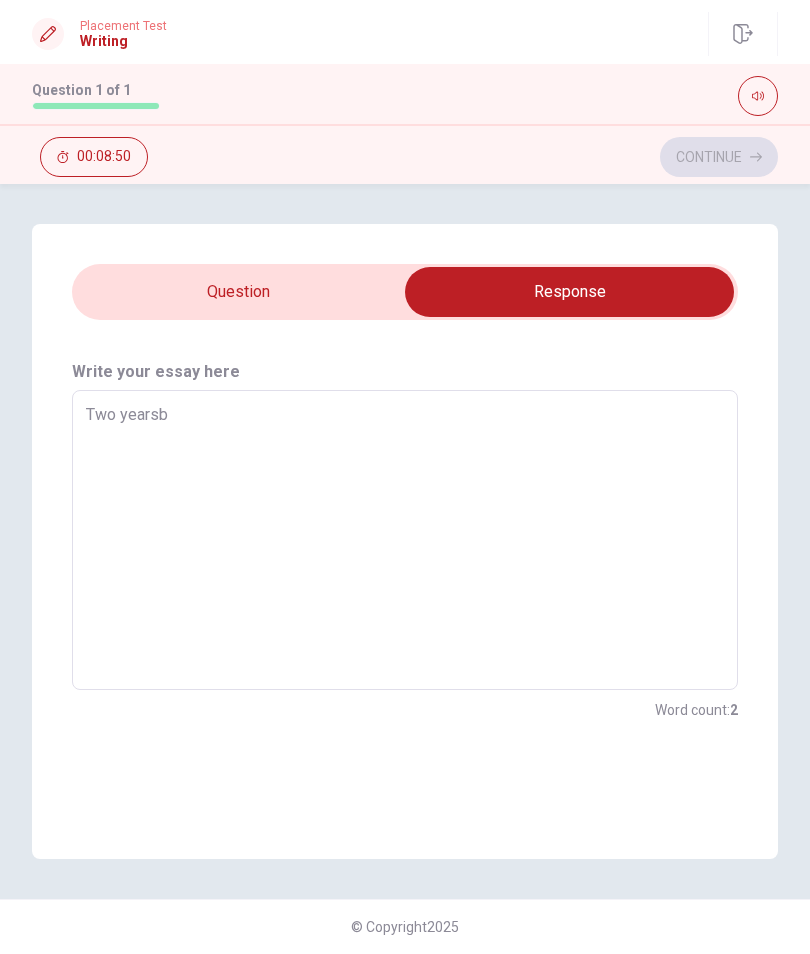 type on "Two yearsba" 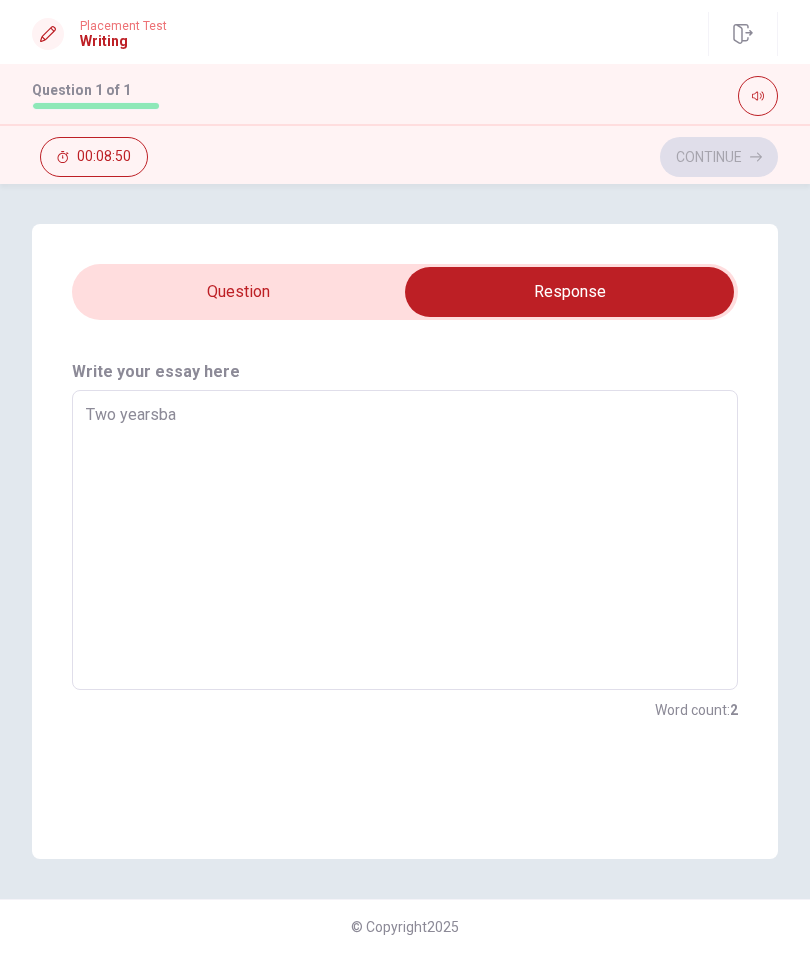 type on "x" 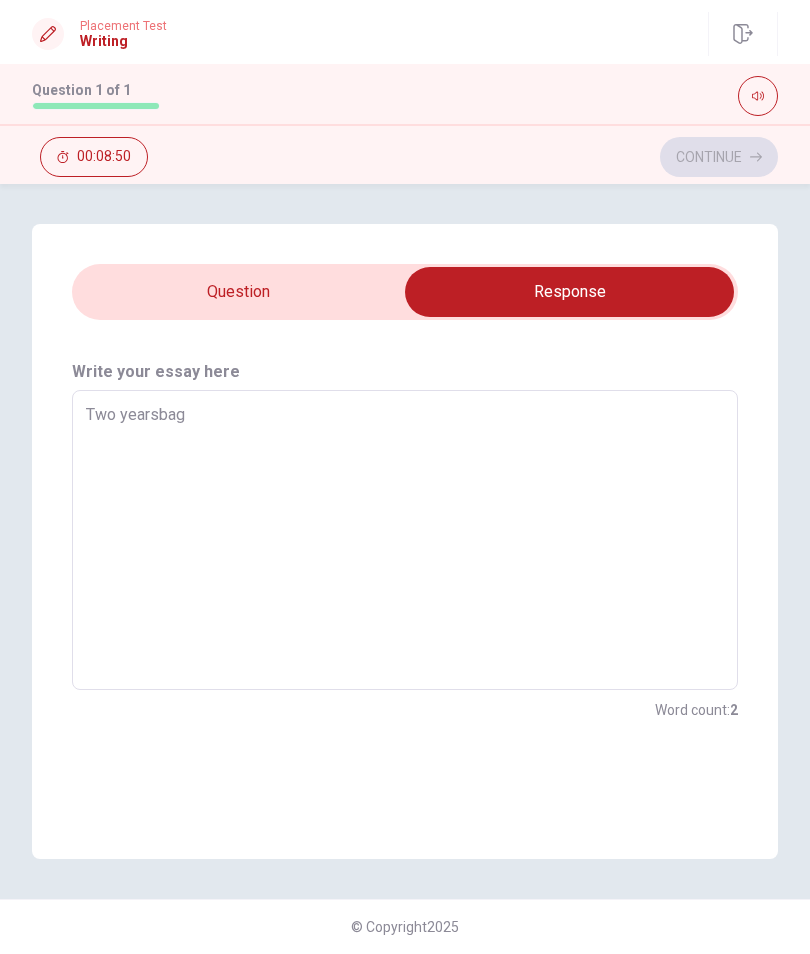type on "x" 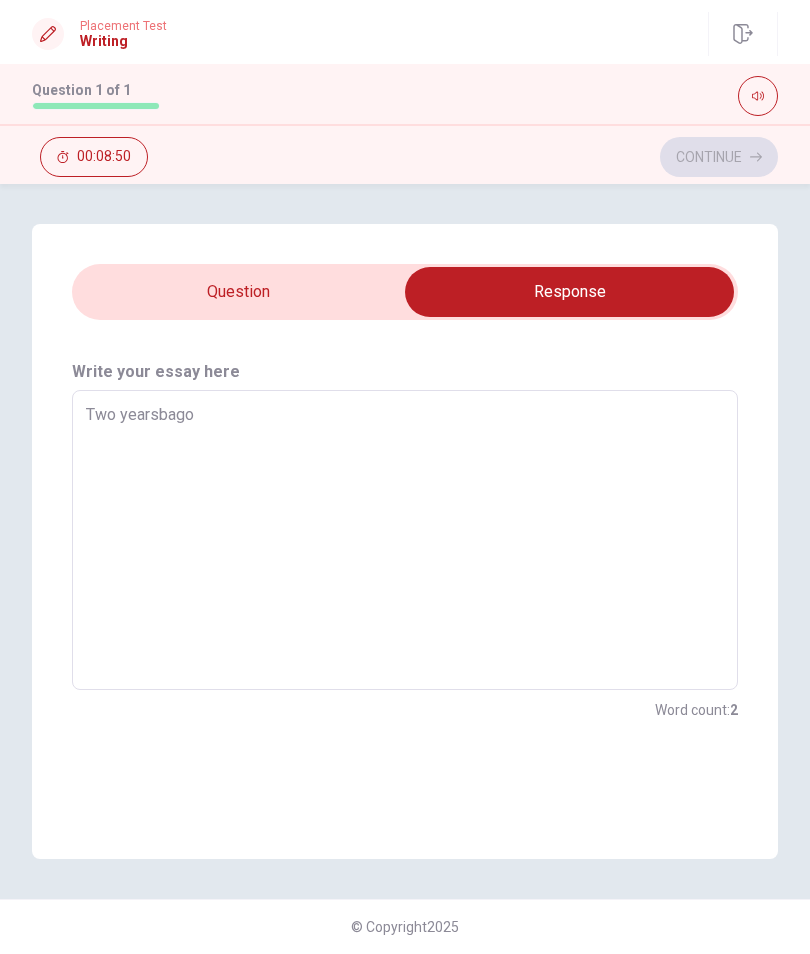 type on "x" 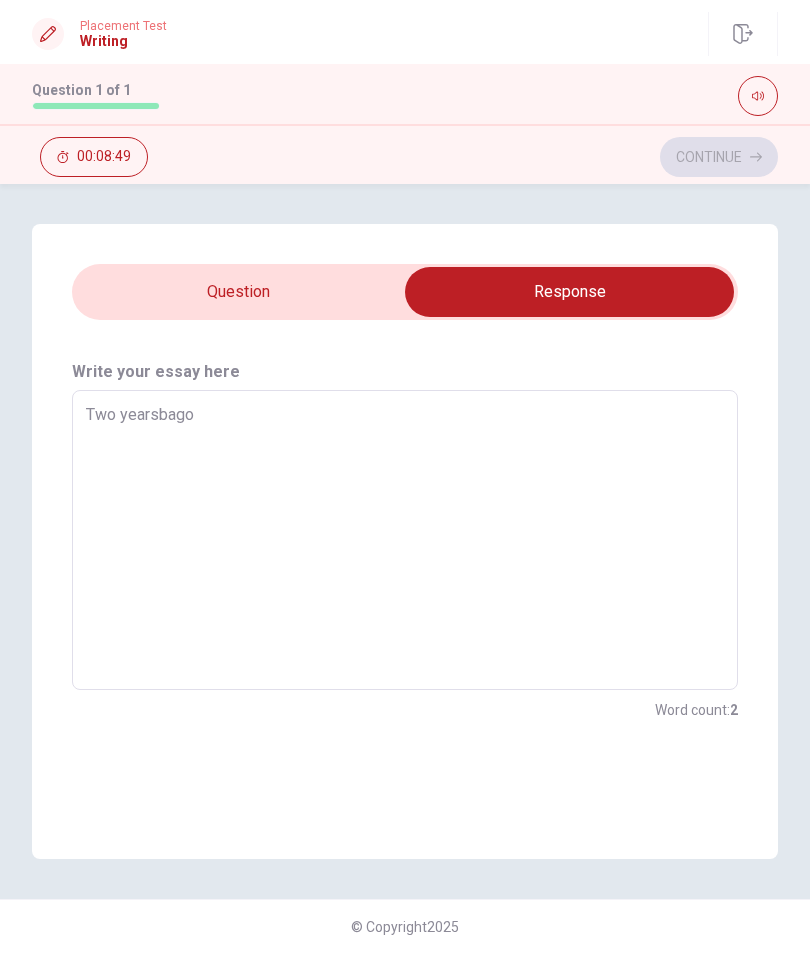 type on "x" 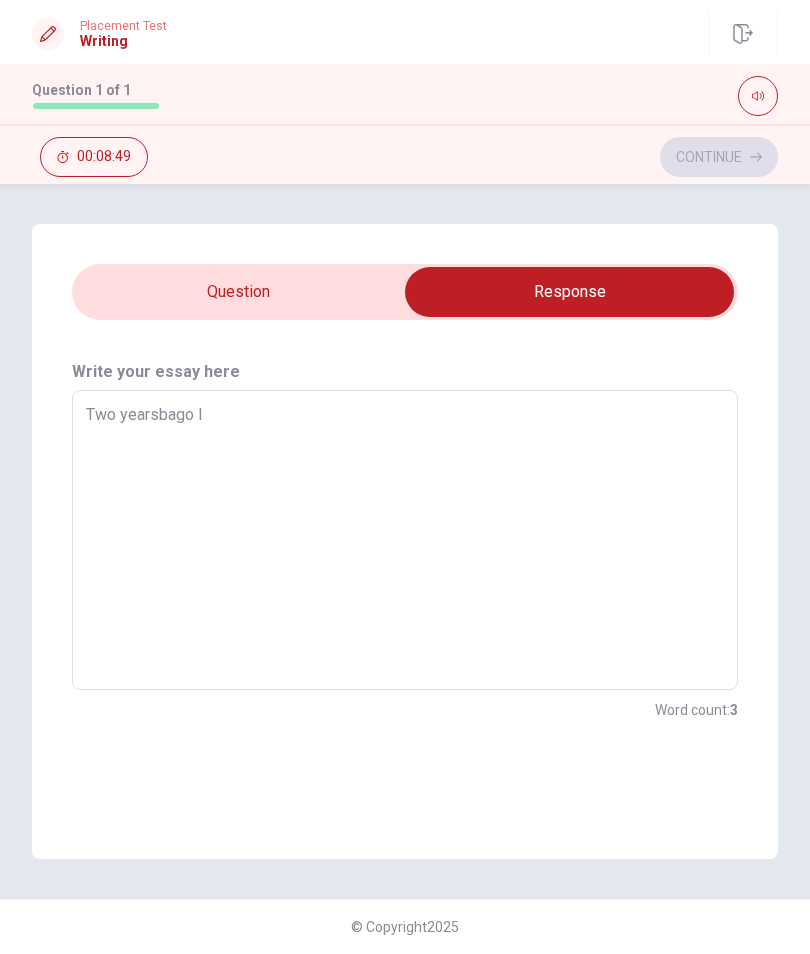 type on "x" 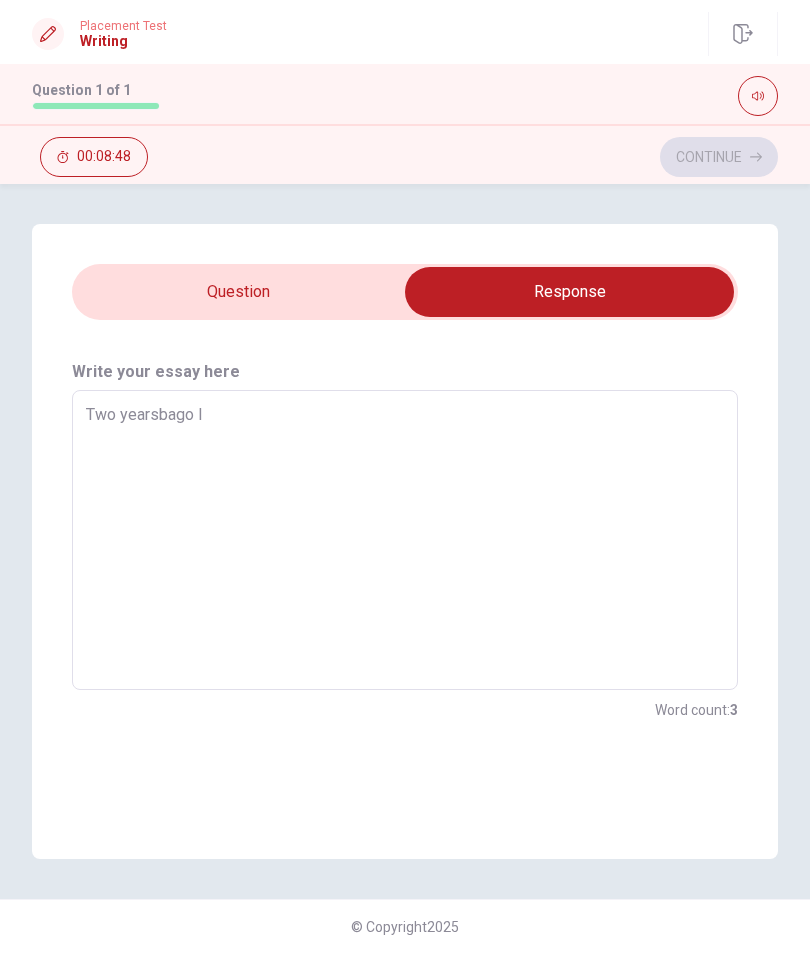 type on "Two yearsbago I" 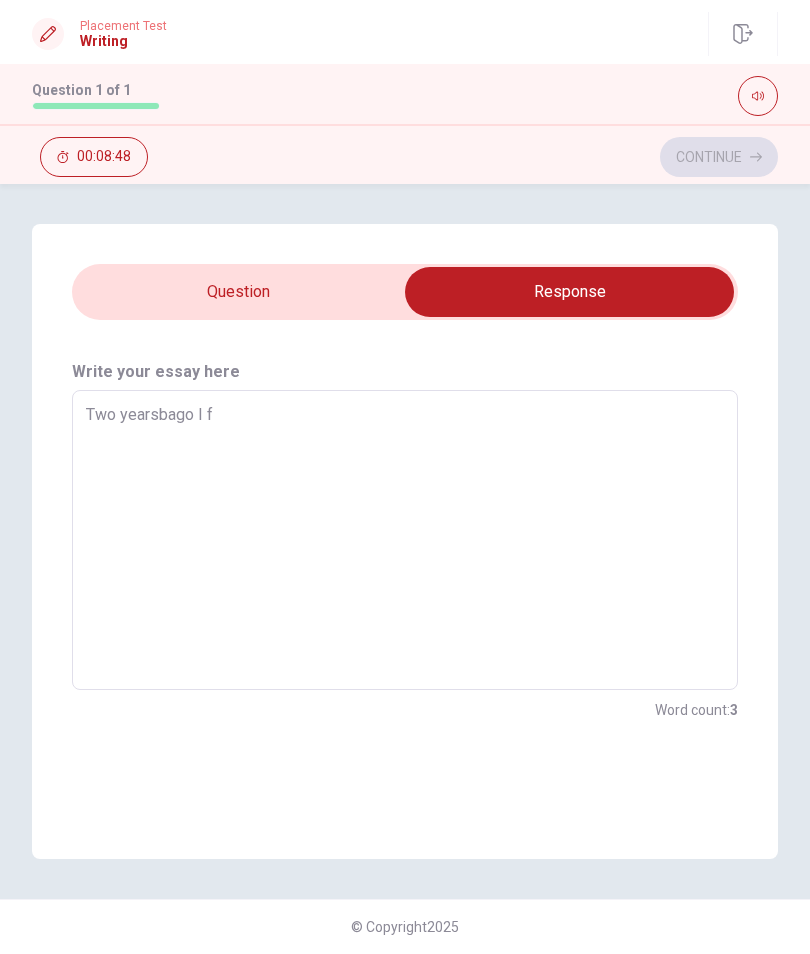 type on "x" 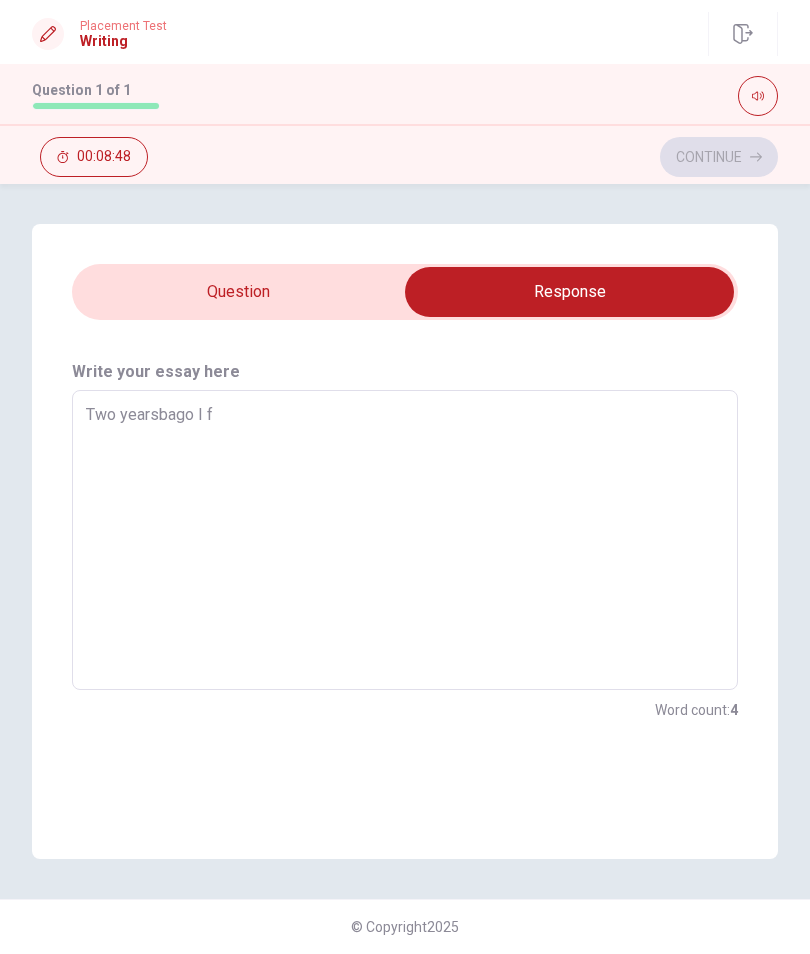 type on "Two yearsbago I fe" 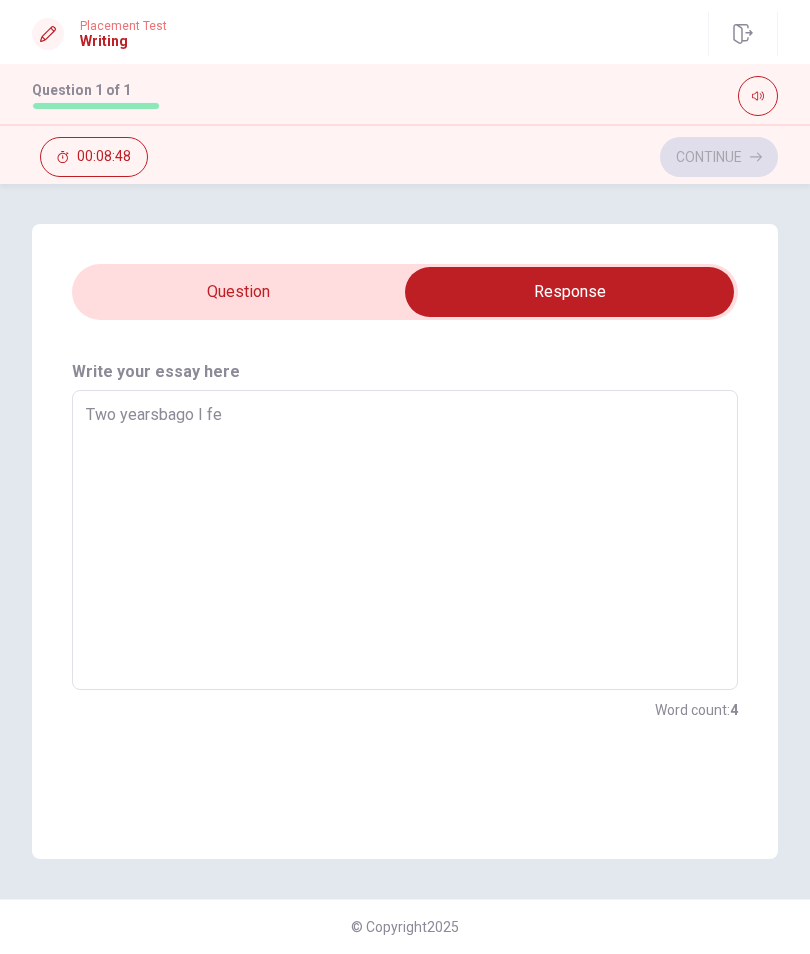type on "x" 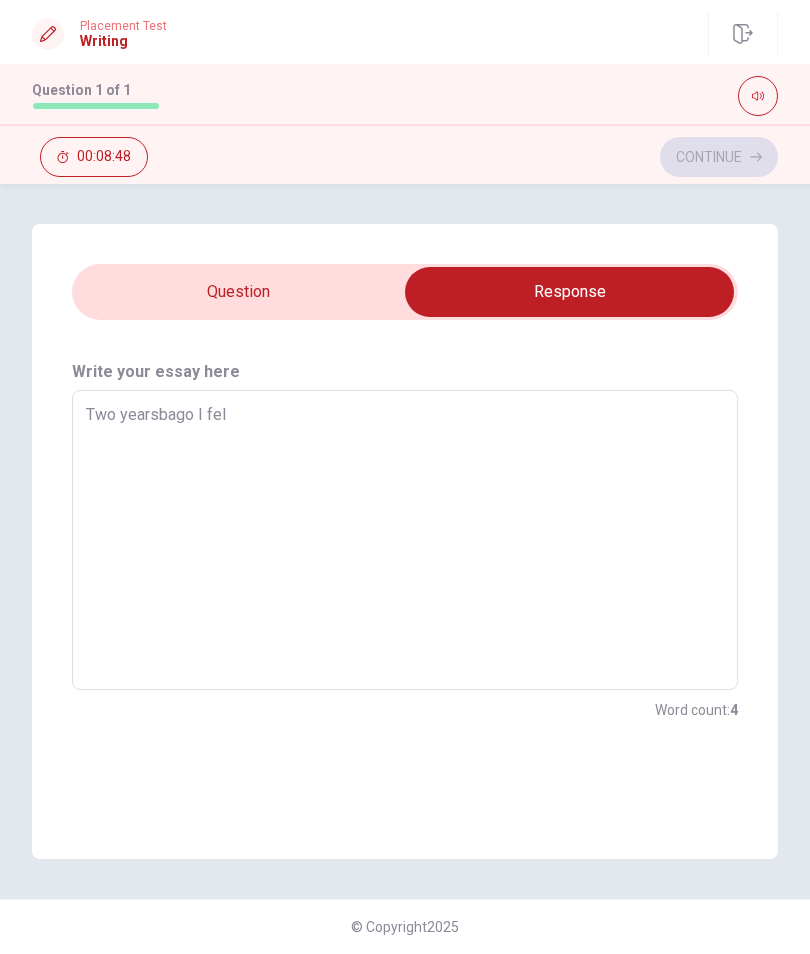 type on "x" 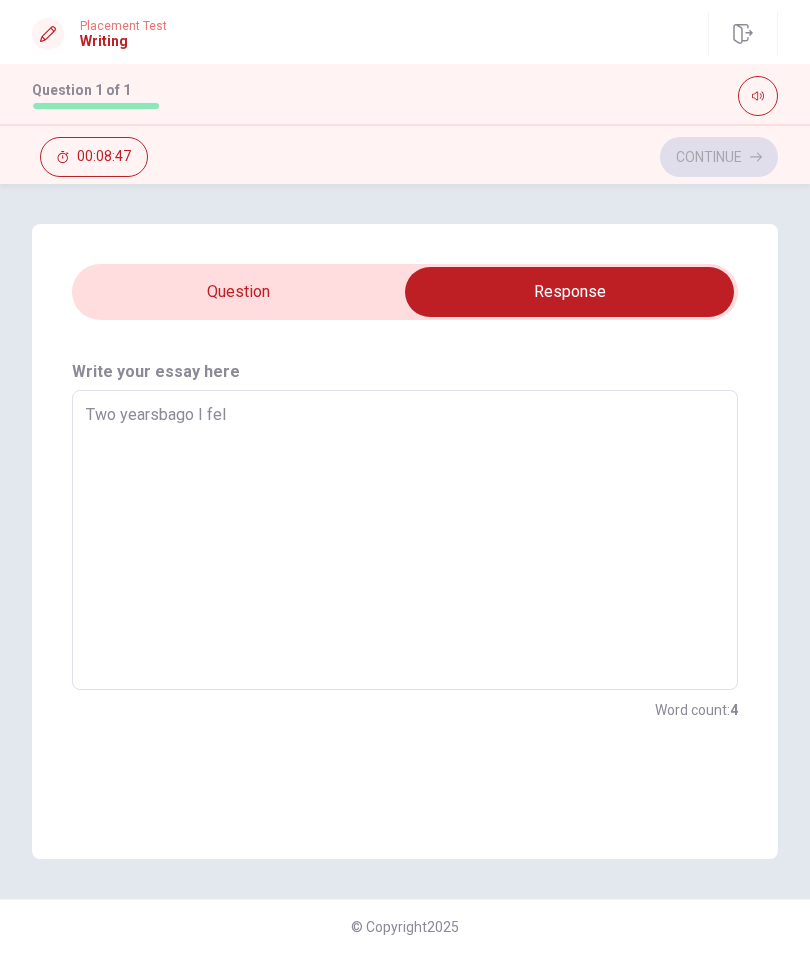 type on "Two yearsbago I felt" 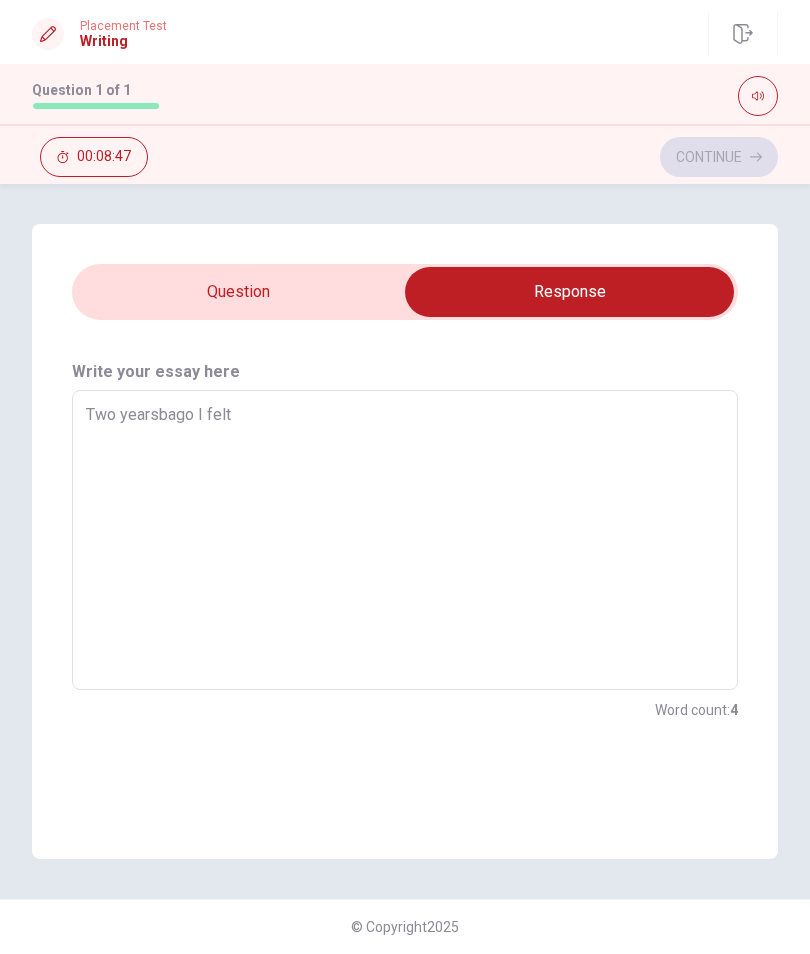 type on "x" 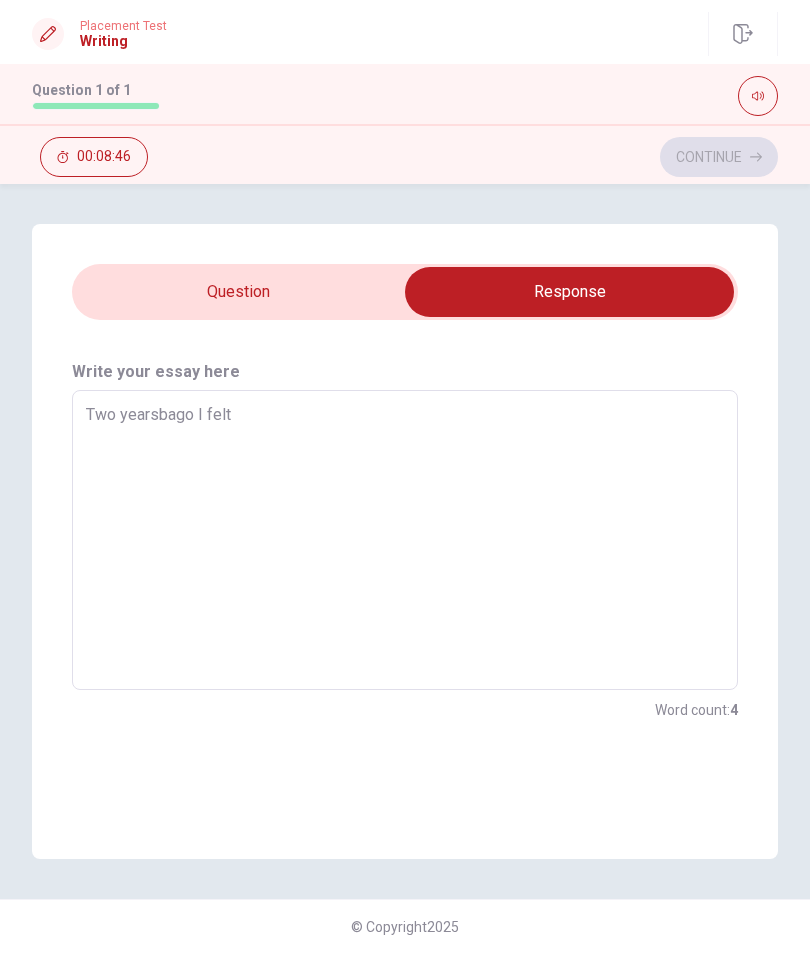 type on "Two yearsbago I felt v" 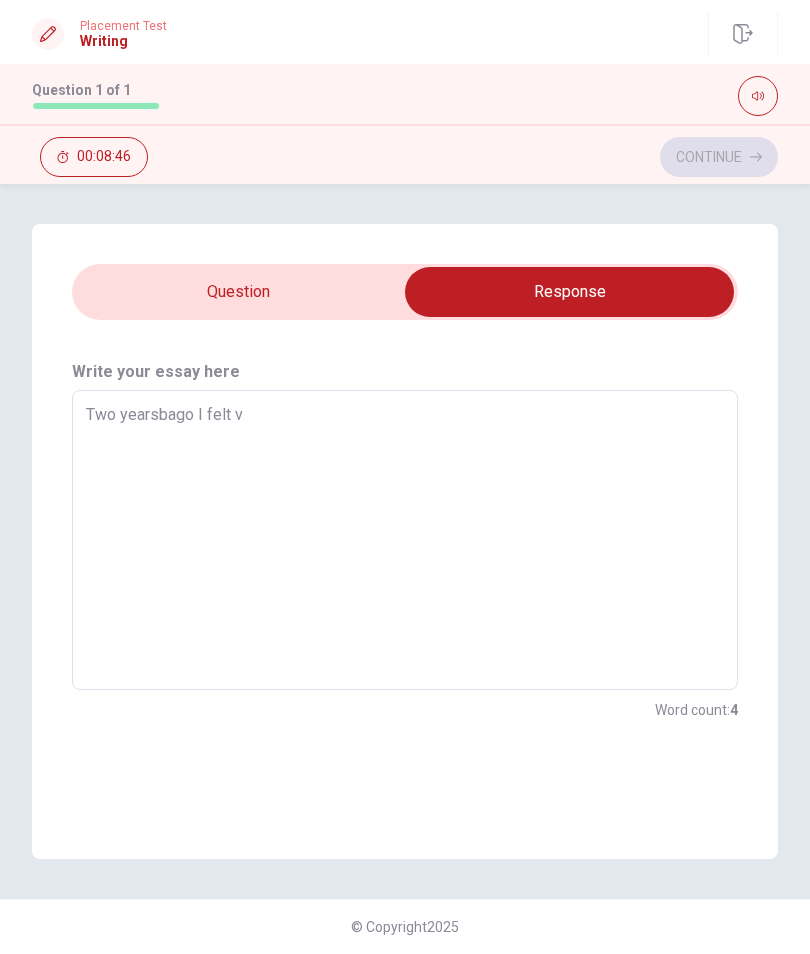 type on "x" 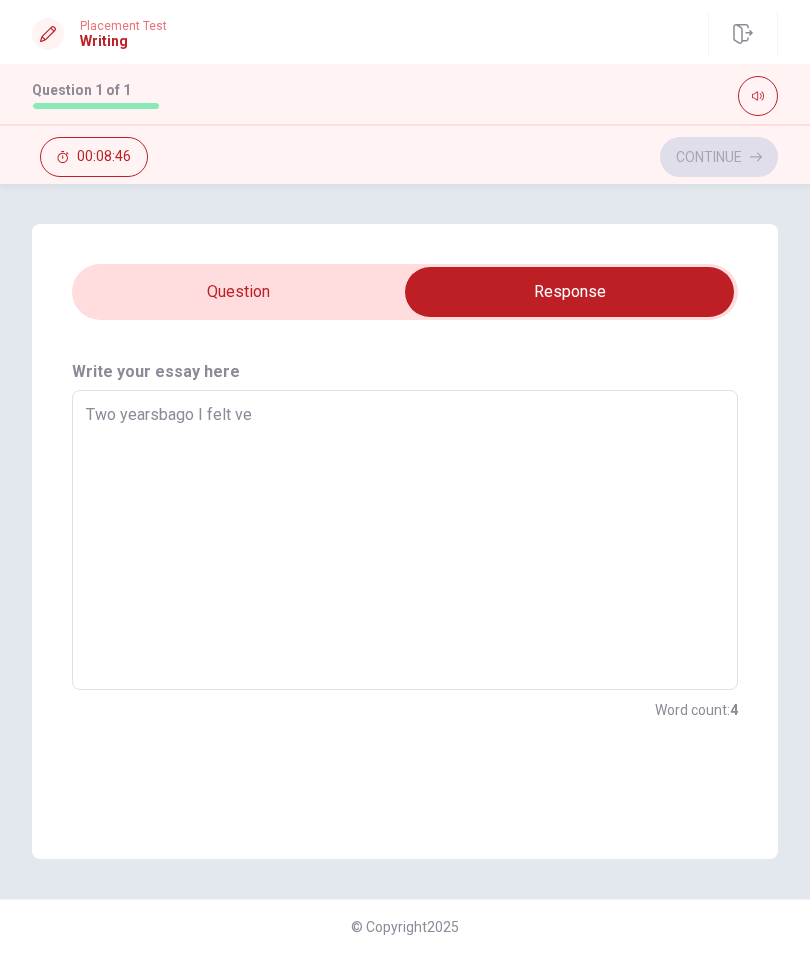 type on "x" 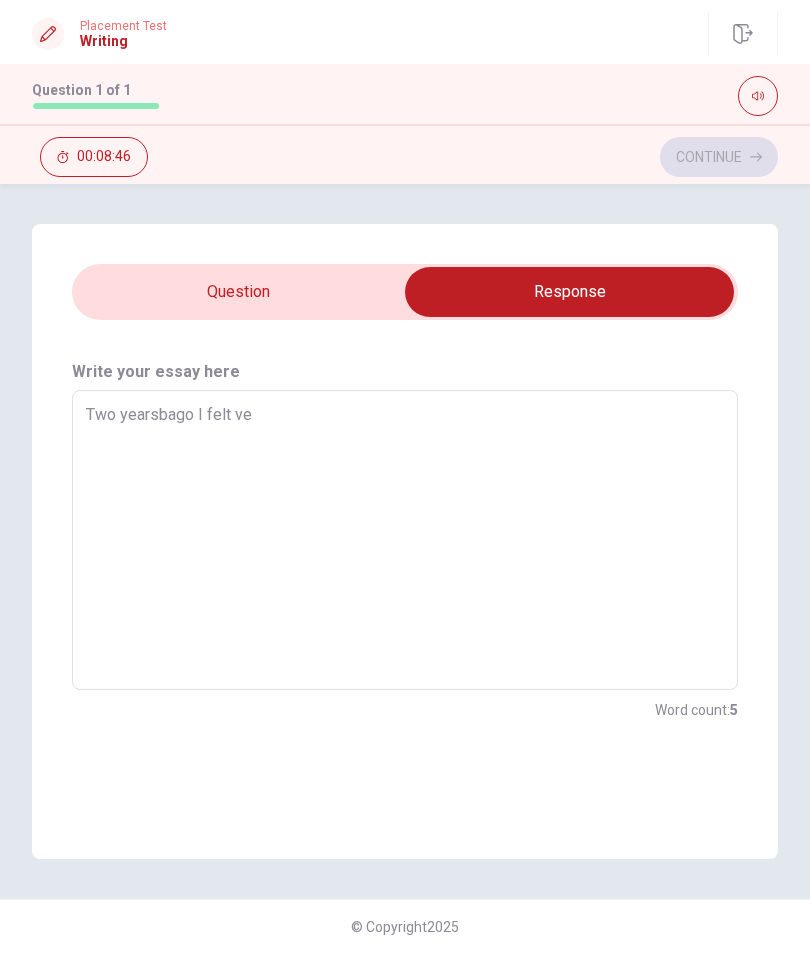 type on "Two yearsbago I felt ver" 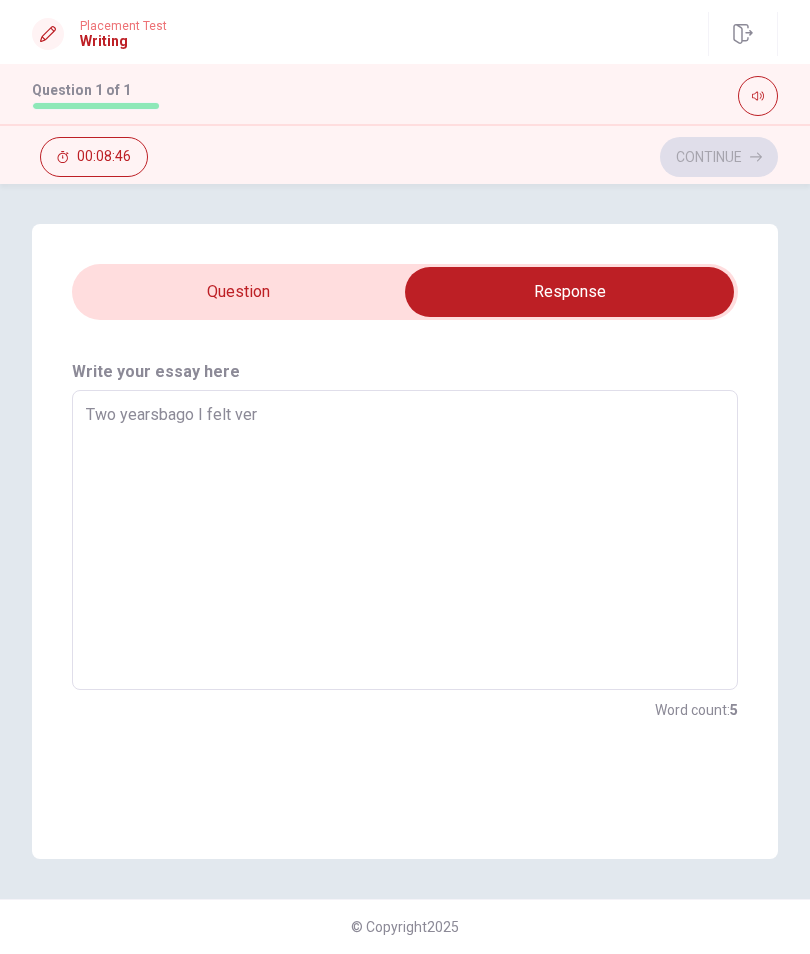 type on "x" 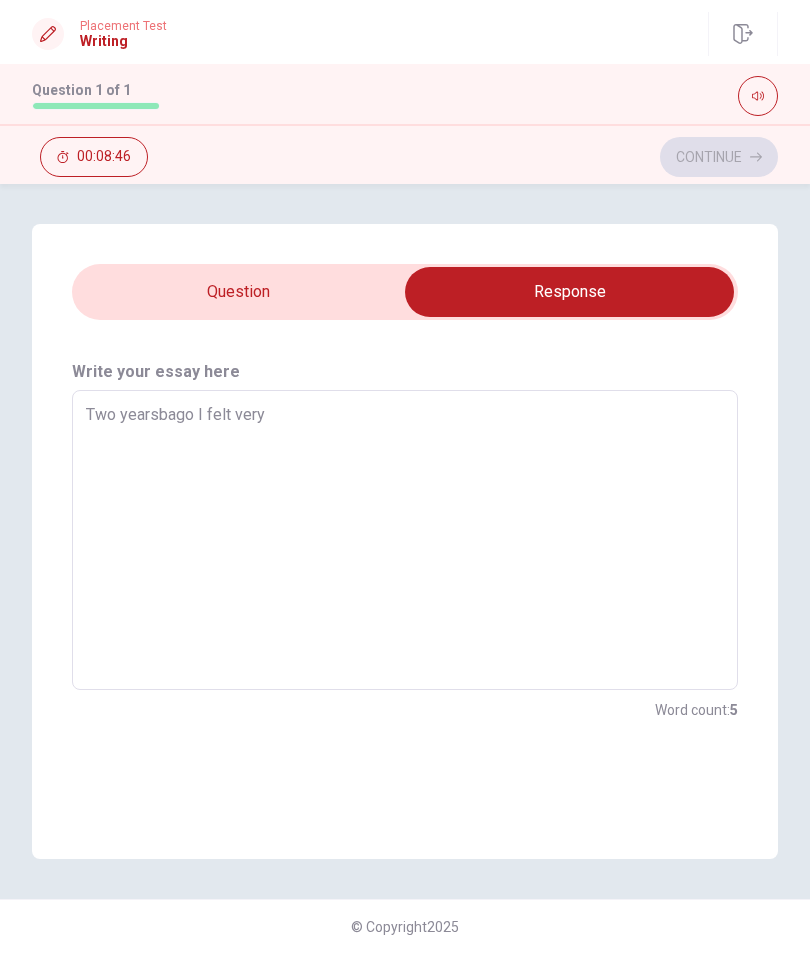 type on "x" 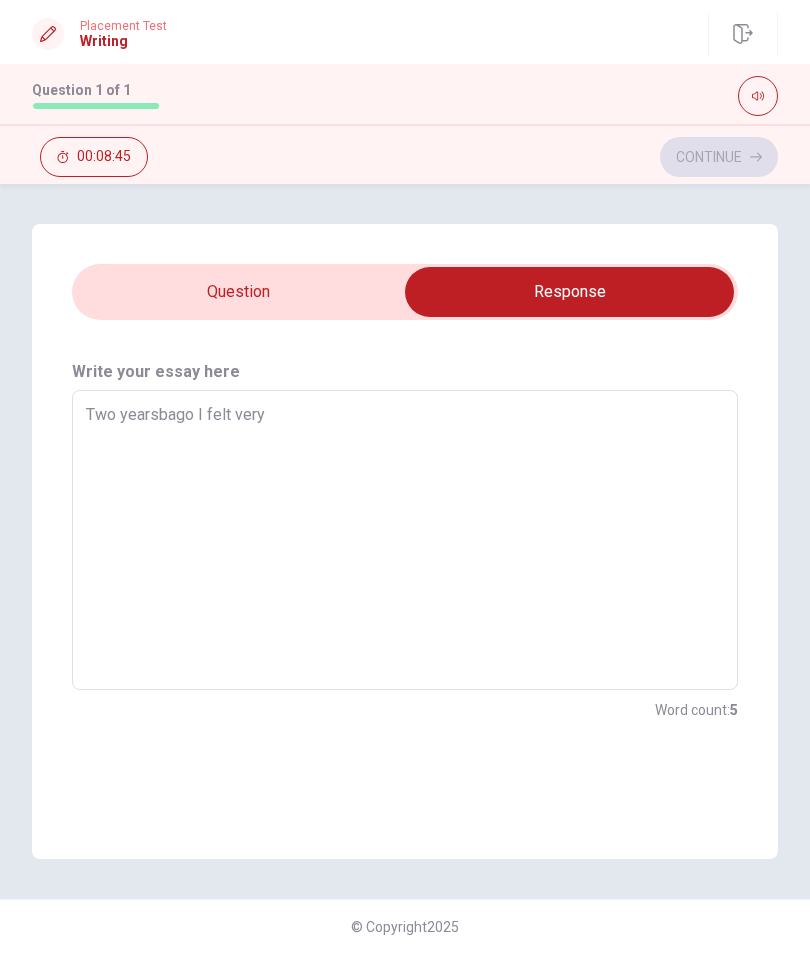 type on "Two yearsbago I felt very m" 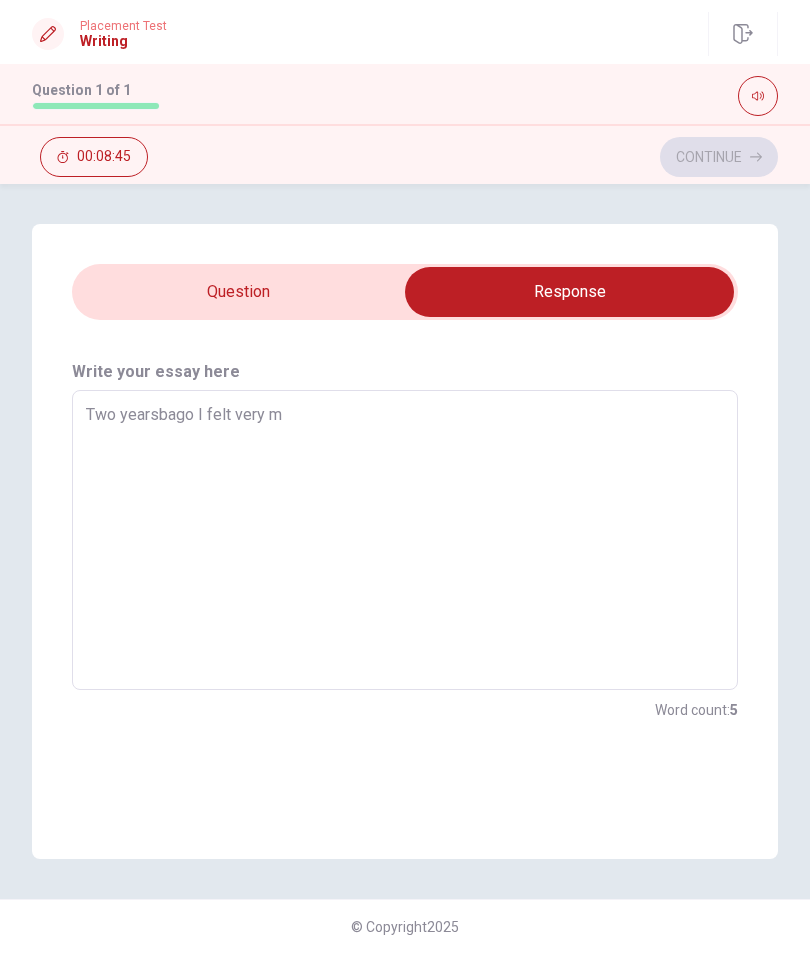 type on "x" 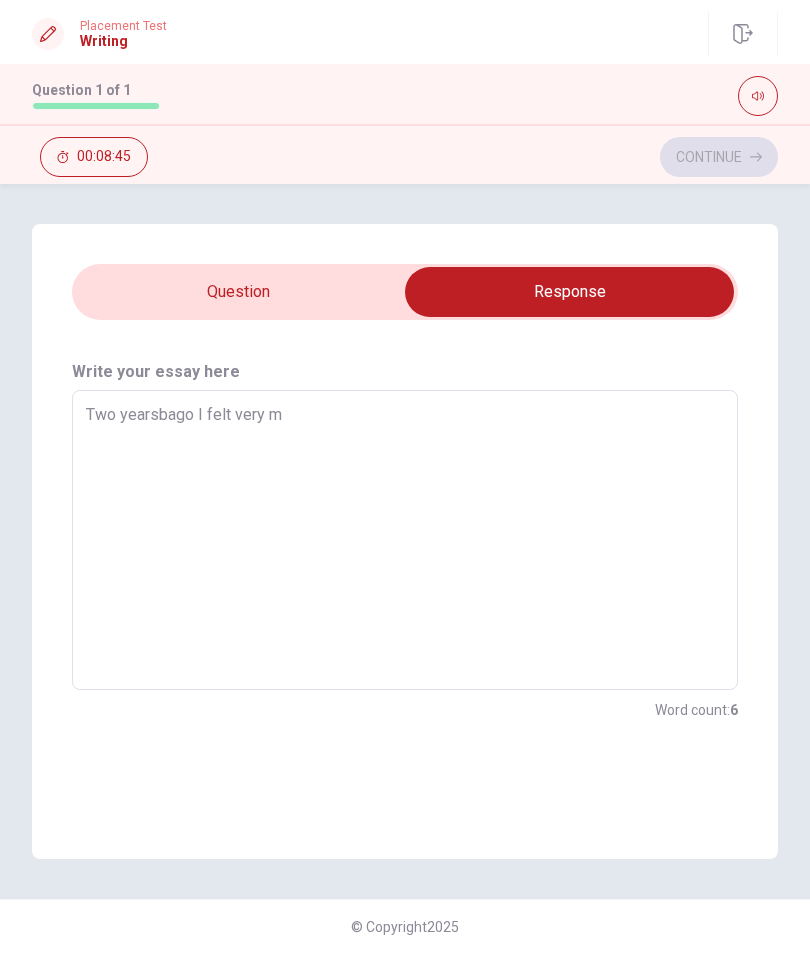 type on "Two yearsbago I felt very mo" 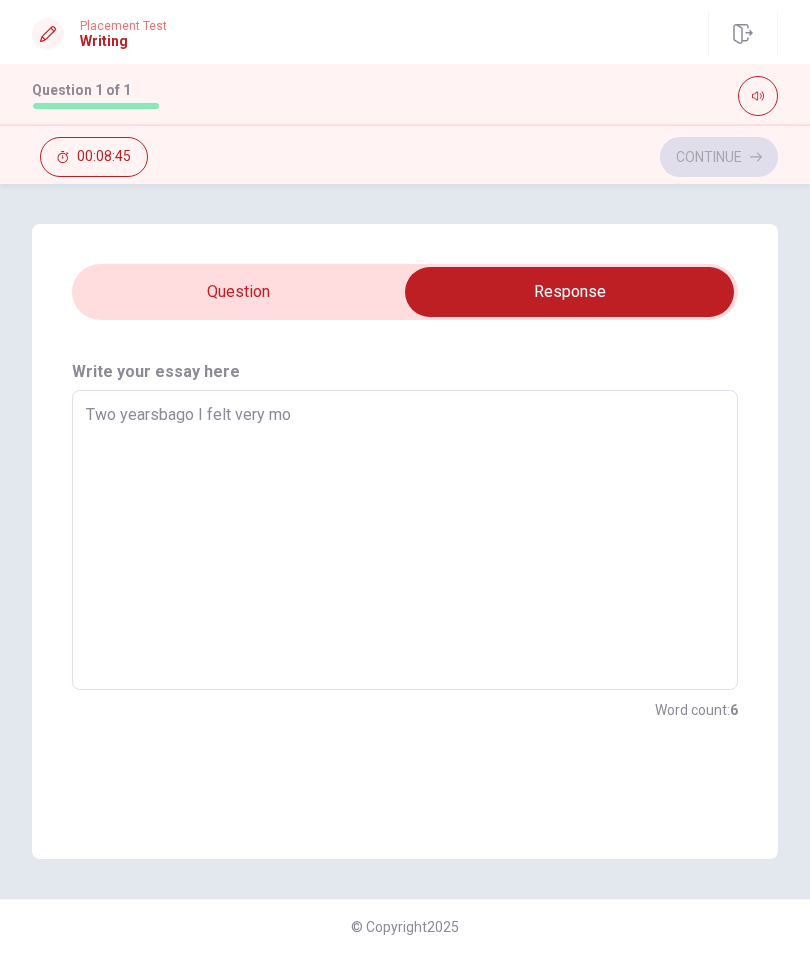 type on "x" 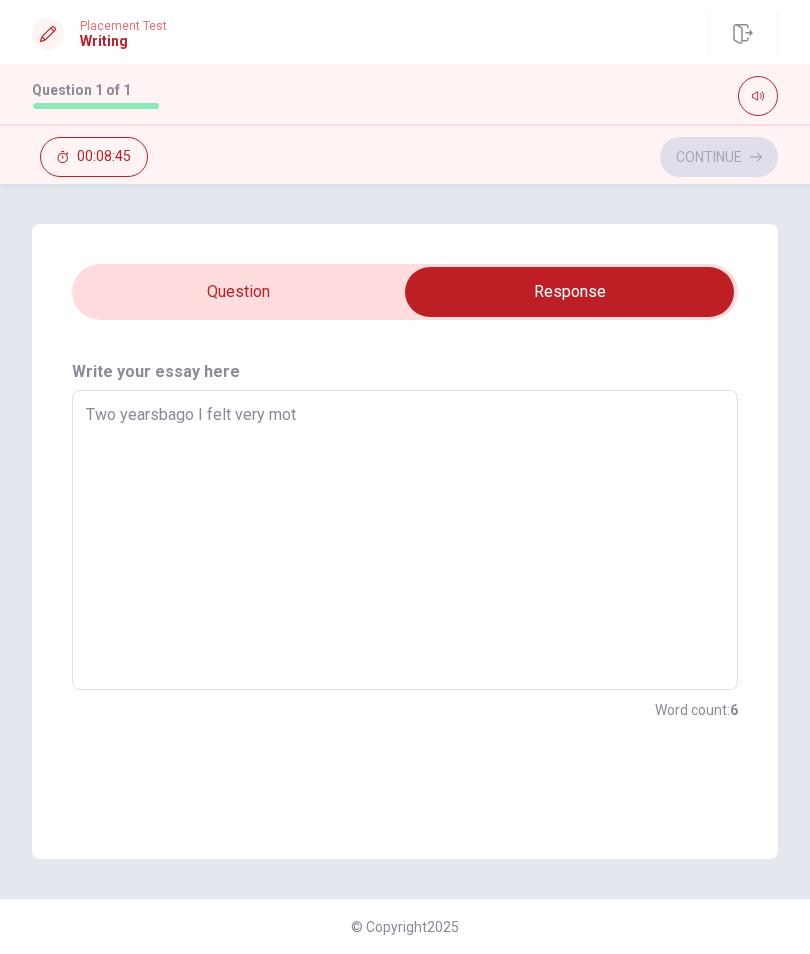 type on "x" 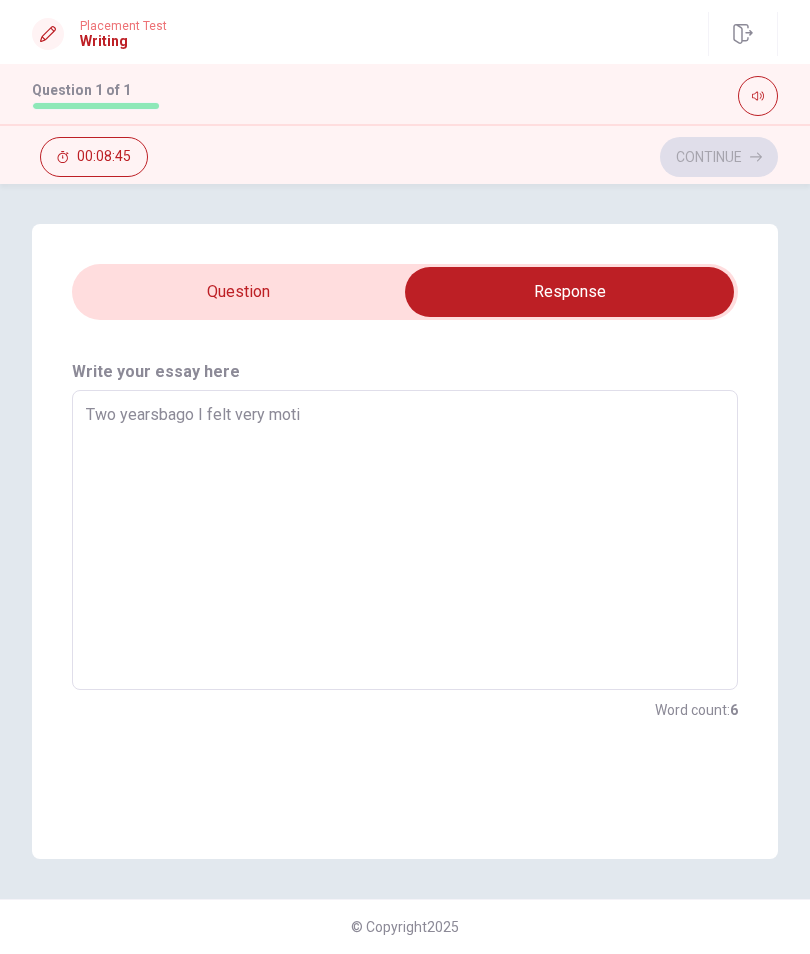 type on "x" 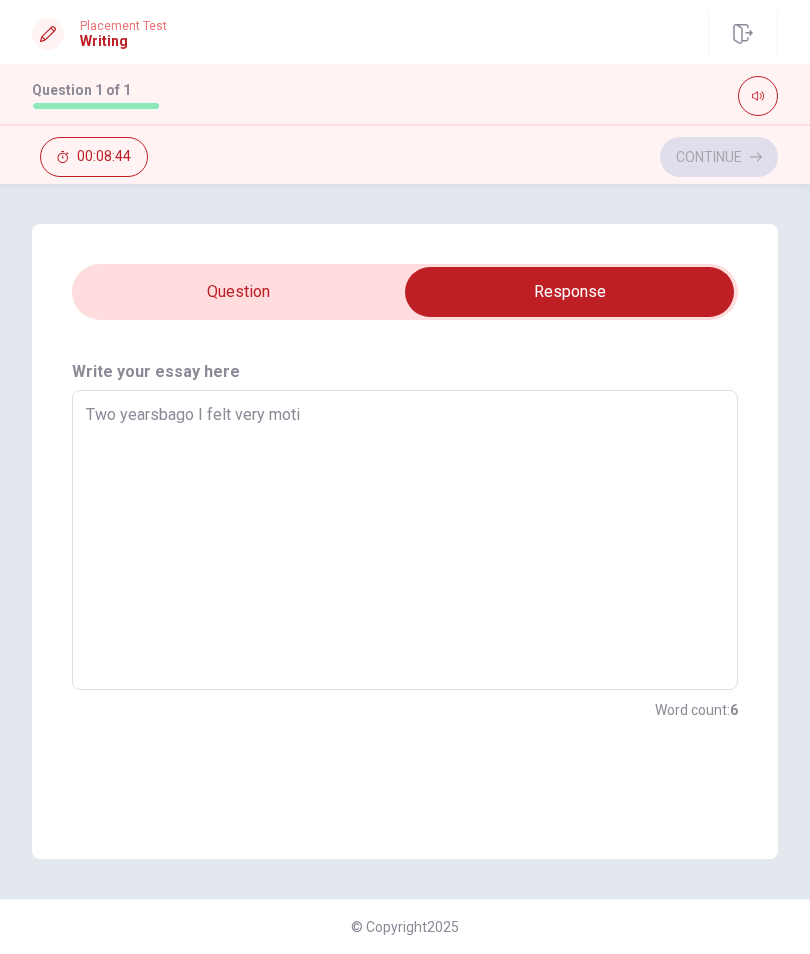 type on "Two yearsbago I felt very motiv" 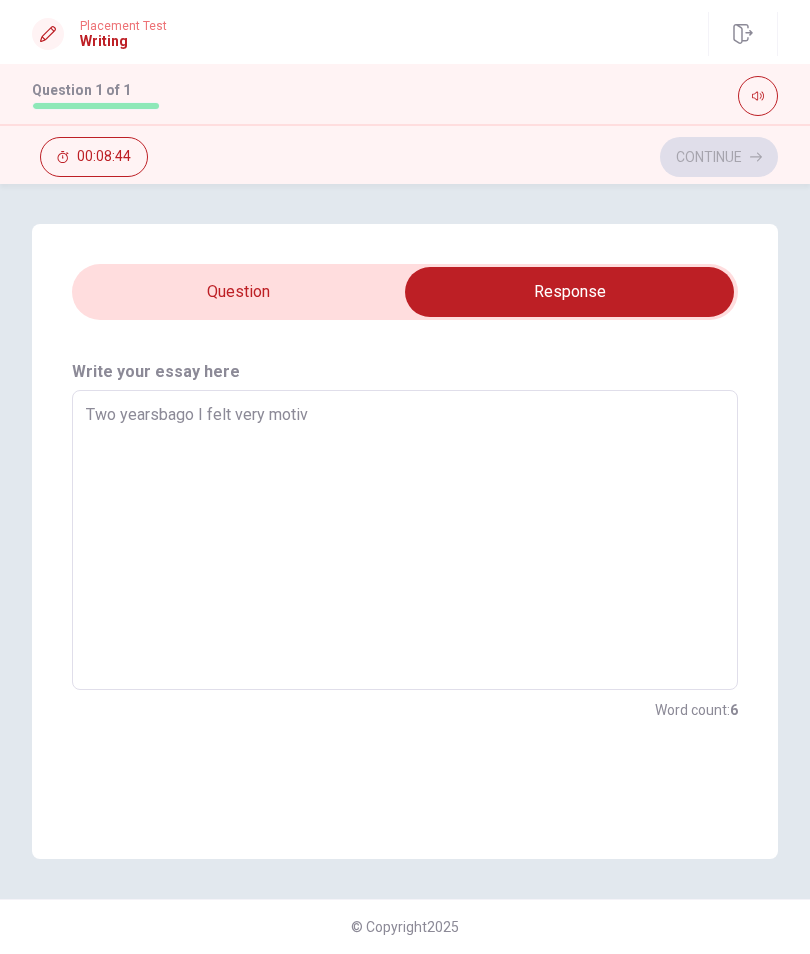 type on "x" 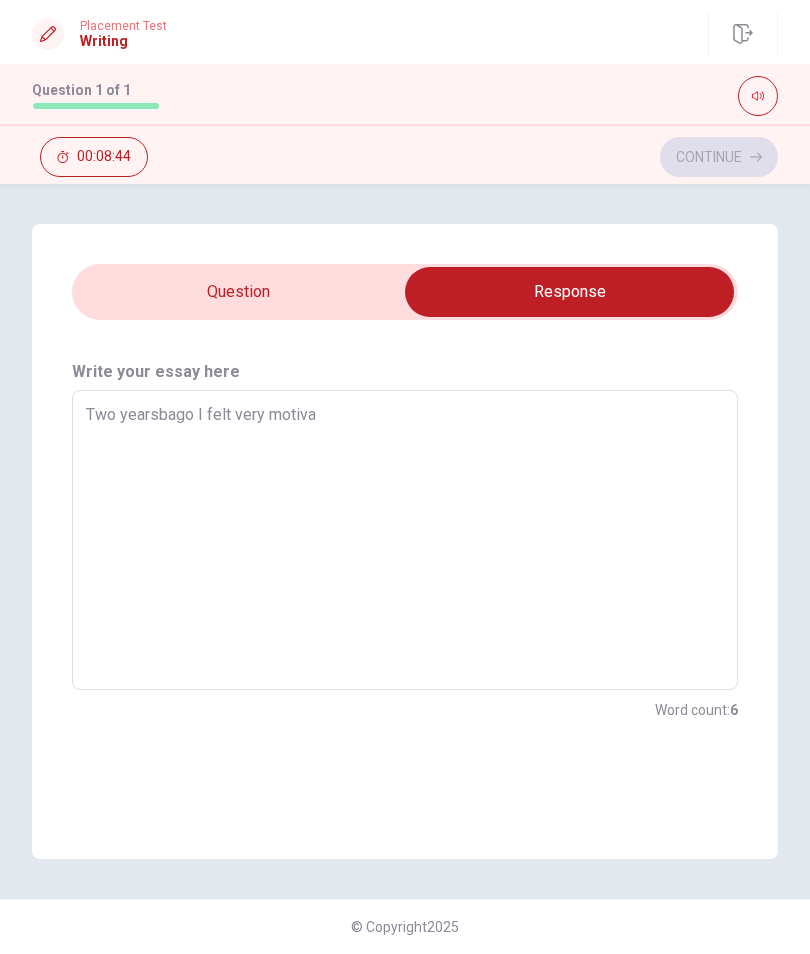 type on "x" 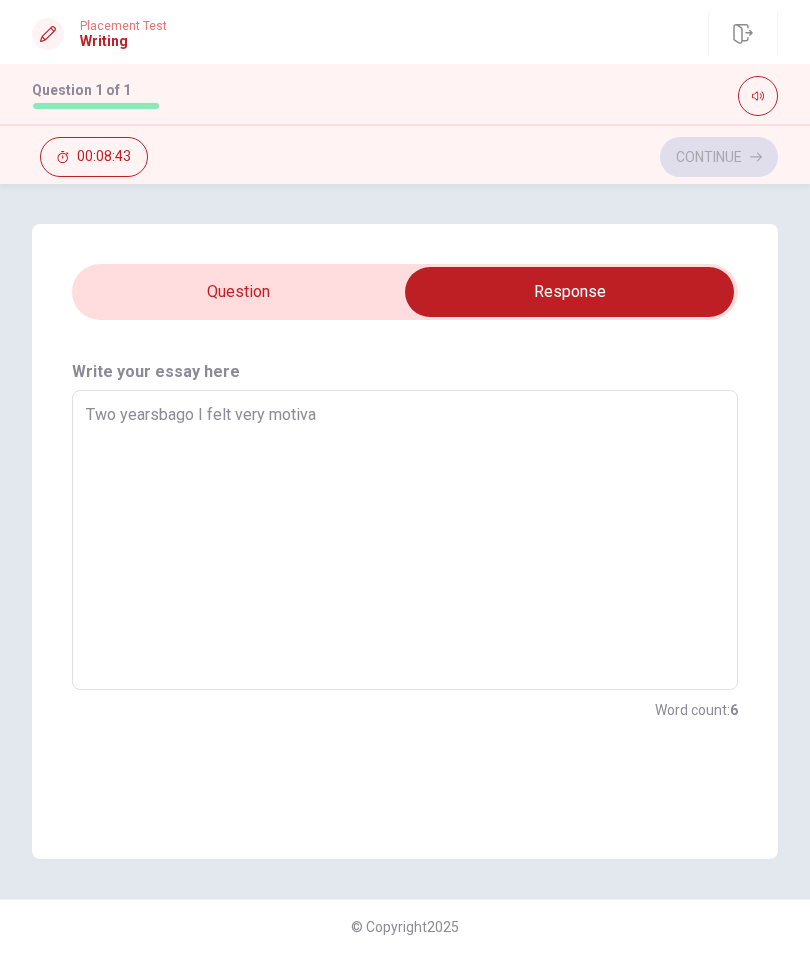 type on "Two yearsbago I felt very motivat" 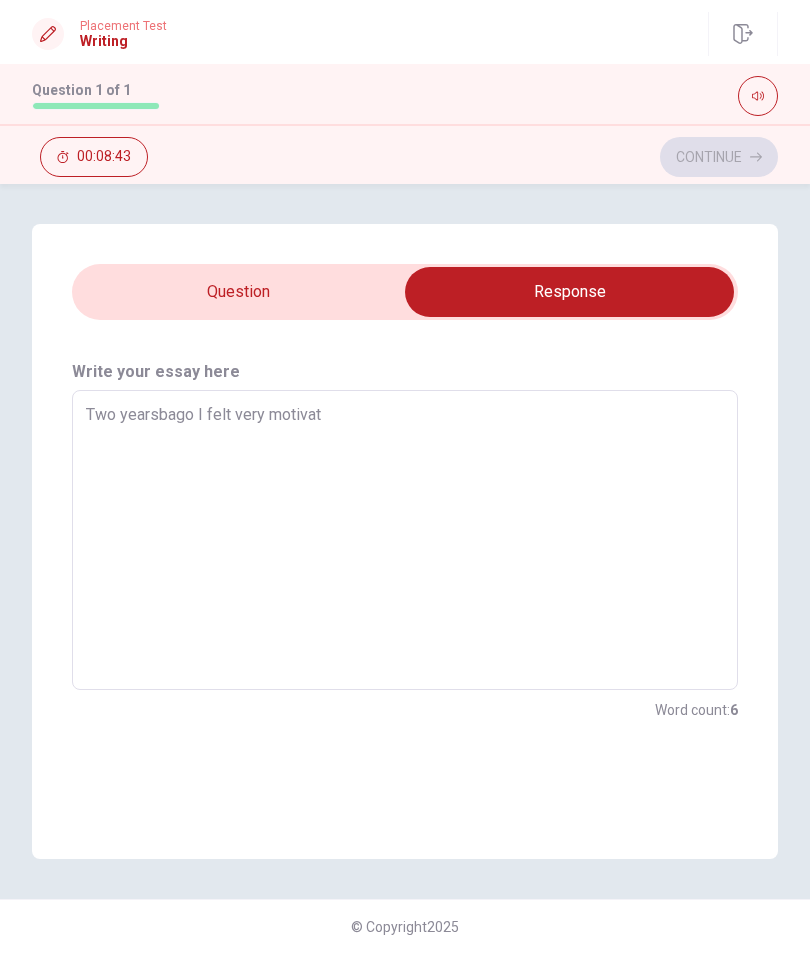 type on "x" 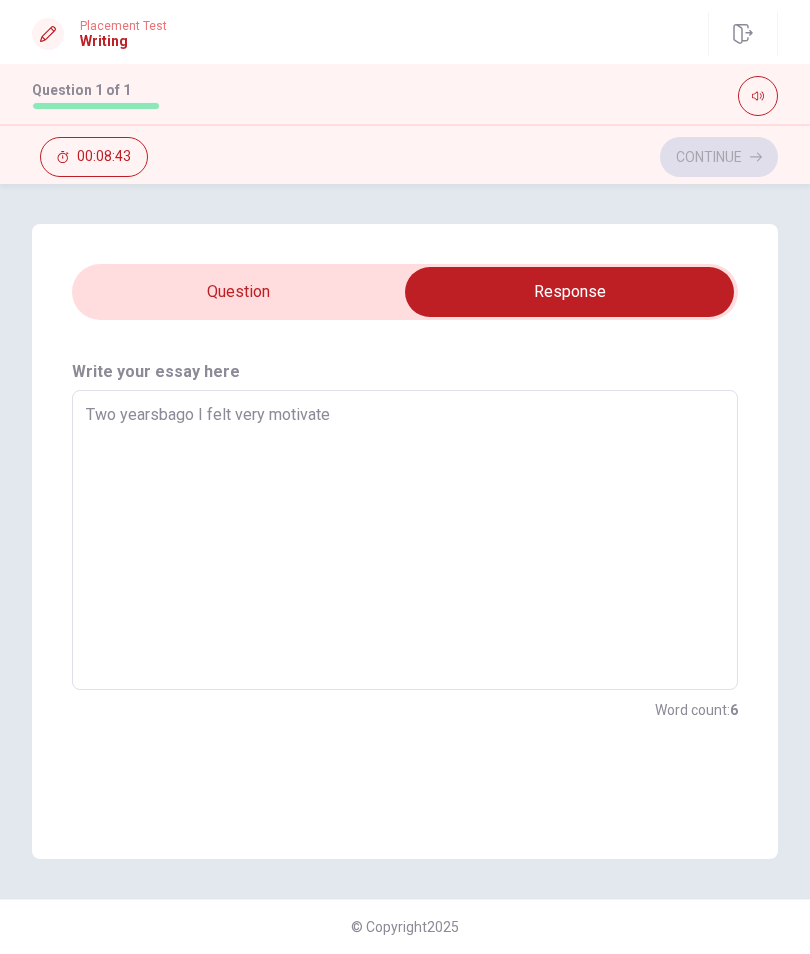 type on "x" 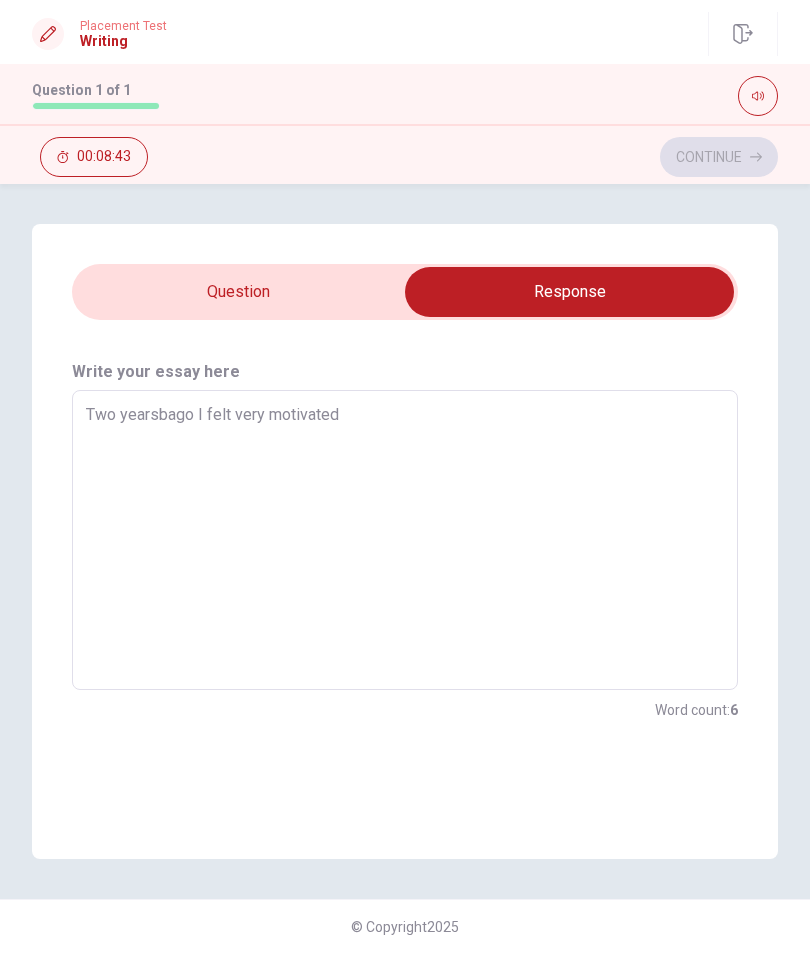 type on "x" 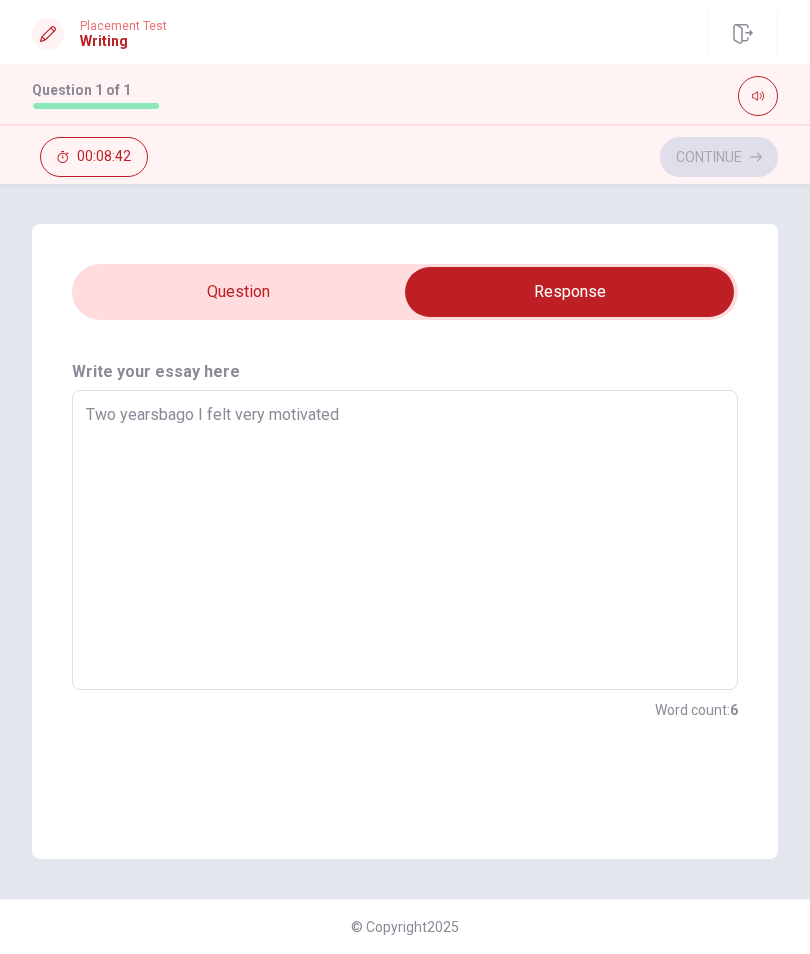 type on "Two yearsbago I felt very motivated" 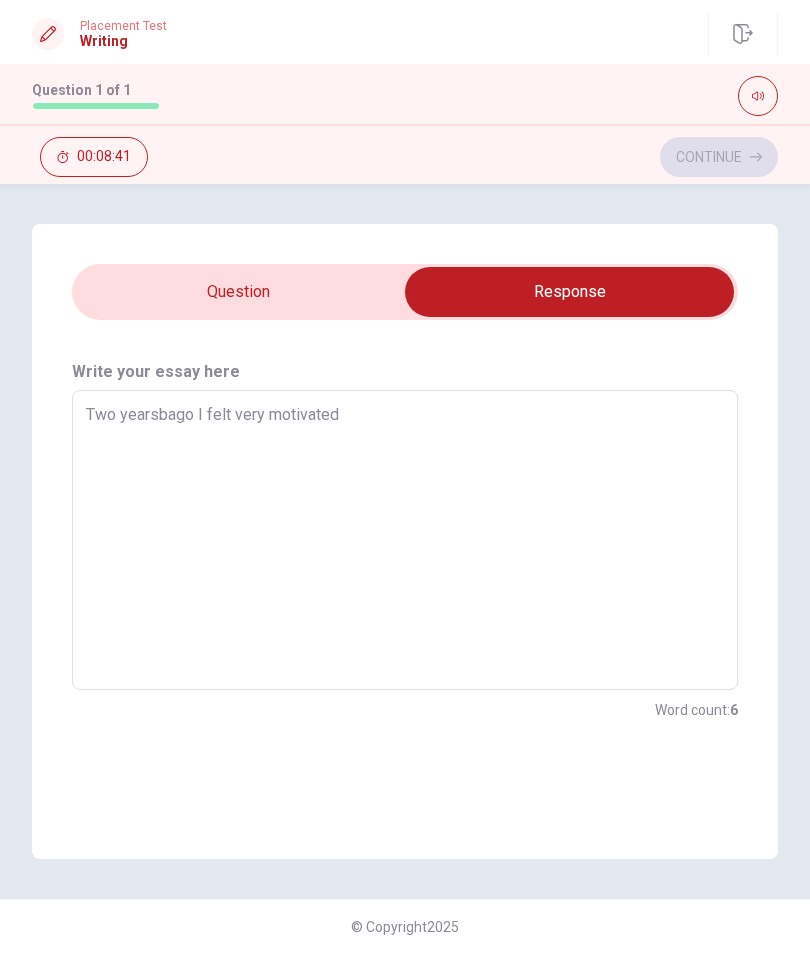 type on "Two yearsbago I felt very motivated t" 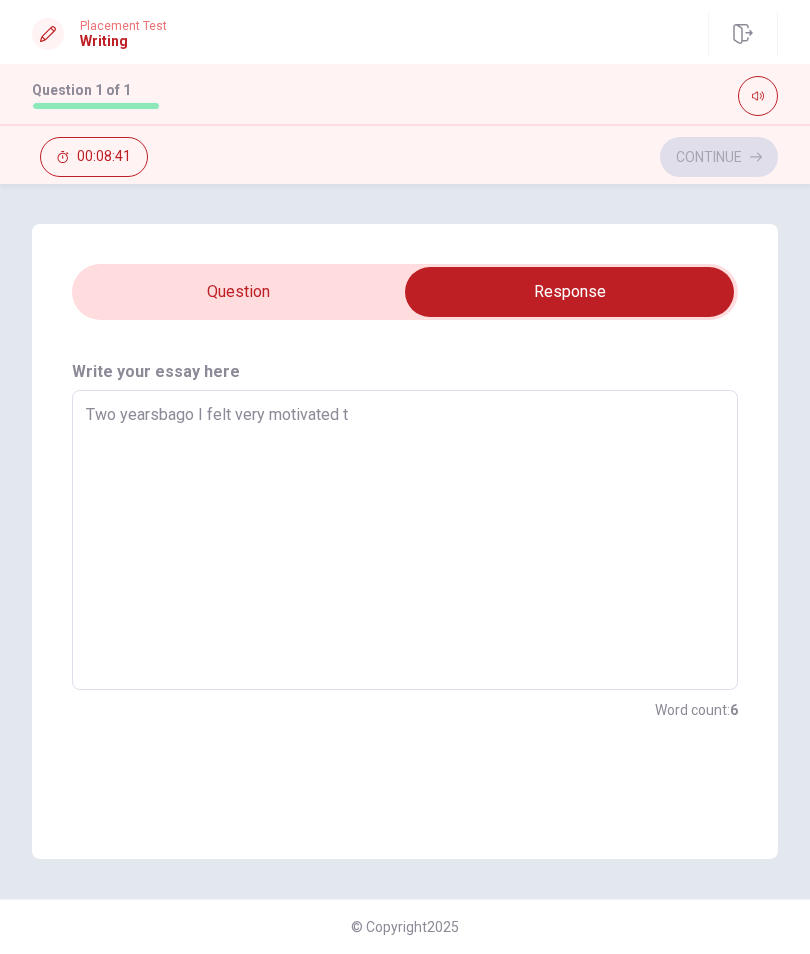 type on "x" 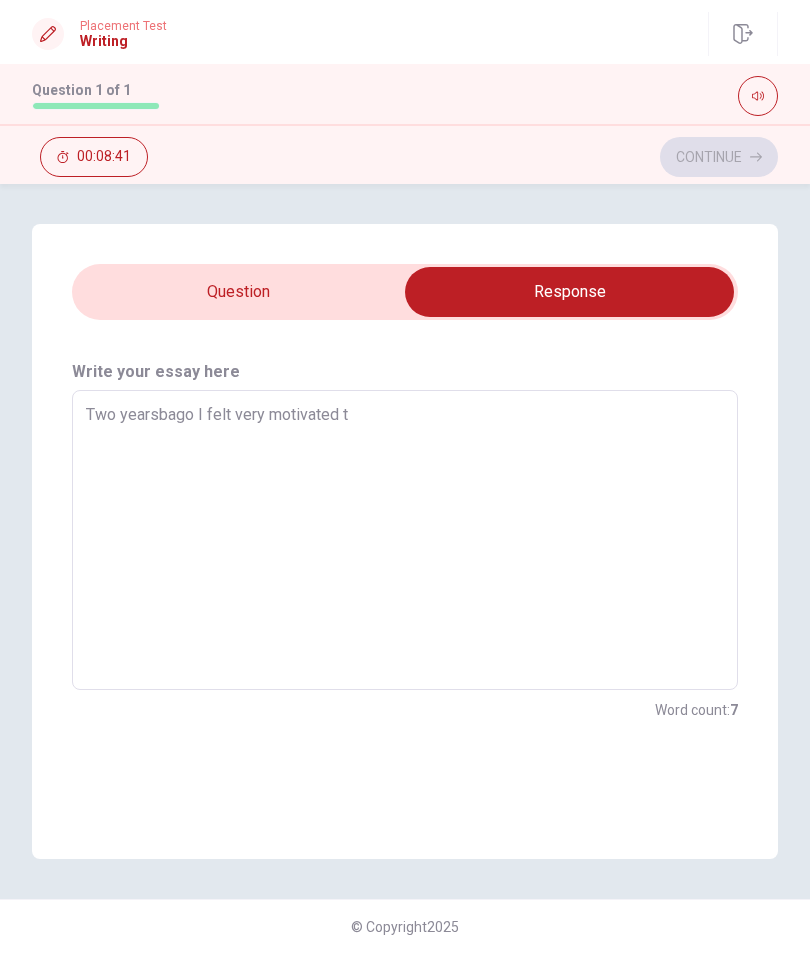 type on "Two yearsbago I felt very motivated to" 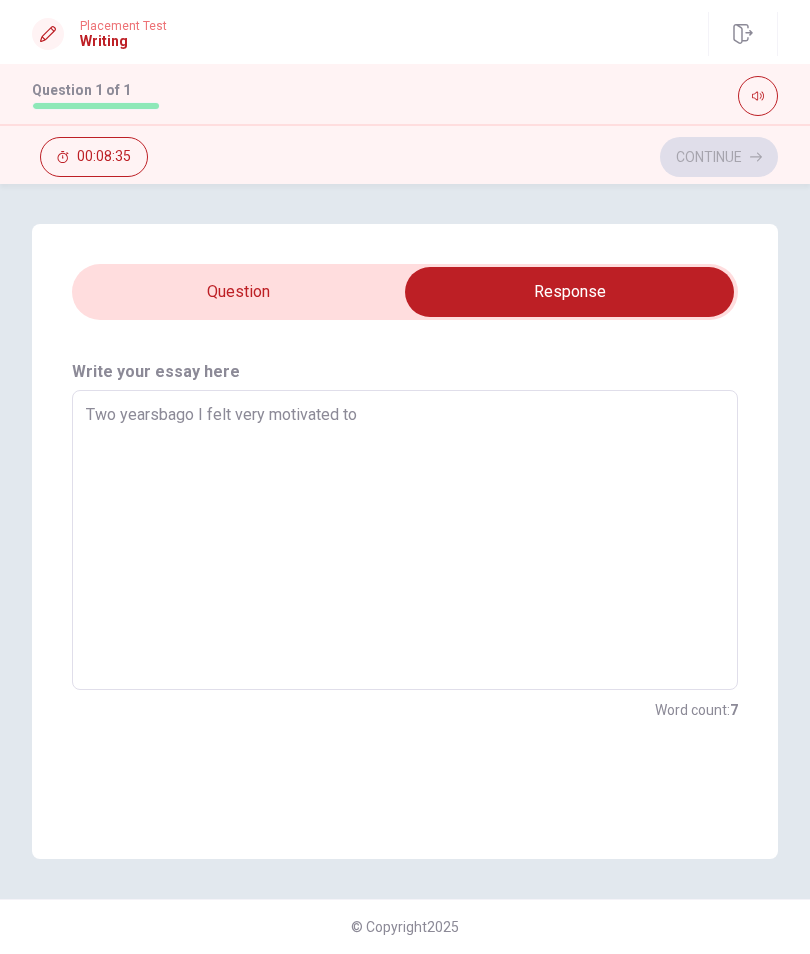 type on "x" 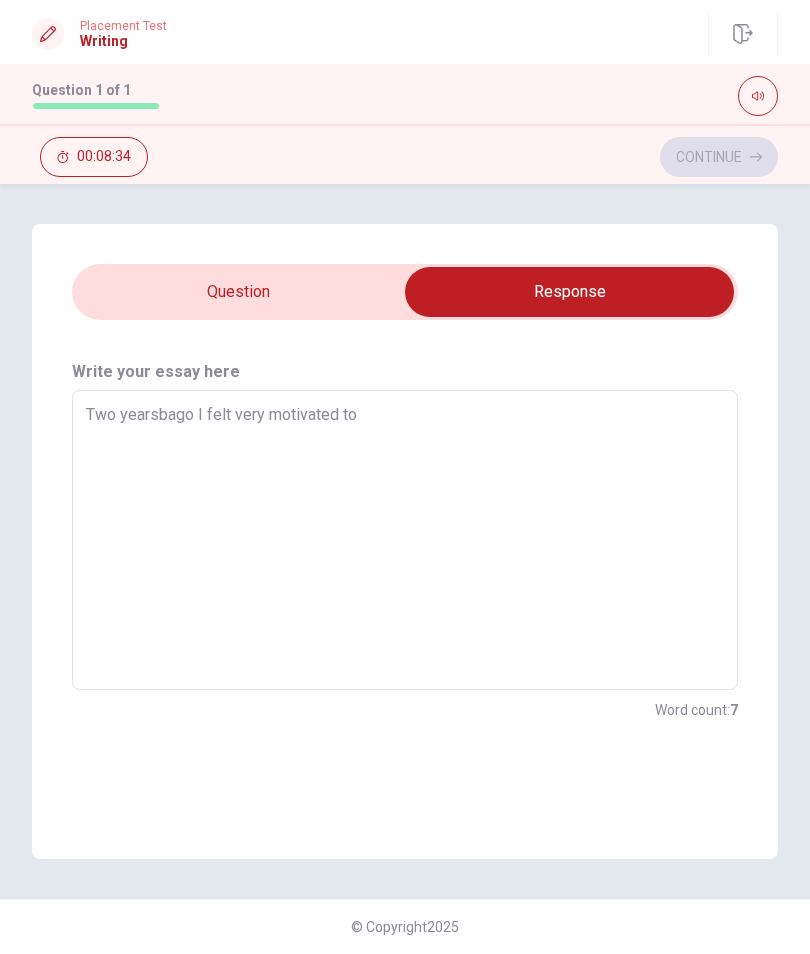 type on "Two yearsbago I felt very motivated to" 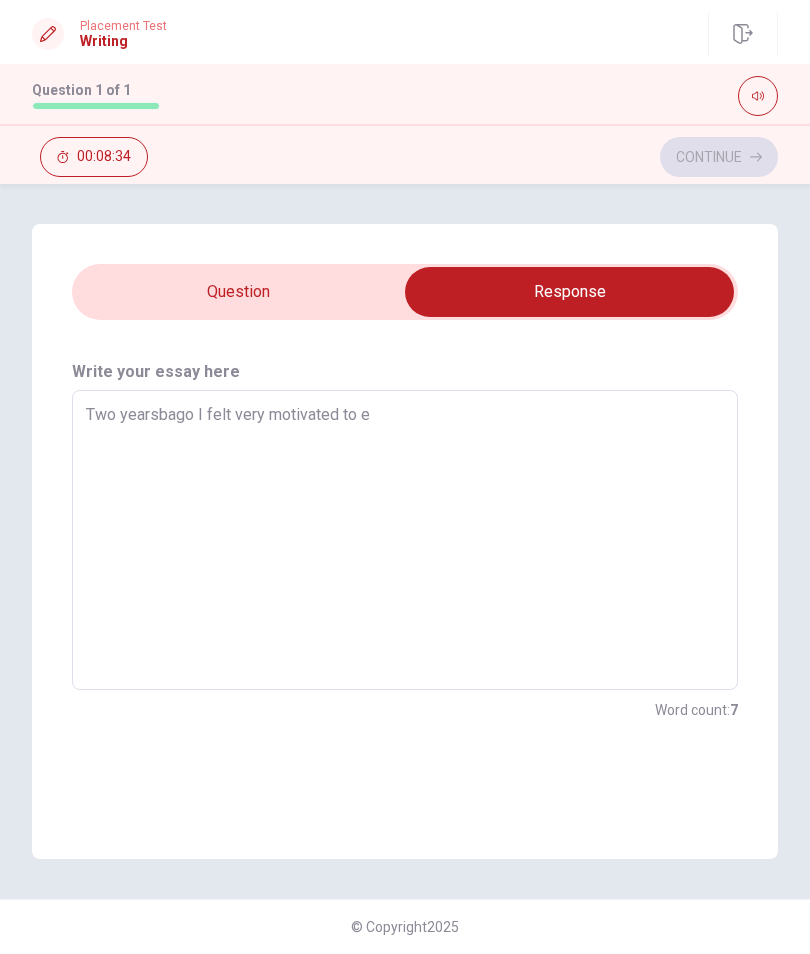 type on "x" 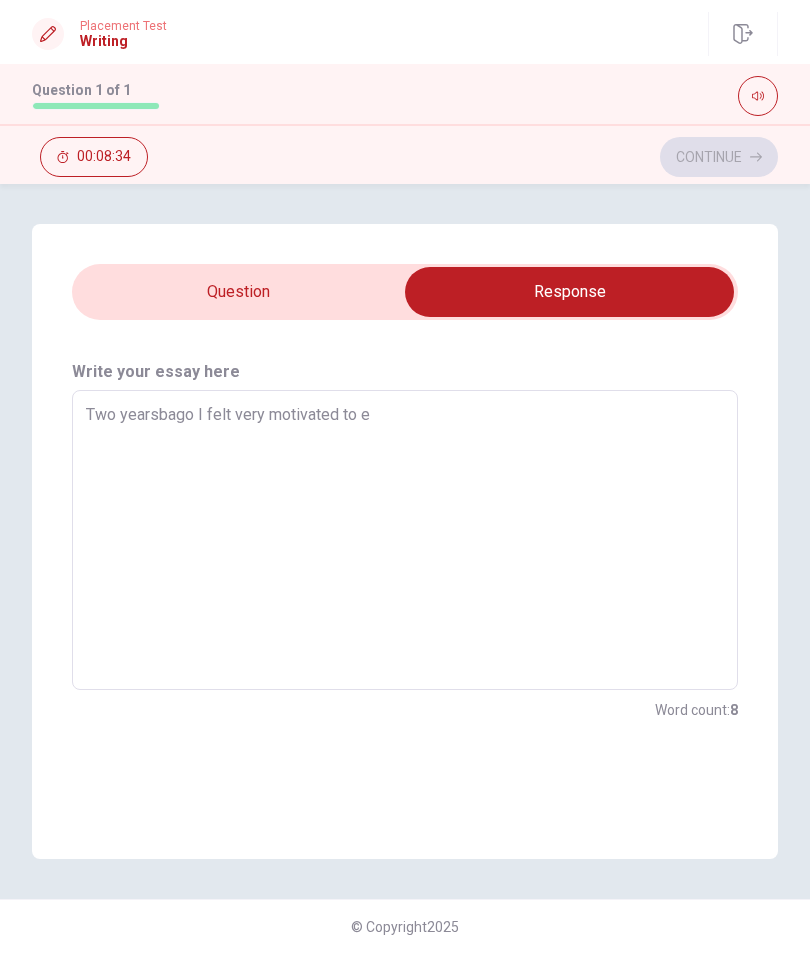 type on "Two yearsbago I felt very motivated to en" 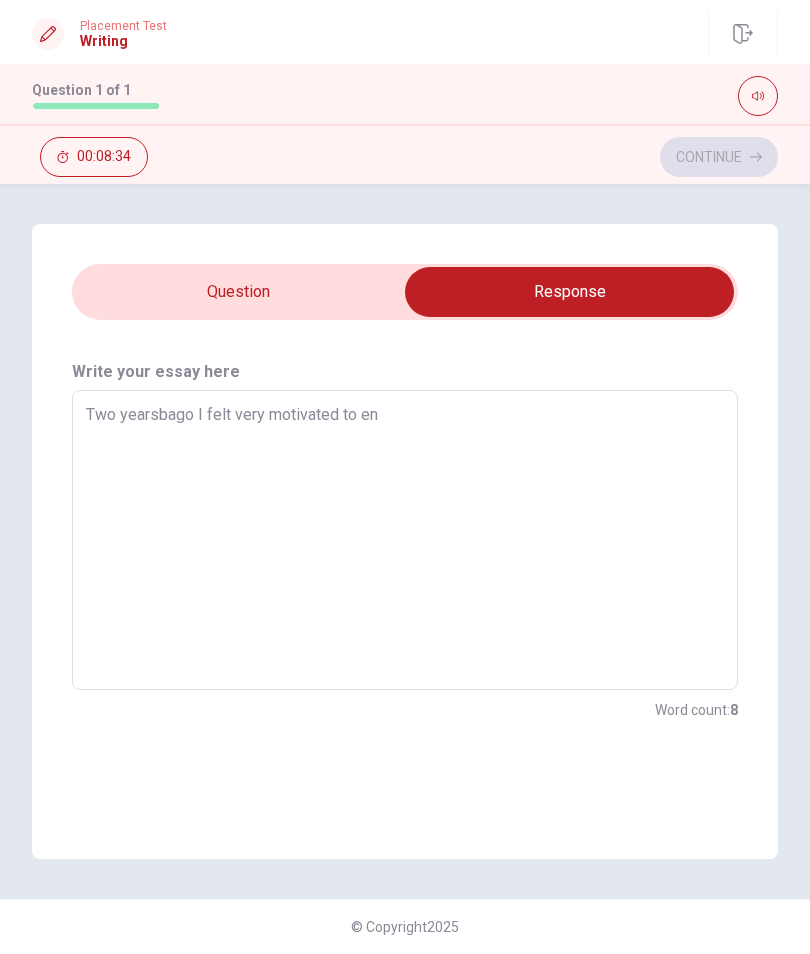 type on "x" 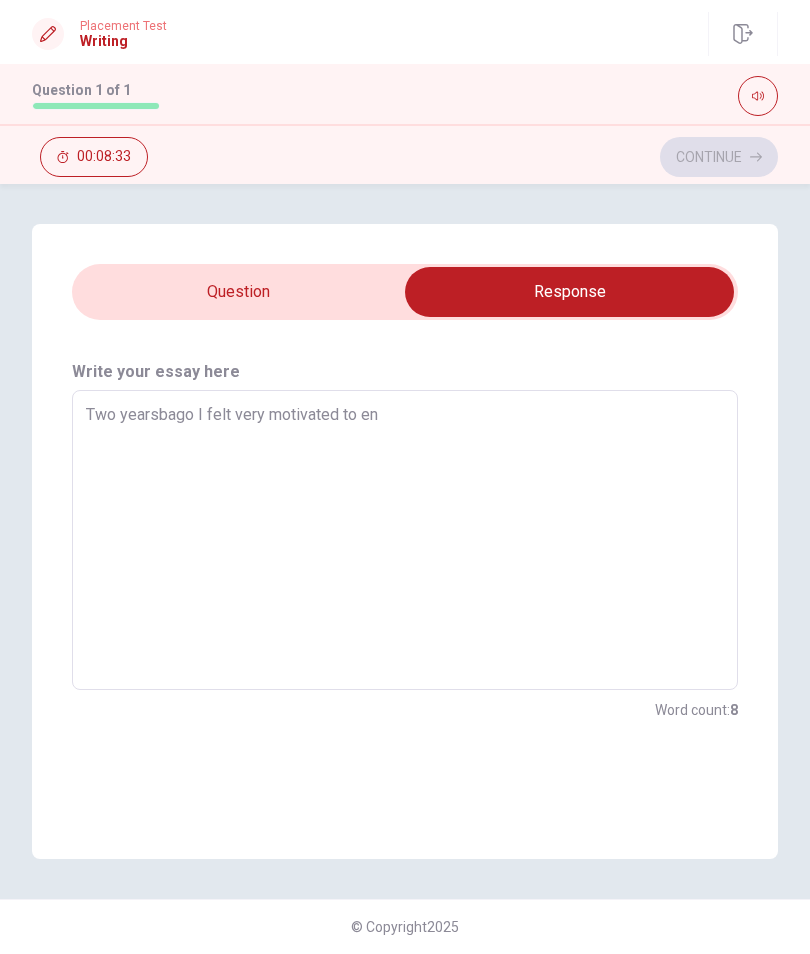 type on "Two yearsbago I felt very motivated to ent" 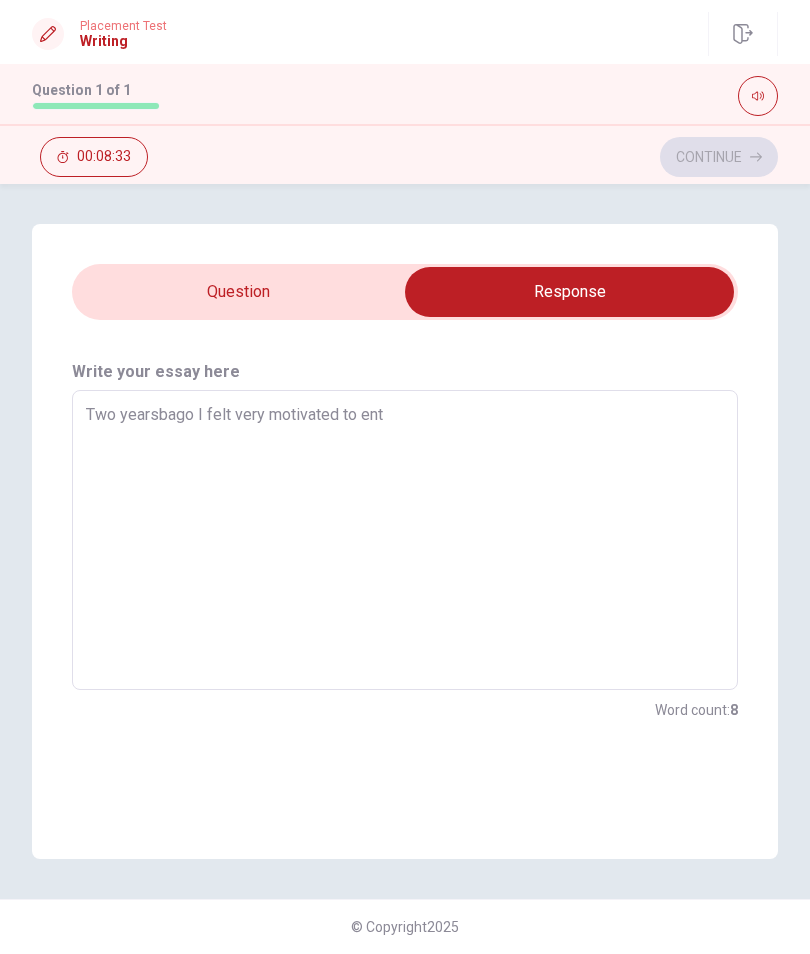 type on "x" 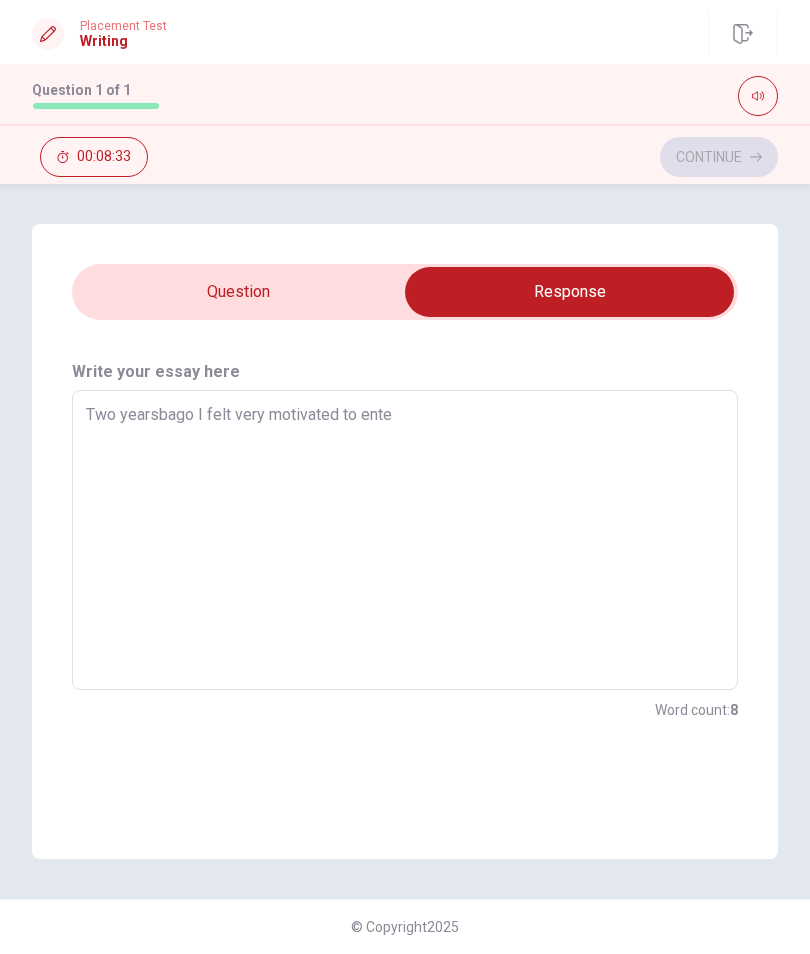 type on "x" 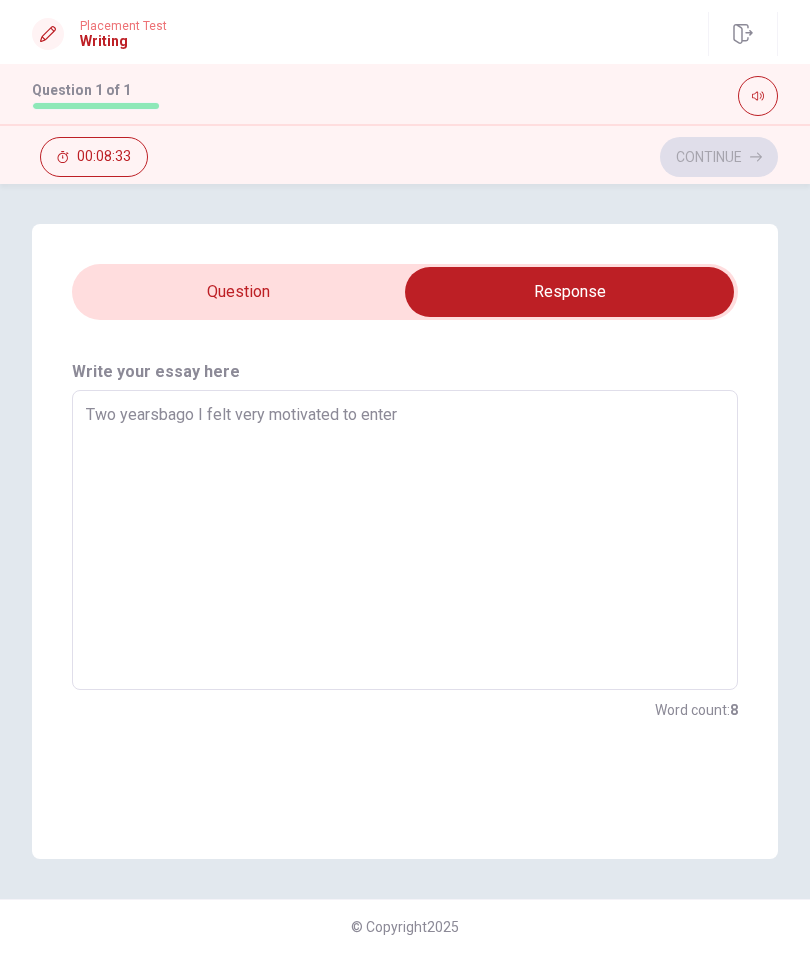 type on "x" 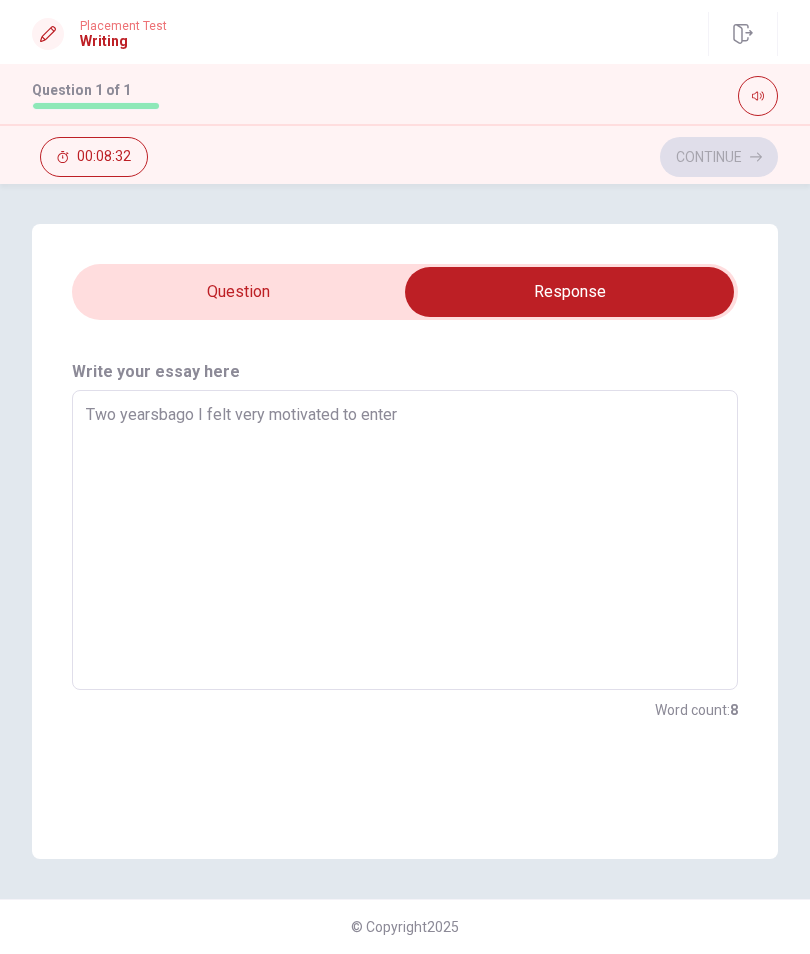 type on "Two yearsbago I felt very motivated to enter" 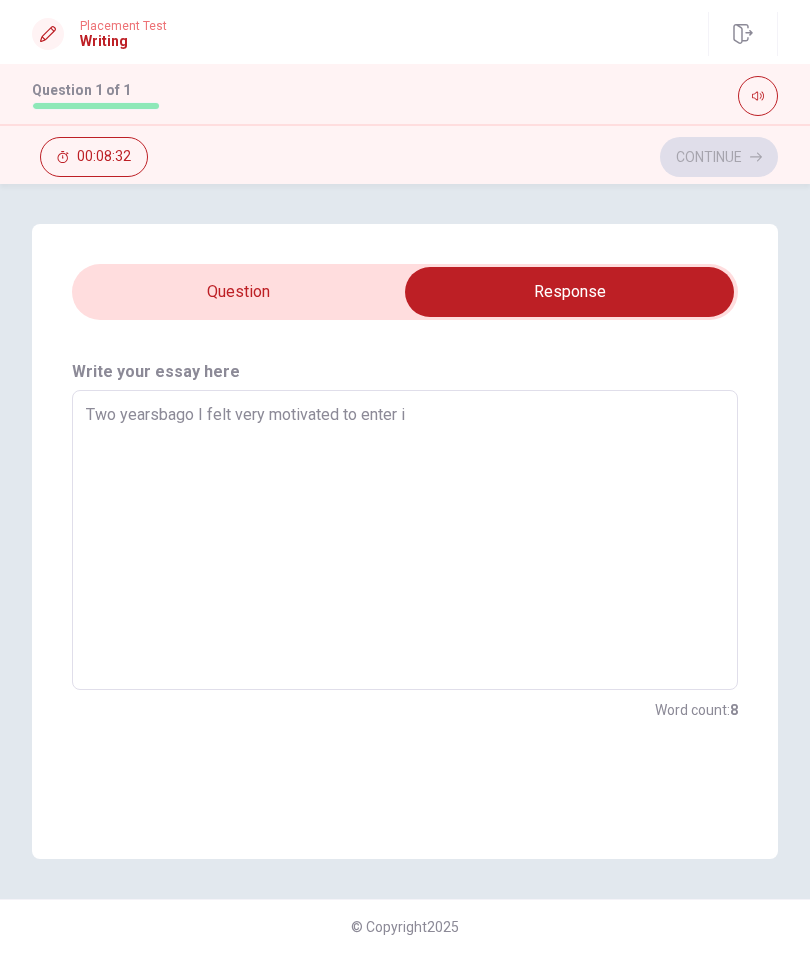 type on "x" 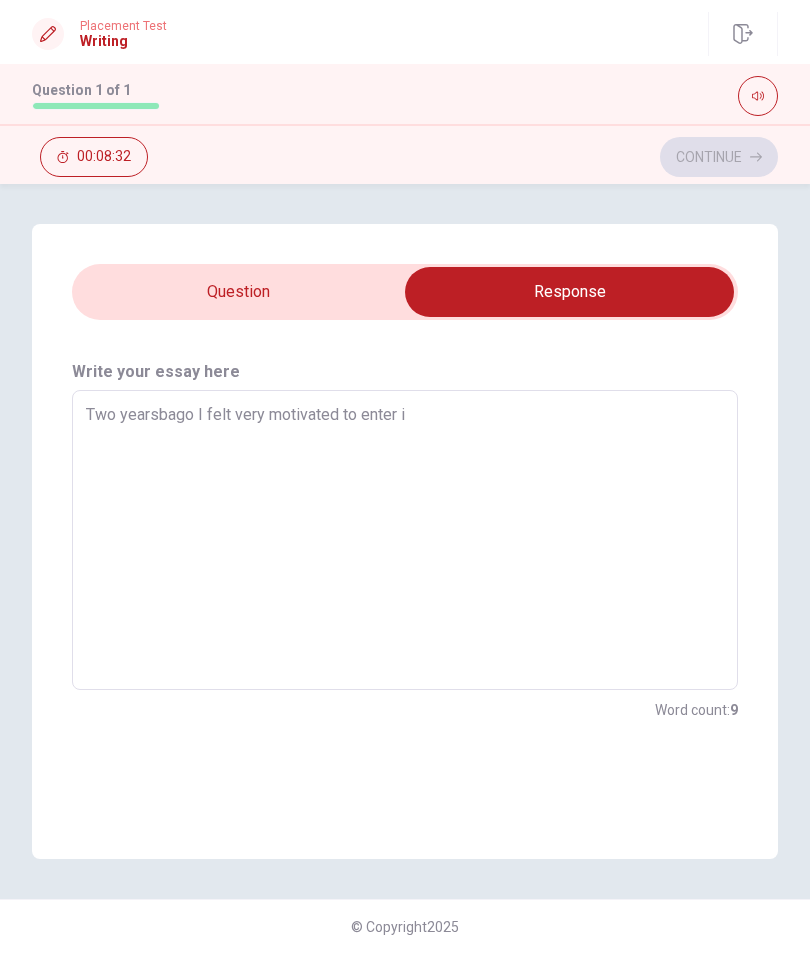 type on "Two yearsbago I felt very motivated to enter in" 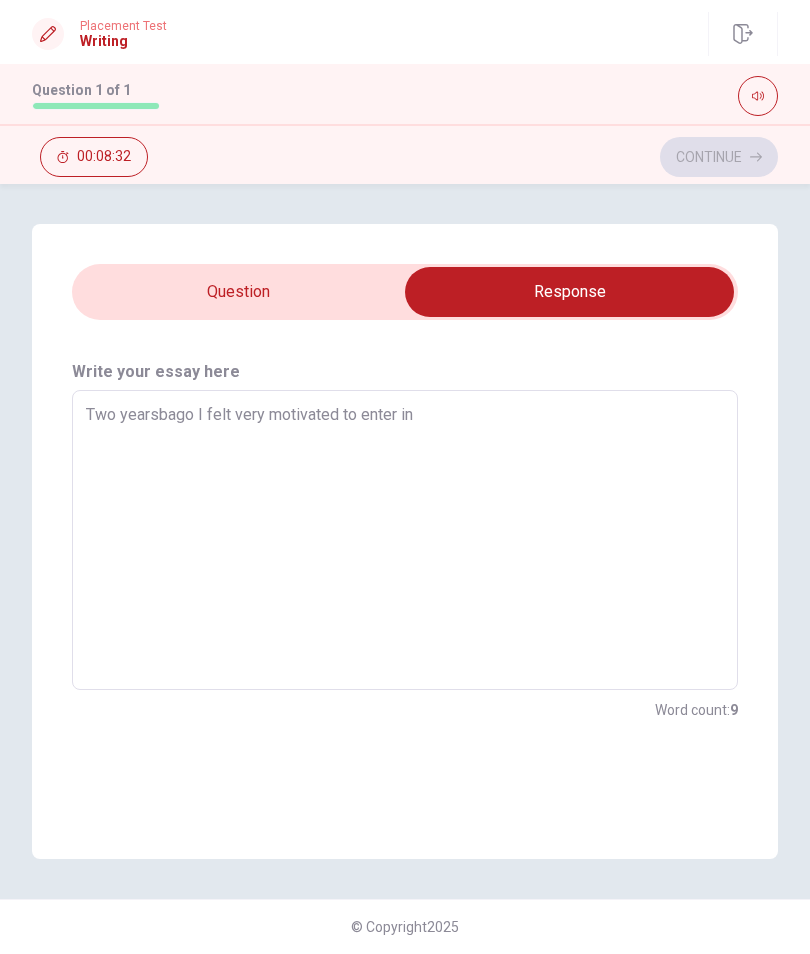 type on "x" 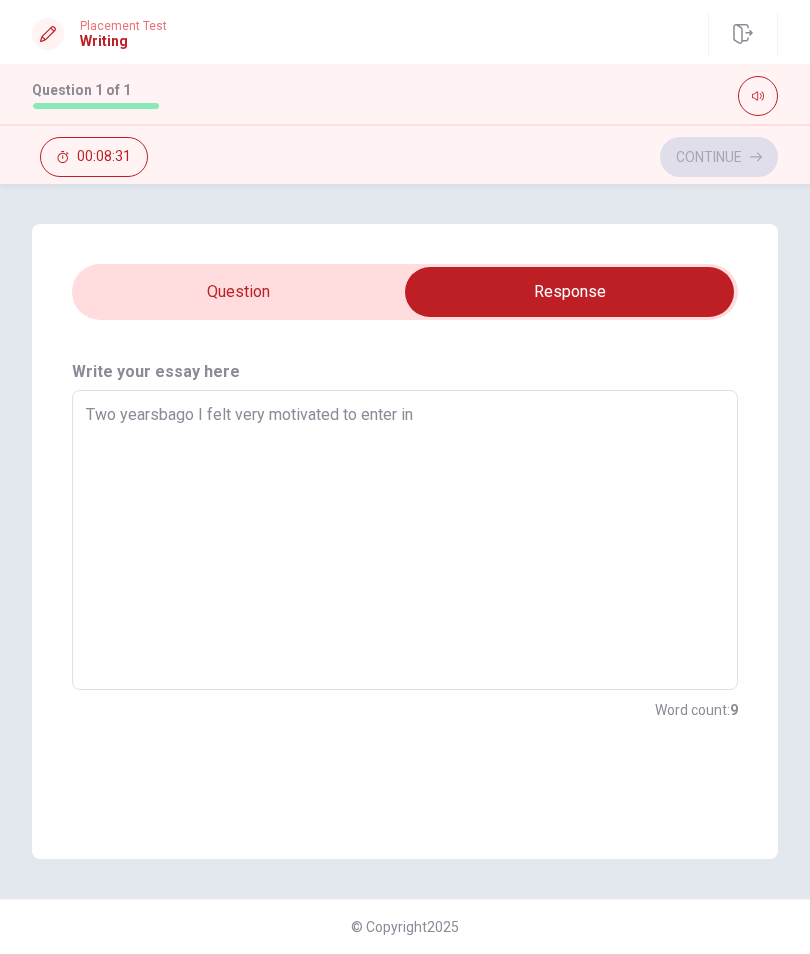 type on "x" 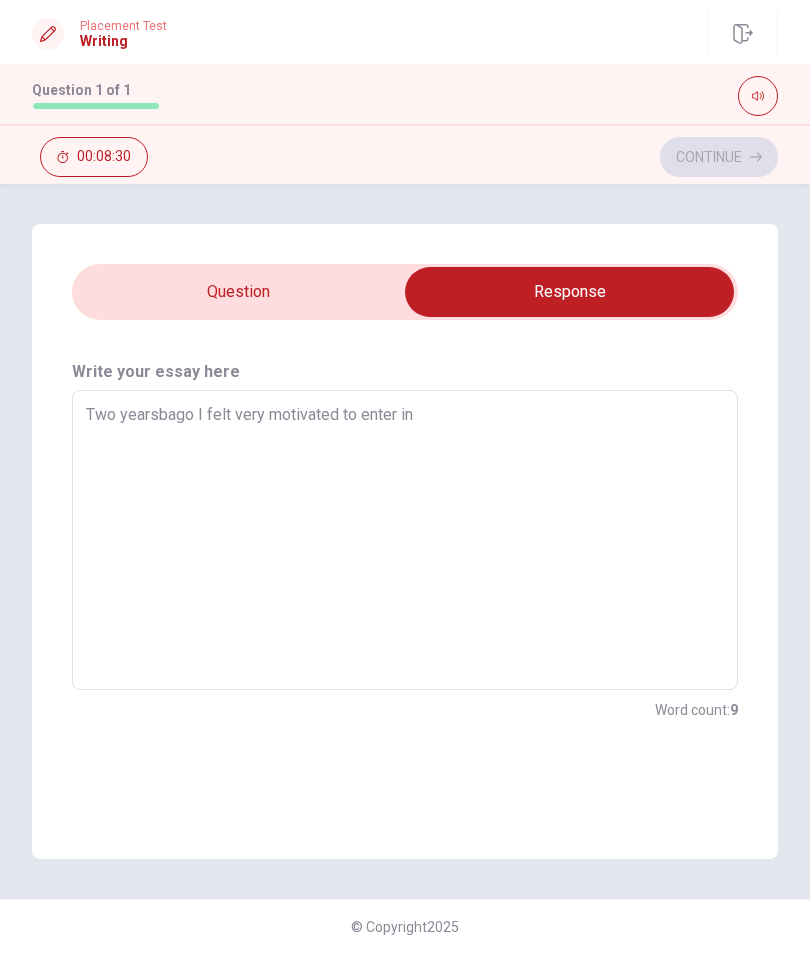 type on "Two yearsbago I felt very motivated to enter in a" 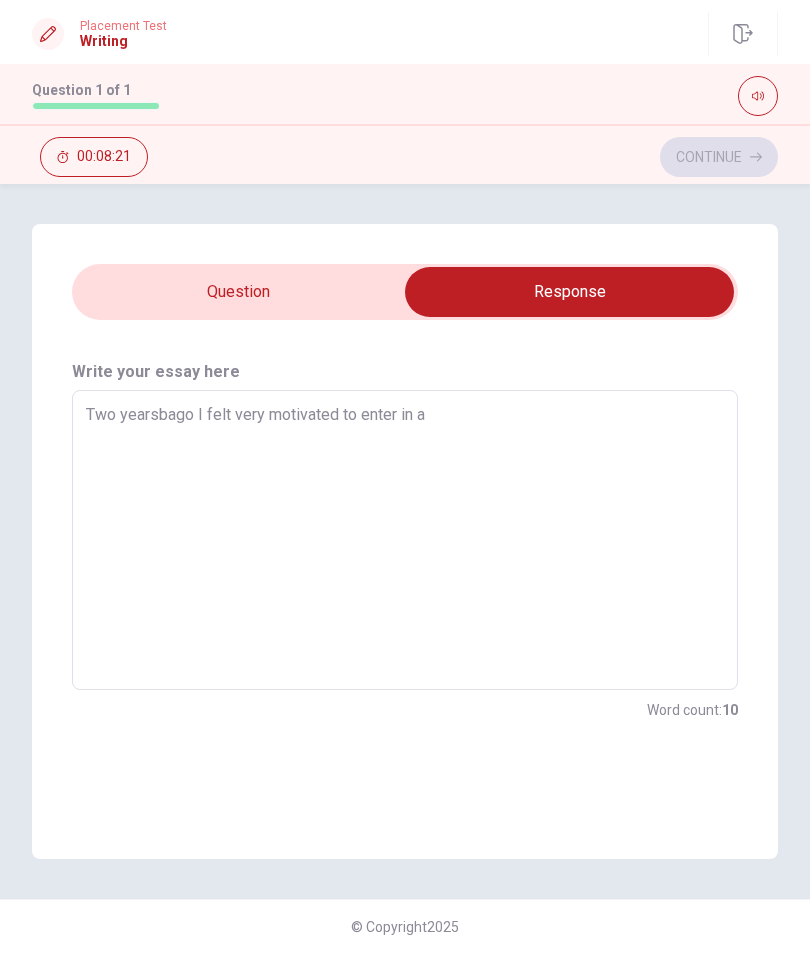 type on "x" 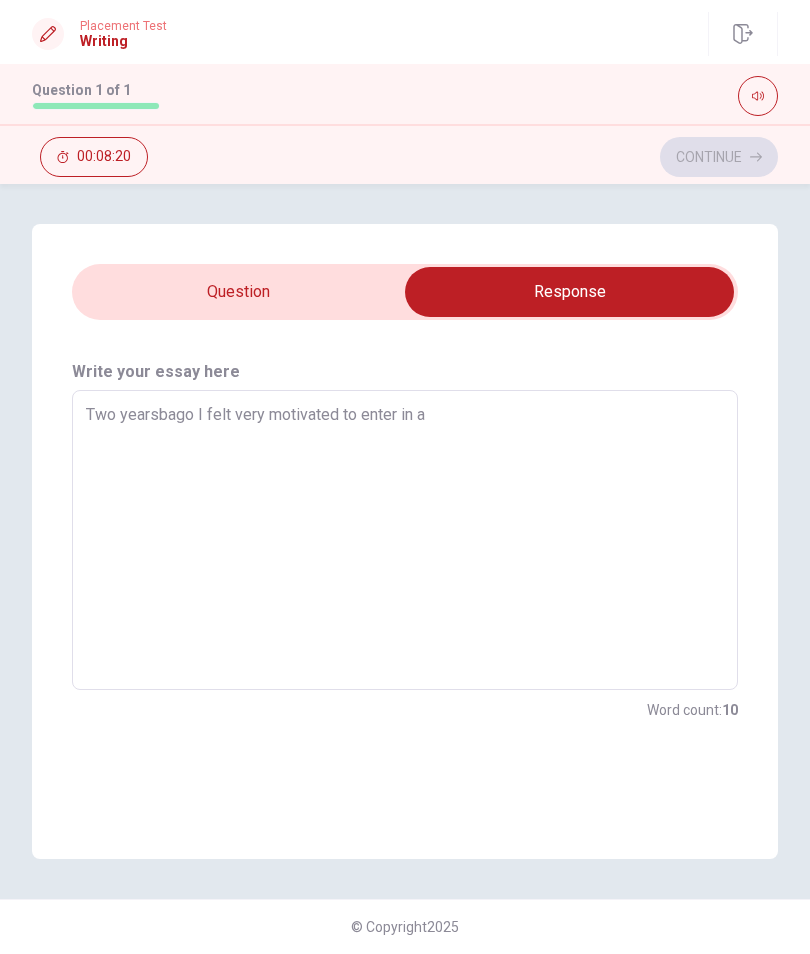 type on "Two yearsbago I felt very motivated to enter in a" 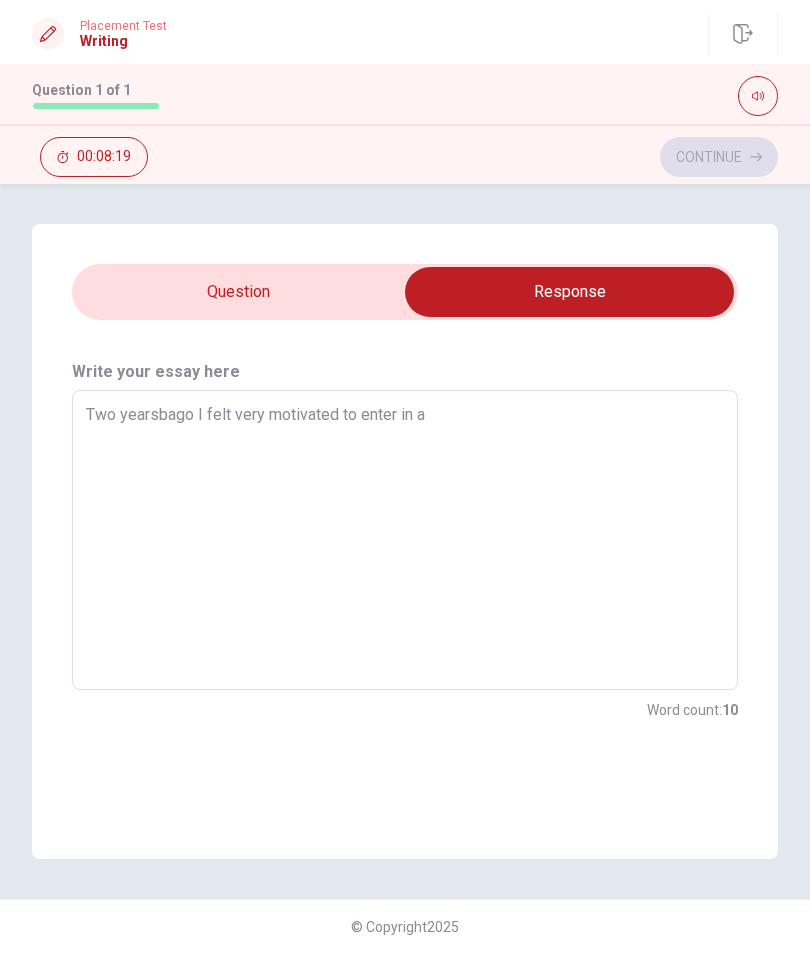 type on "x" 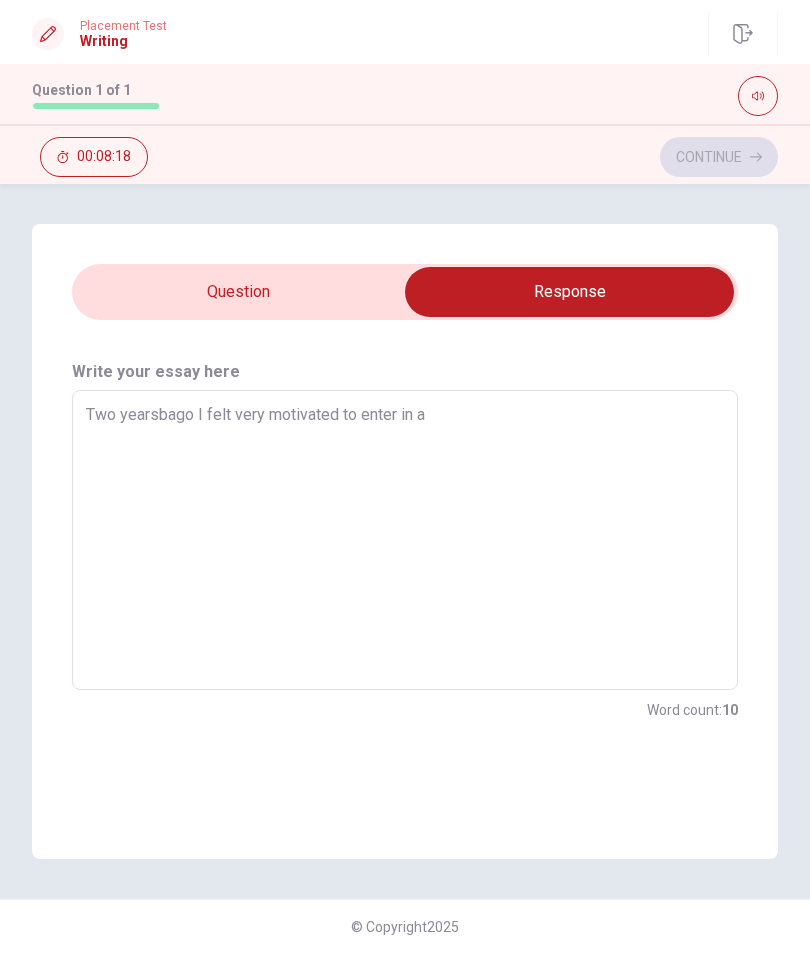 type on "Two yearsbago I felt very motivated to enter in a d" 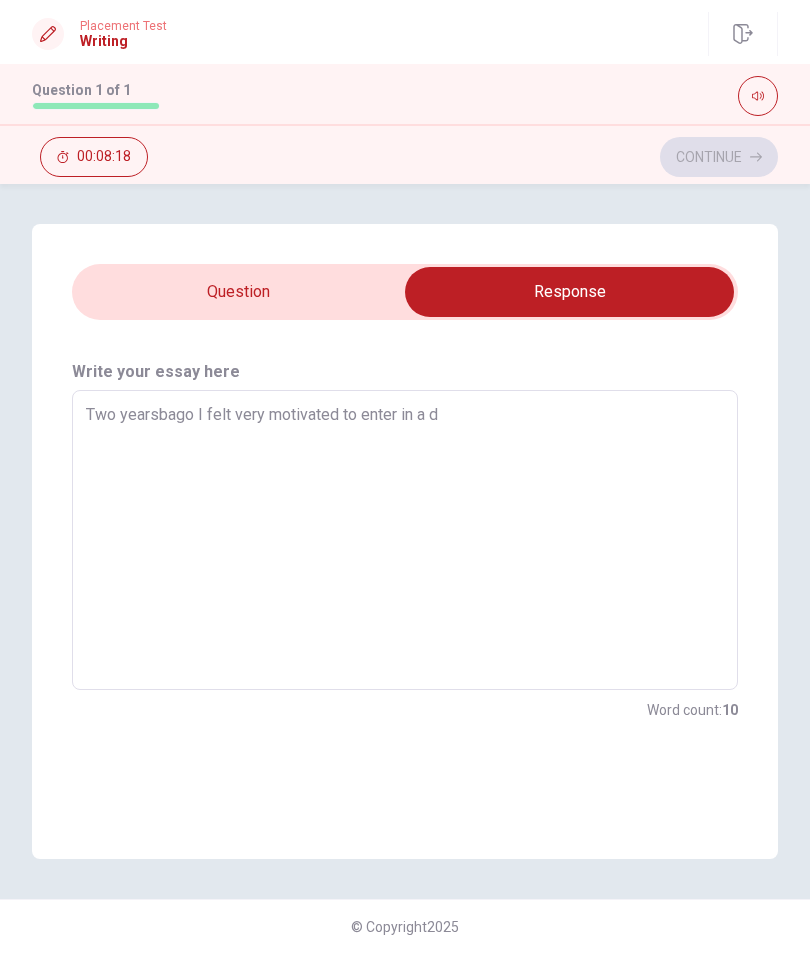 type on "x" 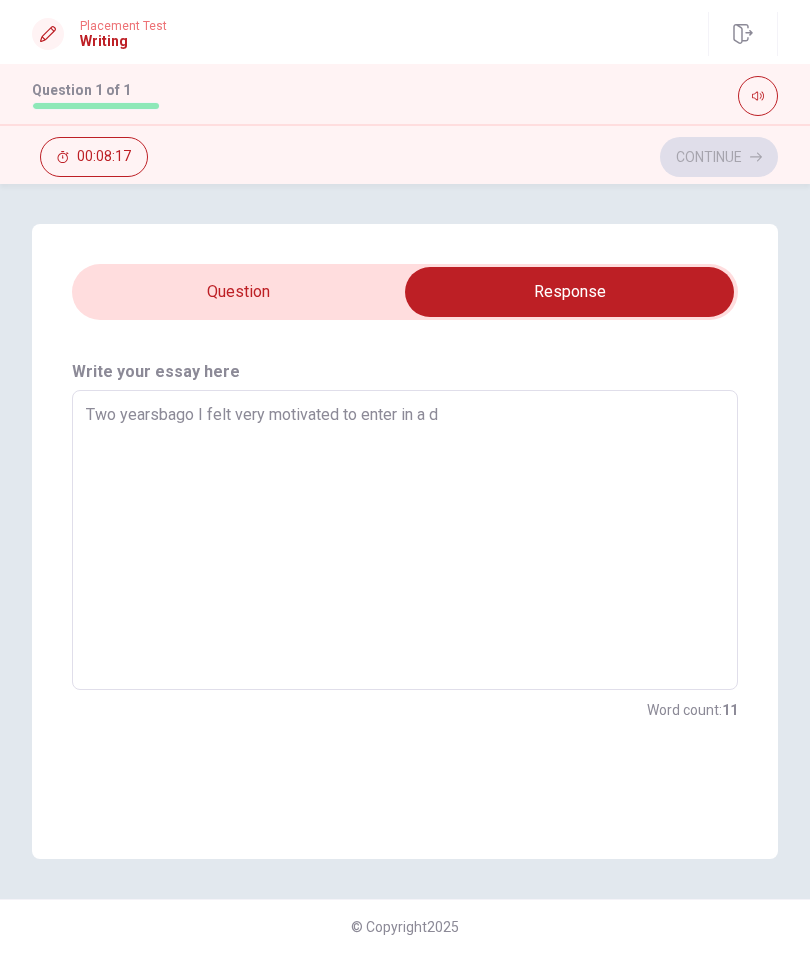 type on "Two yearsbago I felt very motivated to enter in a di" 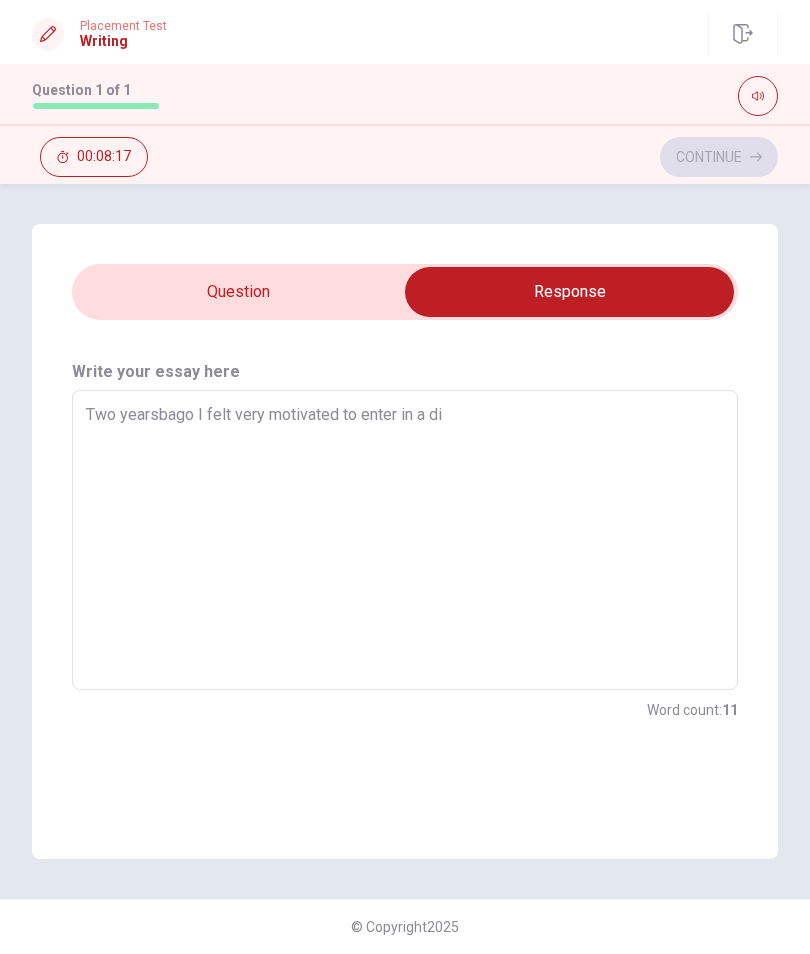 type on "x" 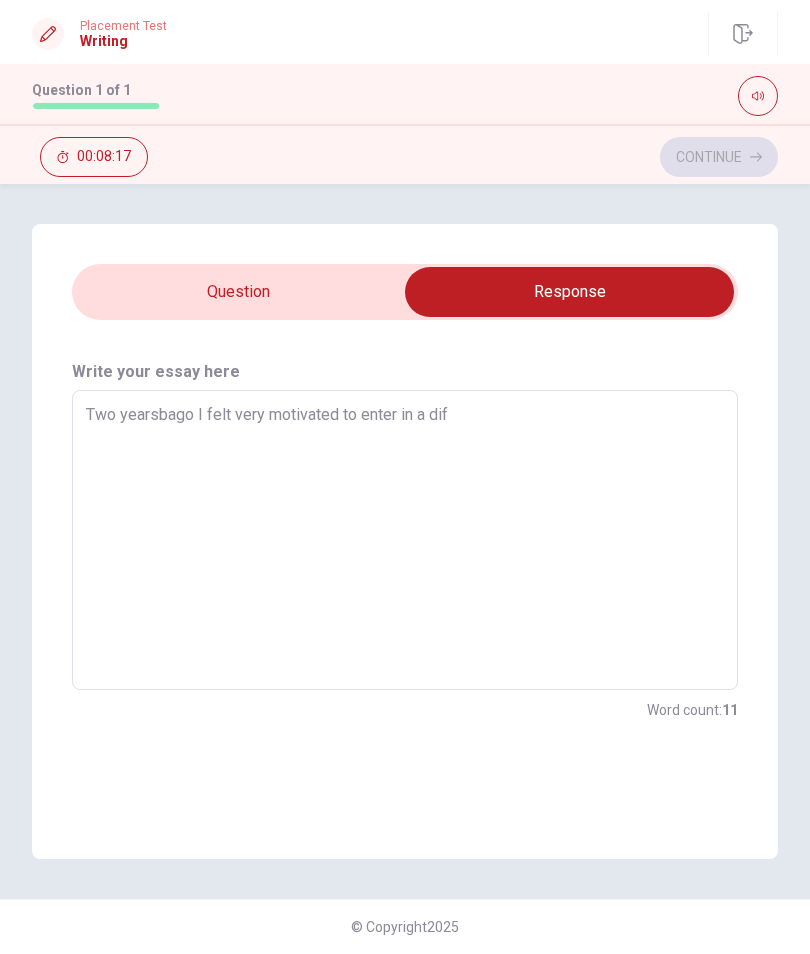 type on "x" 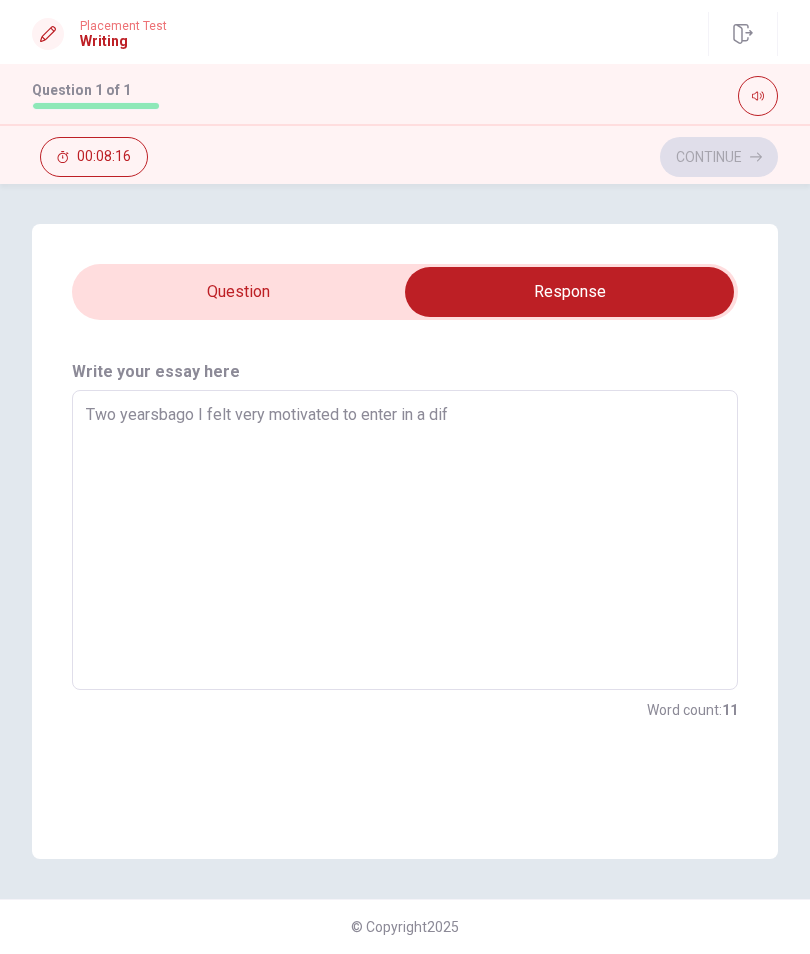 type on "Two yearsbago I felt very motivated to enter in a diff" 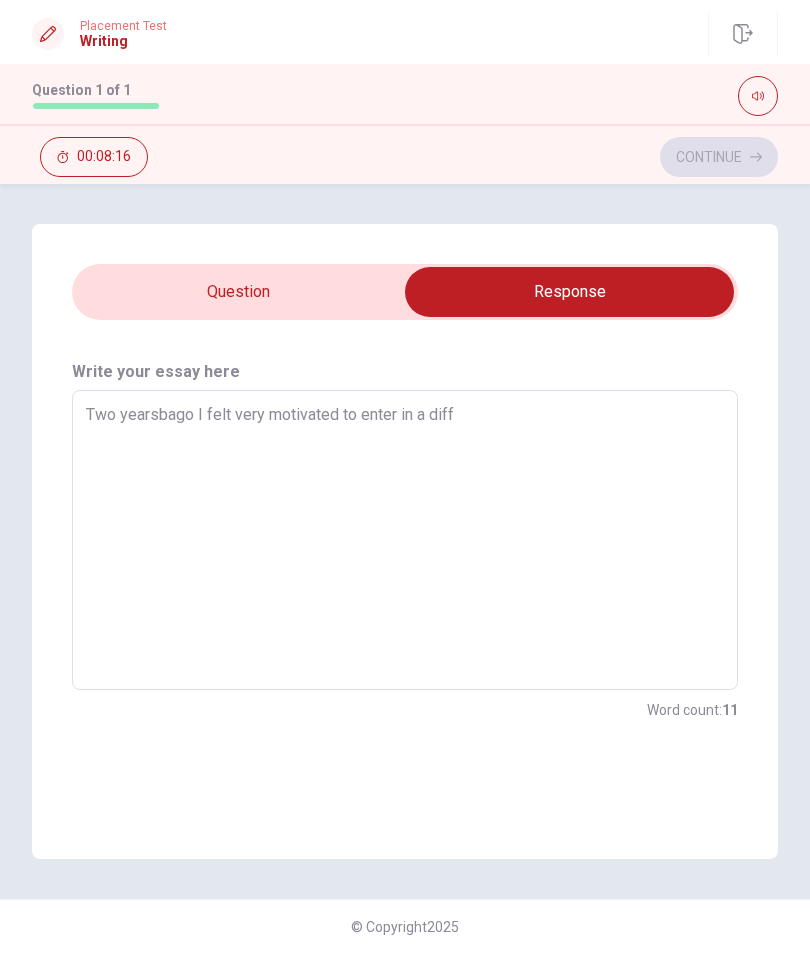 type on "x" 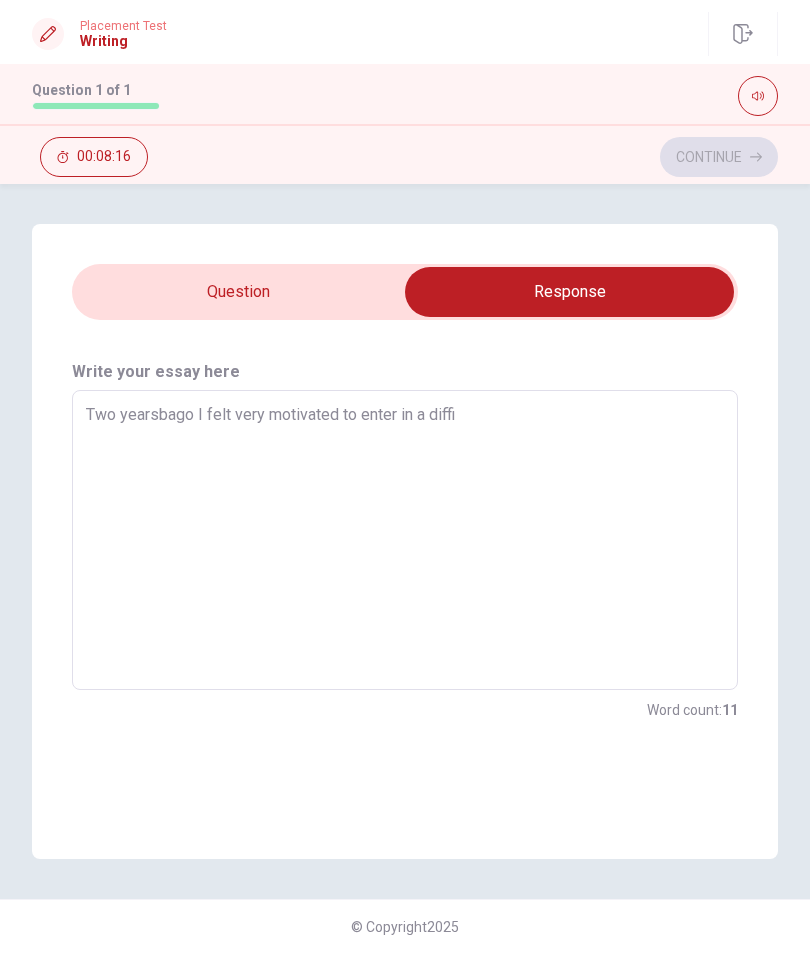 type on "x" 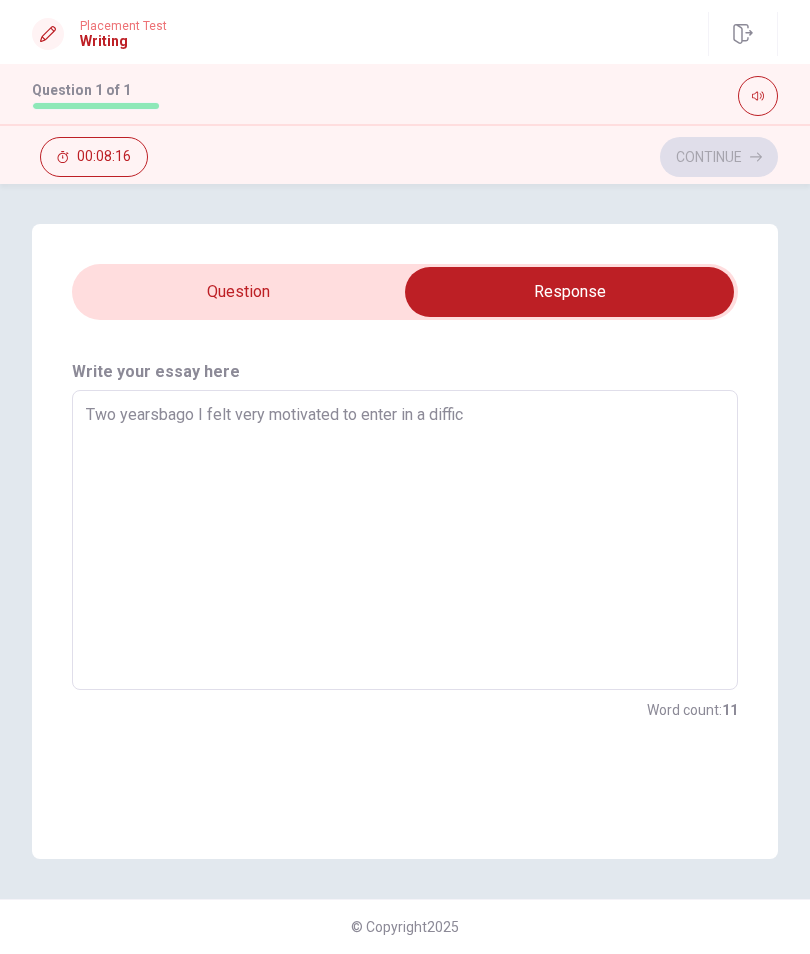 type on "x" 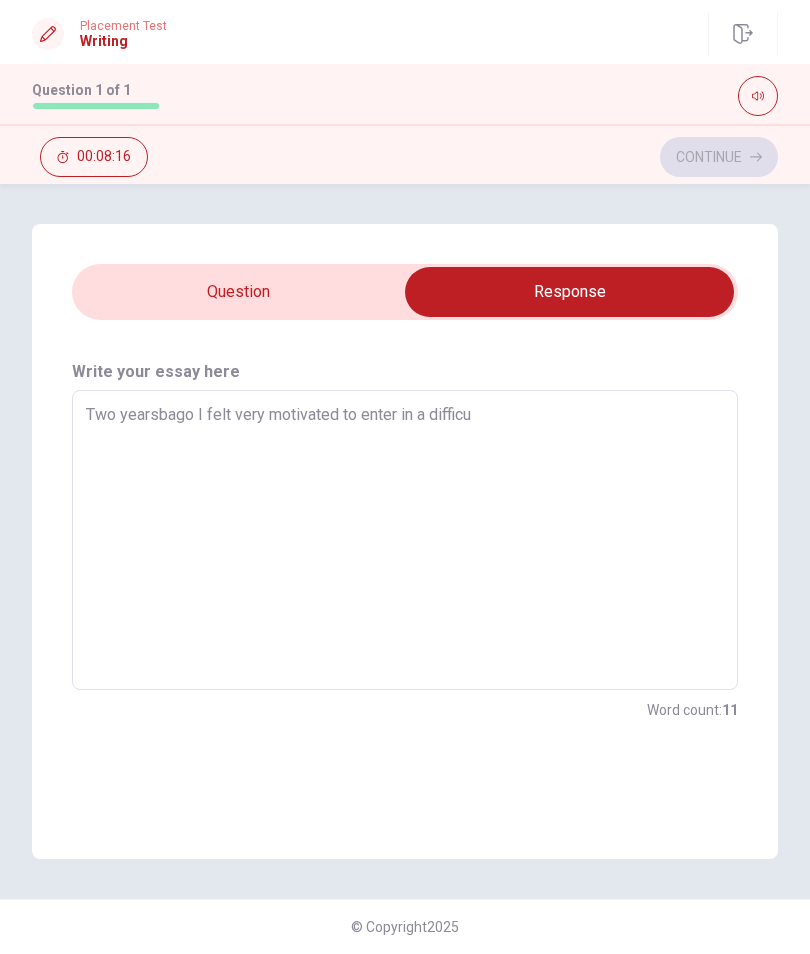 type on "x" 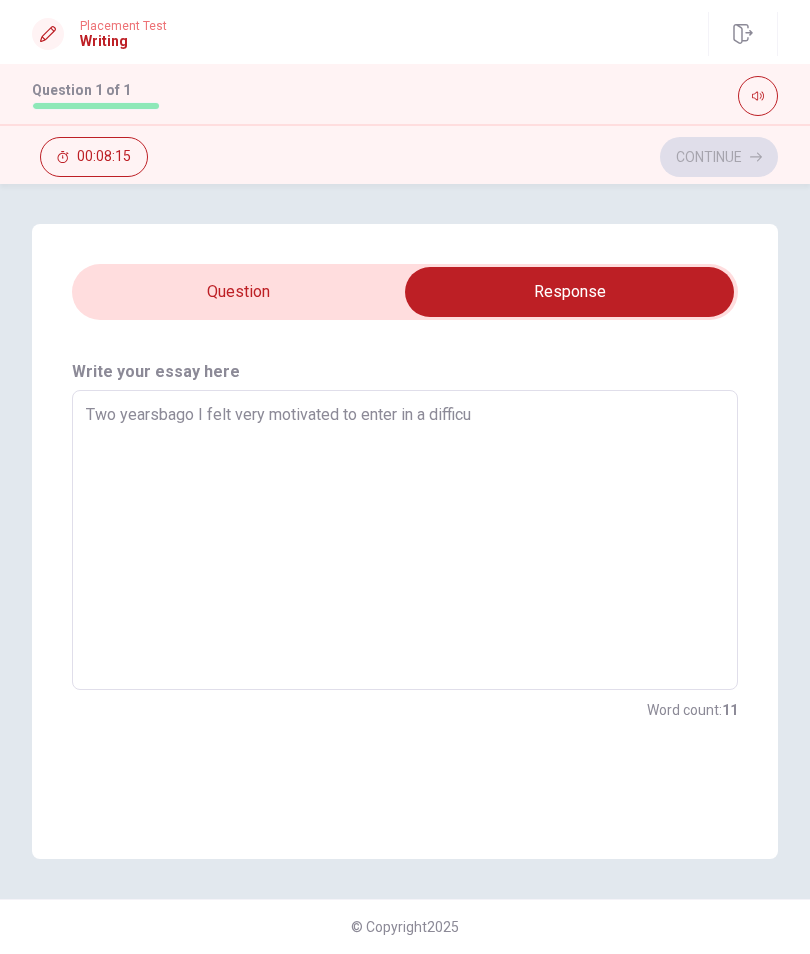 type on "Two yearsbago I felt very motivated to enter in a difficuk" 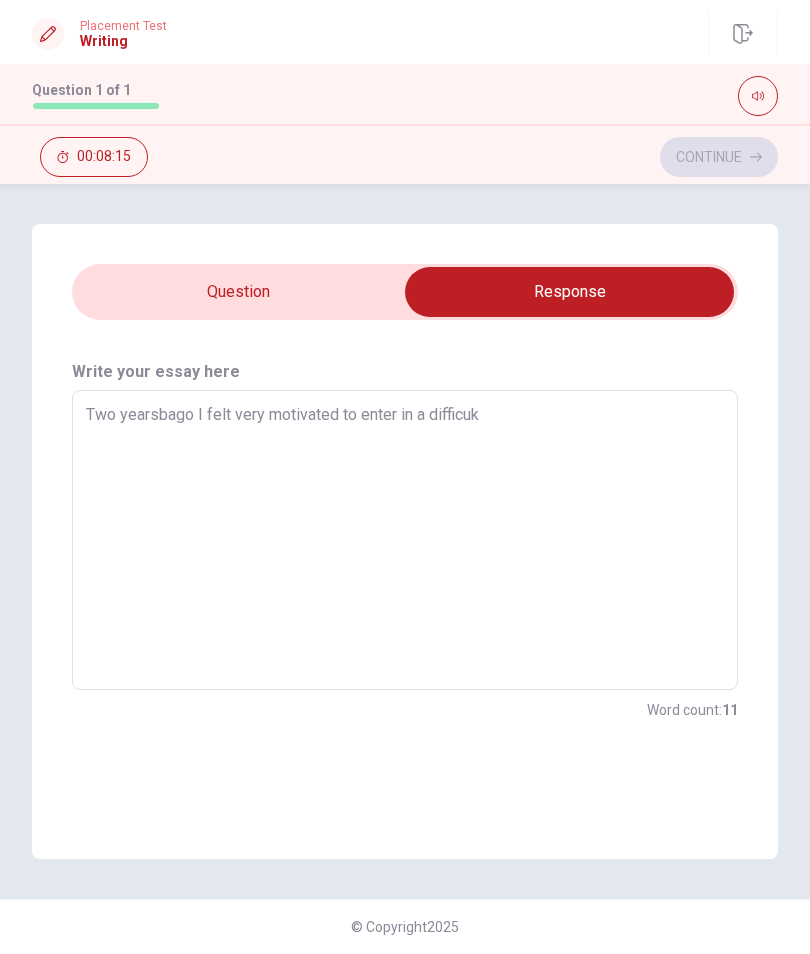 type on "x" 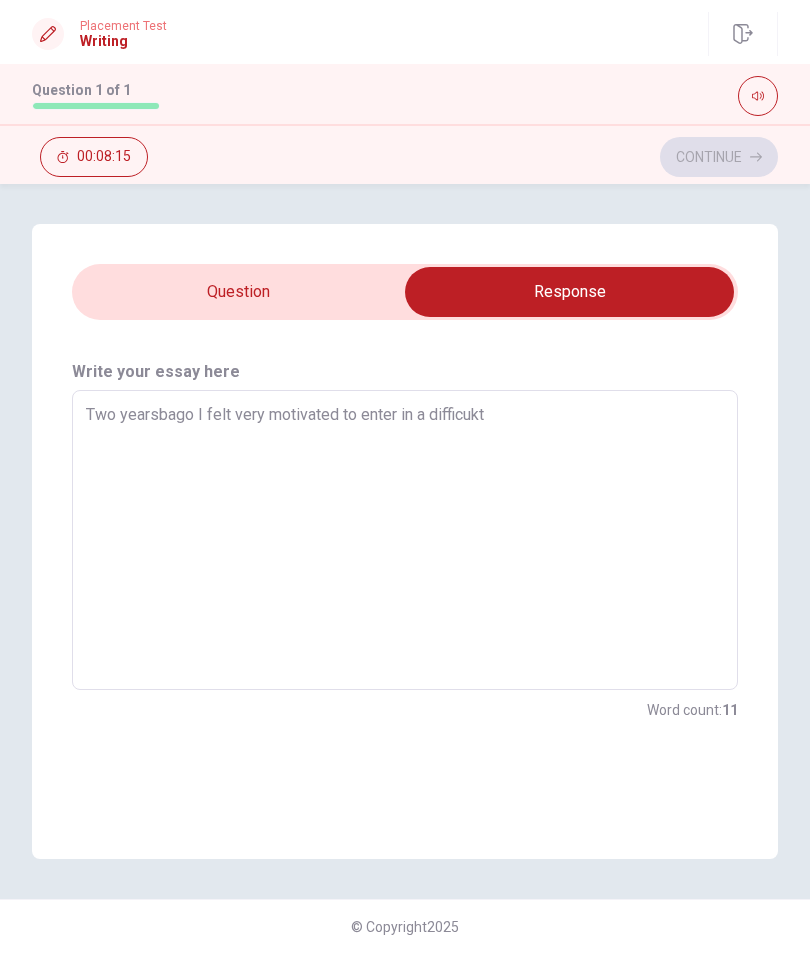 type on "x" 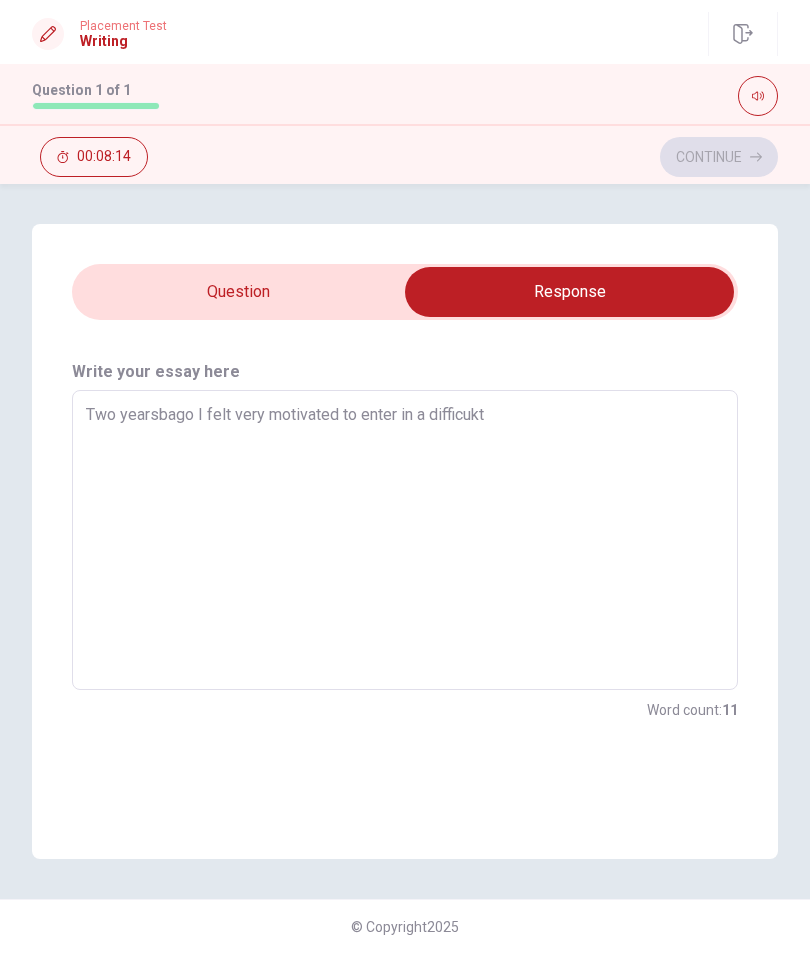 type on "Two yearsbago I felt very motivated to enter in a difficuk" 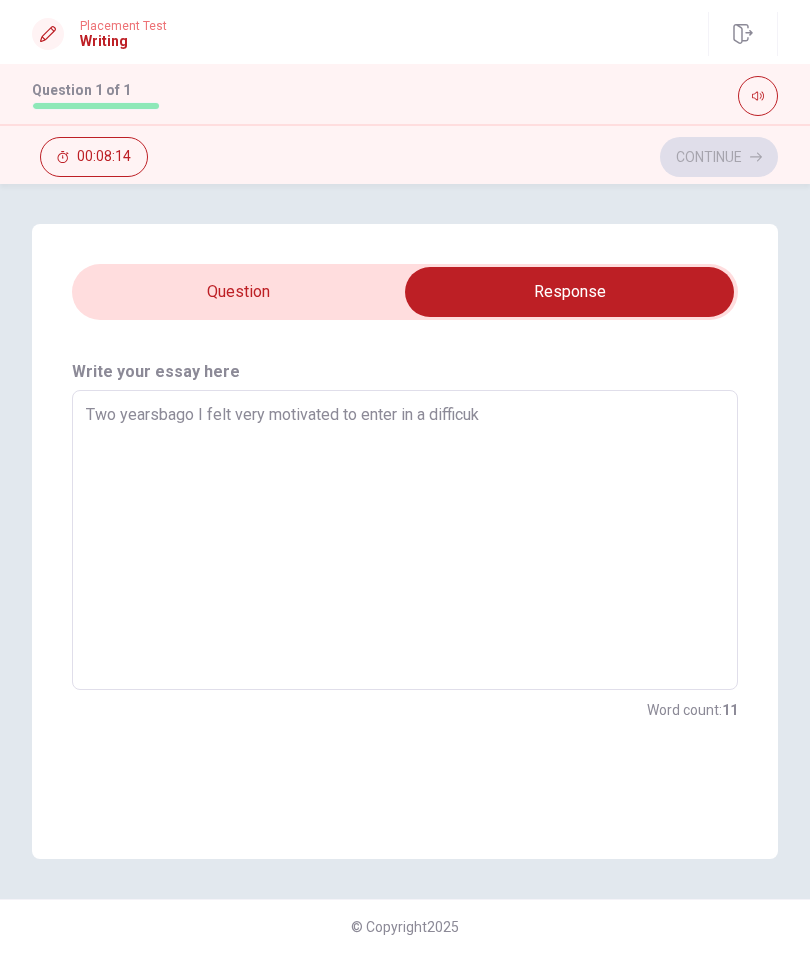 type on "x" 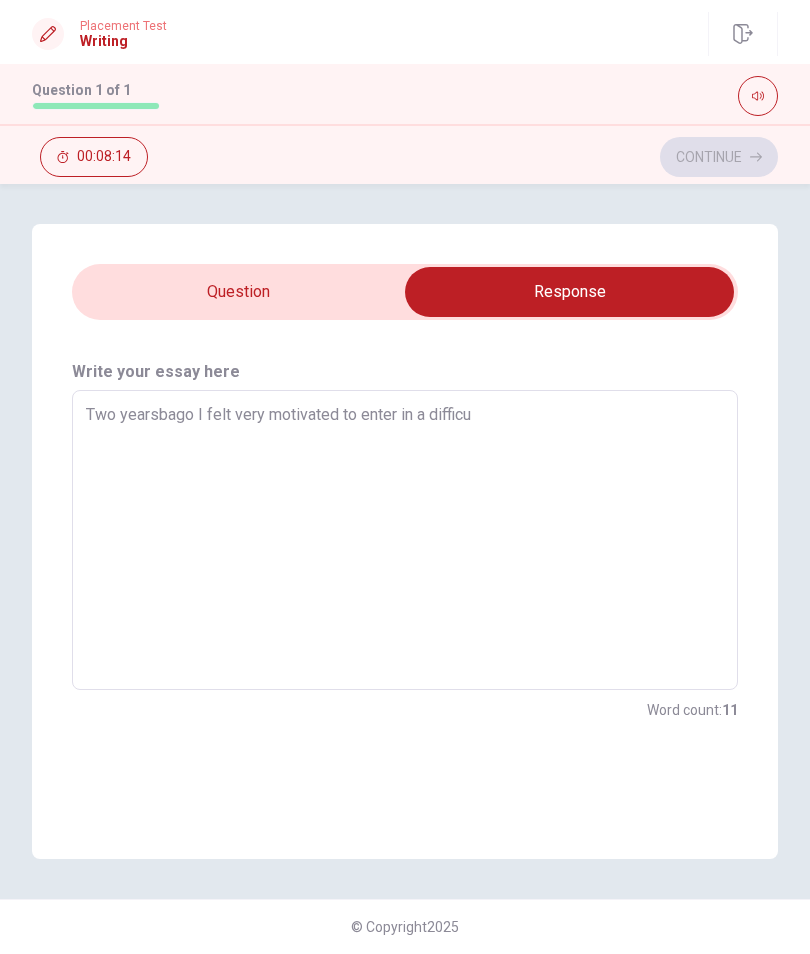 type on "x" 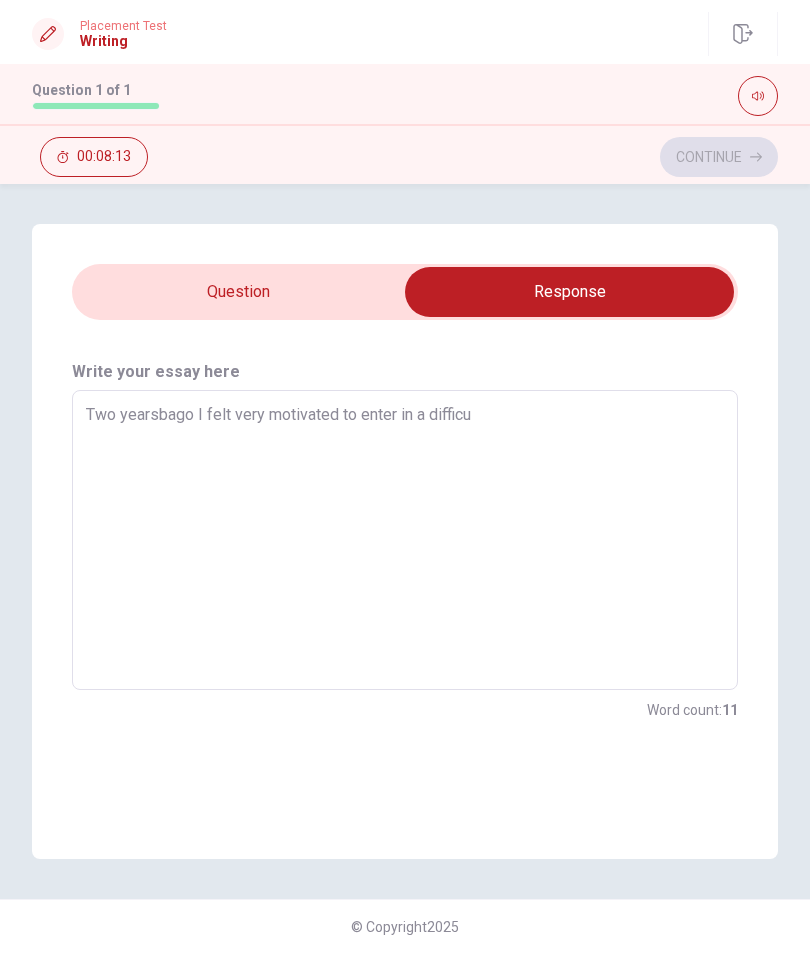 type on "Two yearsbago I felt very motivated to enter in a difficul" 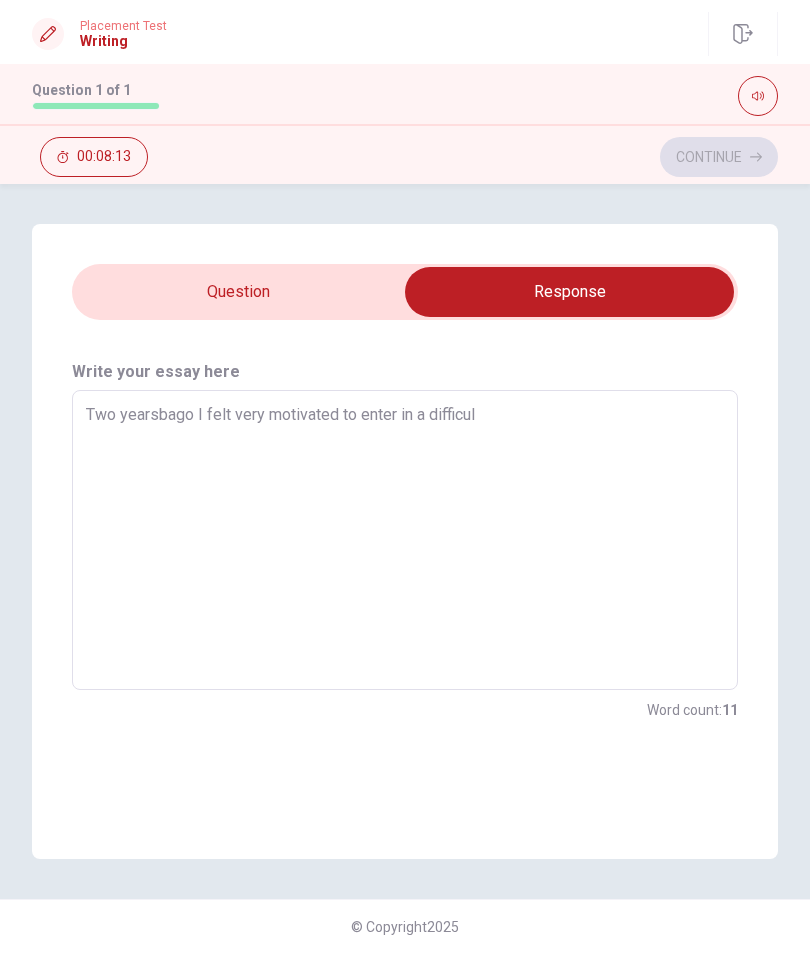 type on "x" 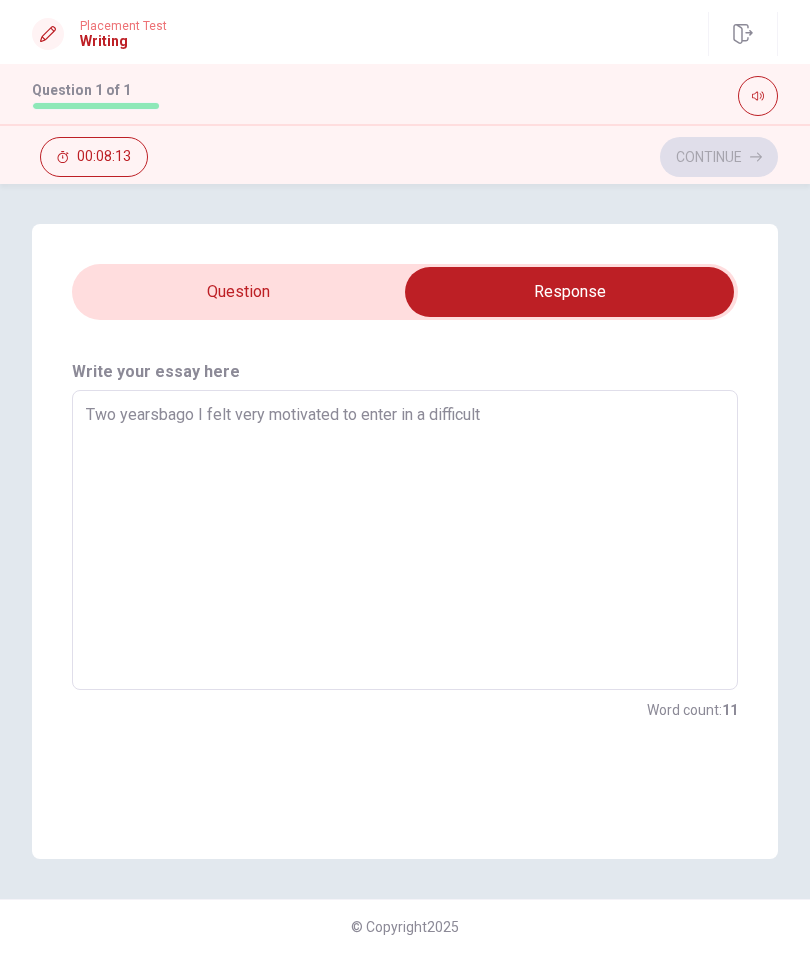 type on "x" 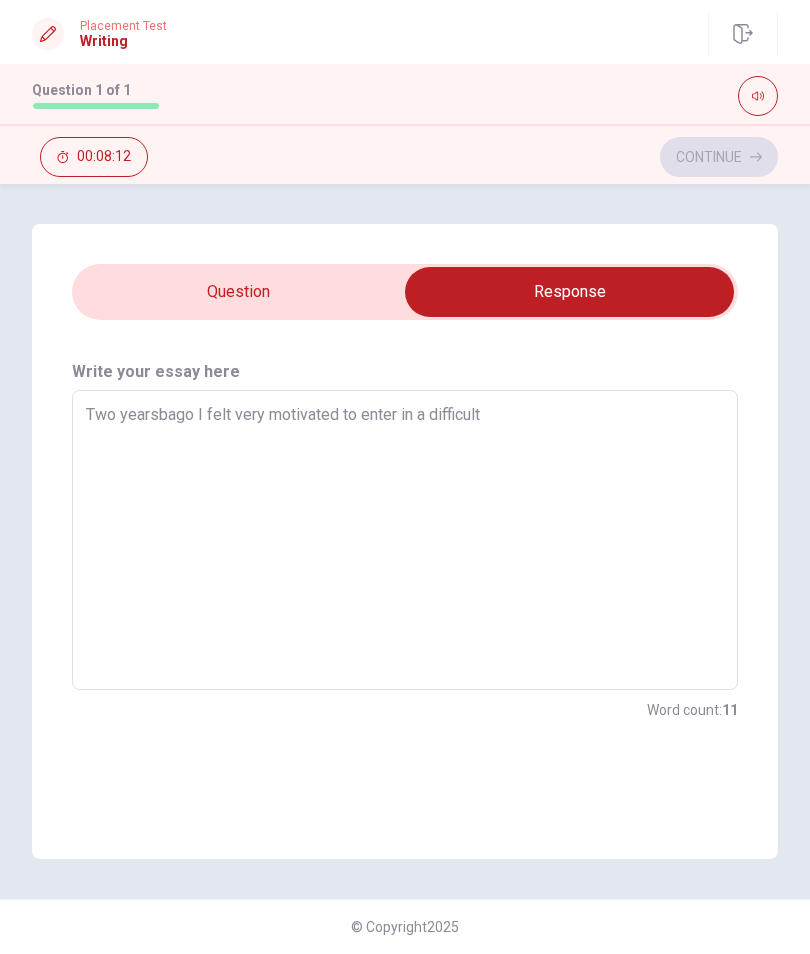 type on "Two yearsbago I felt very motivated to enter in a difficult" 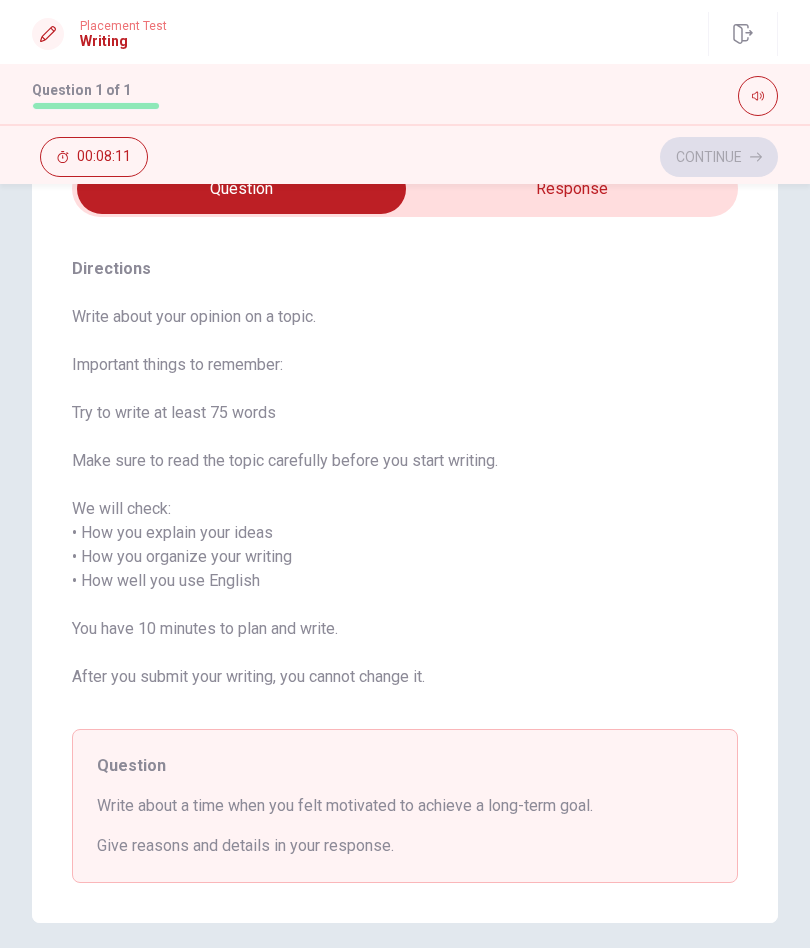scroll, scrollTop: 103, scrollLeft: 0, axis: vertical 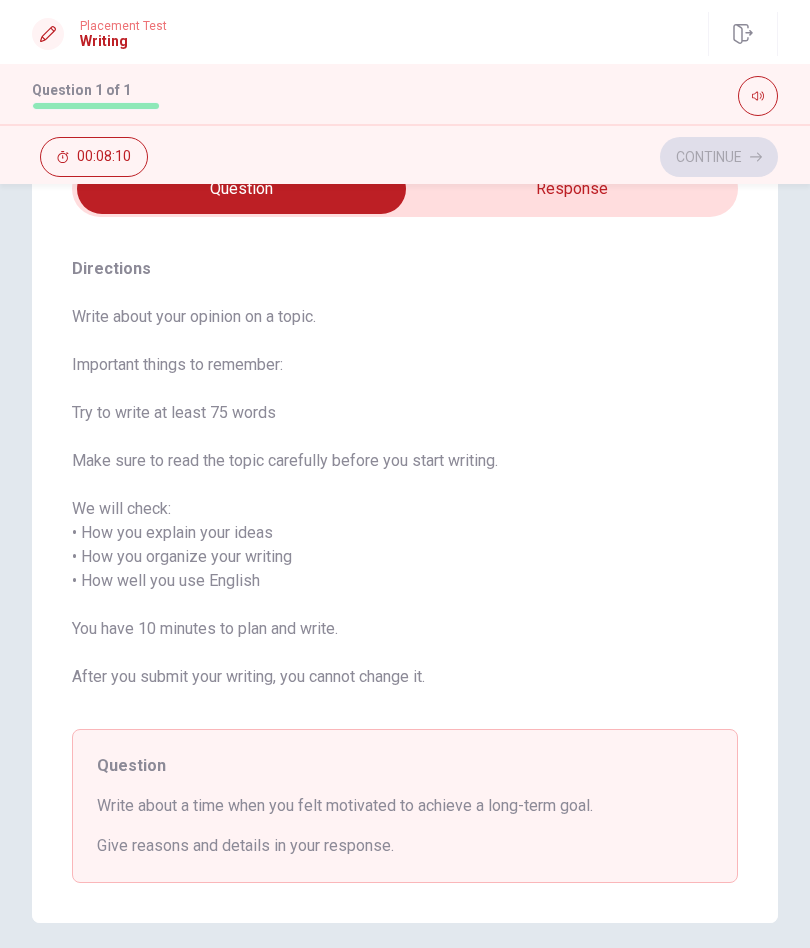 type on "x" 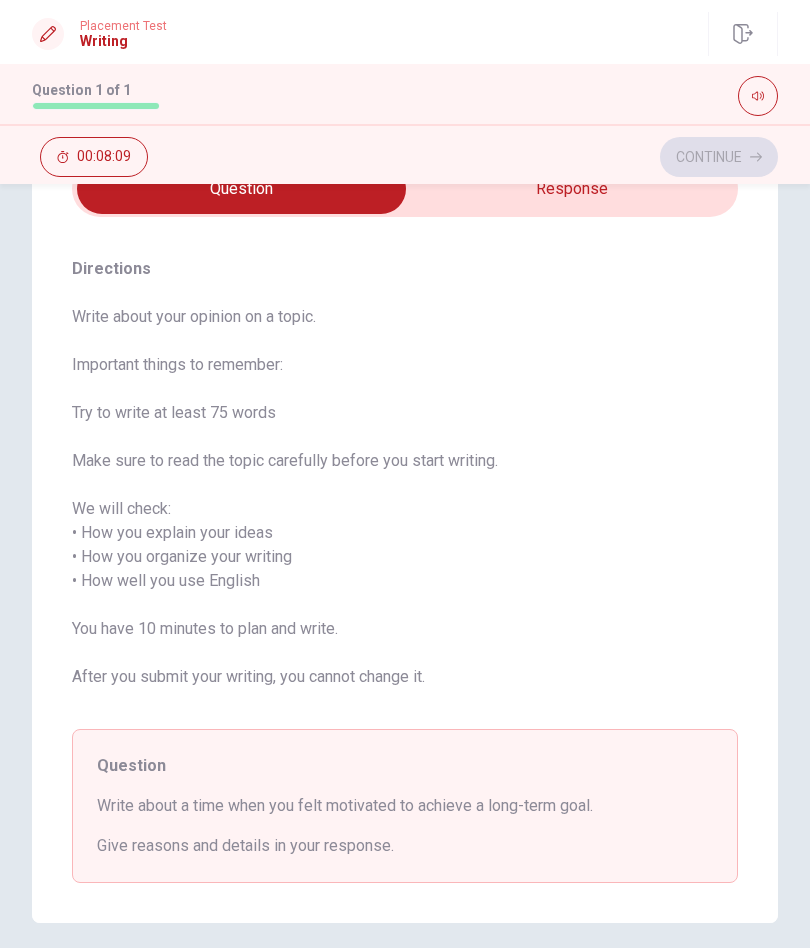 click at bounding box center [241, 189] 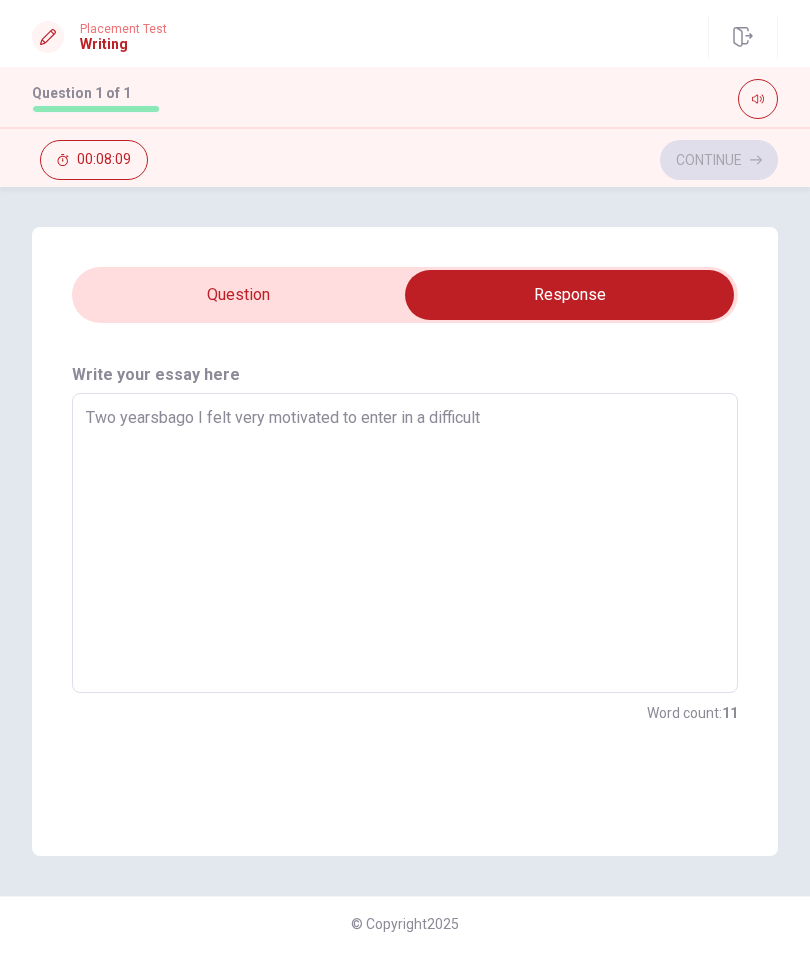 scroll, scrollTop: 0, scrollLeft: 0, axis: both 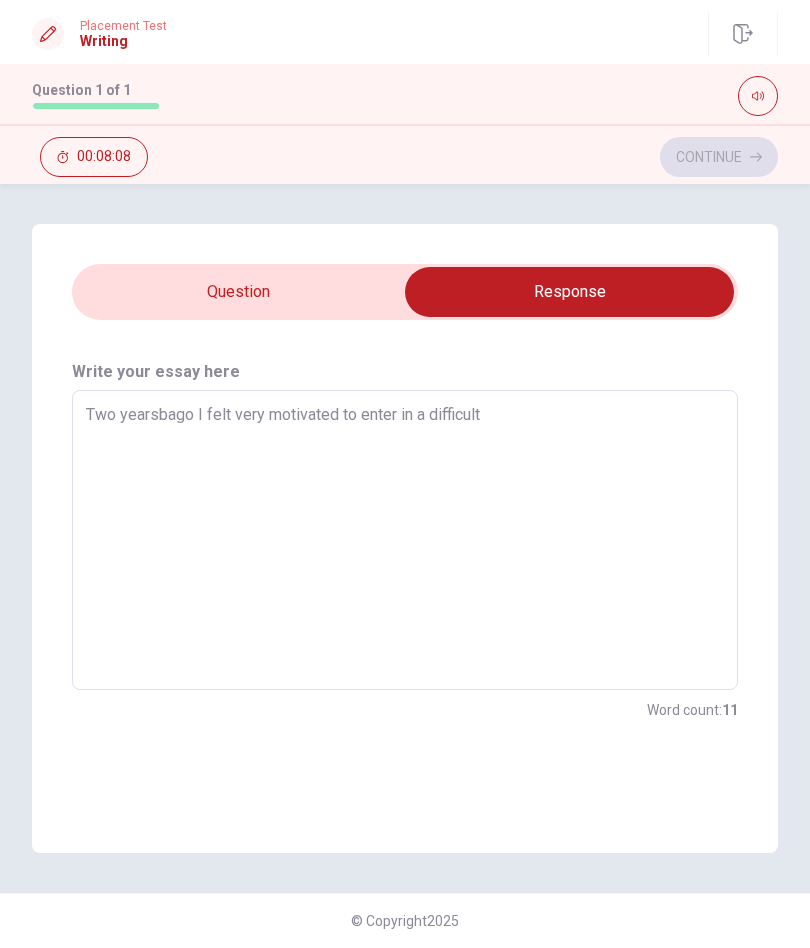 click on "Two yearsbago I felt very motivated to enter in a difficult" at bounding box center (405, 540) 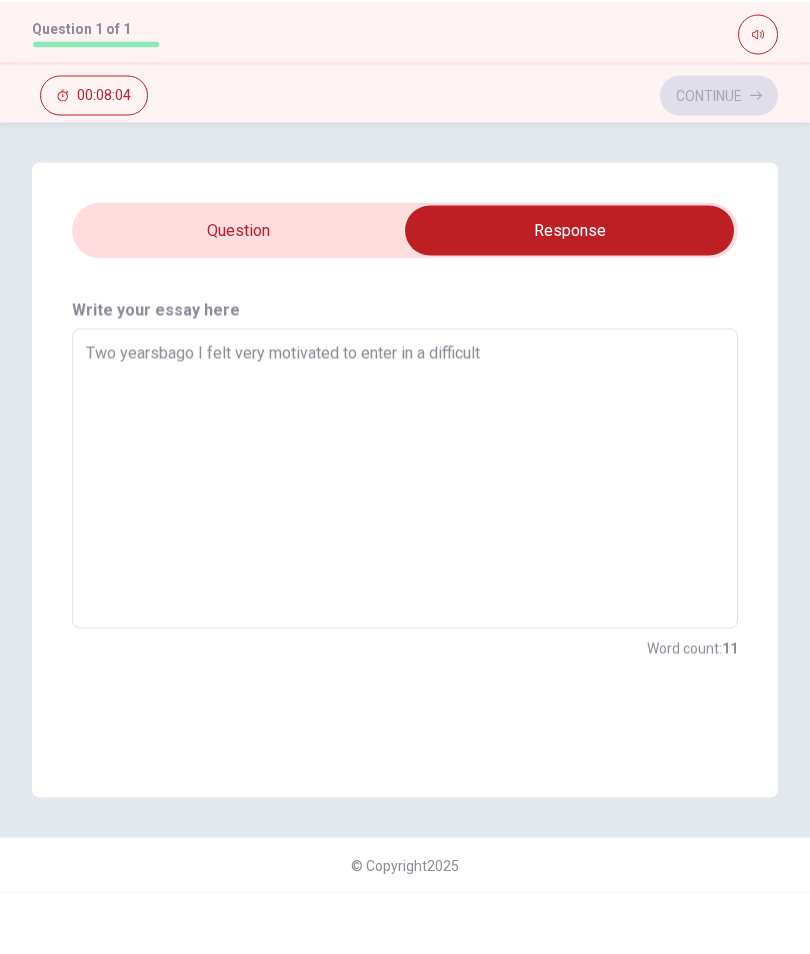 click on "Two yearsbago I felt very motivated to enter in a difficult" at bounding box center (405, 540) 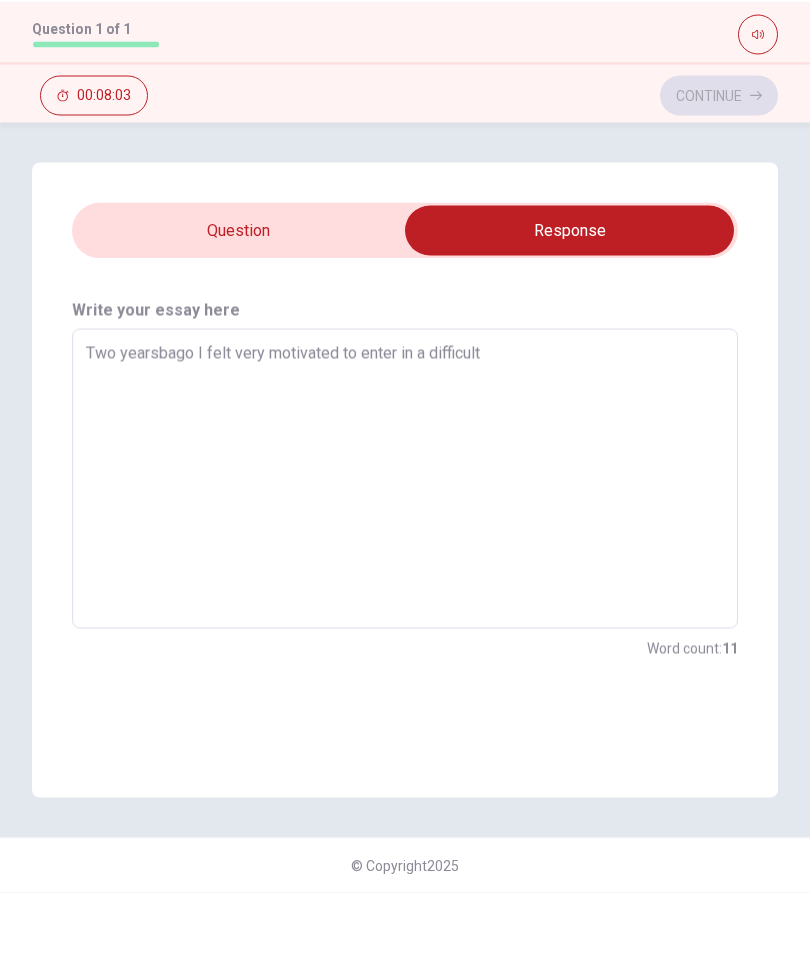 click on "Two yearsbago I felt very motivated to enter in a difficult" at bounding box center (405, 540) 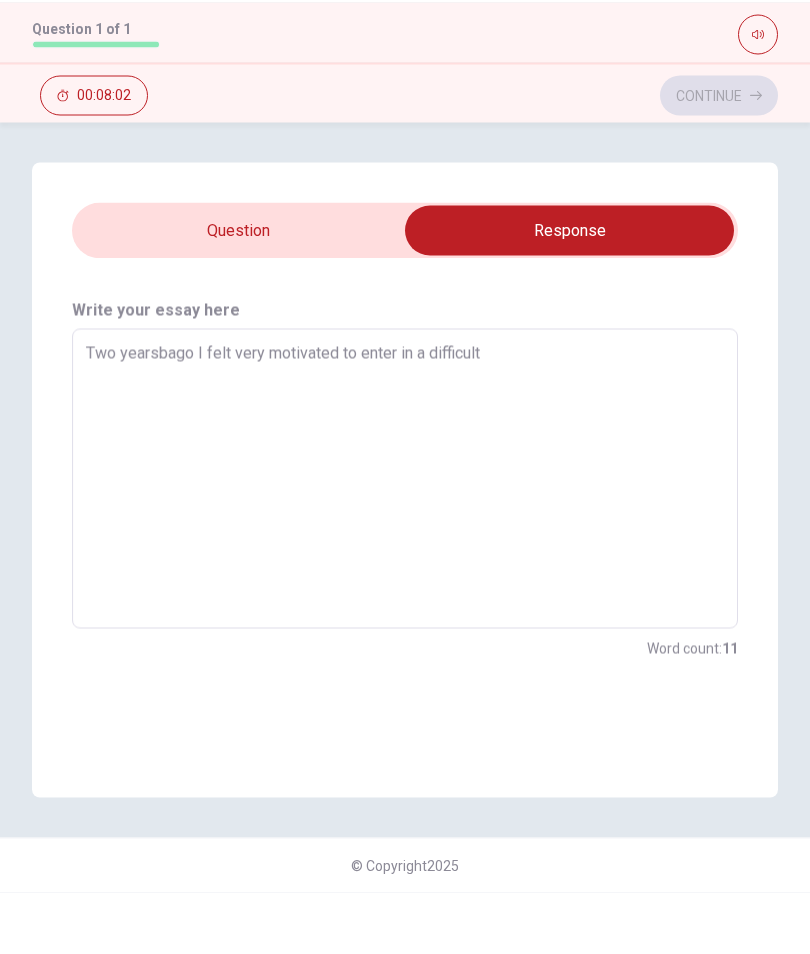 click on "Two yearsbago I felt very motivated to enter in a difficult" at bounding box center [405, 540] 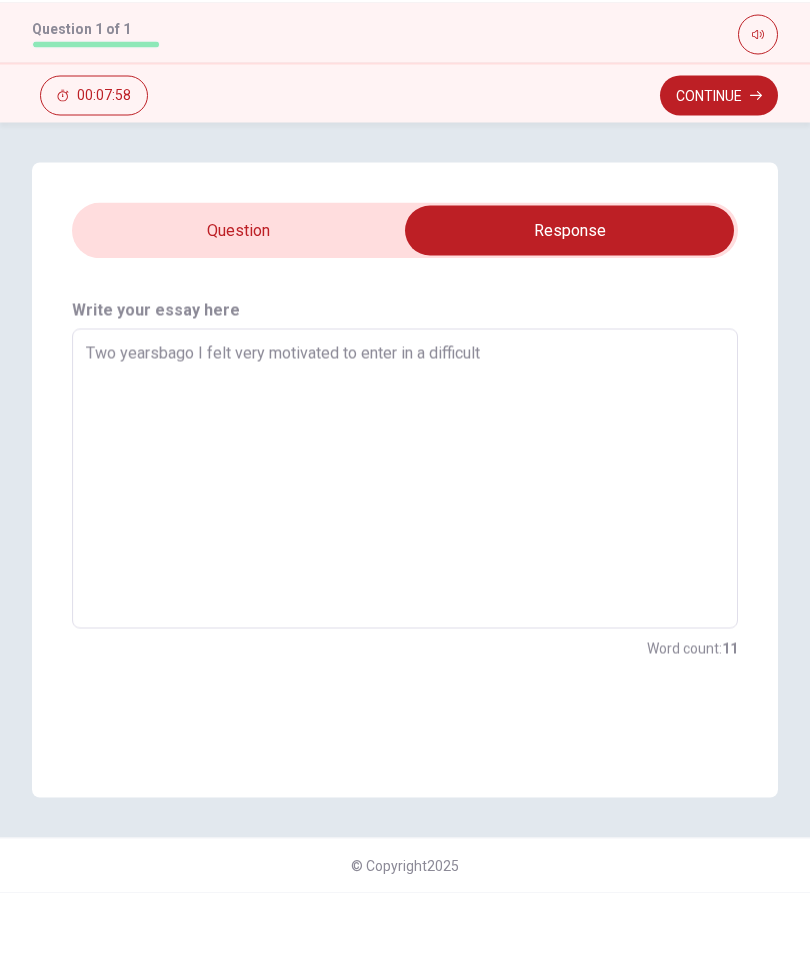 type on "x" 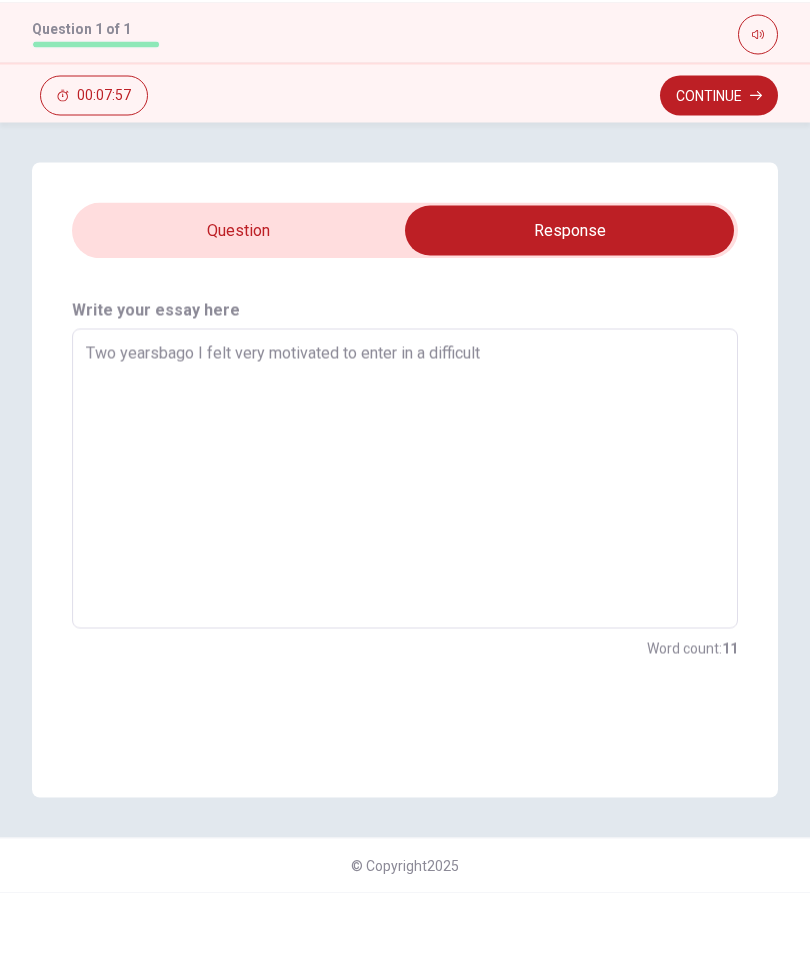 type on "Two yearsago I felt very motivated to enter in a difficult" 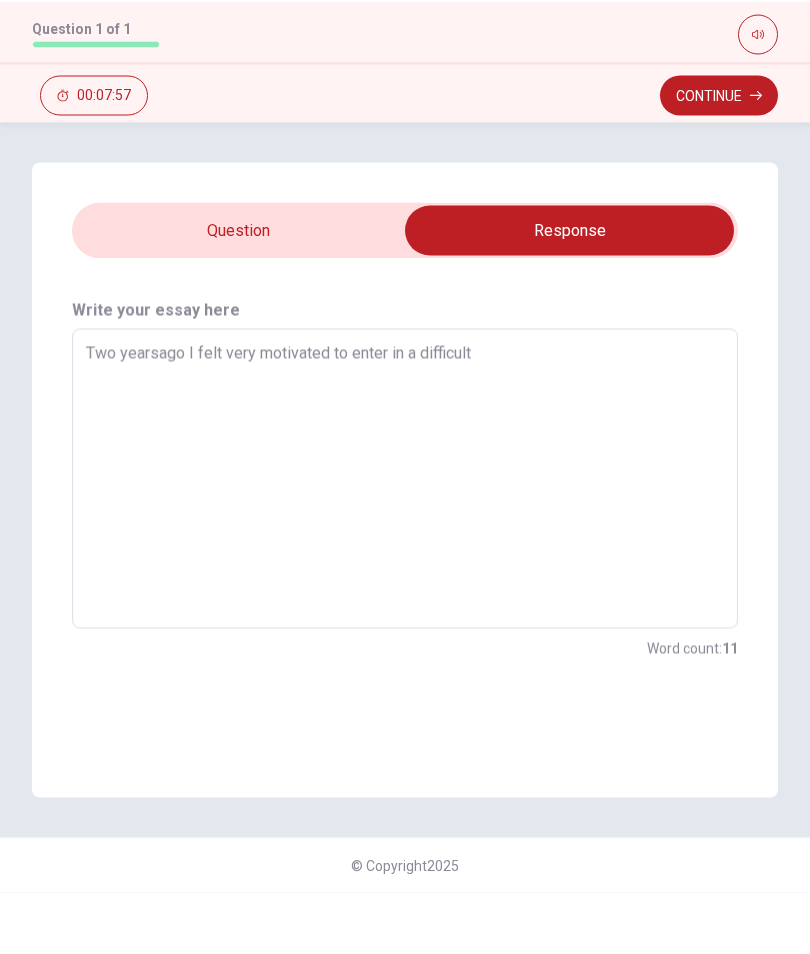 type on "x" 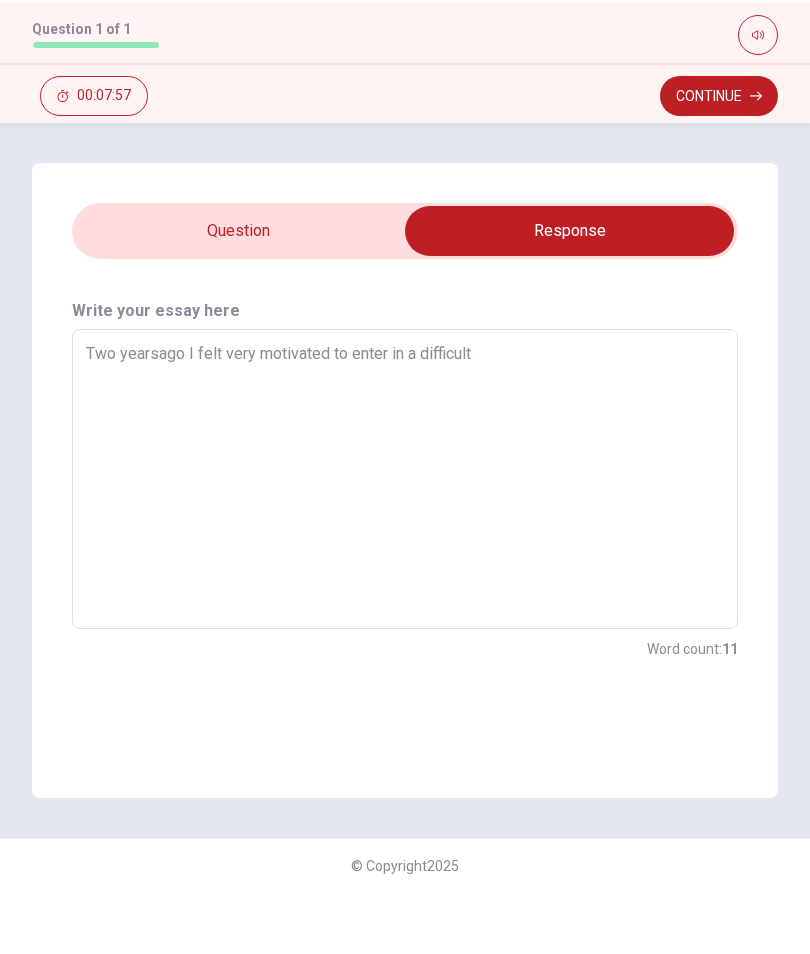 type on "Two yearsvago I felt very motivated to enter in a difficult" 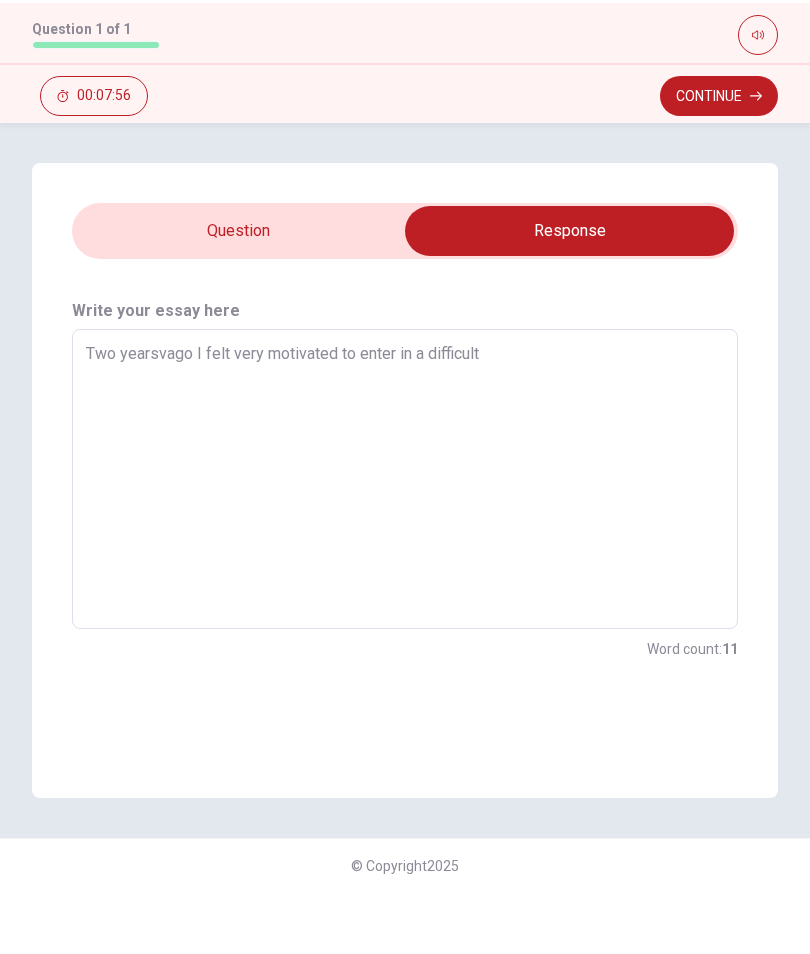 type on "x" 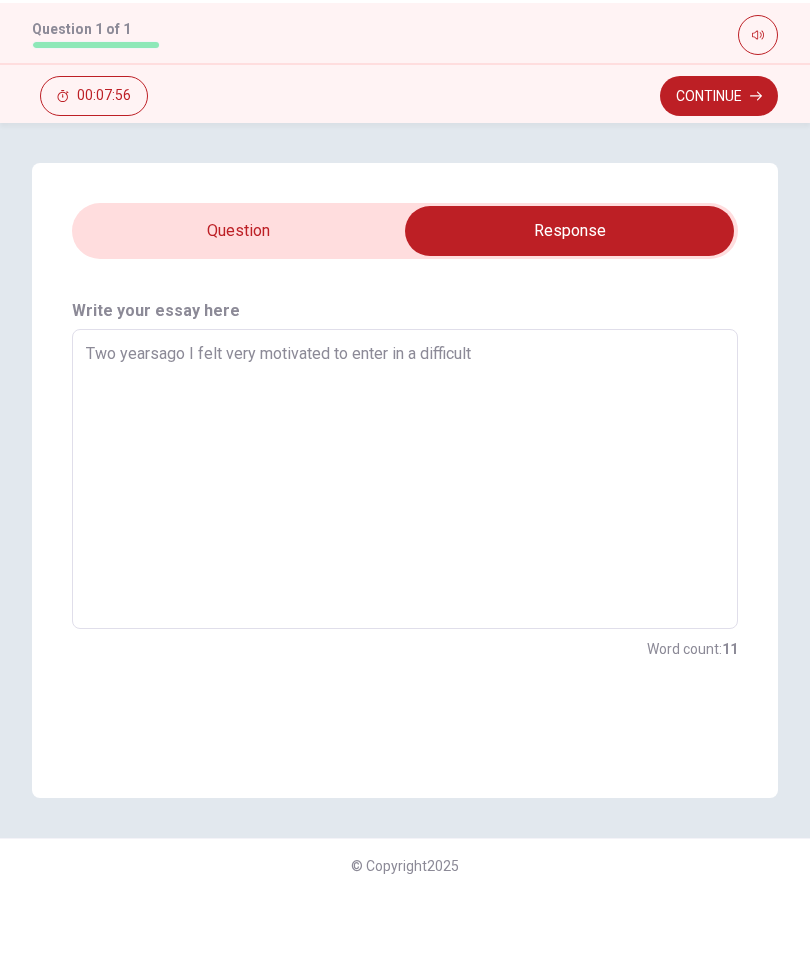 type on "x" 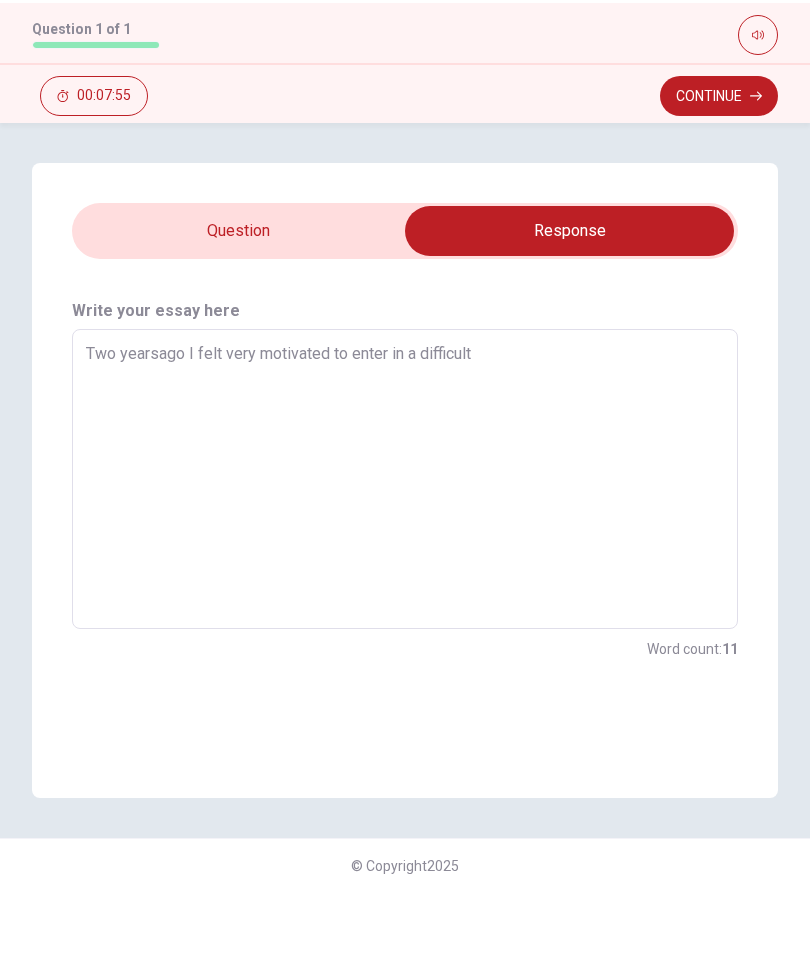type on "[DATE] I felt very motivated to enter in a difficult" 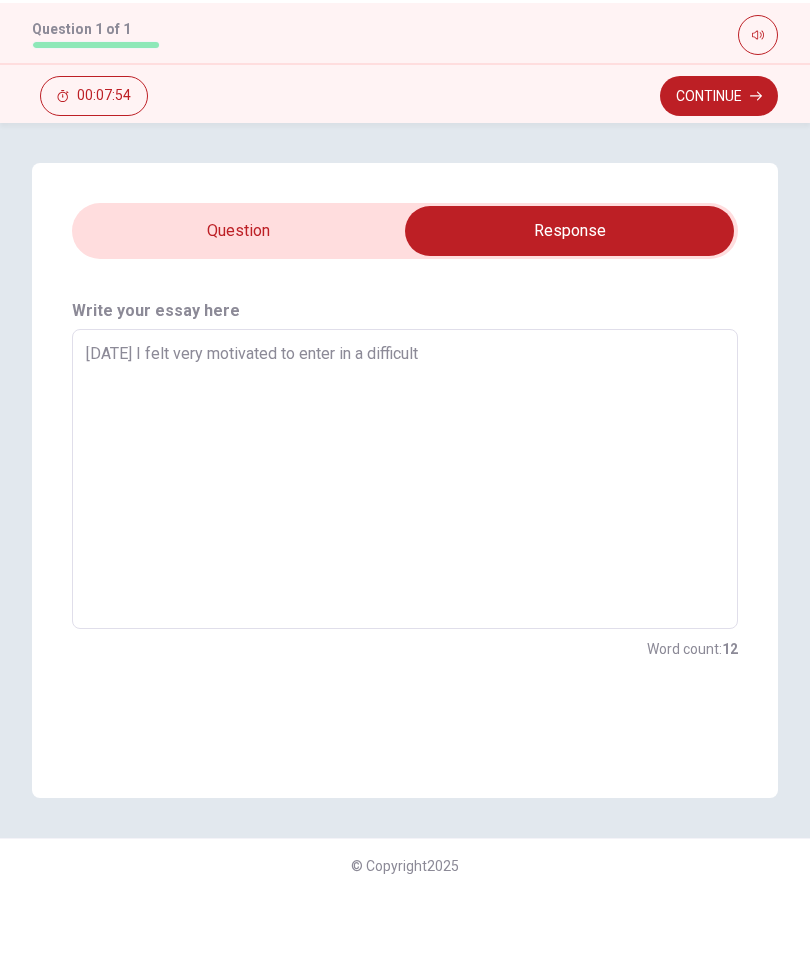 click on "[DATE] I felt very motivated to enter in a difficult" at bounding box center (405, 540) 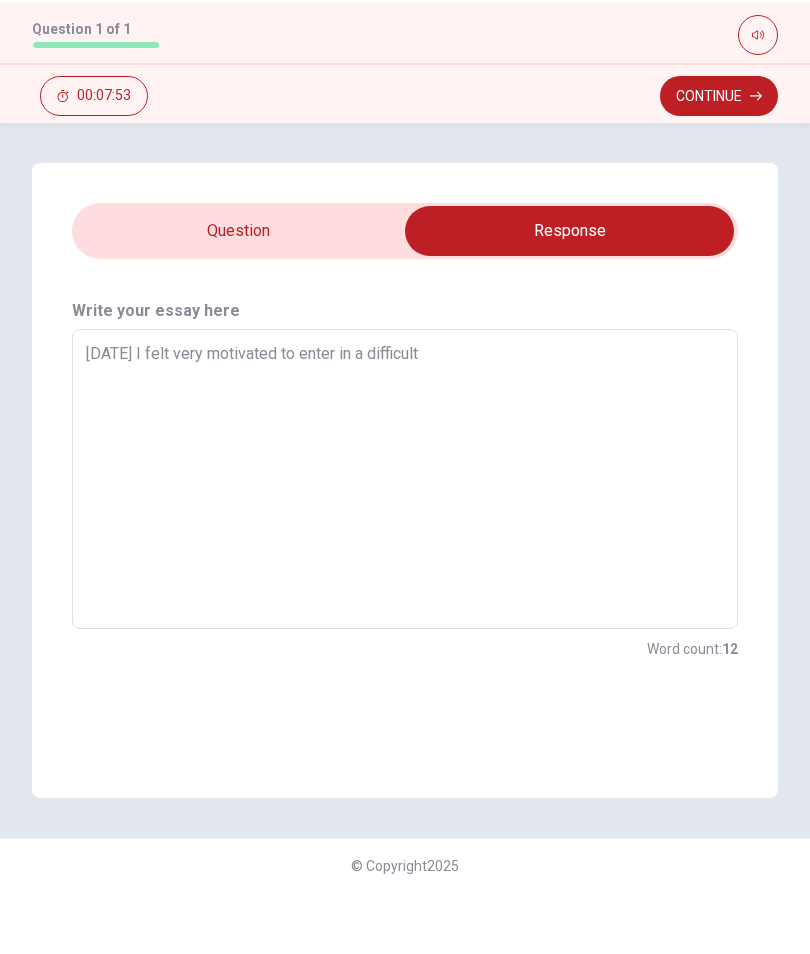 type on "x" 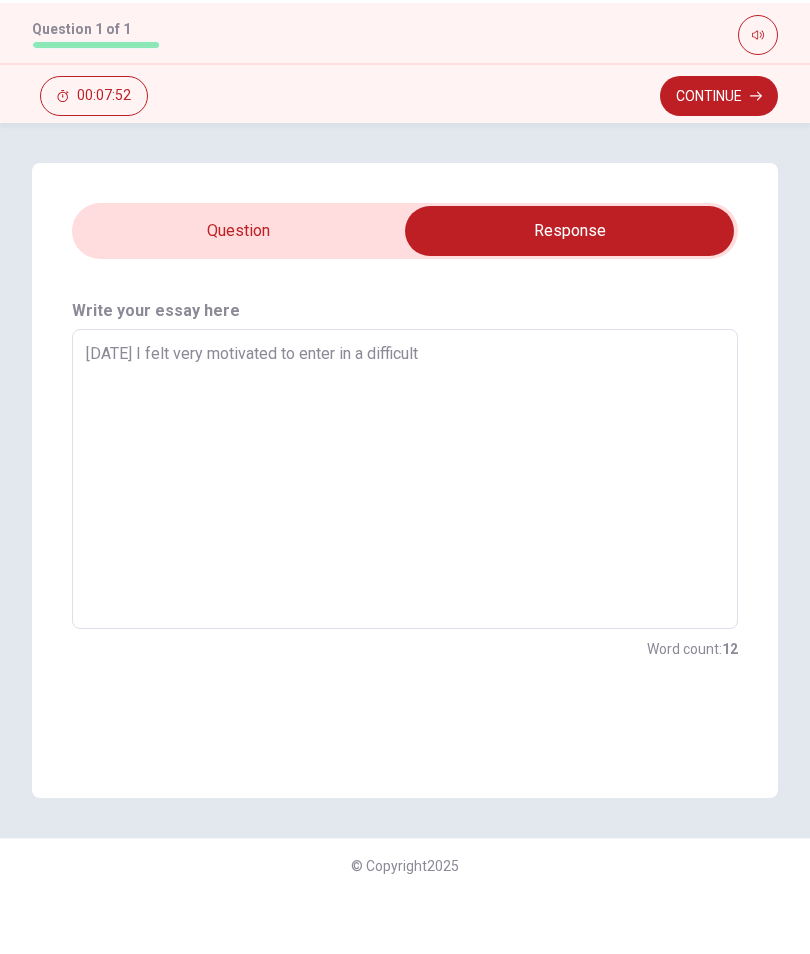 type on "[DATE] I felt very motivated to enter in a difficult" 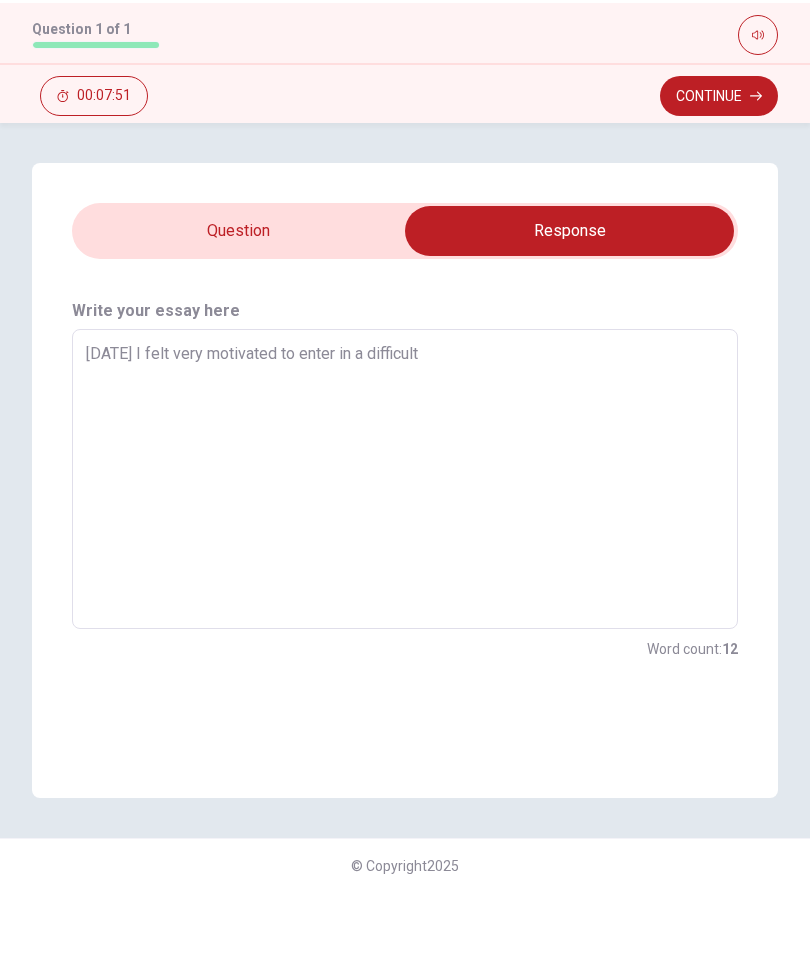 type on "[DATE] I felt very motivated to enter in a difficult t" 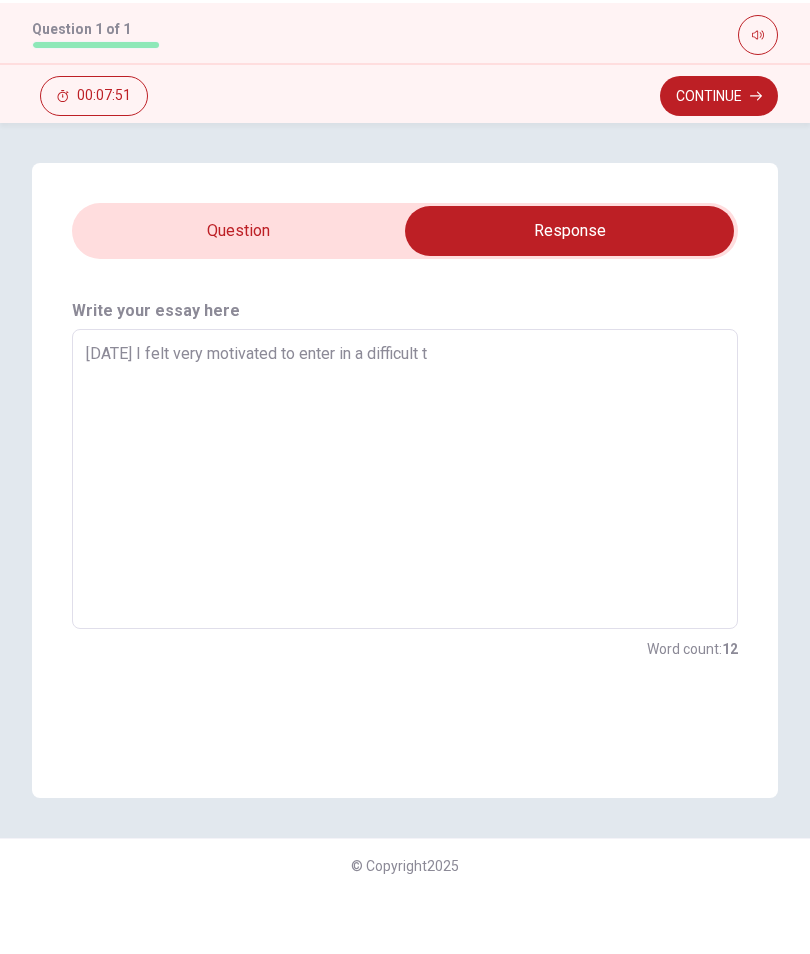 type on "x" 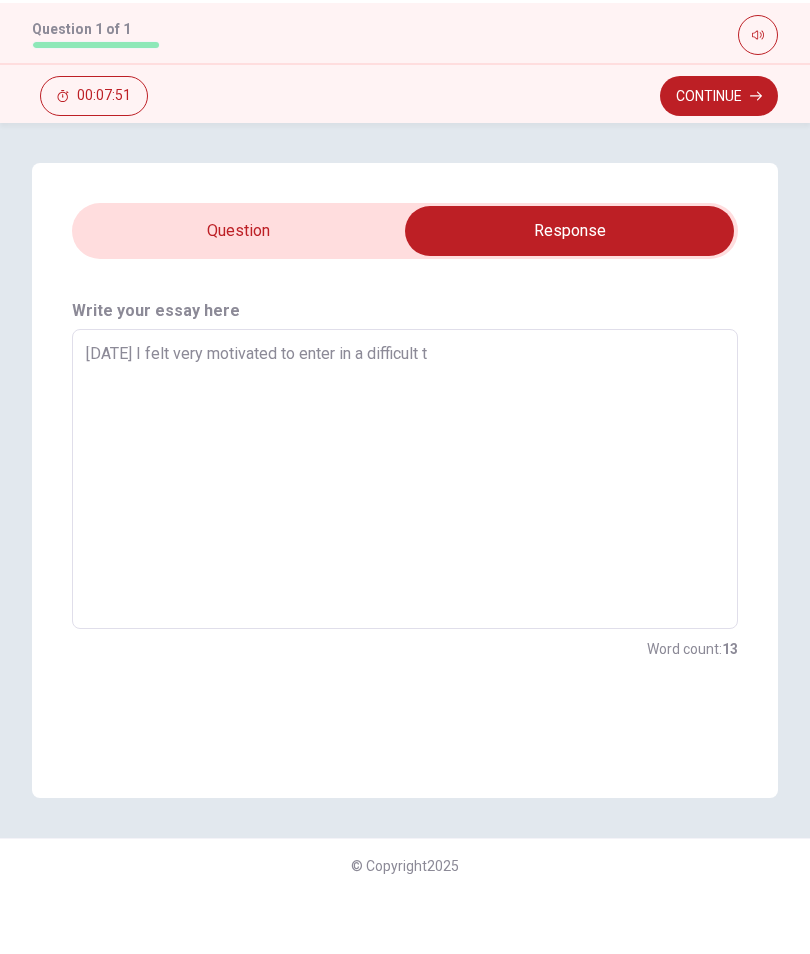 type on "[DATE] I felt very motivated to enter in a difficult to" 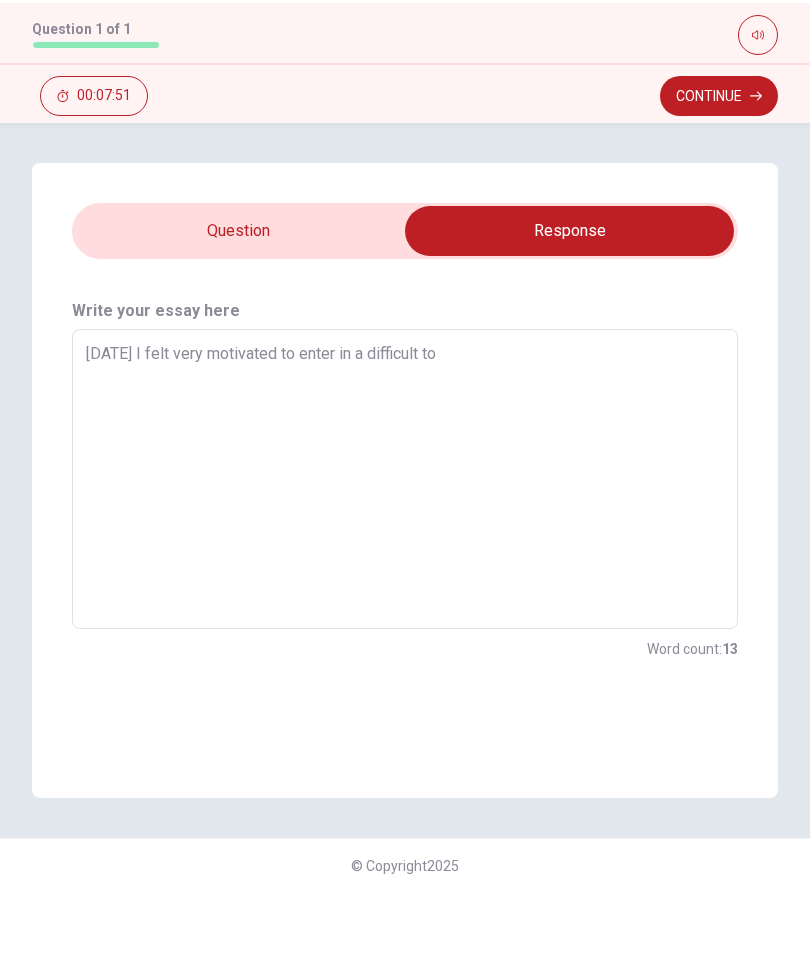 type on "x" 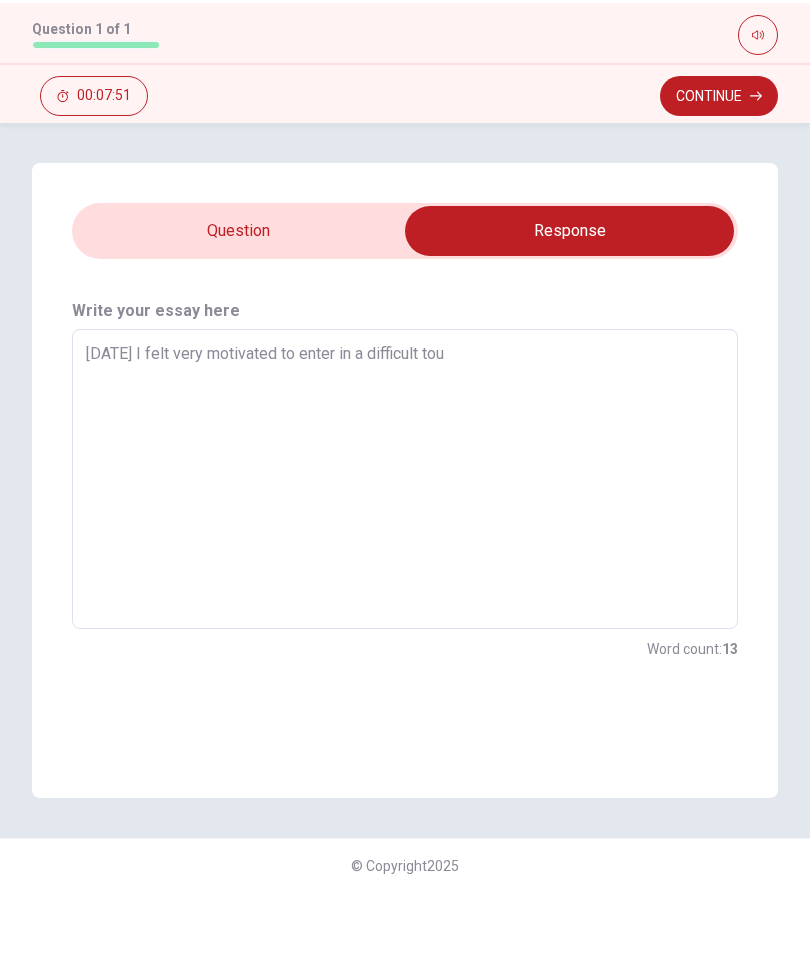type on "x" 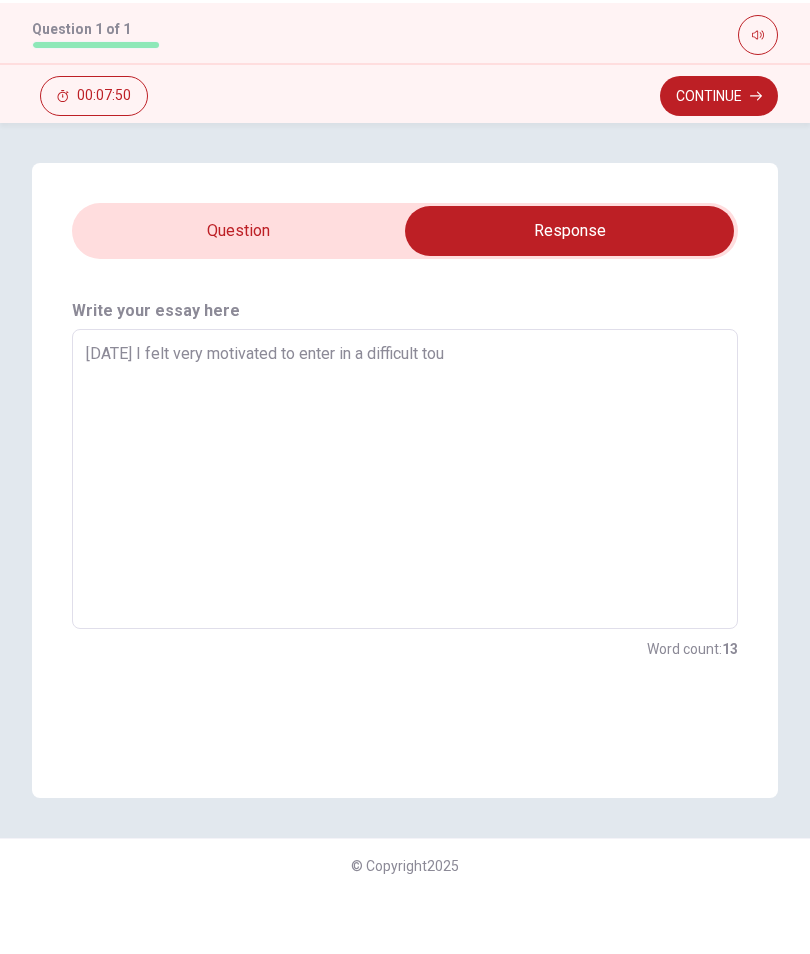 type on "[DATE] I felt very motivated to enter in a difficult tour" 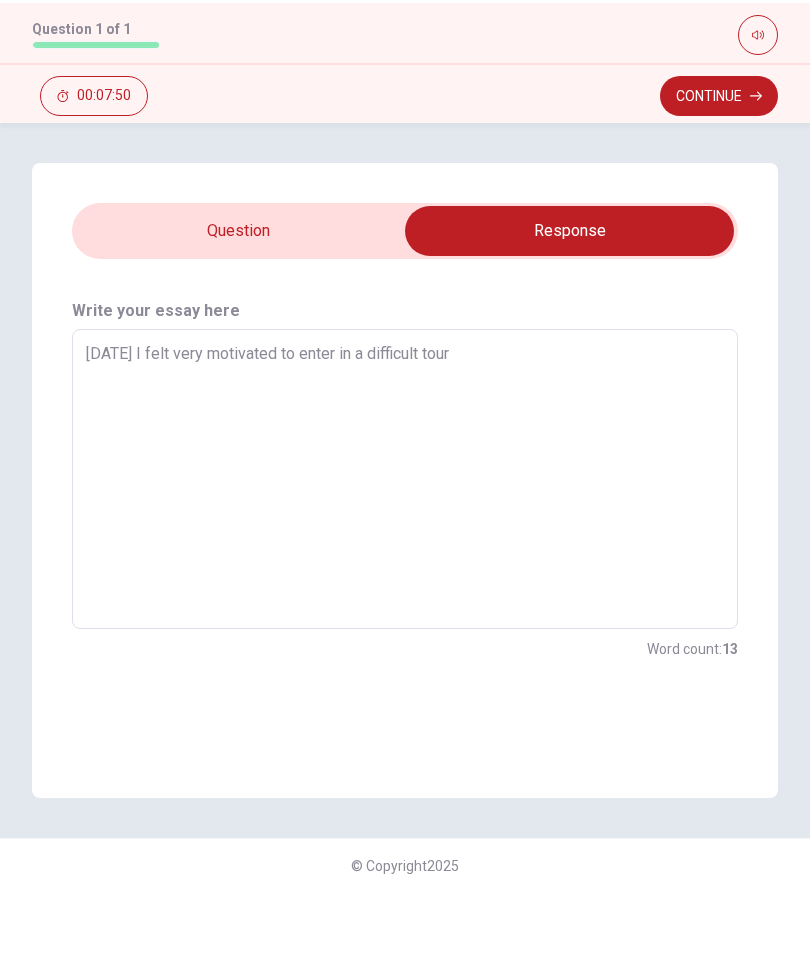 type on "x" 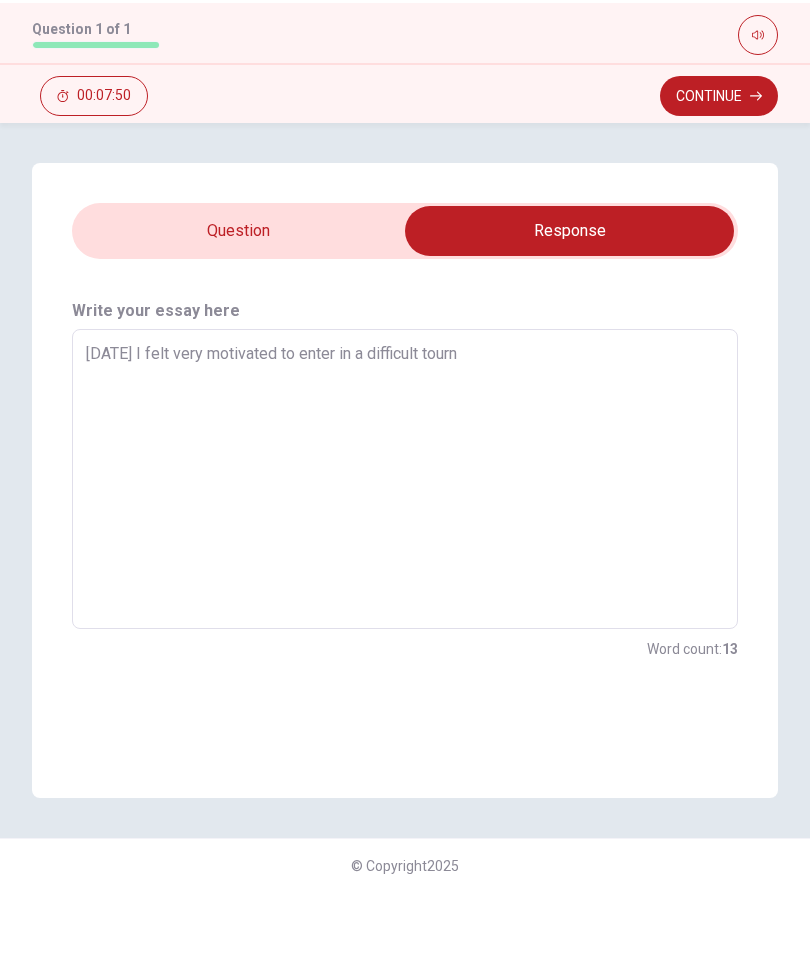 type on "x" 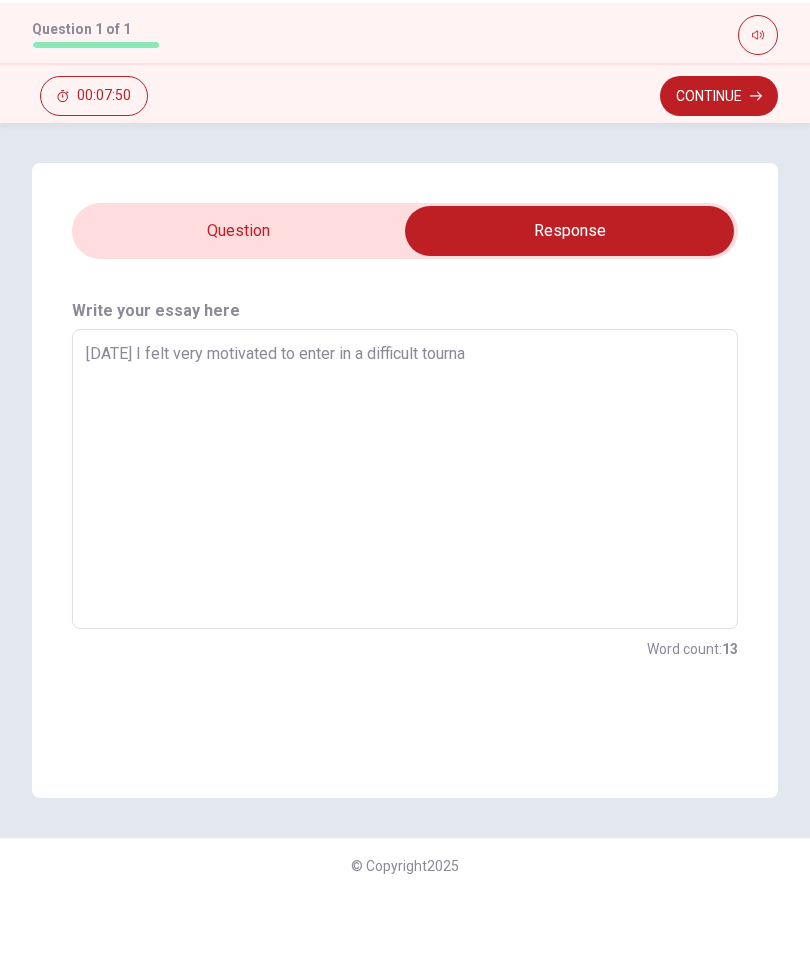 type on "x" 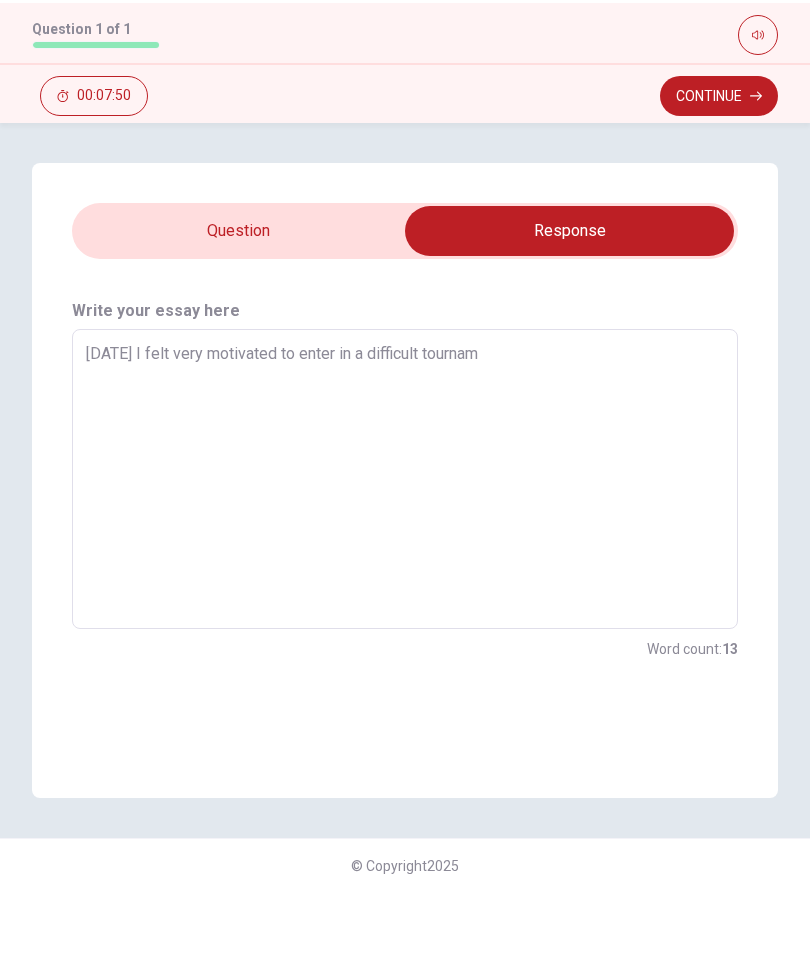 type on "x" 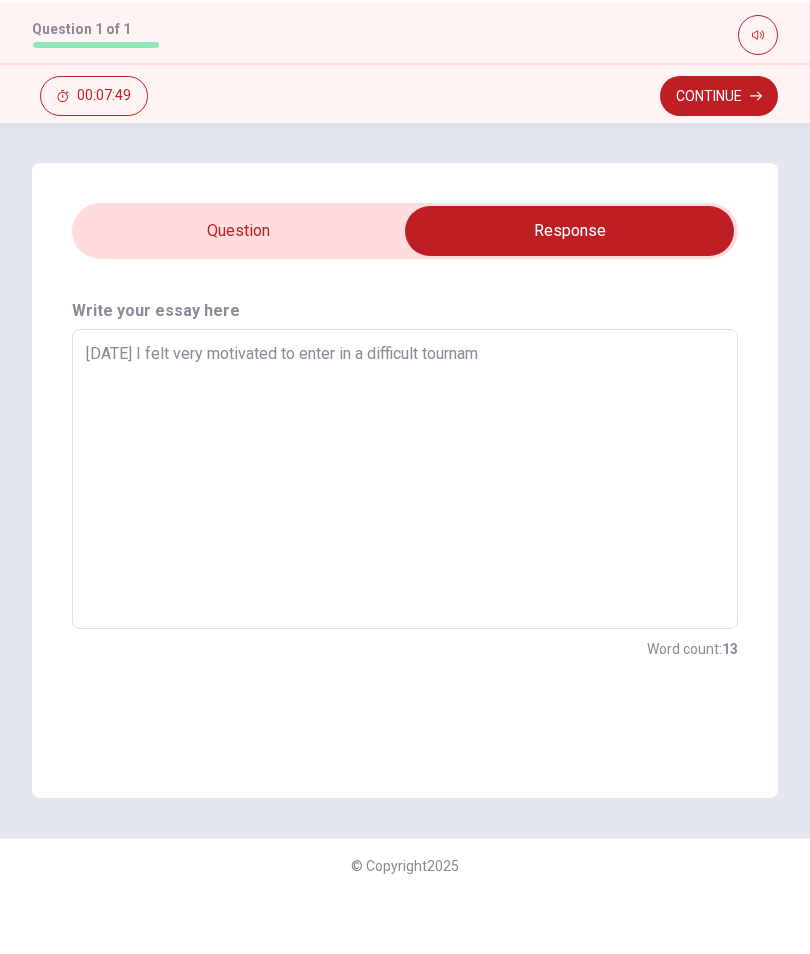 type on "[DATE] I felt very motivated to enter in a difficult tourname" 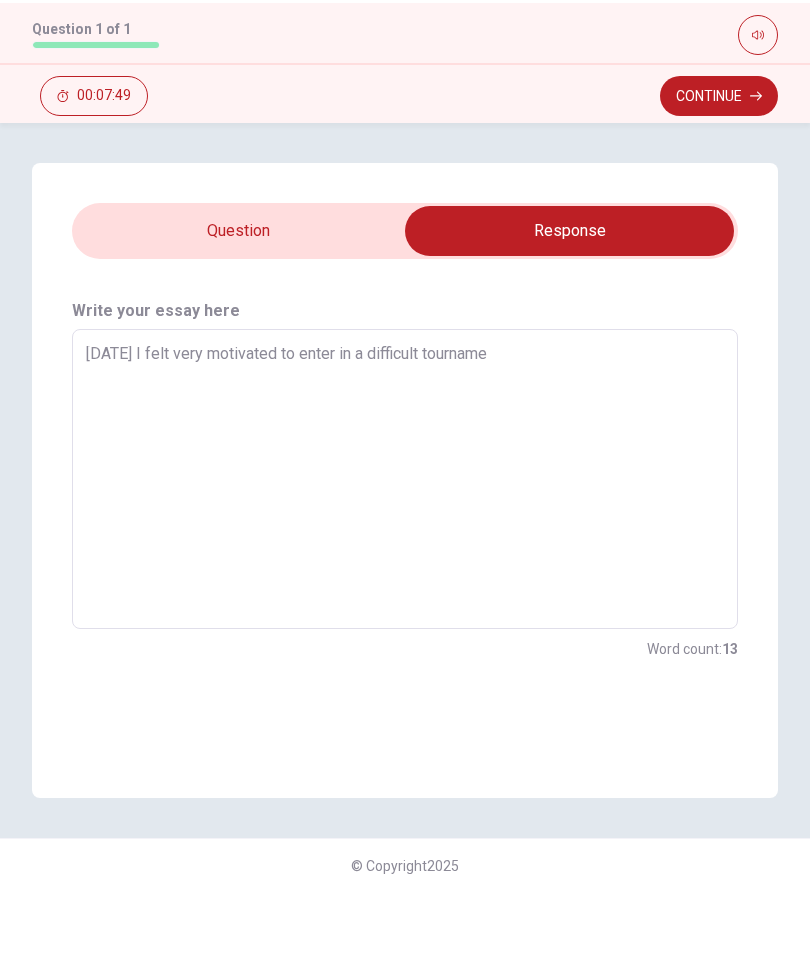 type on "x" 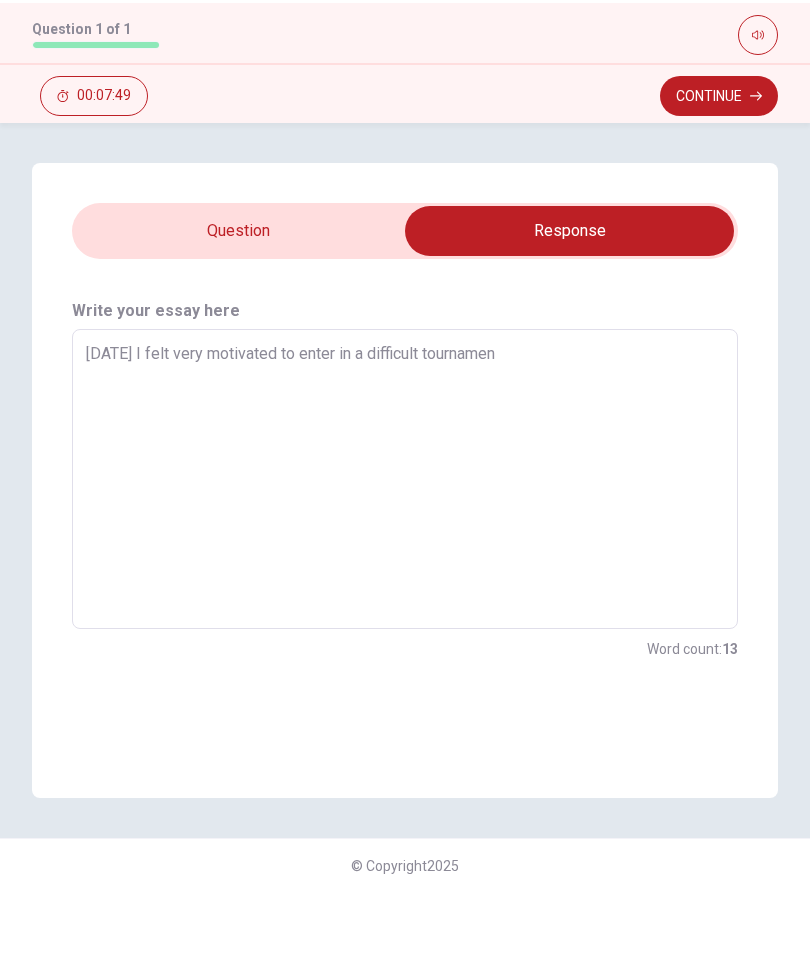 type on "x" 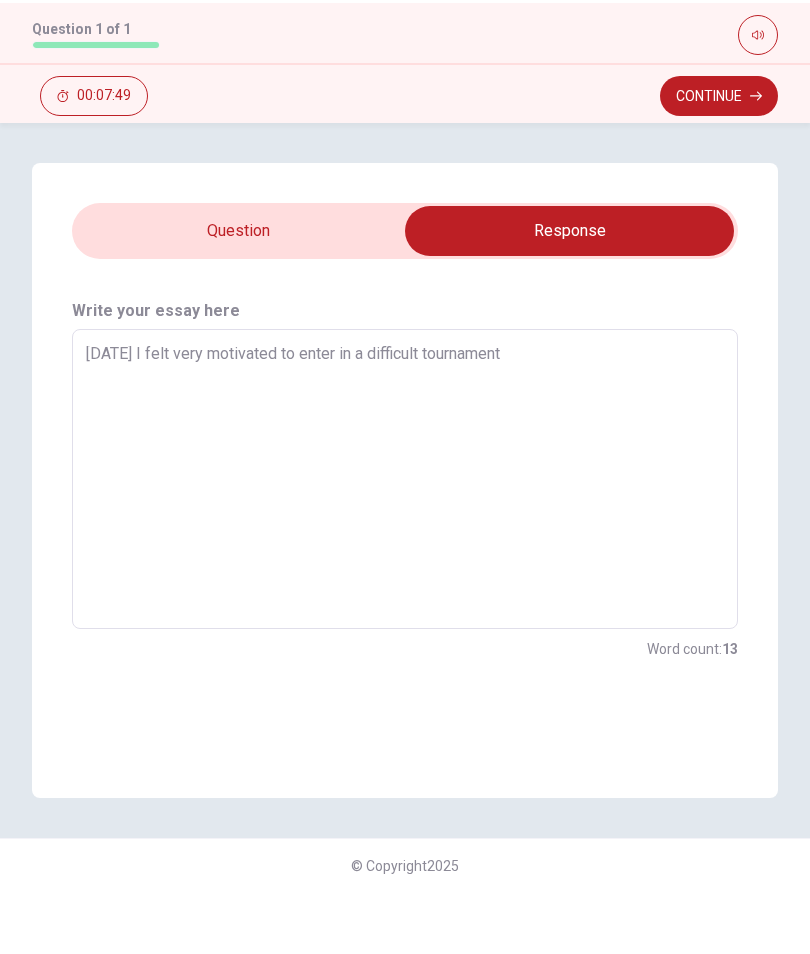 type on "x" 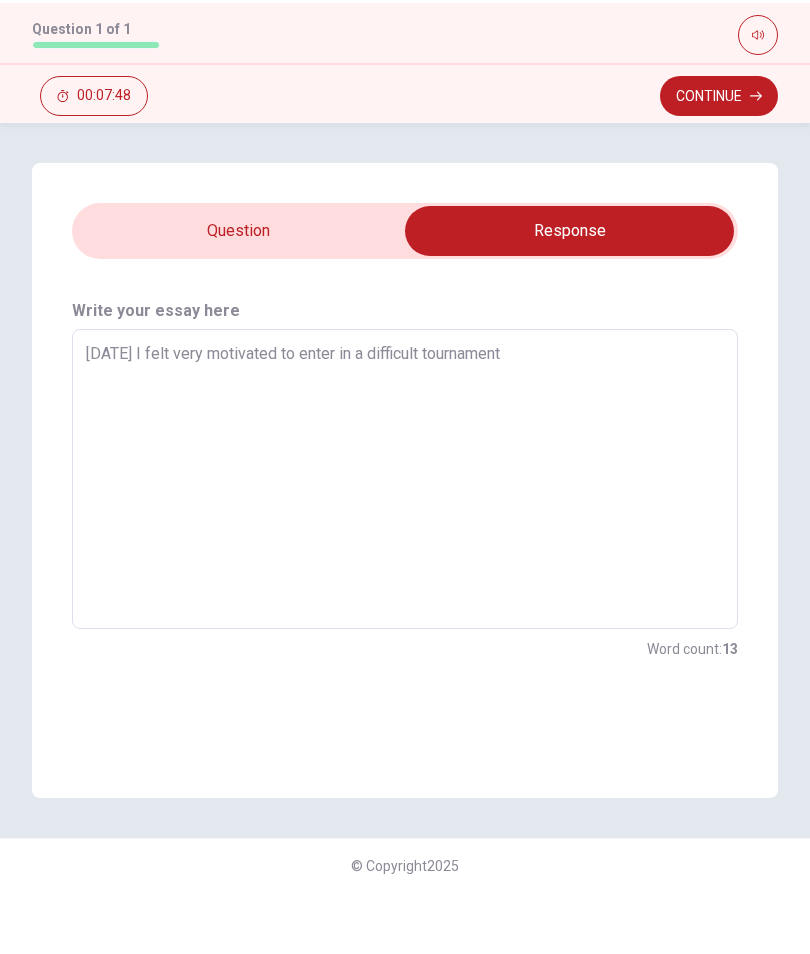 type on "[DATE] I felt very motivated to enter in a difficult tournament" 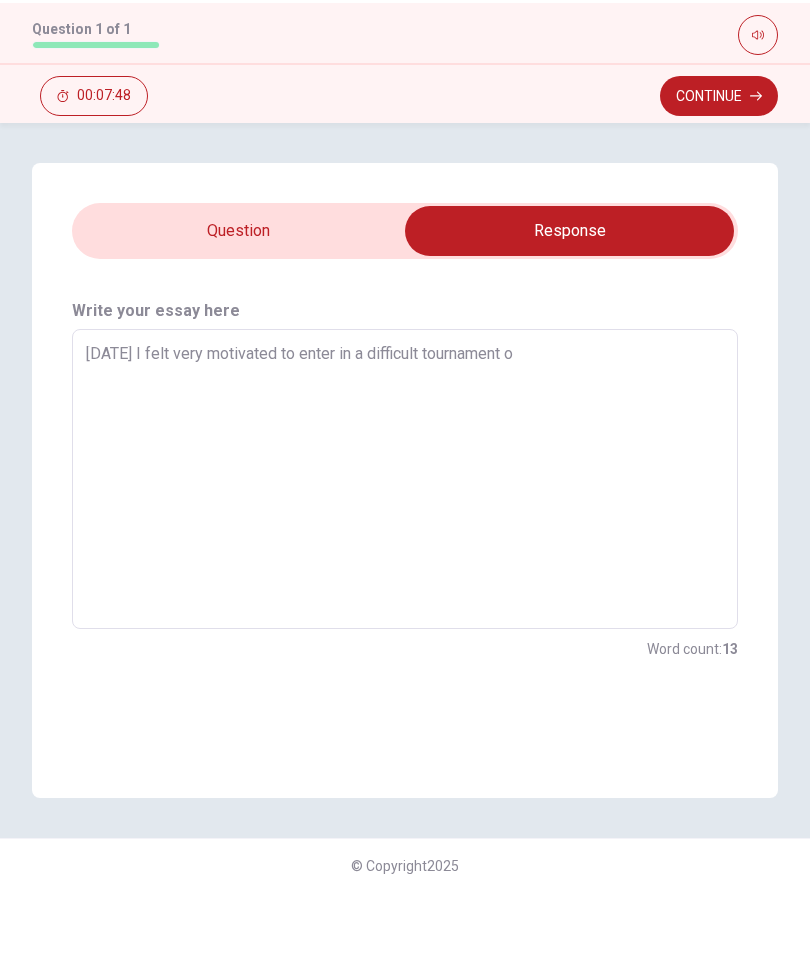 type on "x" 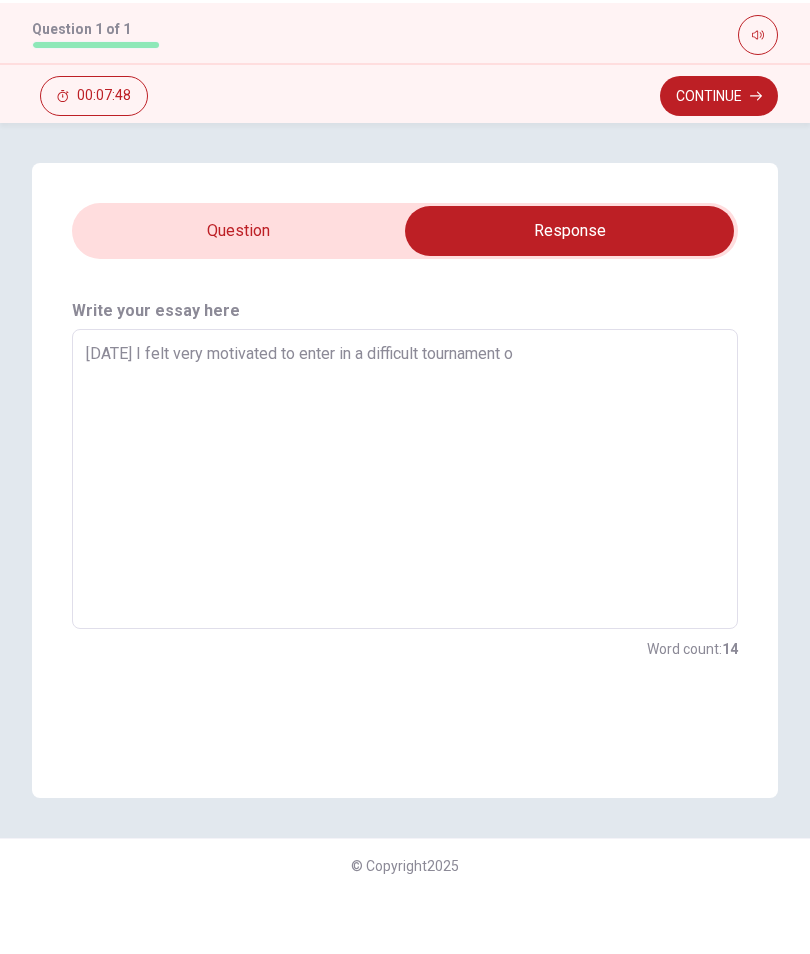 type on "[DATE] I felt very motivated to enter in a difficult tournament of" 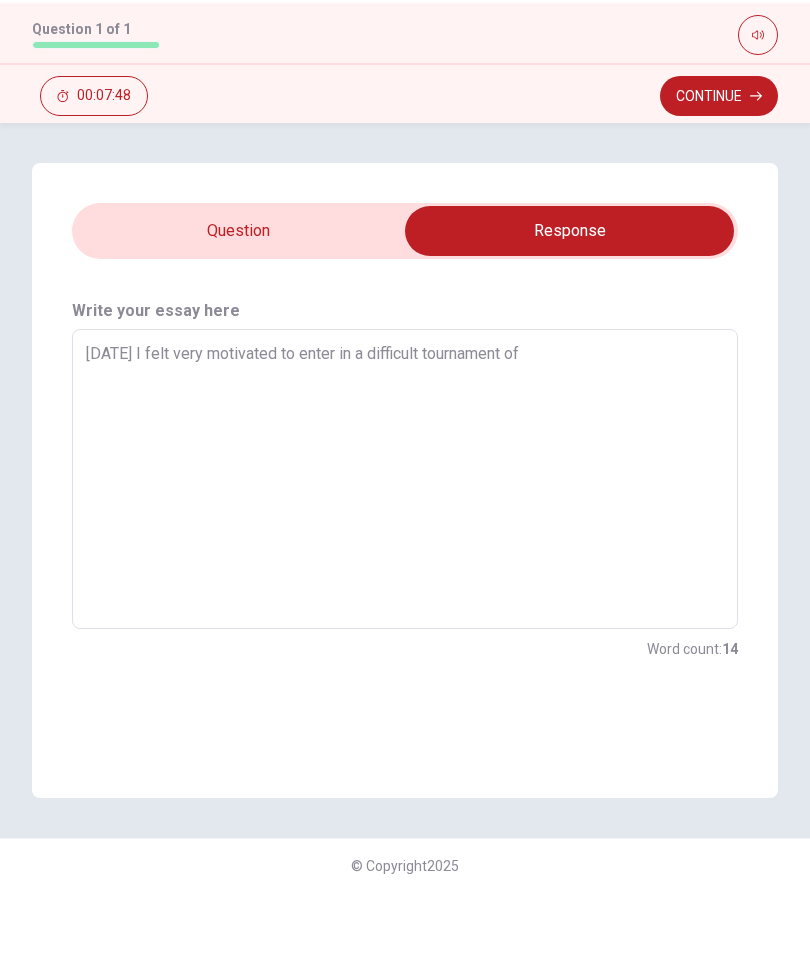 type on "x" 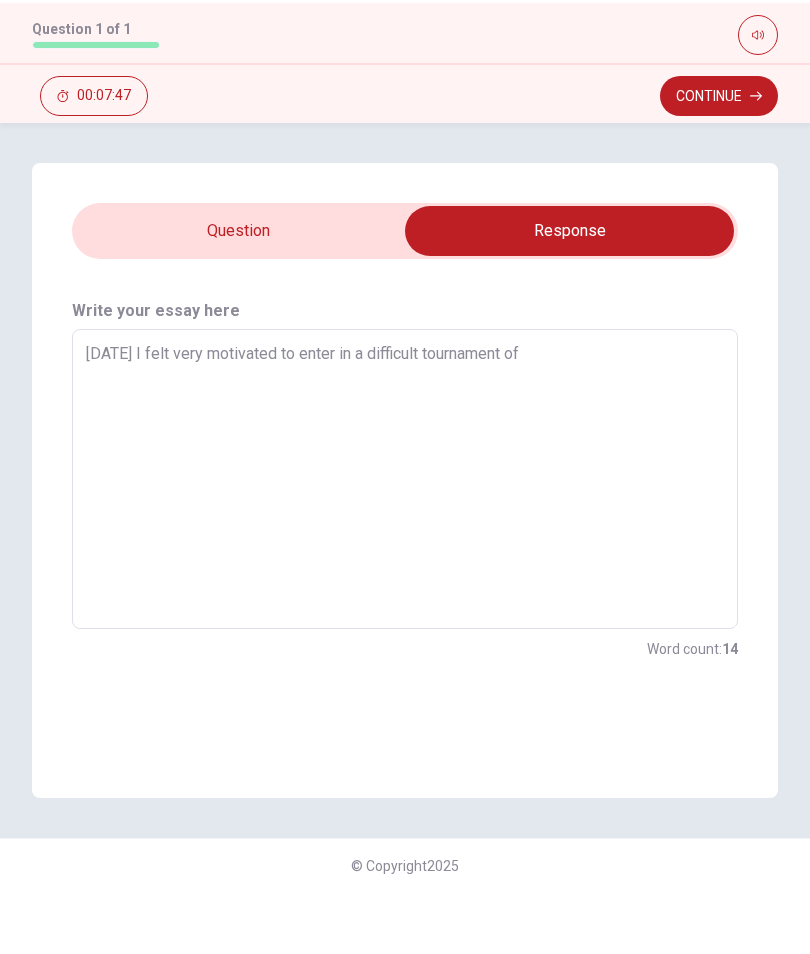 type on "[DATE] I felt very motivated to enter in a difficult tournament of" 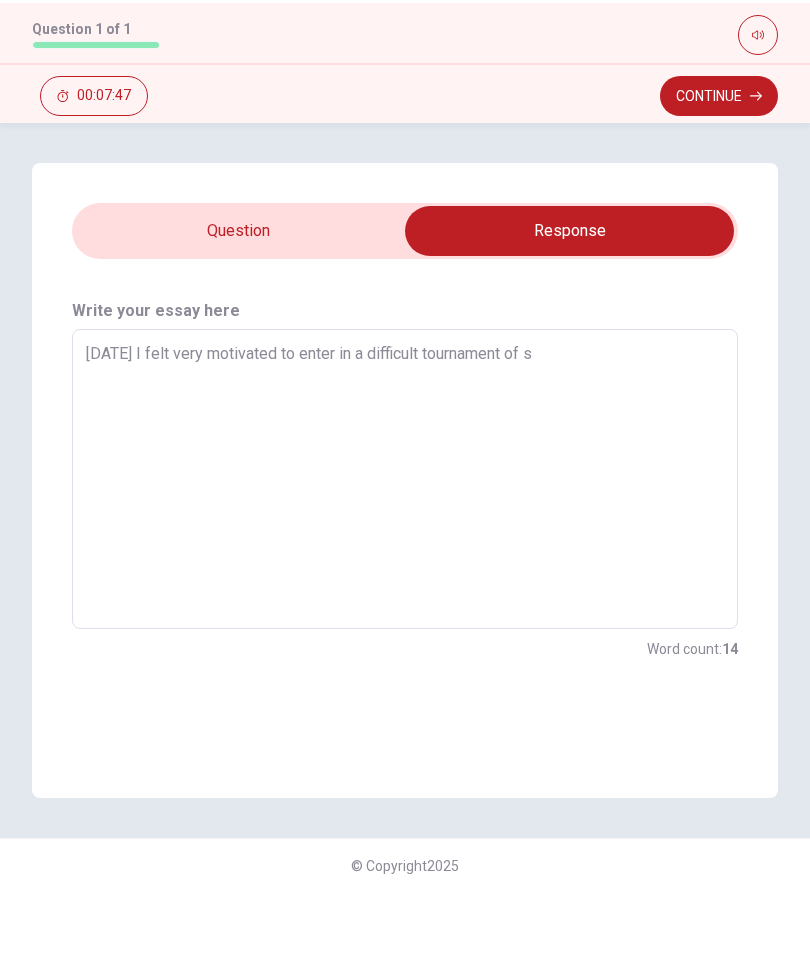 type on "x" 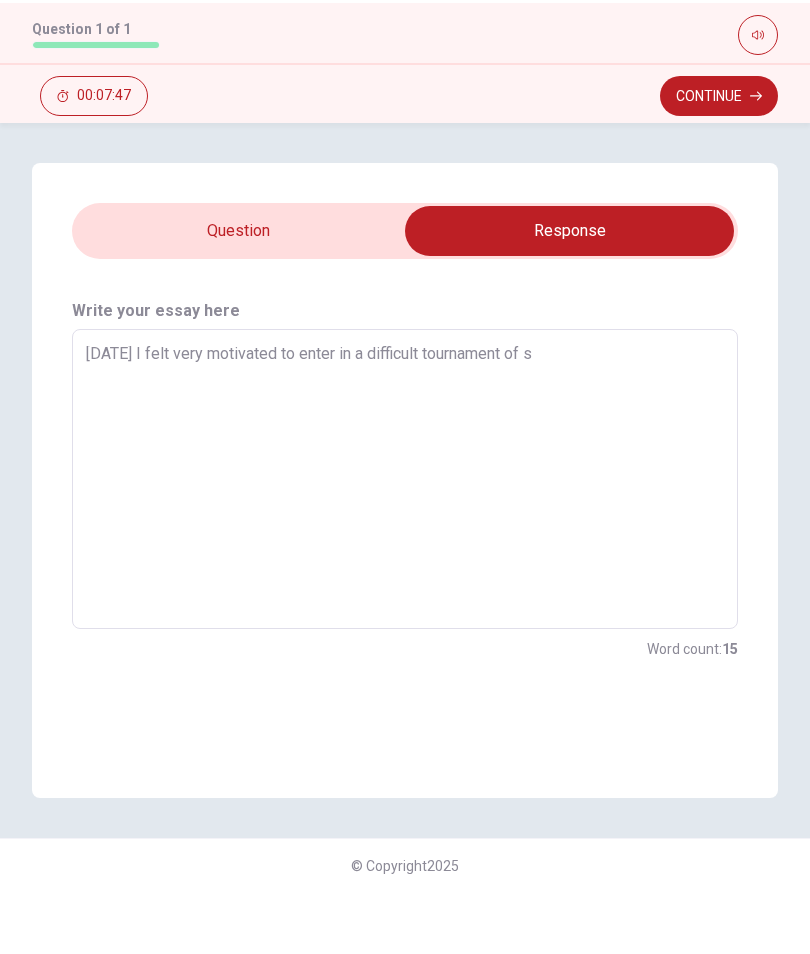 type on "[DATE] I felt very motivated to enter in a difficult tournament of so" 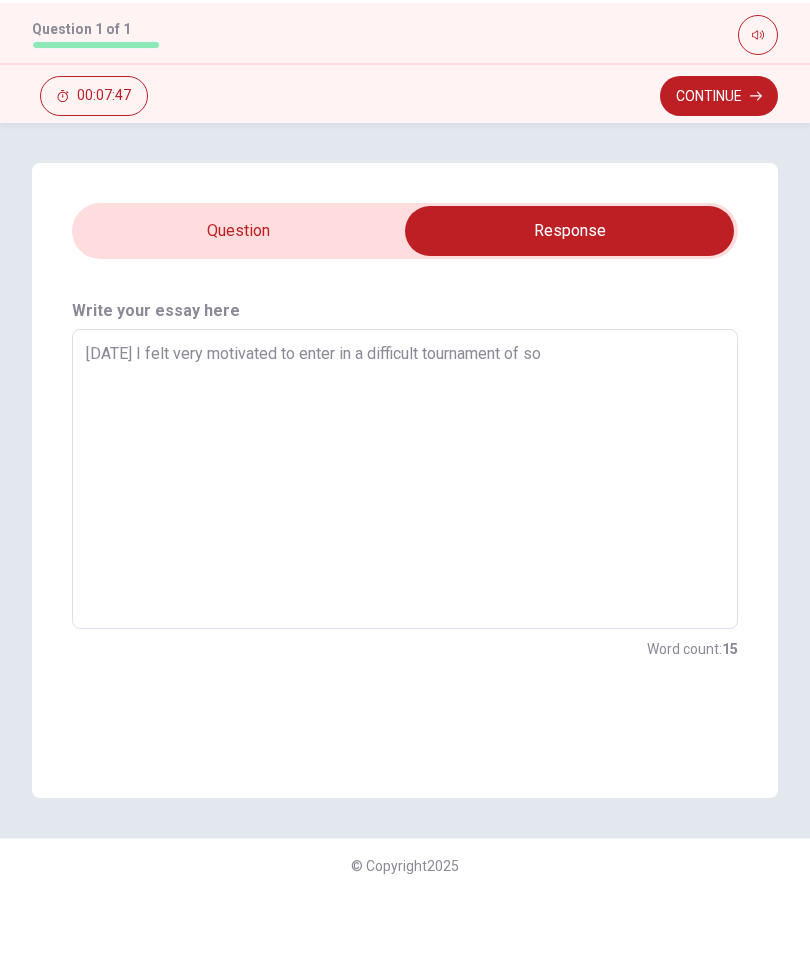 type on "x" 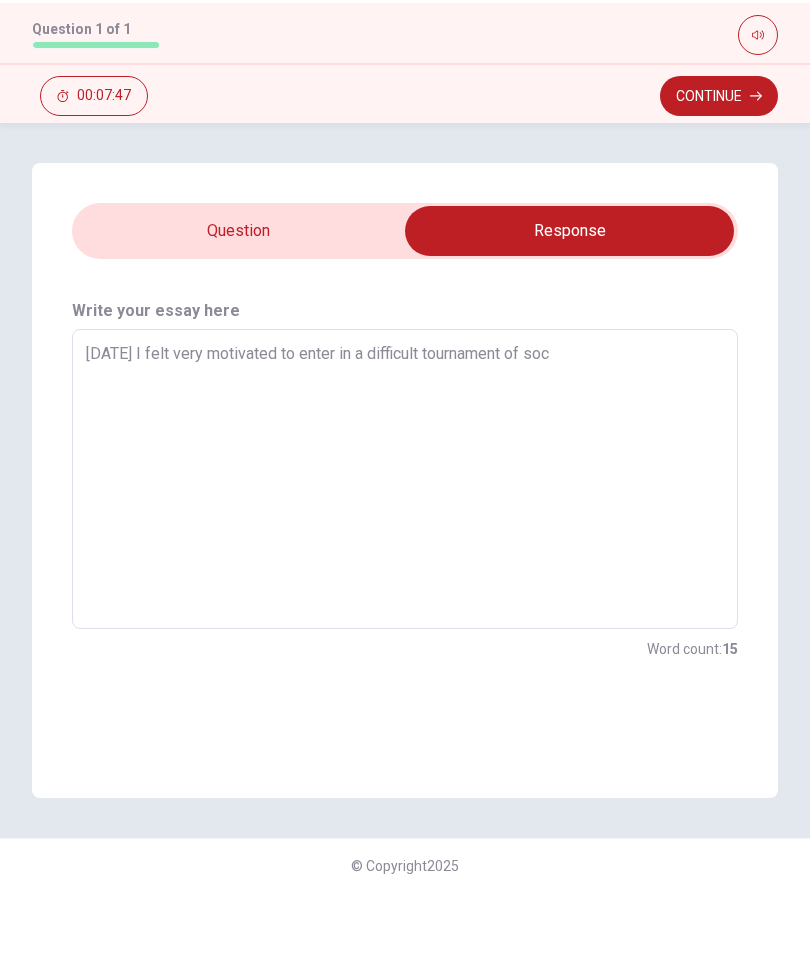 type on "x" 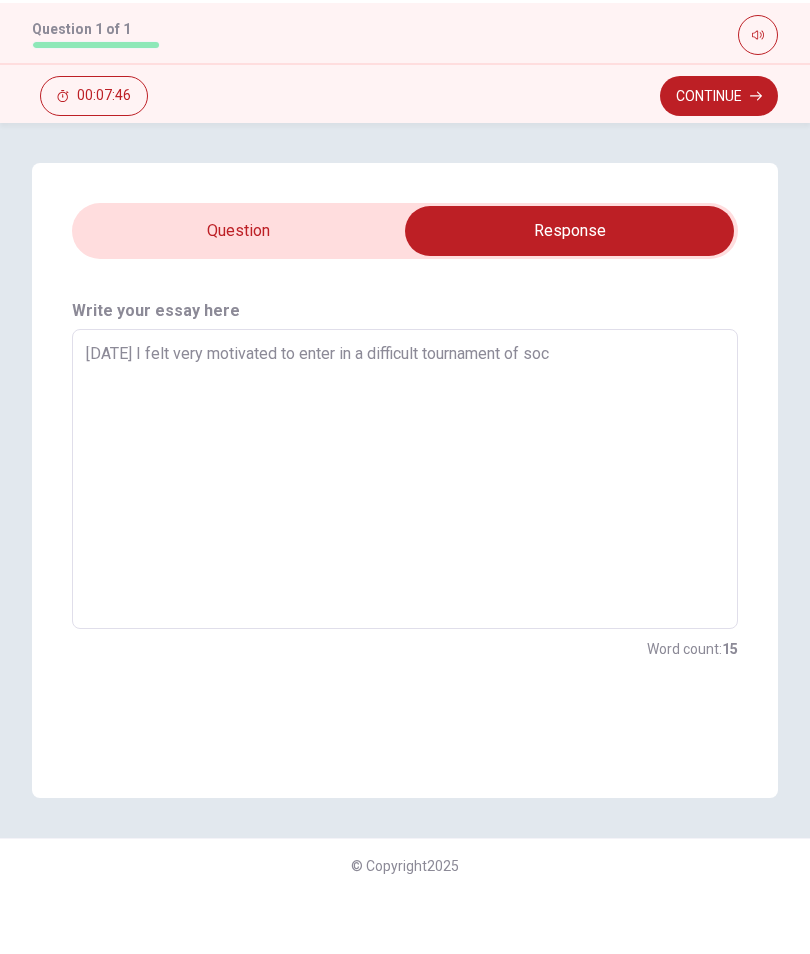 type on "[DATE] I felt very motivated to enter in a difficult tournament of socc" 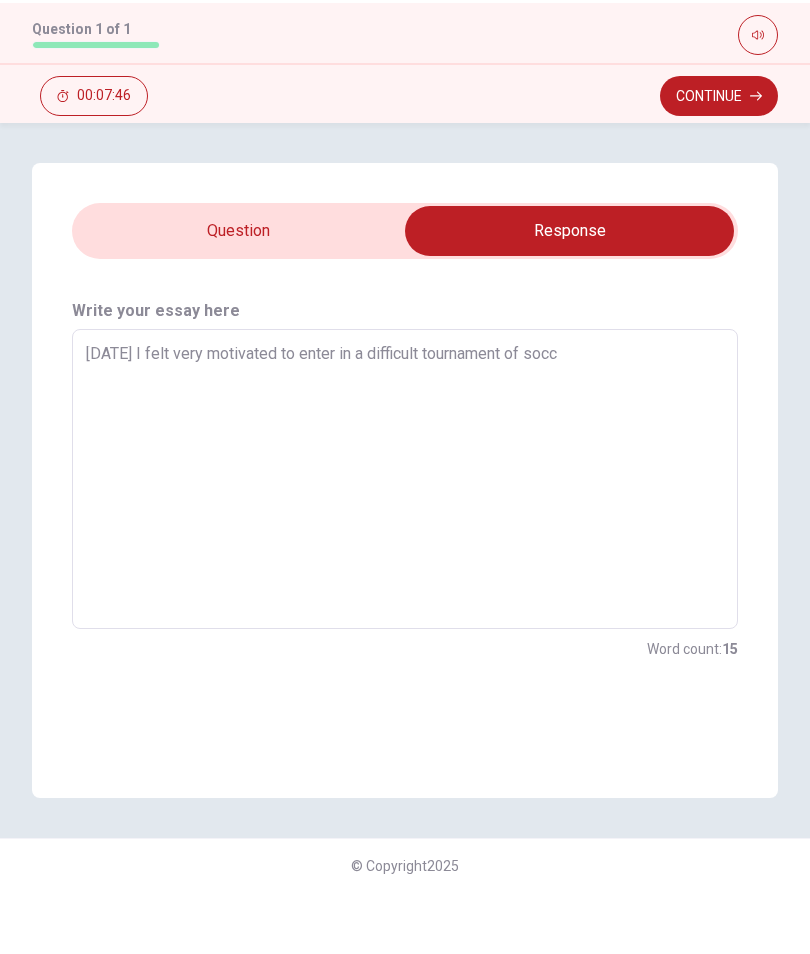 type on "x" 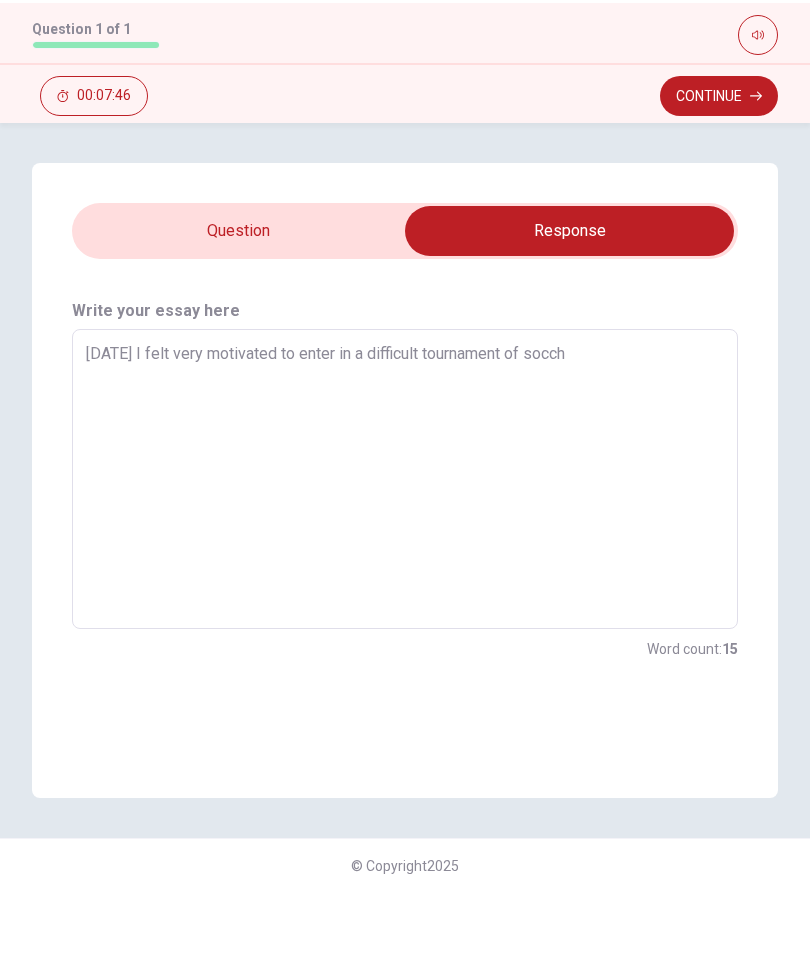 type on "x" 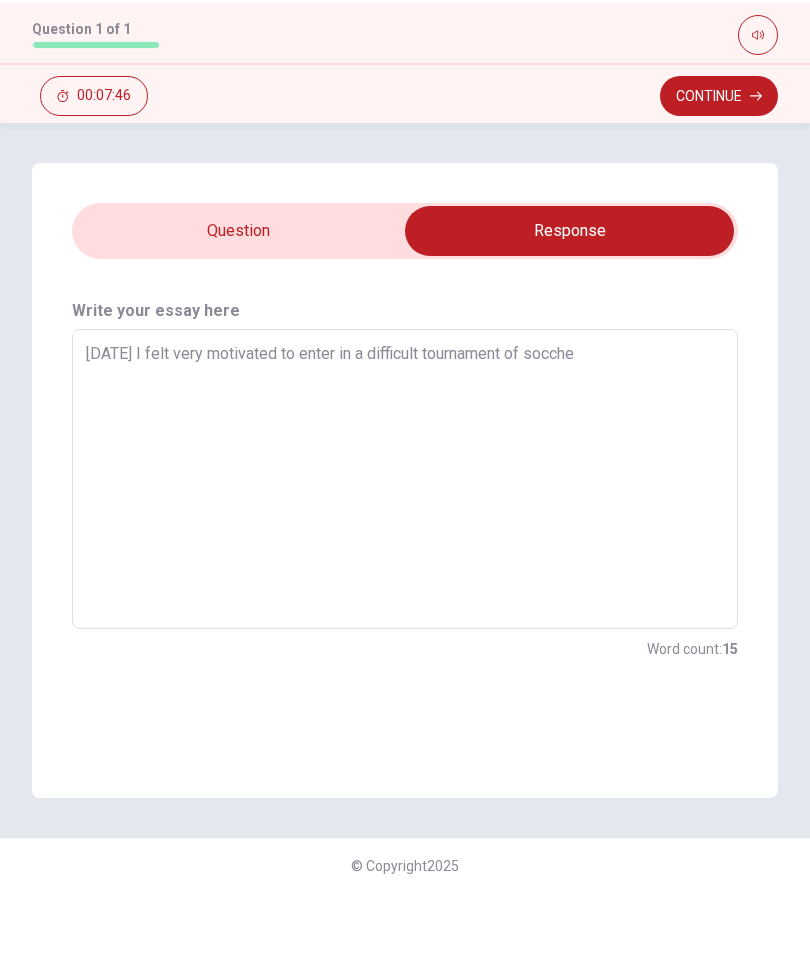 type on "x" 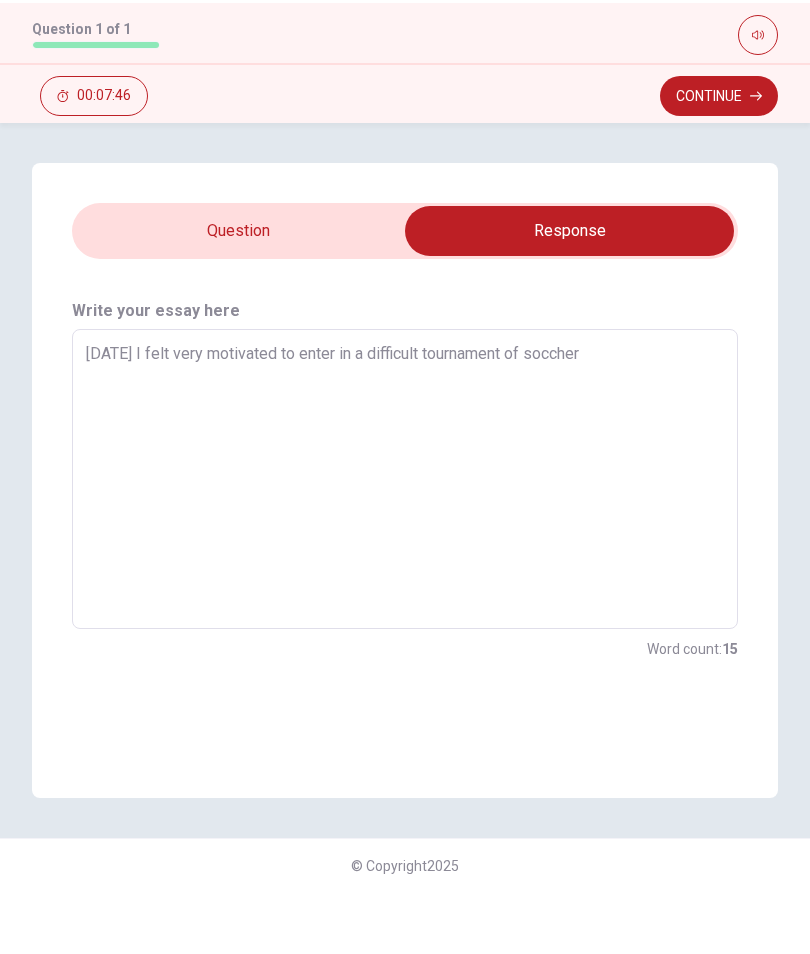 type on "x" 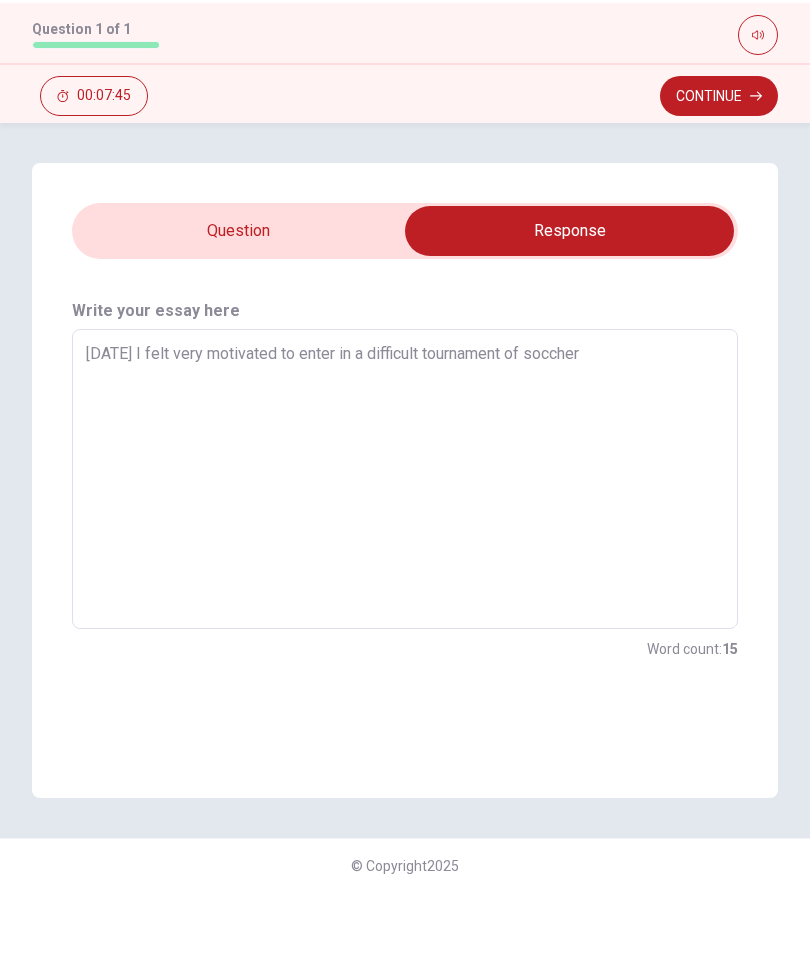 type on "[DATE] I felt very motivated to enter in a difficult tournament of soccher." 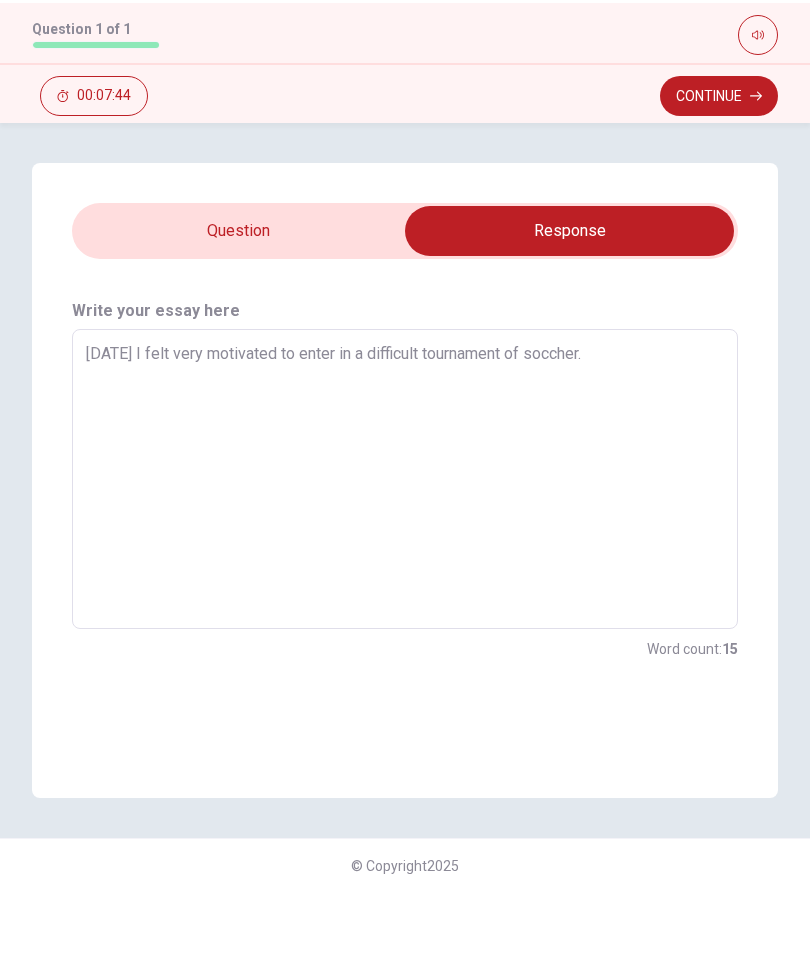 type on "x" 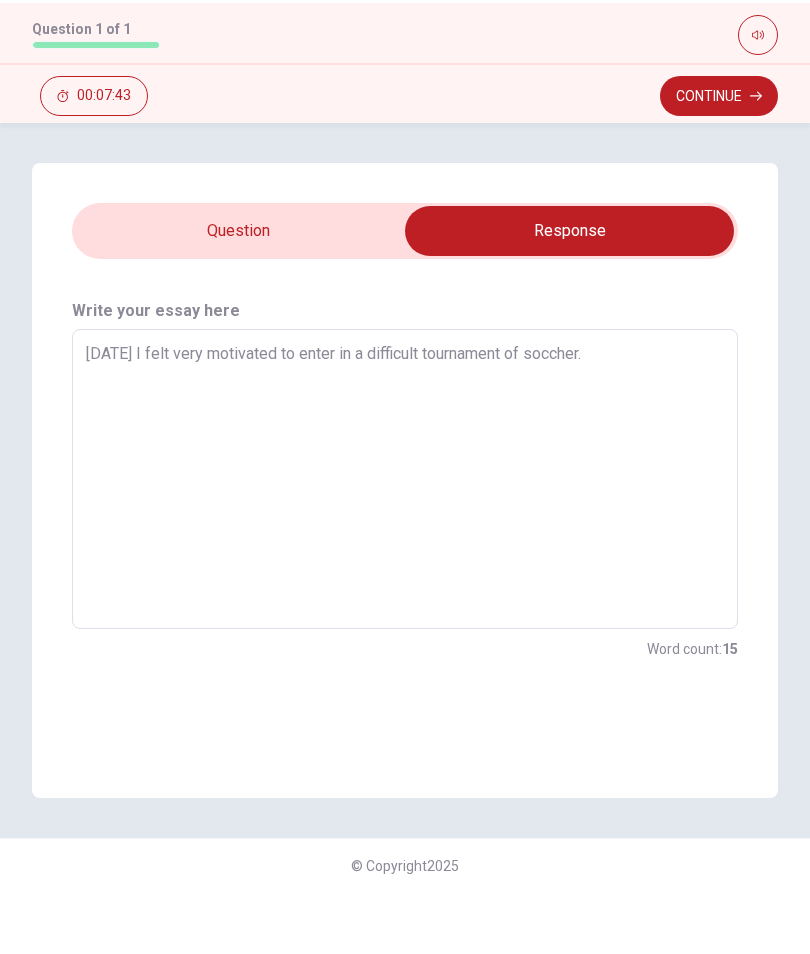 type 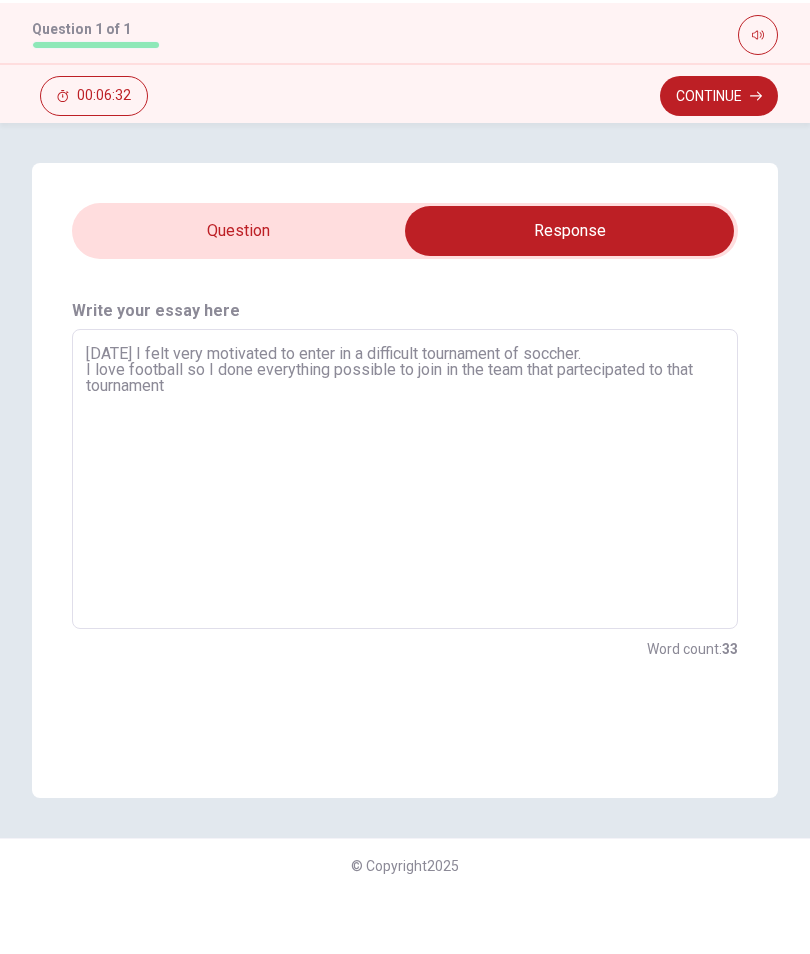 click on "[DATE] I felt very motivated to enter in a difficult tournament of soccher.
I love football so I done everything possible to join in the team that partecipated to that tournament" at bounding box center (405, 540) 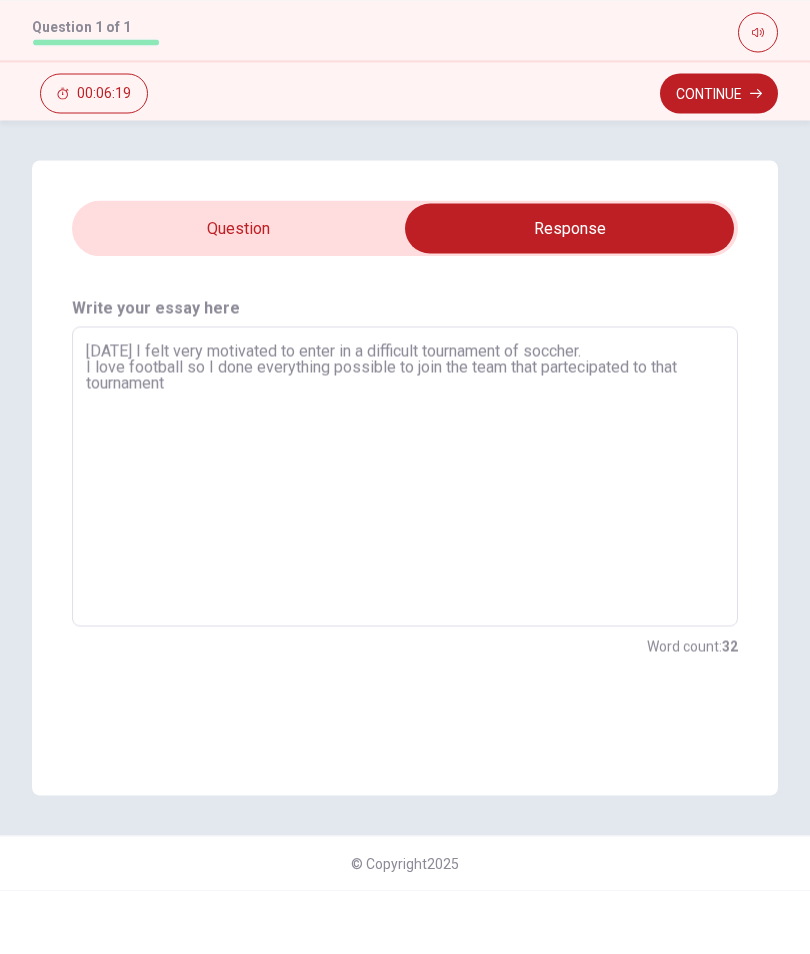 click on "[DATE] I felt very motivated to enter in a difficult tournament of soccher.
I love football so I done everything possible to join the team that partecipated to that tournament" at bounding box center (405, 540) 